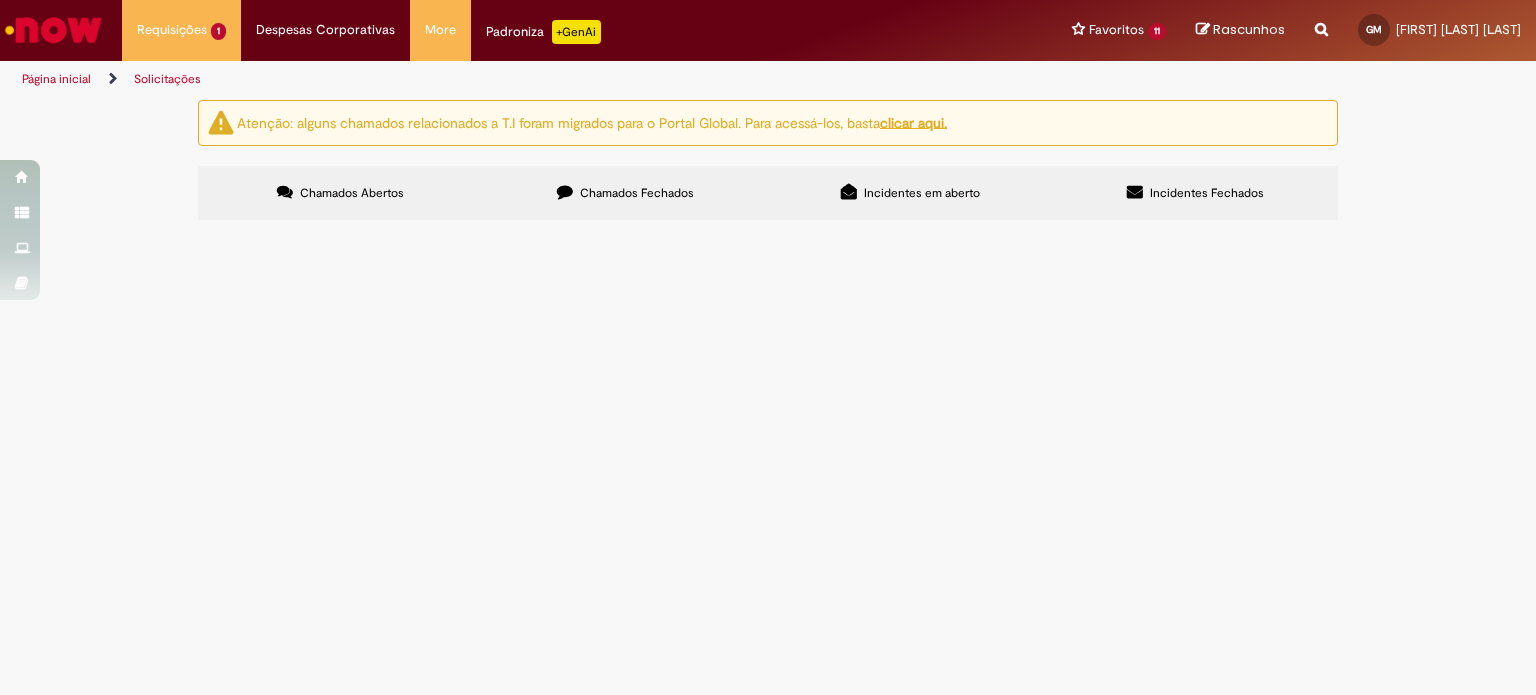 scroll, scrollTop: 0, scrollLeft: 0, axis: both 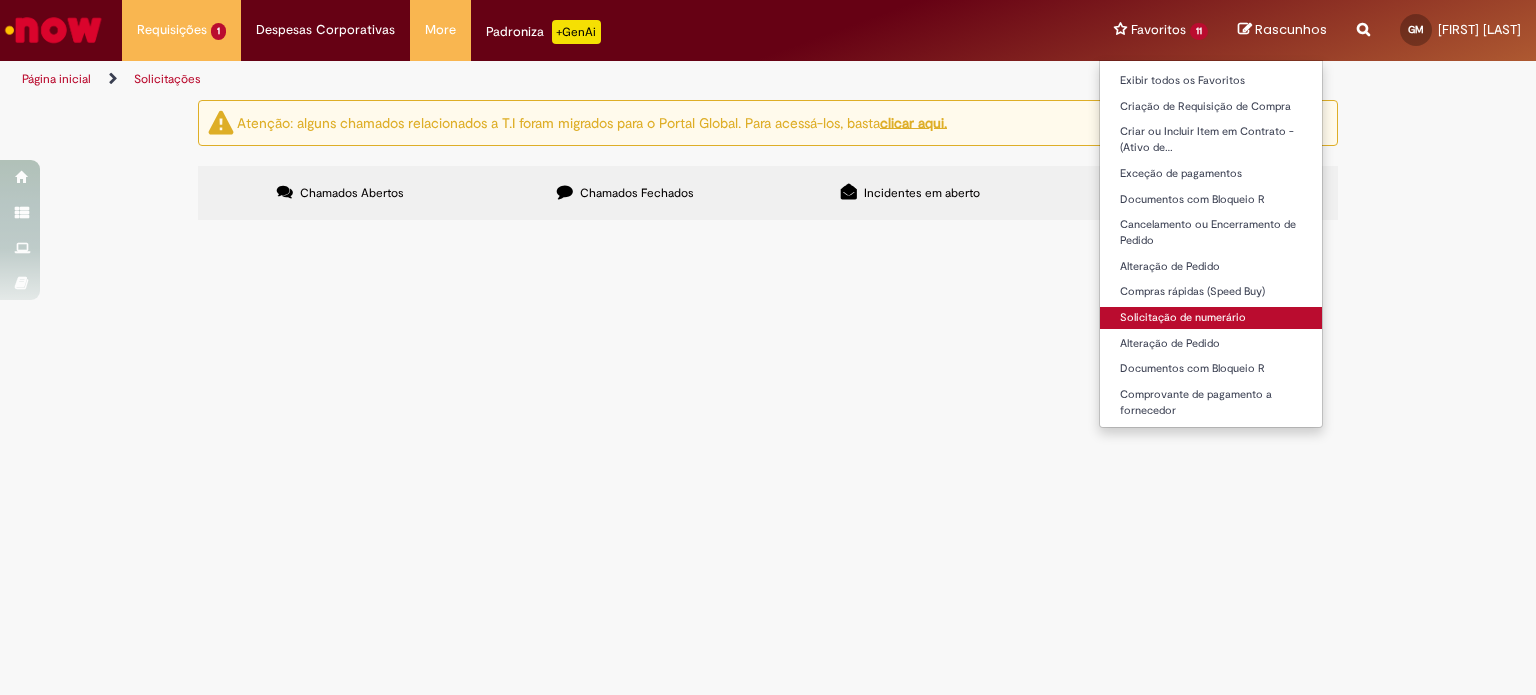 click on "Solicitação de numerário" at bounding box center (1211, 318) 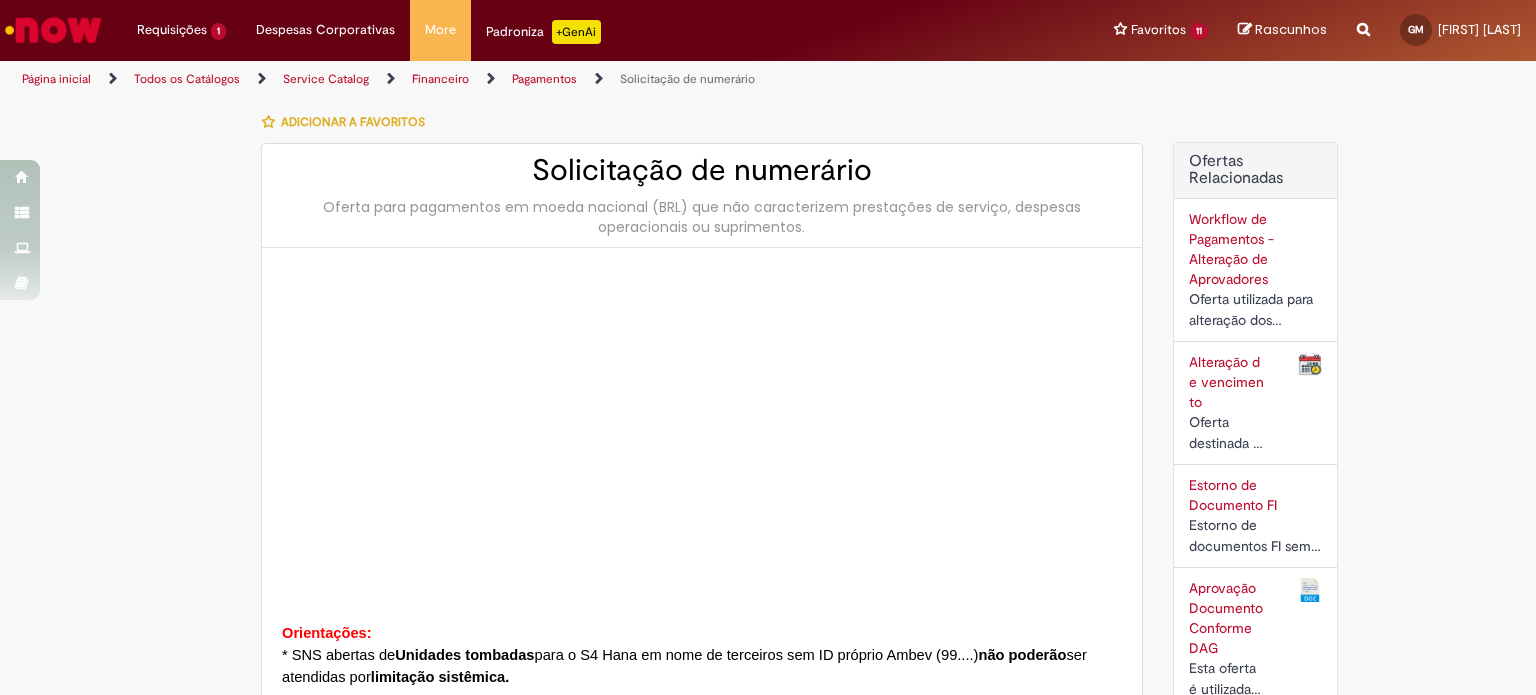 type on "*********" 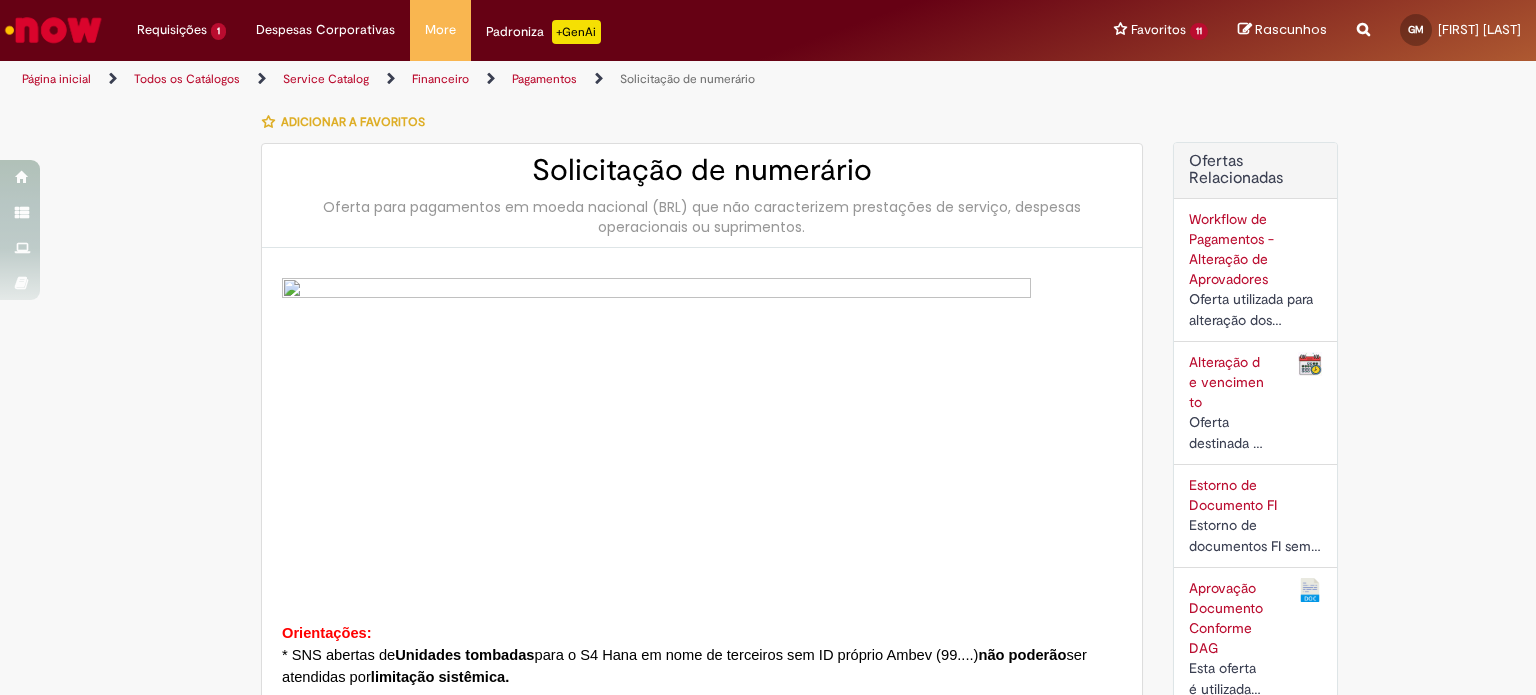 type on "**********" 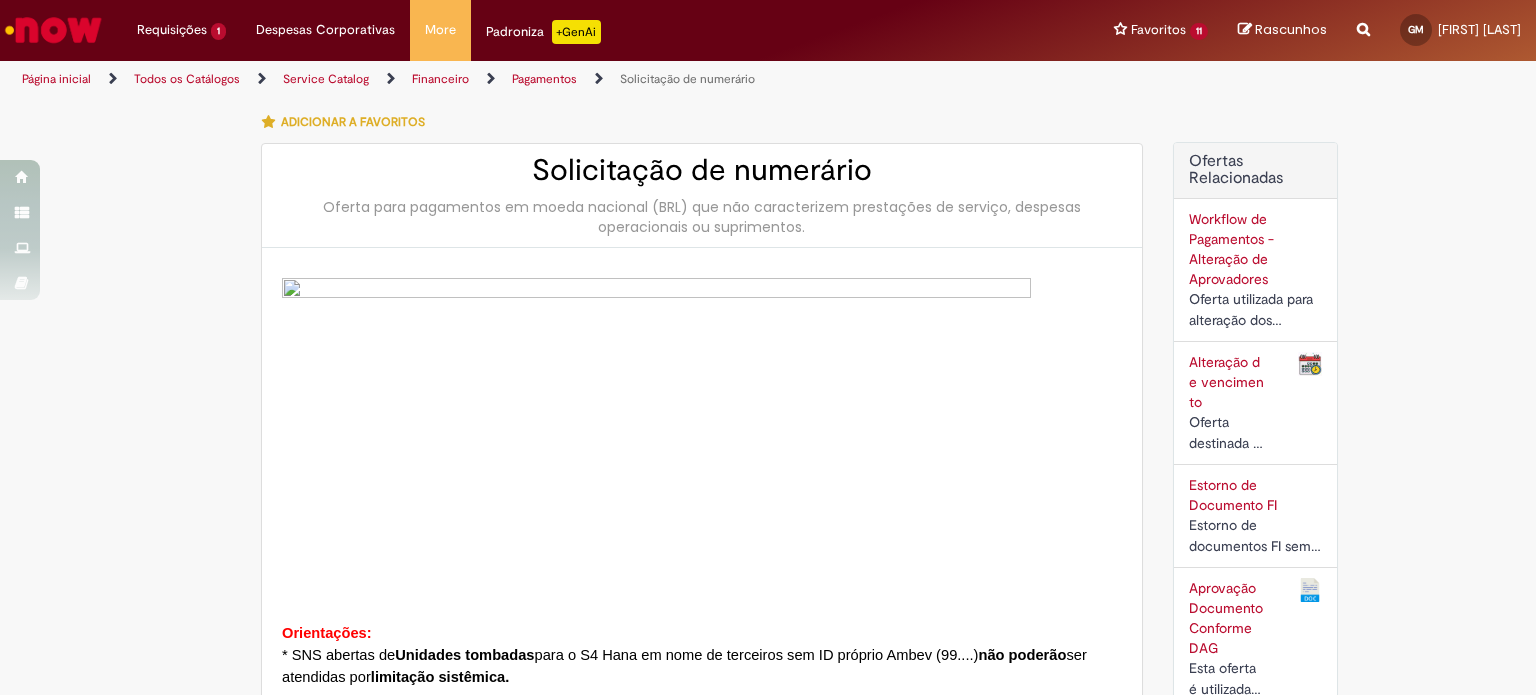 type on "**********" 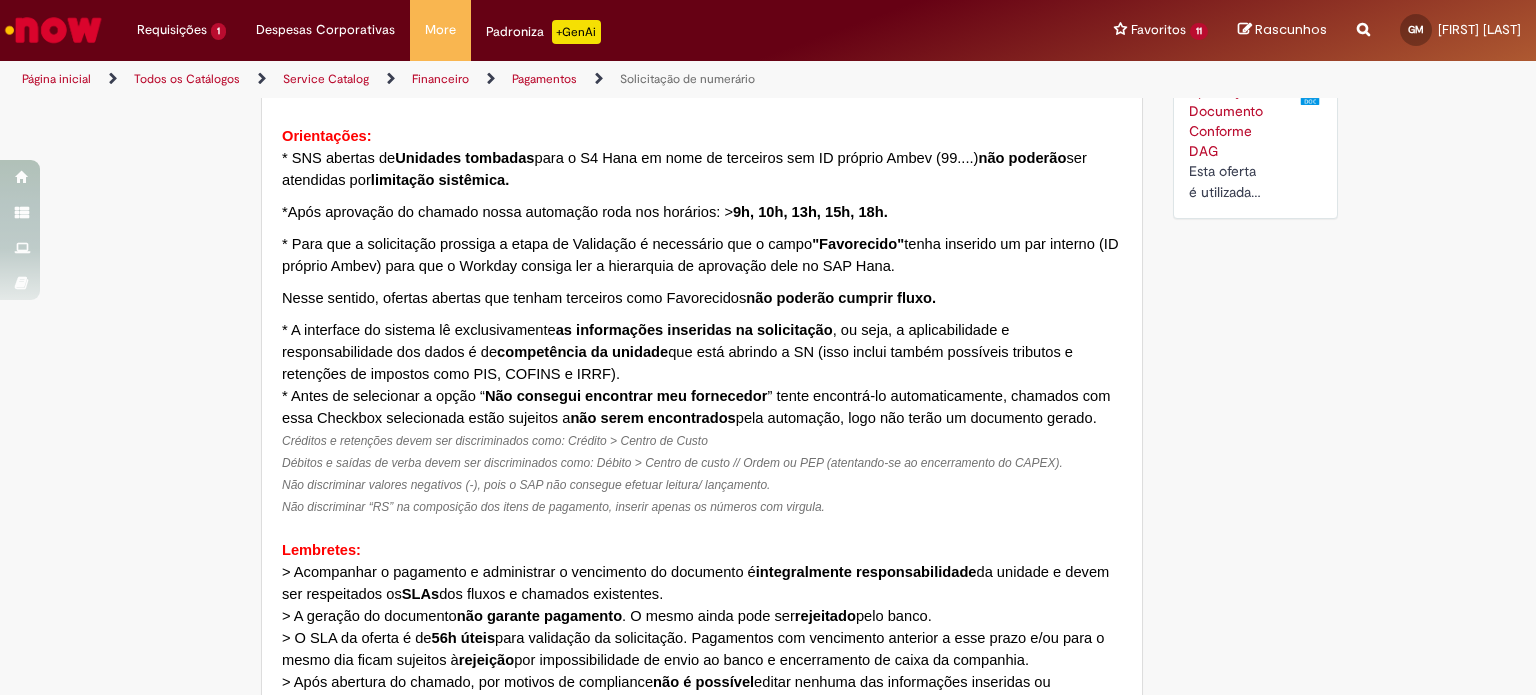 scroll, scrollTop: 400, scrollLeft: 0, axis: vertical 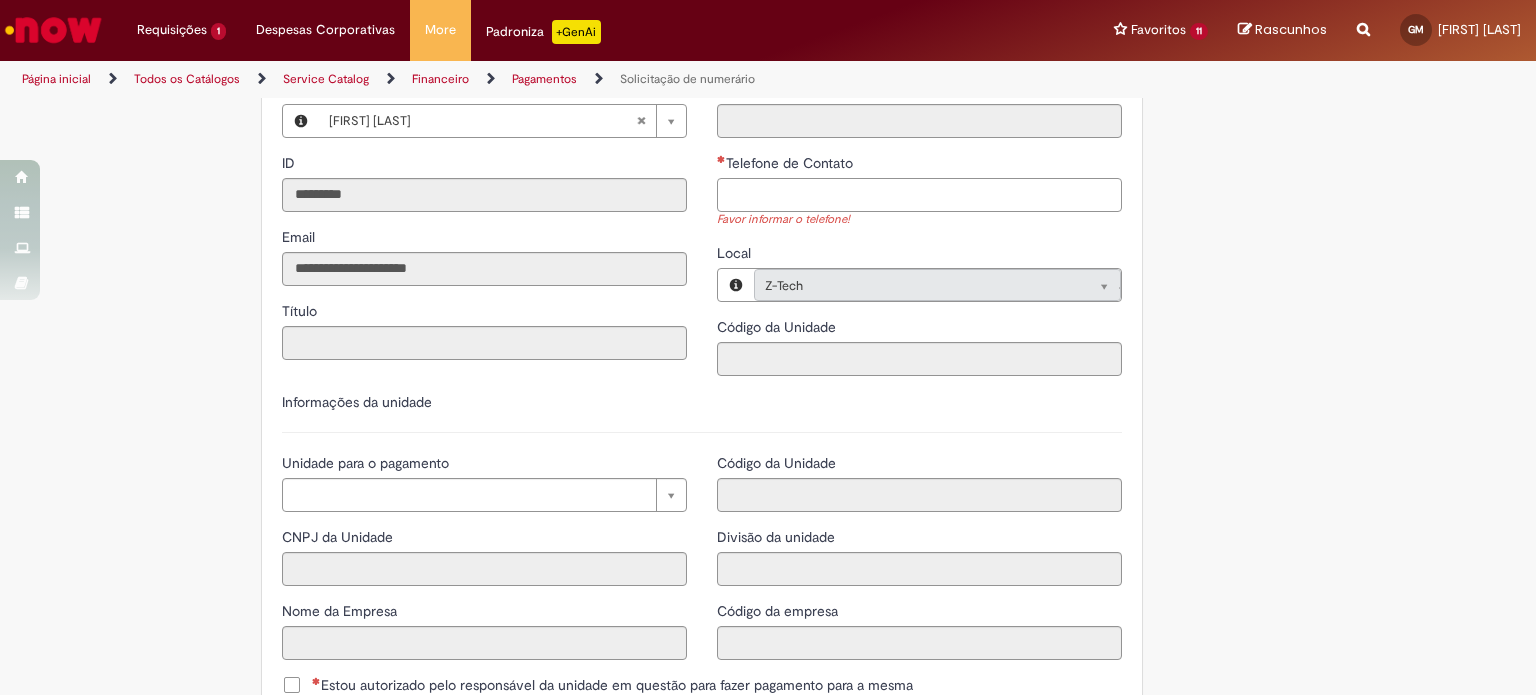 click on "Telefone de Contato" at bounding box center [919, 195] 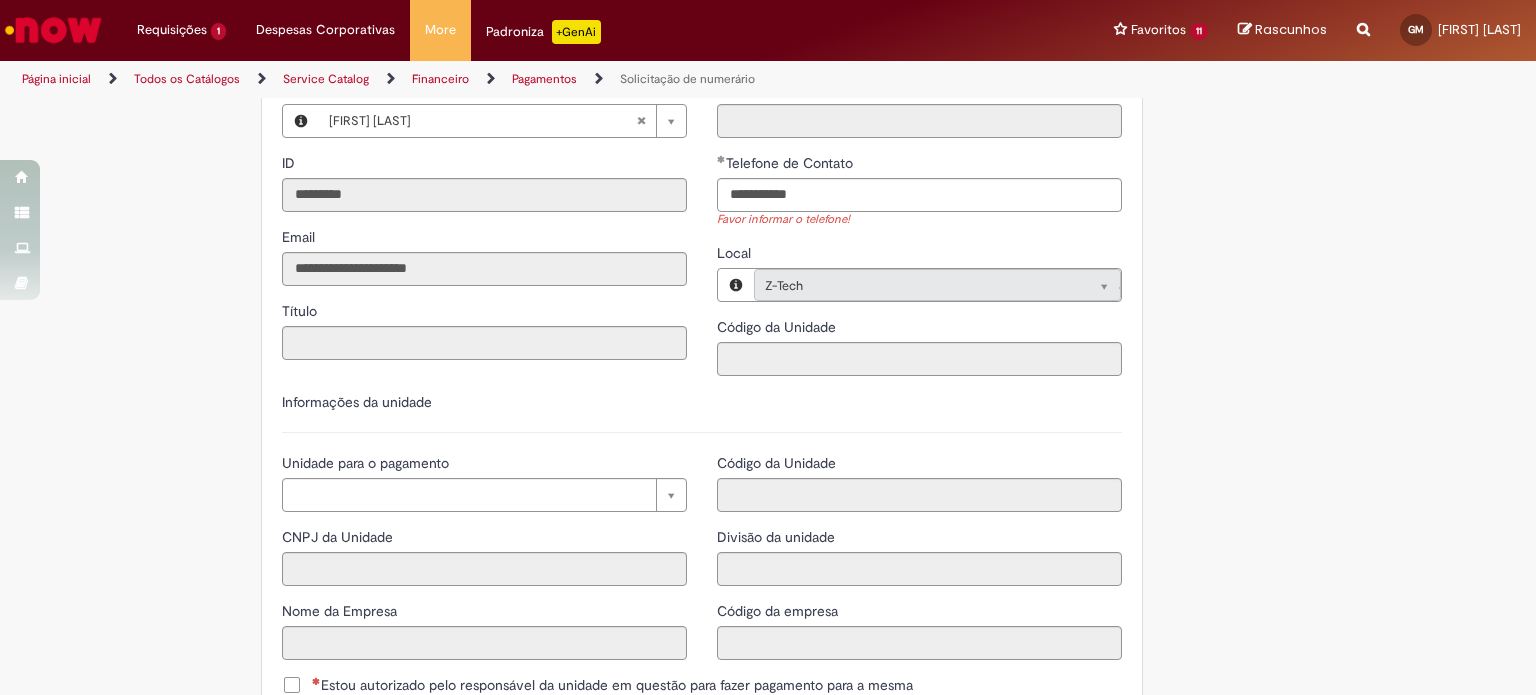 type on "**********" 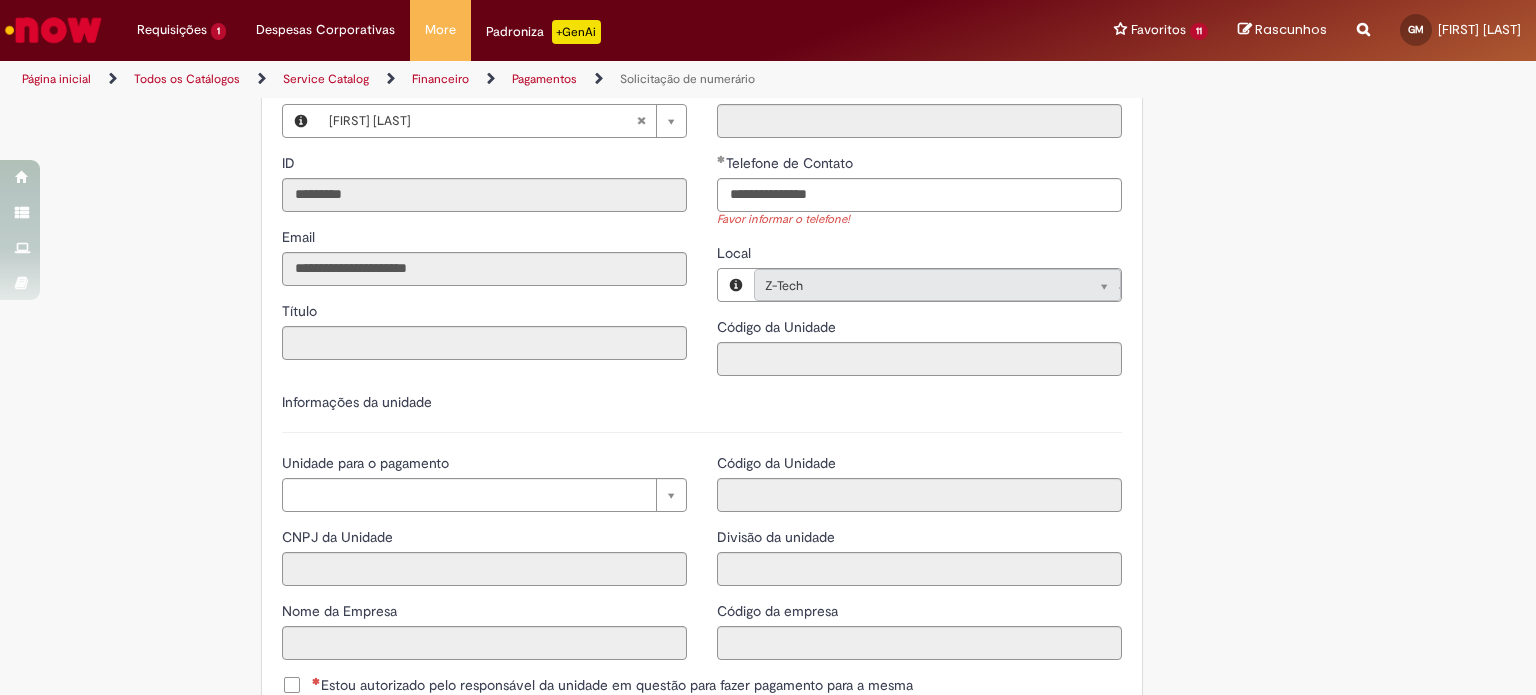 drag, startPoint x: 464, startPoint y: 511, endPoint x: 470, endPoint y: 520, distance: 10.816654 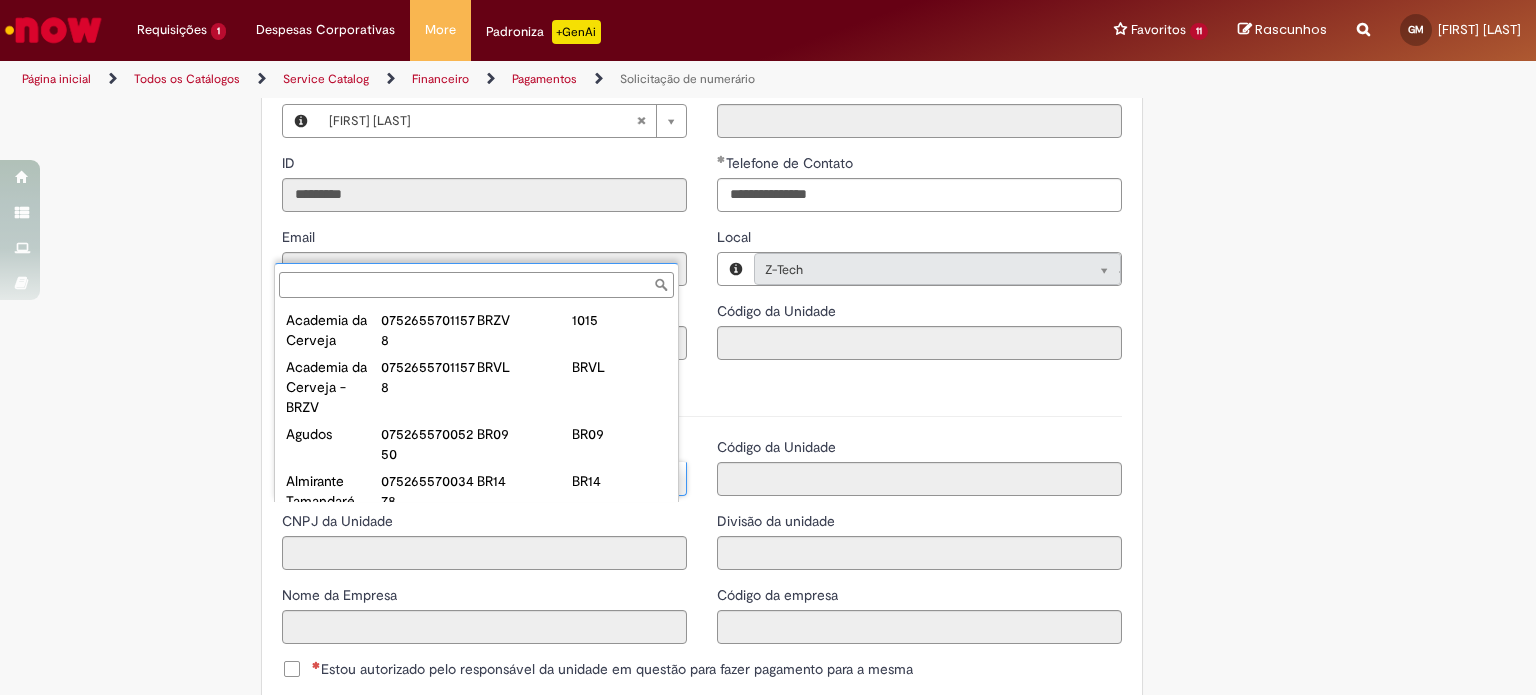 scroll, scrollTop: 0, scrollLeft: 0, axis: both 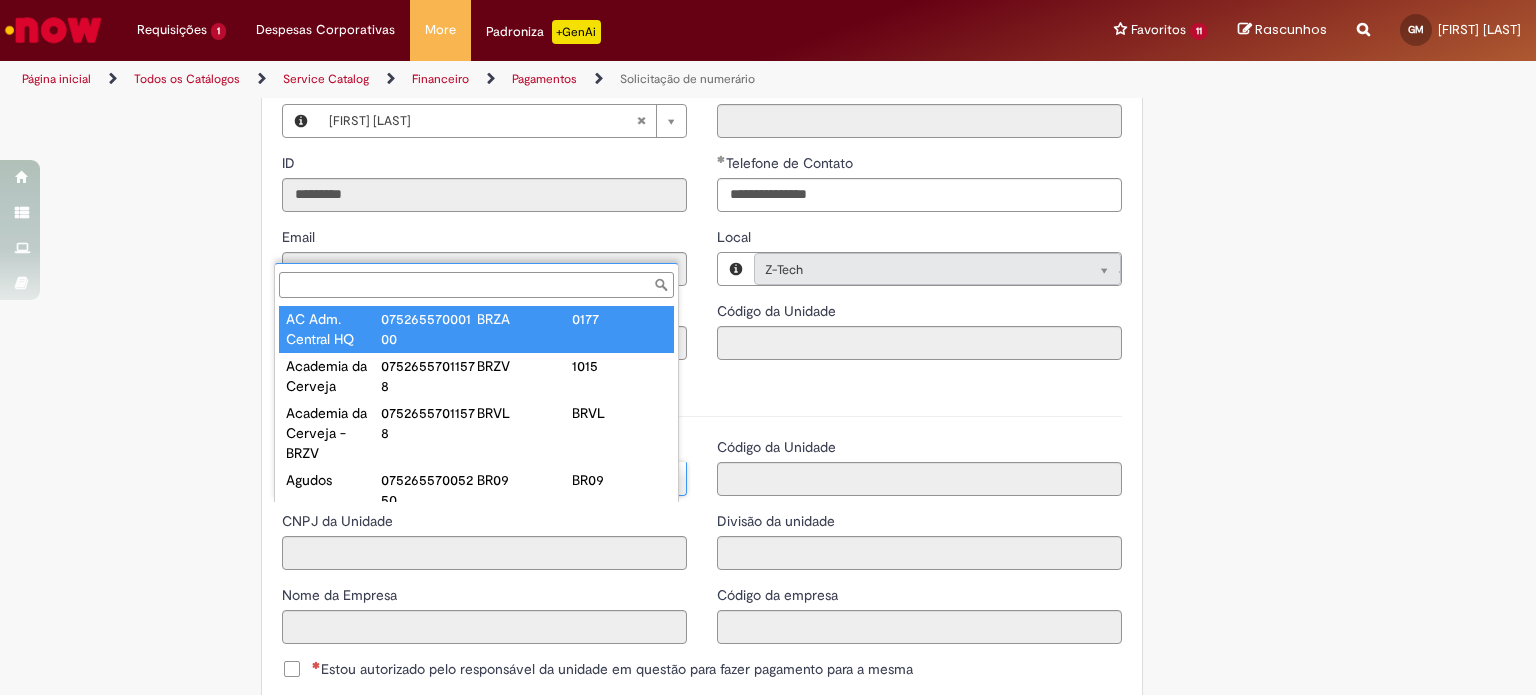 type on "**********" 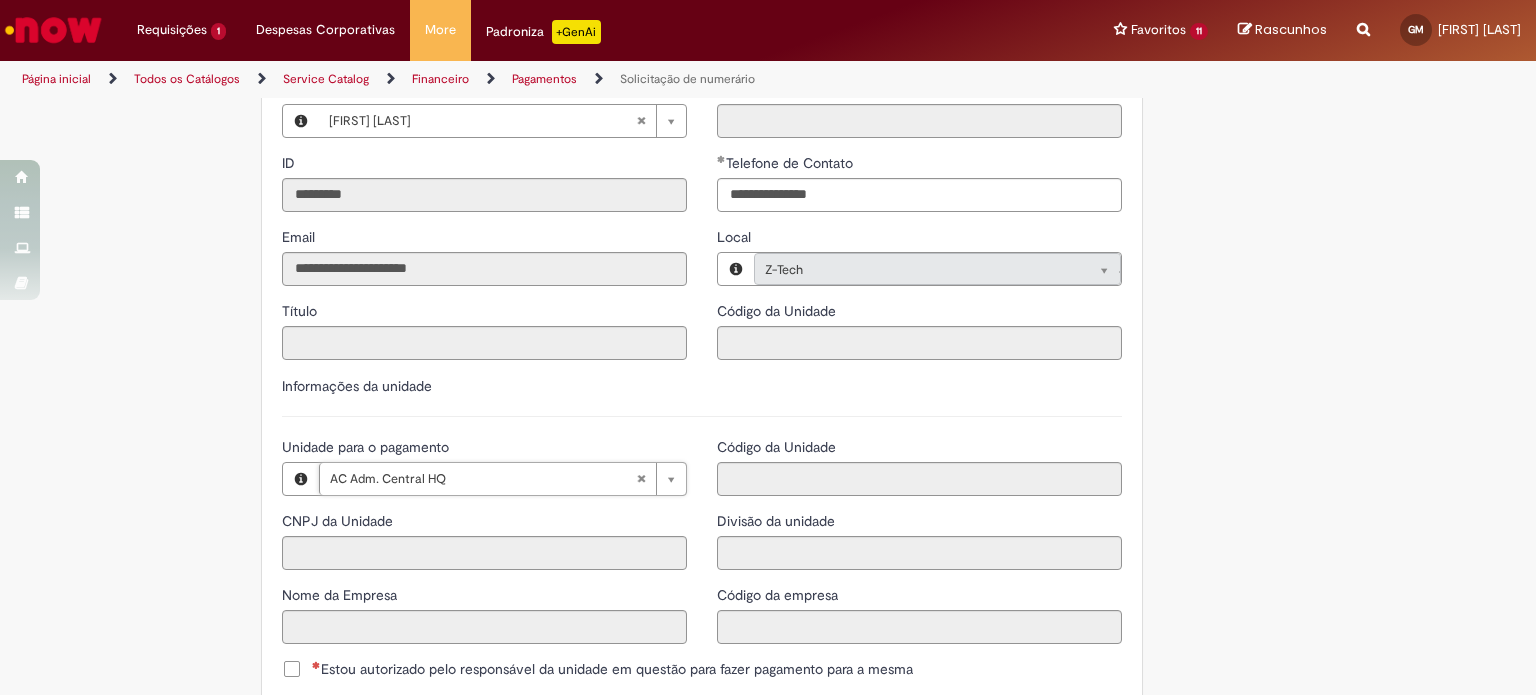 type on "**********" 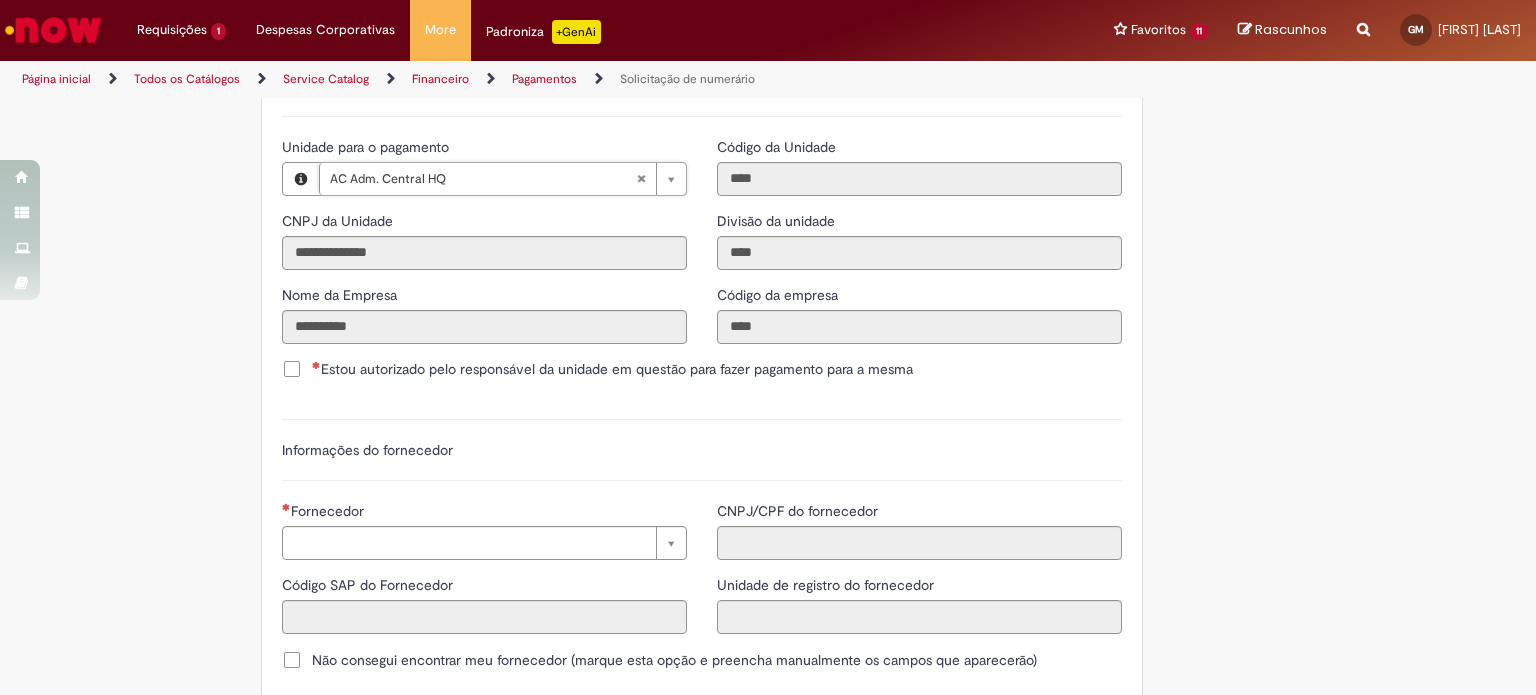 scroll, scrollTop: 2200, scrollLeft: 0, axis: vertical 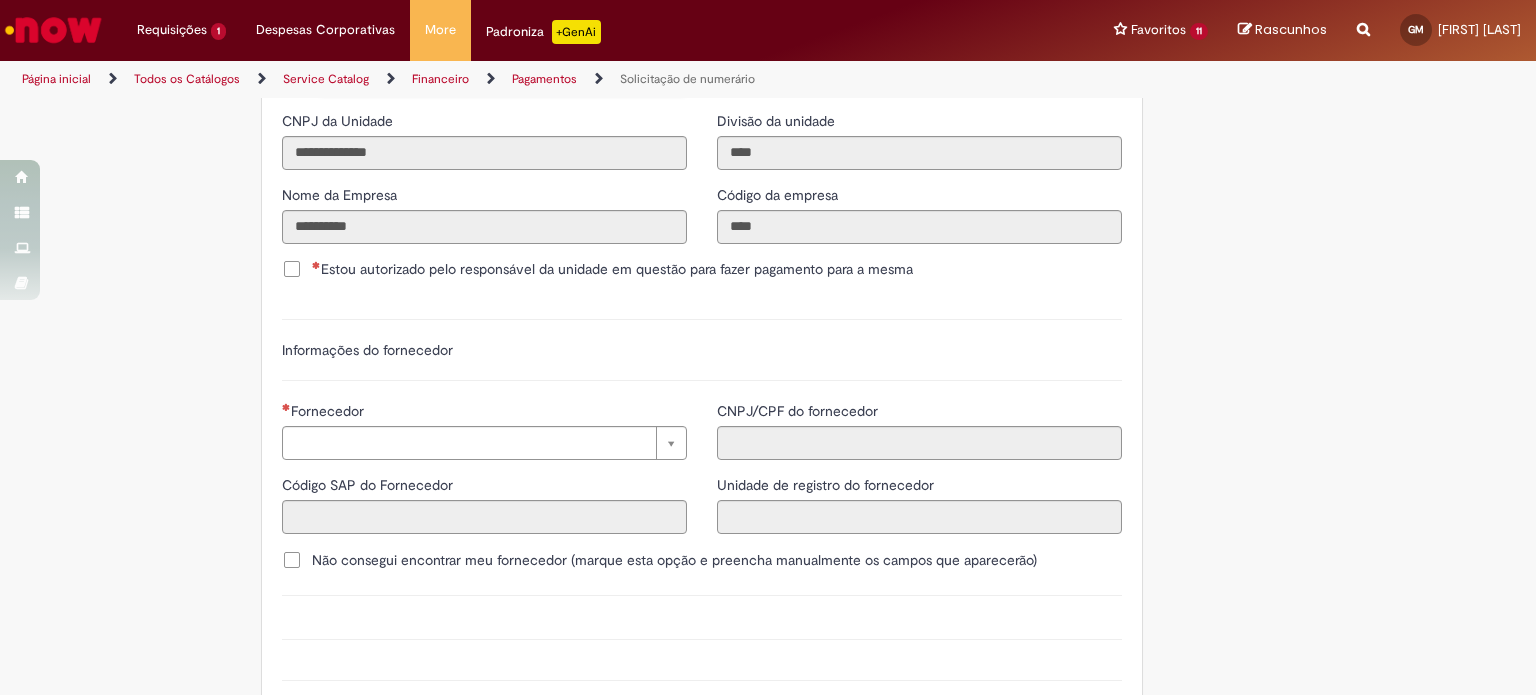 click on "Estou autorizado pelo responsável da unidade em questão para fazer pagamento para a mesma" at bounding box center [612, 269] 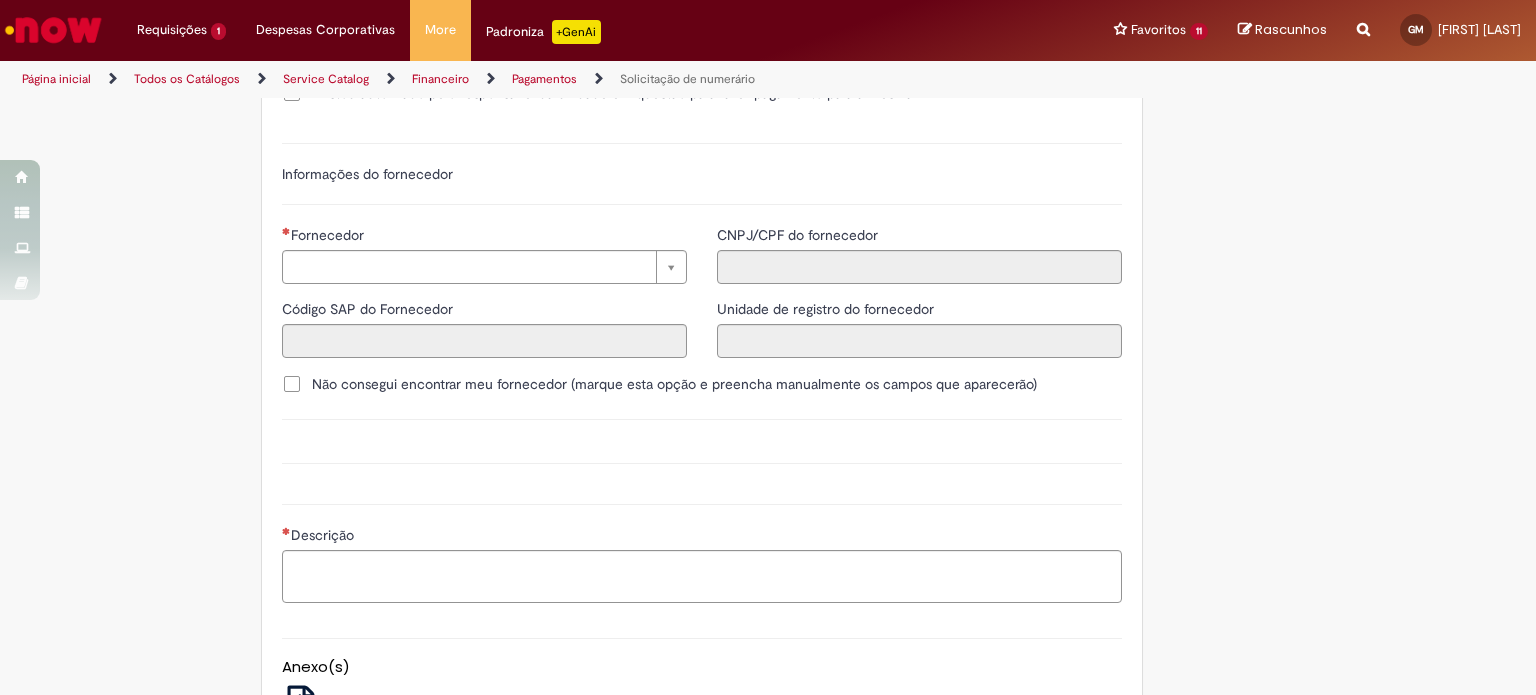 scroll, scrollTop: 2400, scrollLeft: 0, axis: vertical 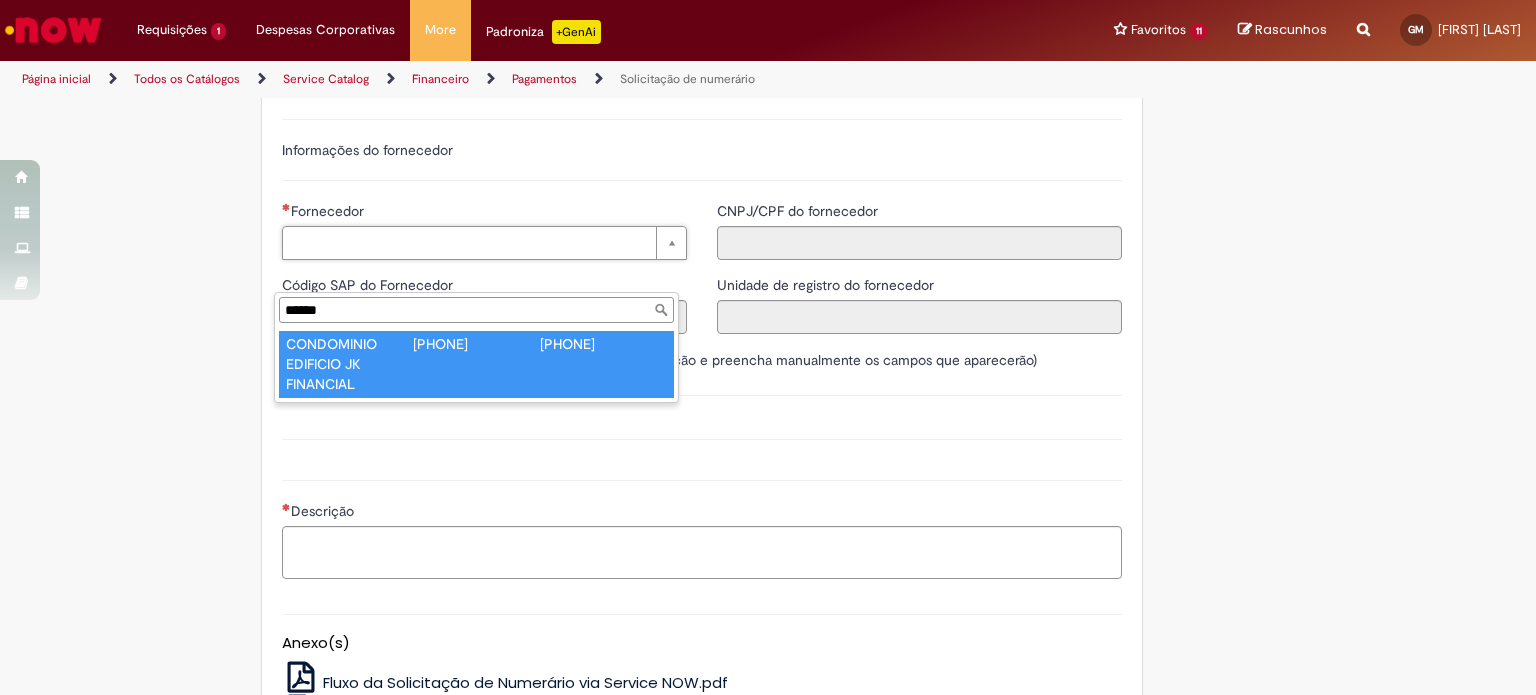type on "******" 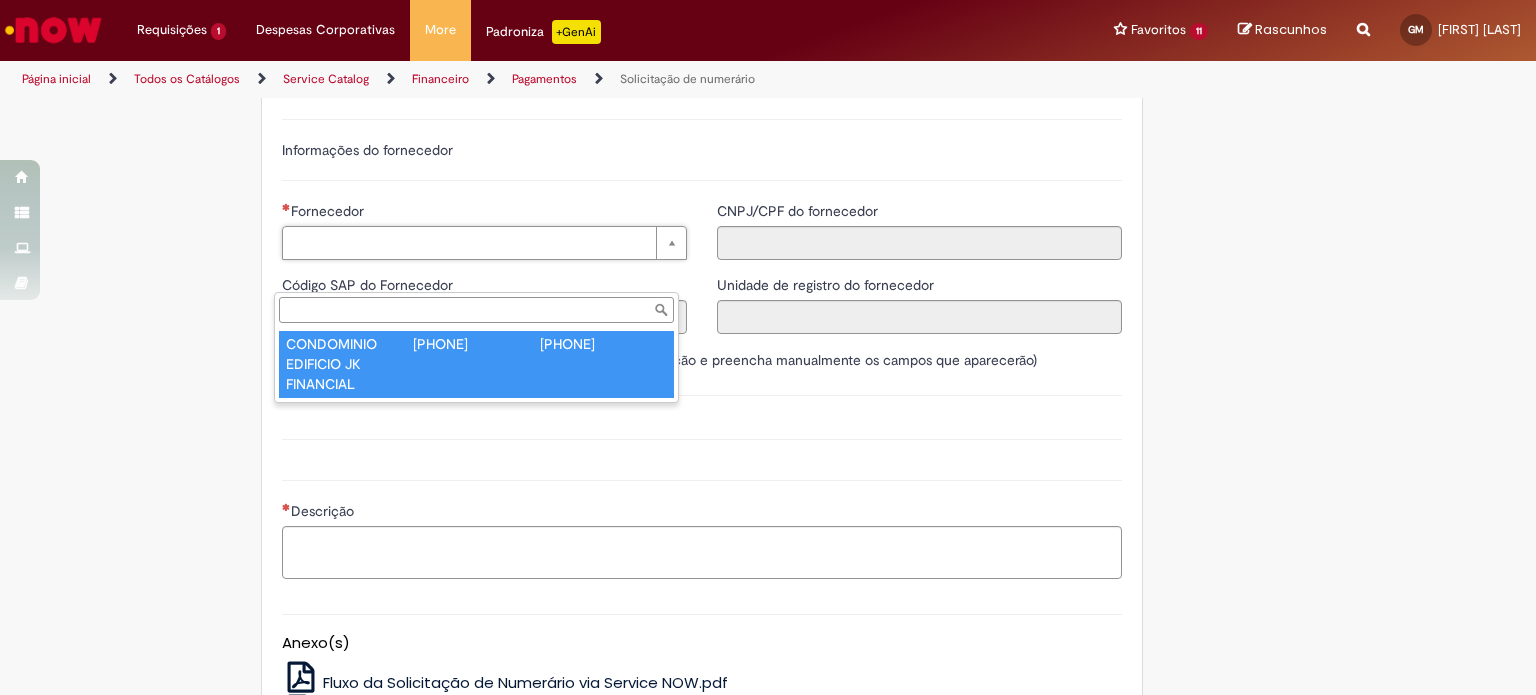 type on "******" 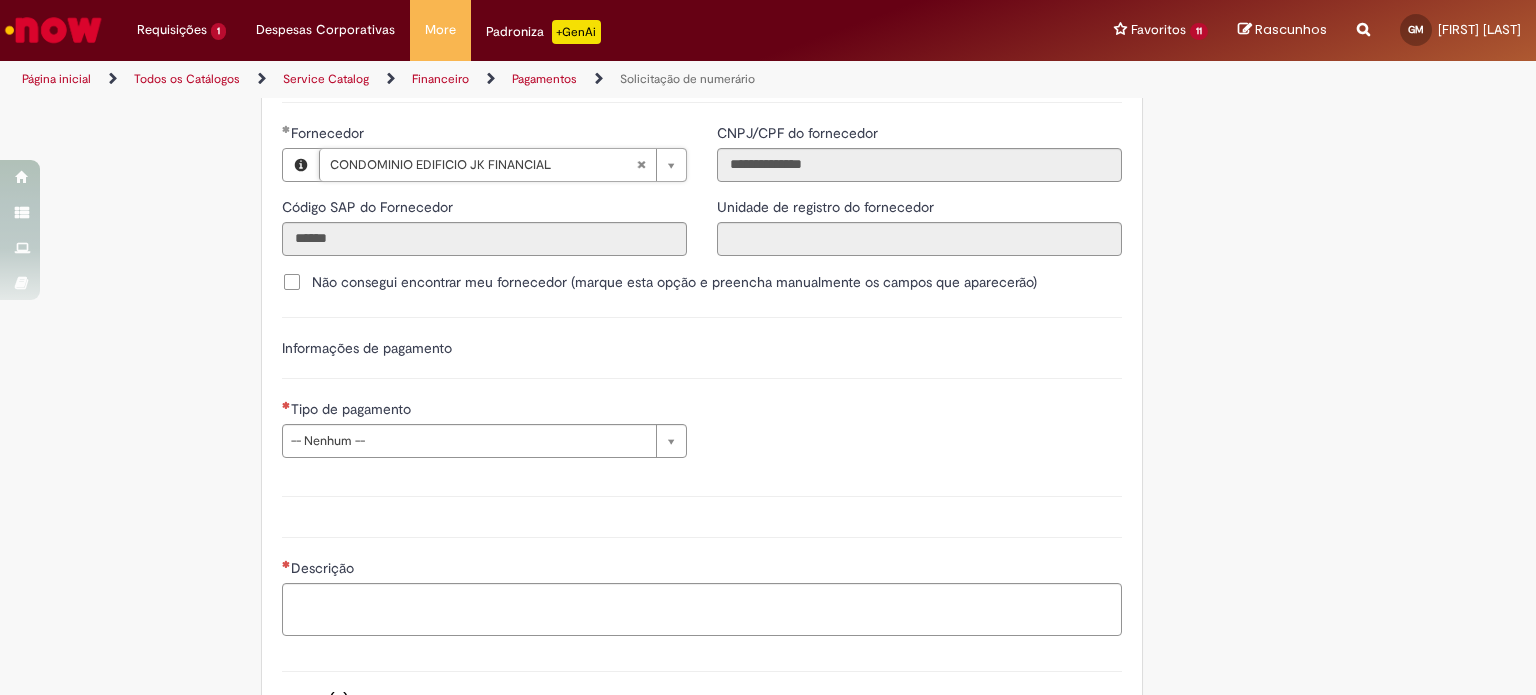 scroll, scrollTop: 2600, scrollLeft: 0, axis: vertical 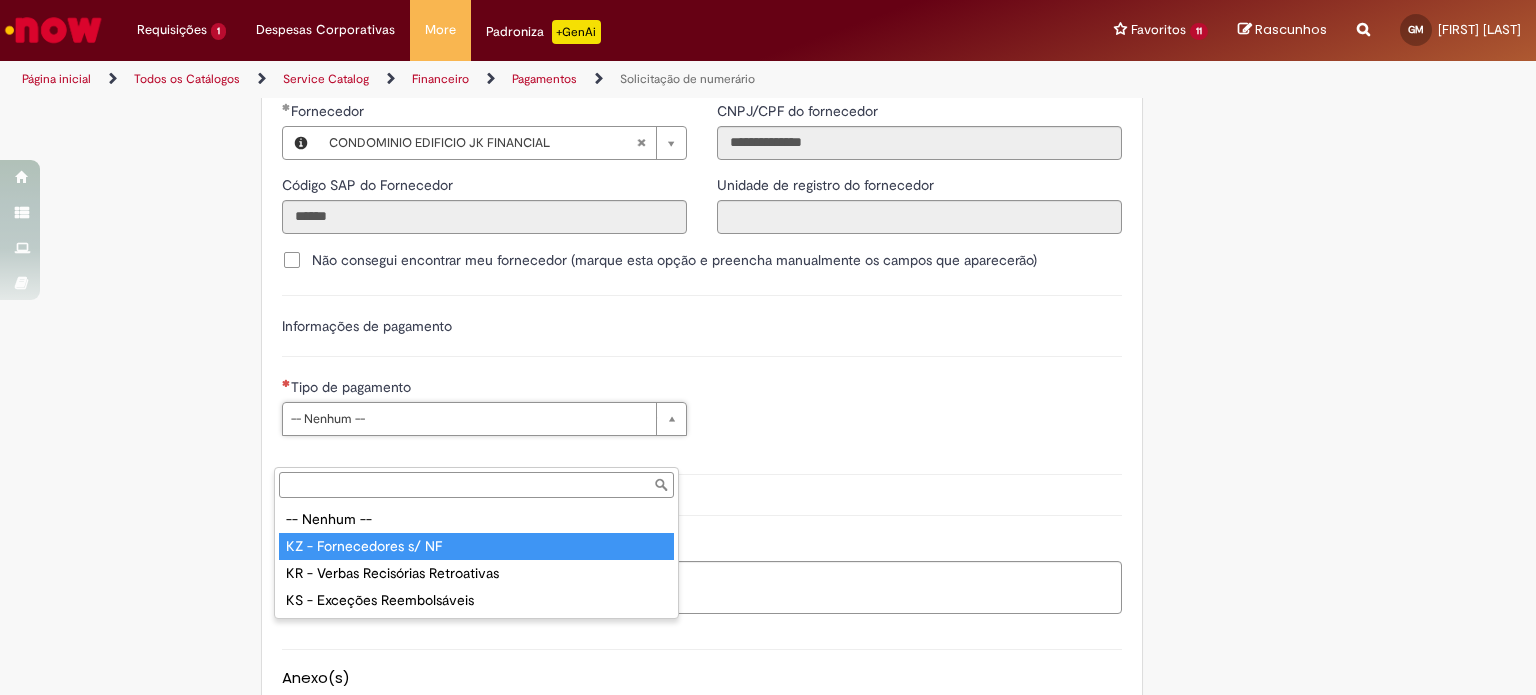 type on "**********" 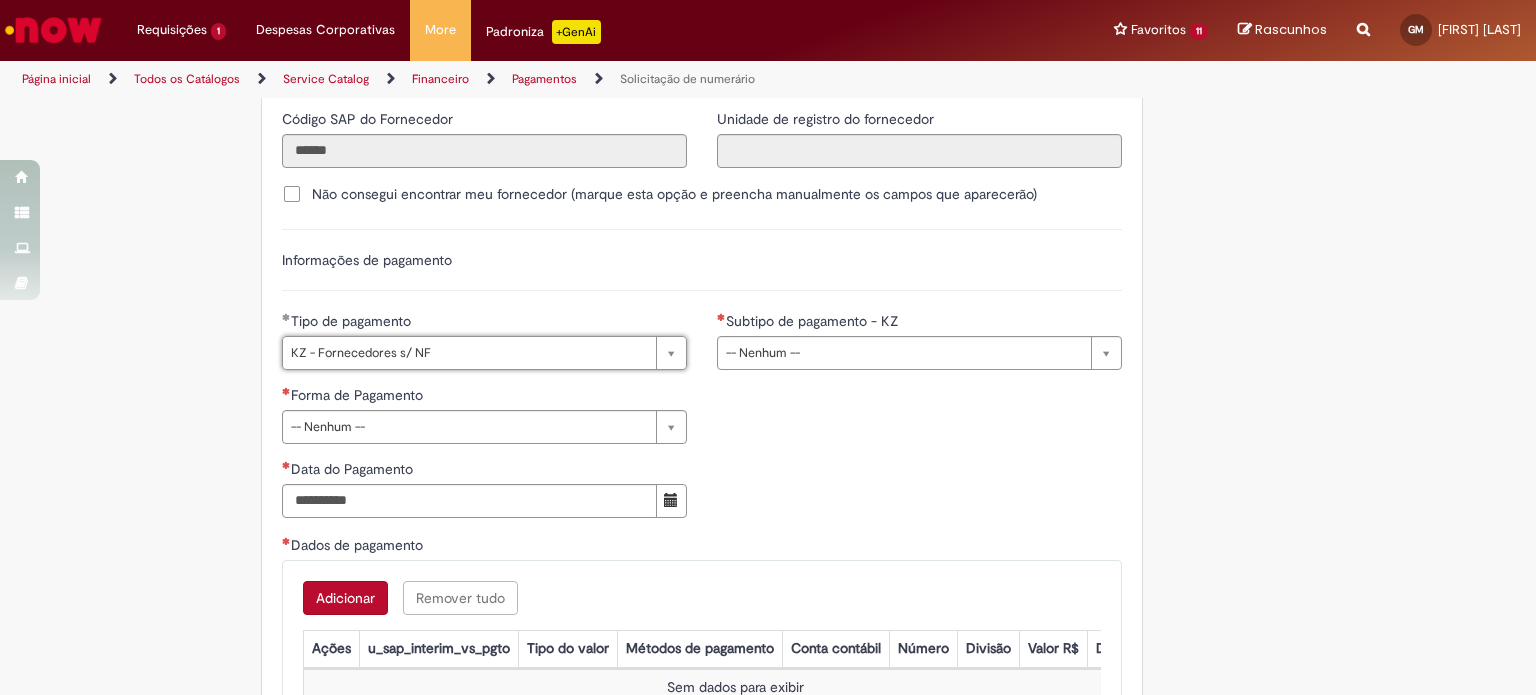 scroll, scrollTop: 2600, scrollLeft: 0, axis: vertical 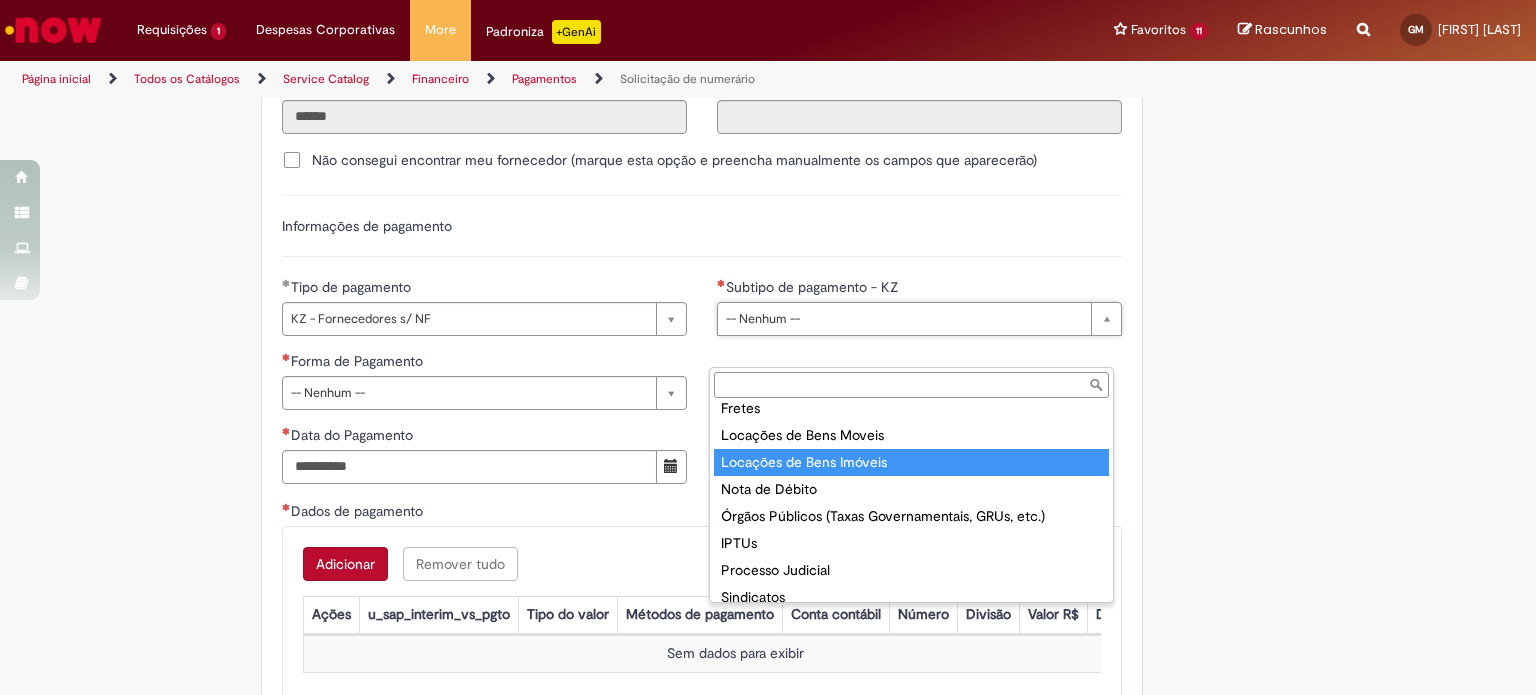 type on "**********" 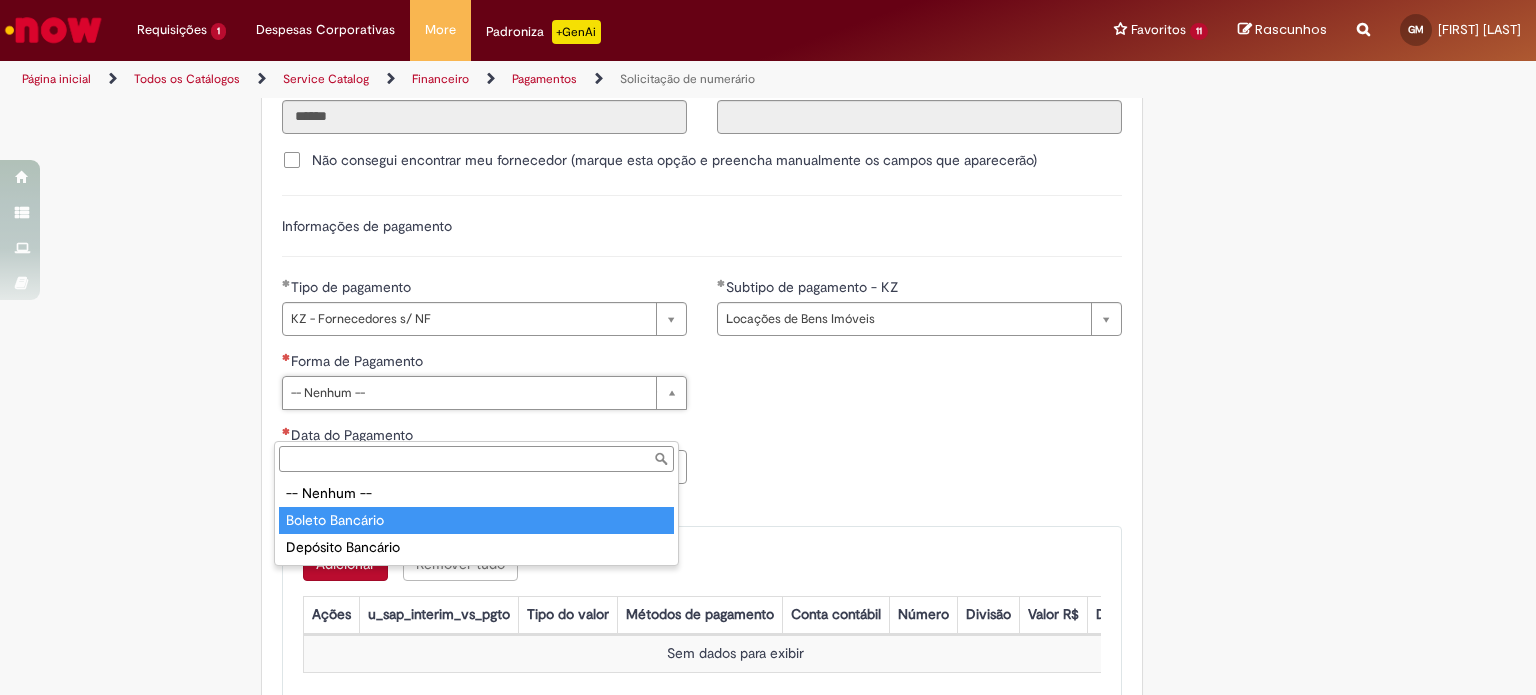 type on "**********" 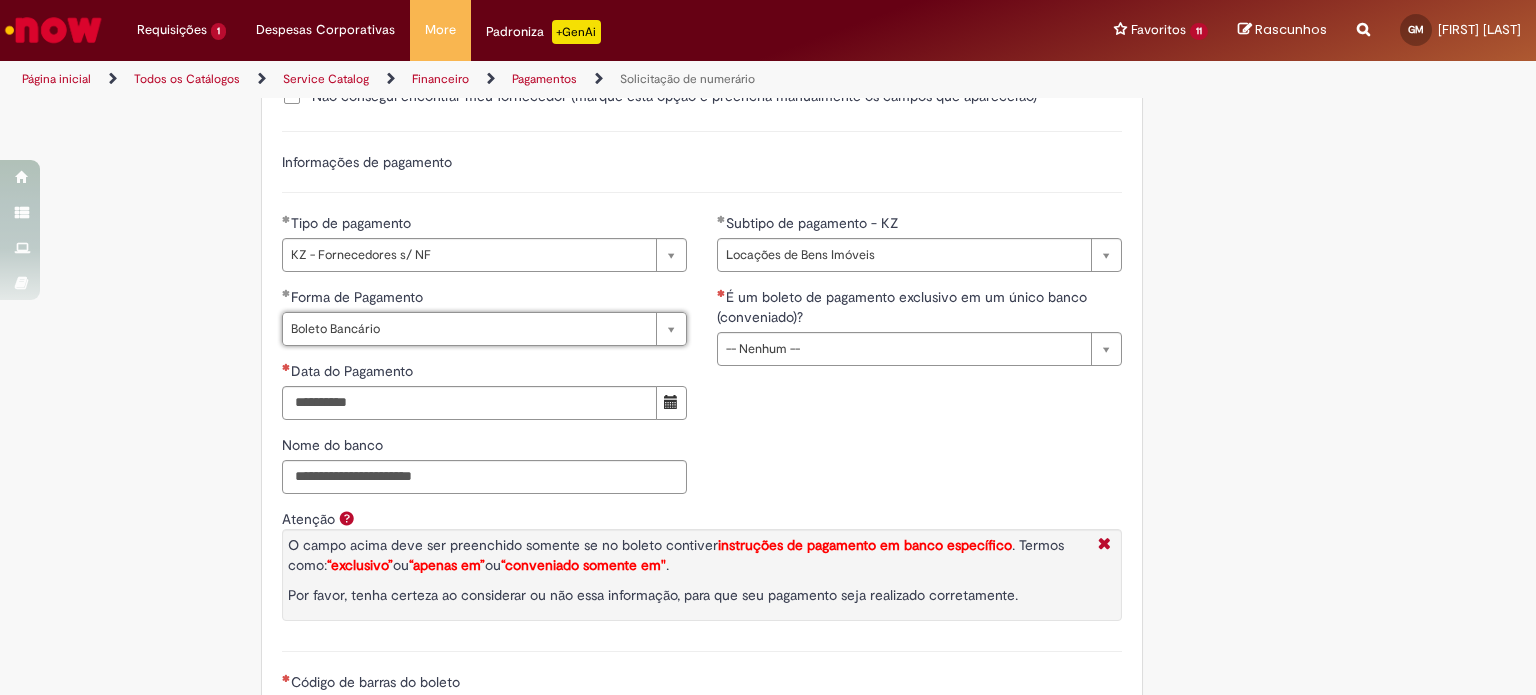 scroll, scrollTop: 2700, scrollLeft: 0, axis: vertical 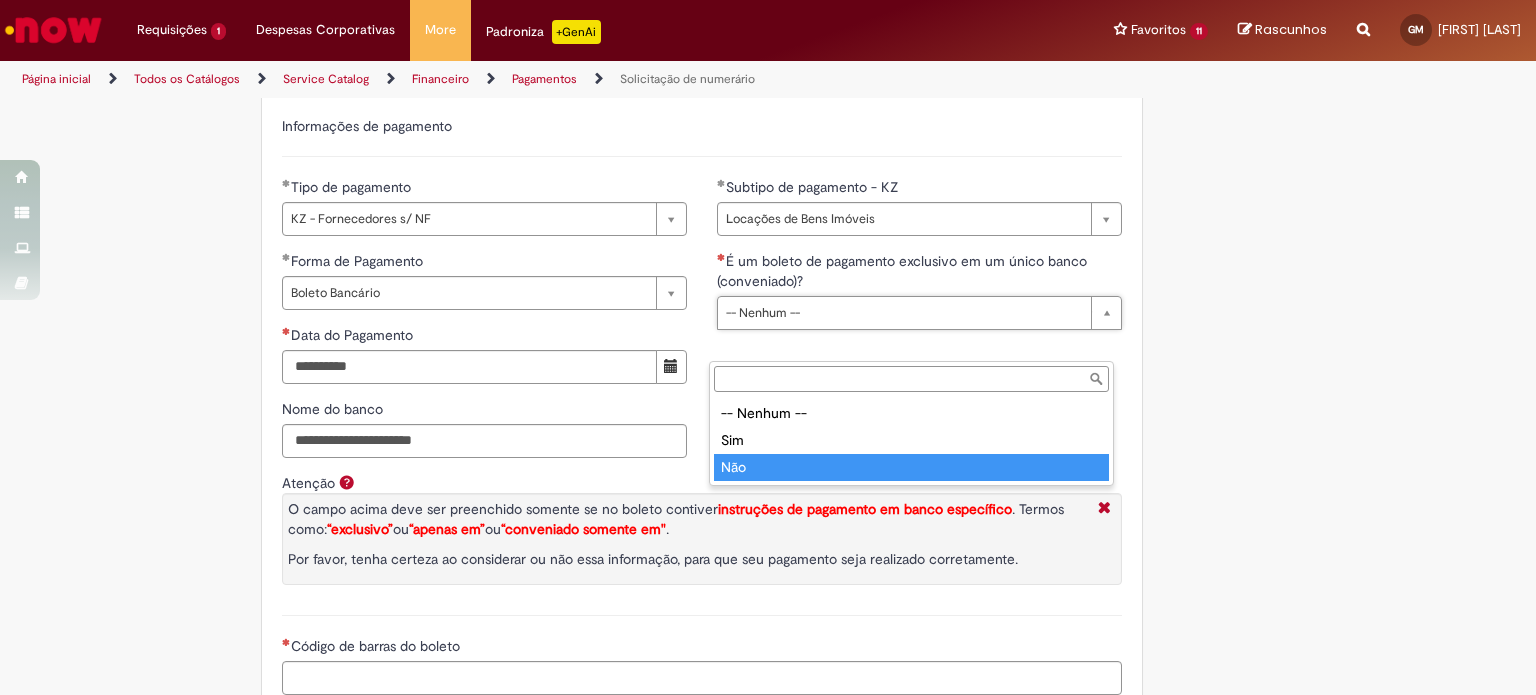 type on "***" 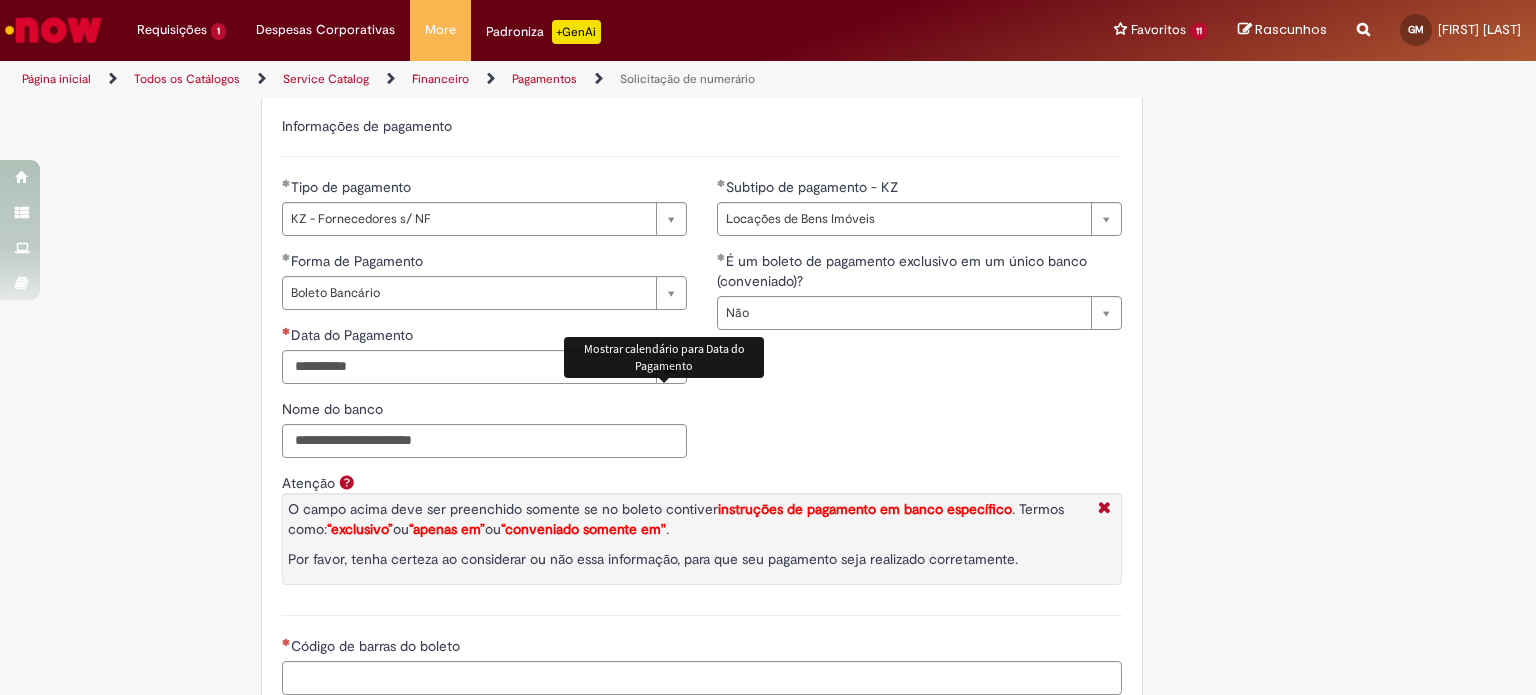 click at bounding box center [671, 367] 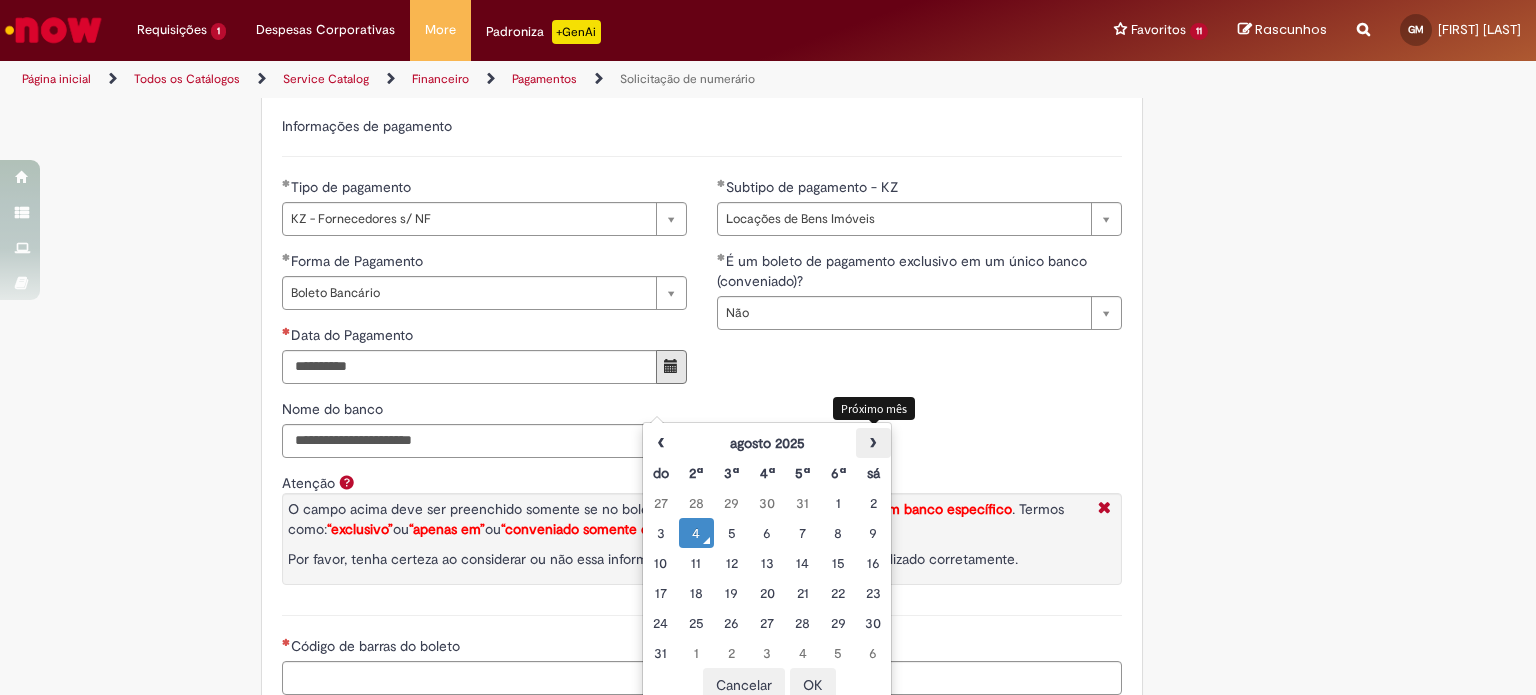 click on "›" at bounding box center (873, 443) 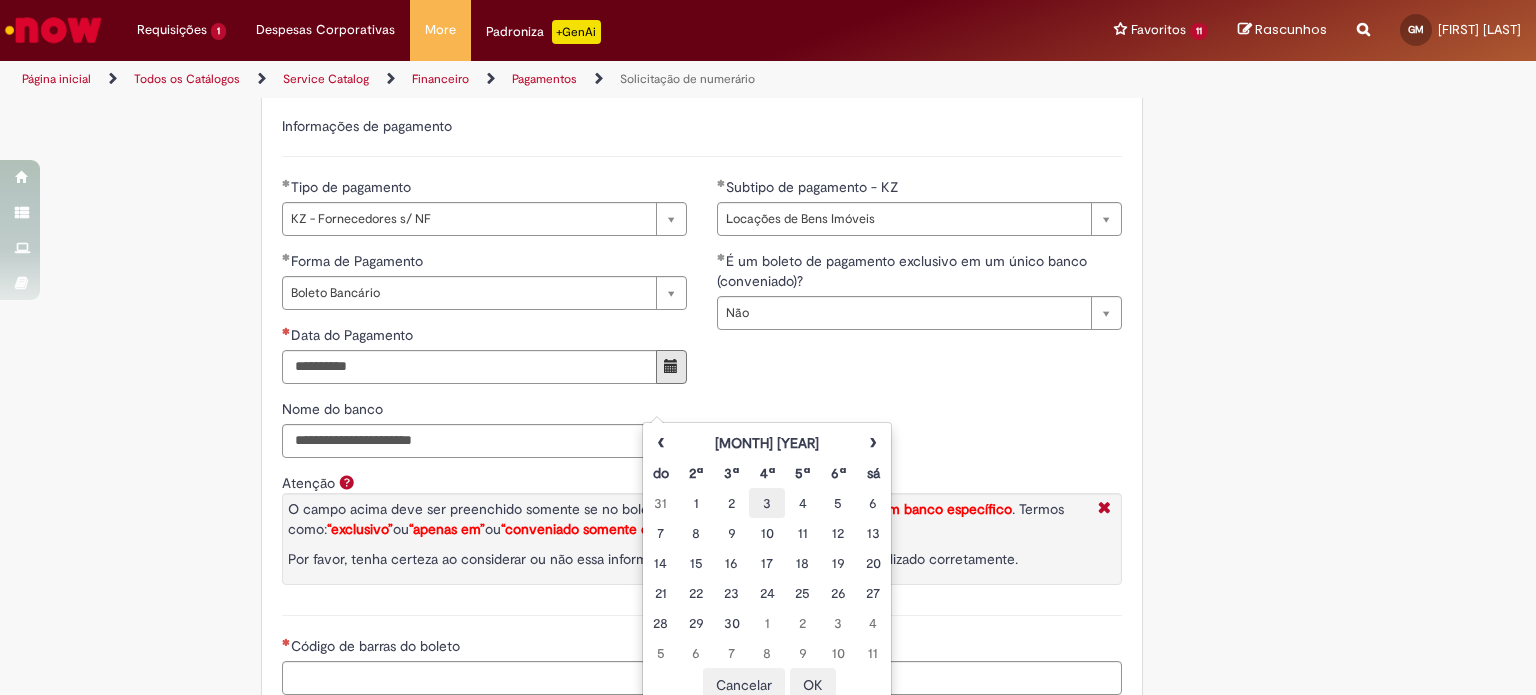 click on "3" at bounding box center [766, 503] 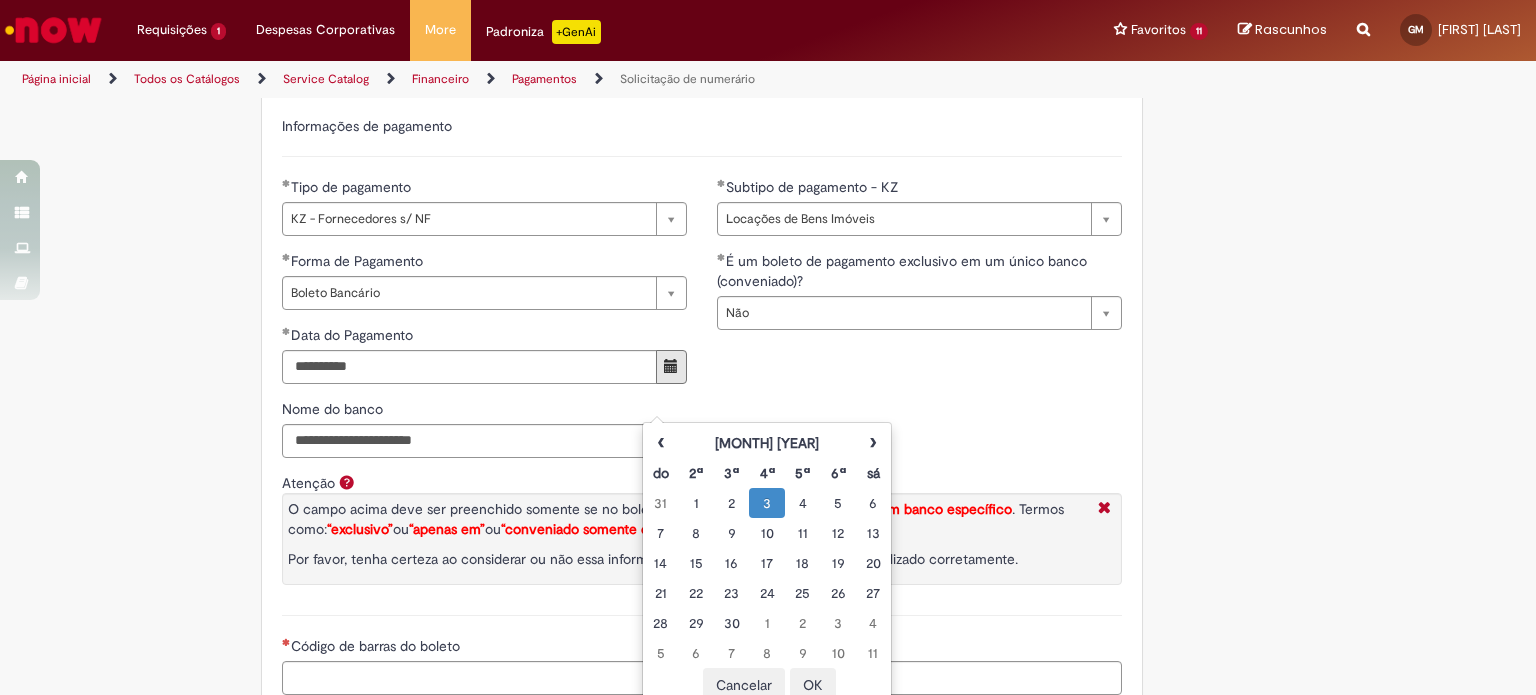 click on "Tire dúvidas com LupiAssist    +GenAI
Oi! Eu sou LupiAssist, uma Inteligência Artificial Generativa em constante aprendizado   Meu conteúdo é monitorado para trazer uma melhor experiência
Dúvidas comuns:
Só mais um instante, estou consultando nossas bases de conhecimento  e escrevendo a melhor resposta pra você!
Title
Lorem ipsum dolor sit amet    Fazer uma nova pergunta
Gerei esta resposta utilizando IA Generativa em conjunto com os nossos padrões. Em caso de divergência, os documentos oficiais prevalecerão.
Saiba mais em:
Ou ligue para:
E aí, te ajudei?
Sim, obrigado!" at bounding box center (768, -335) 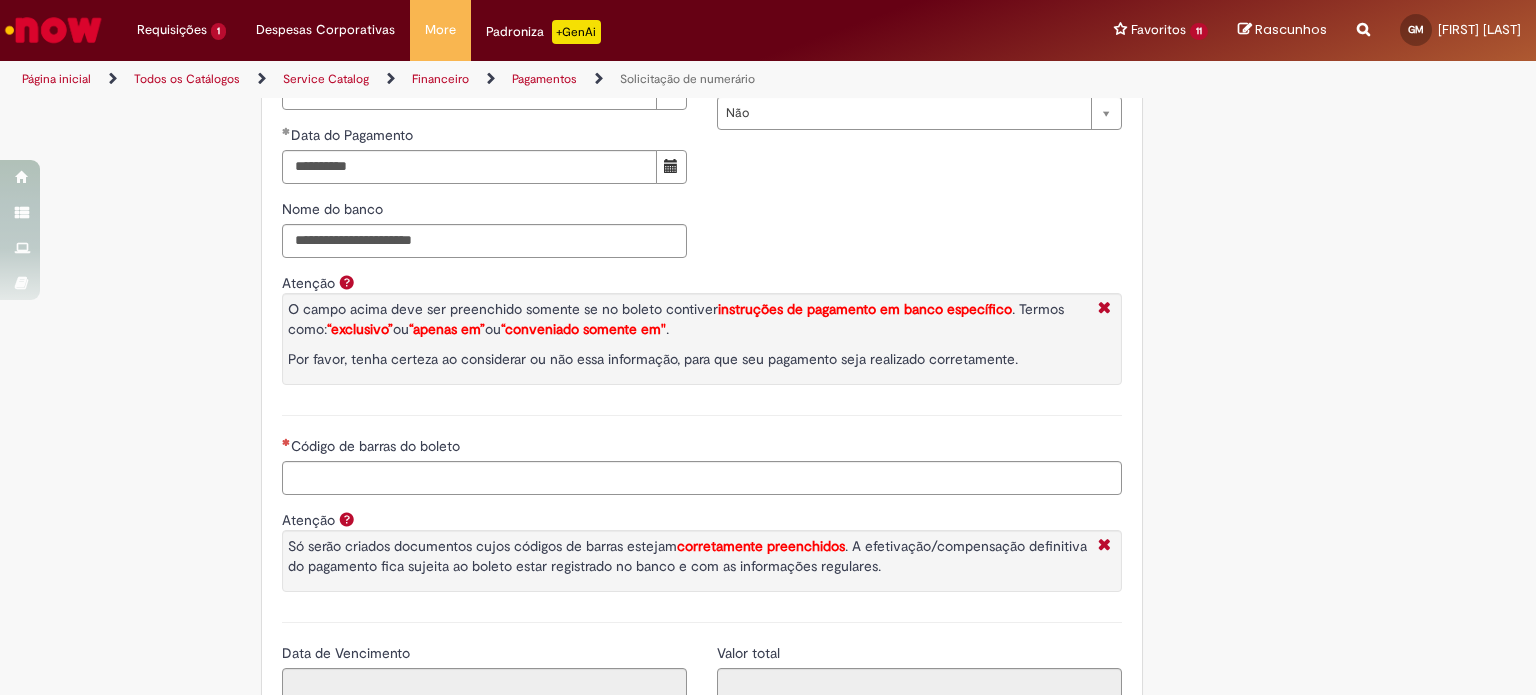 scroll, scrollTop: 3100, scrollLeft: 0, axis: vertical 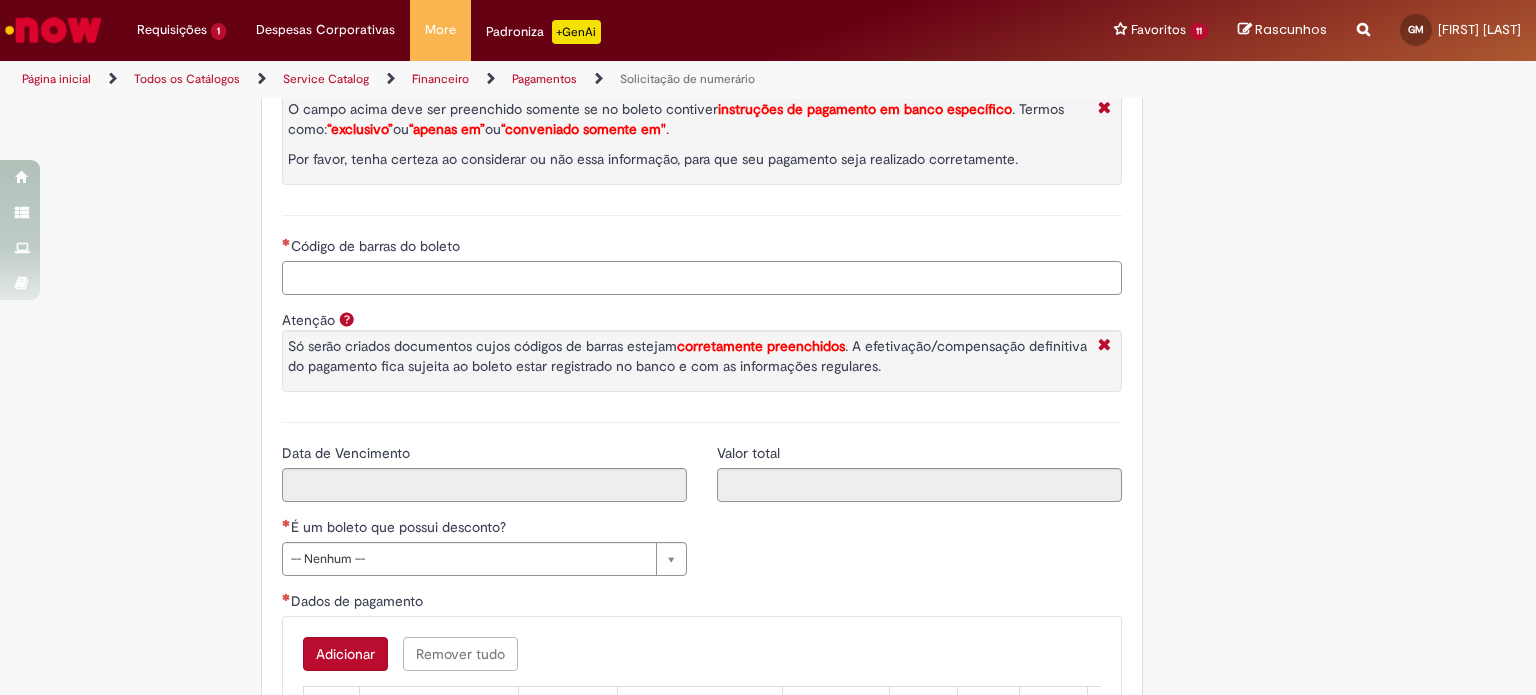 click on "Código de barras do boleto" at bounding box center (702, 278) 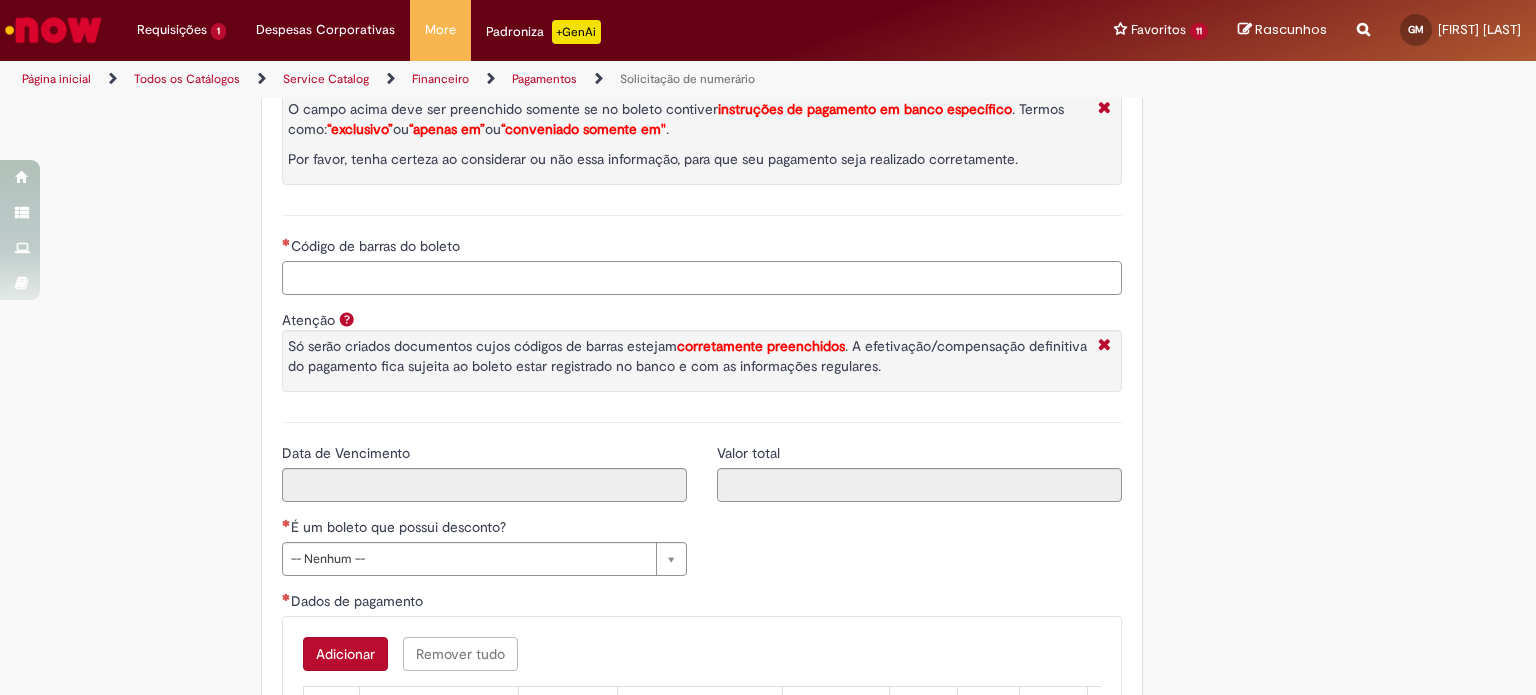 paste on "**********" 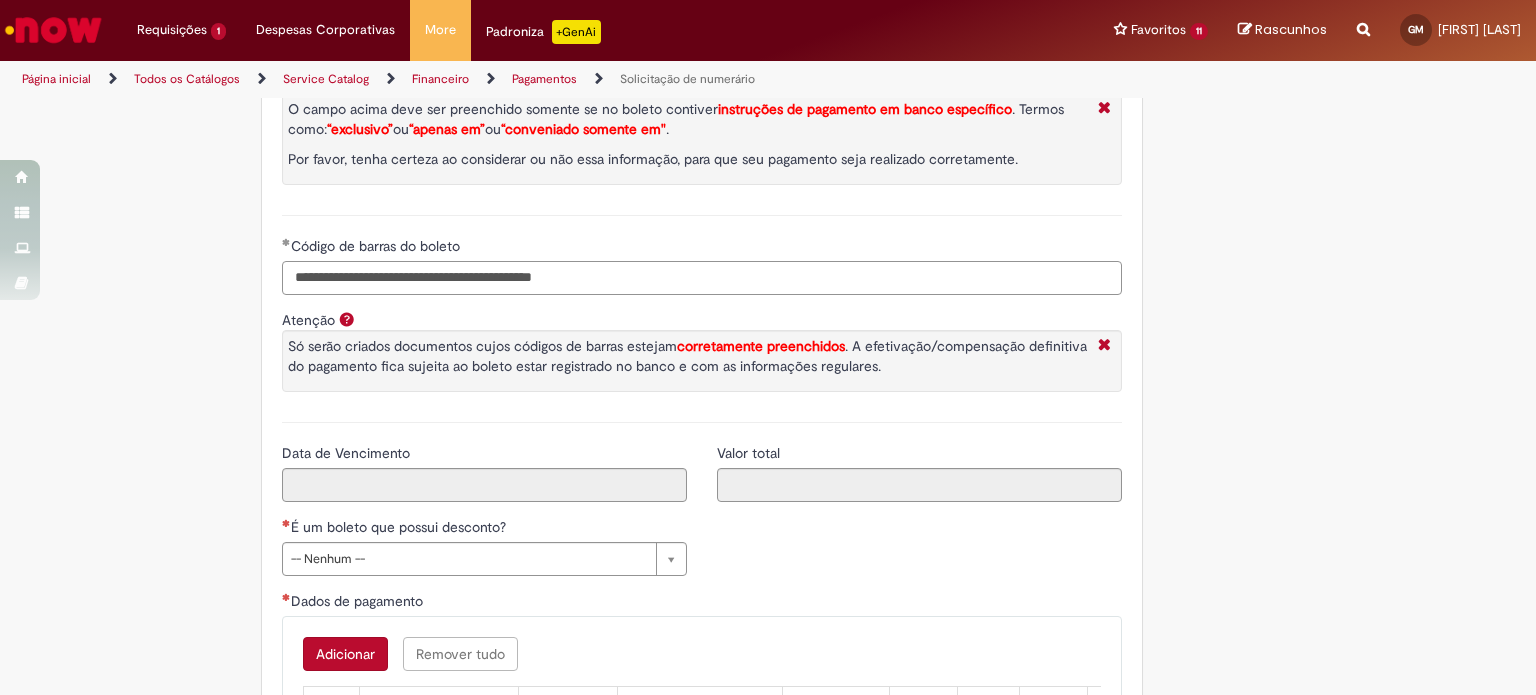 type on "**********" 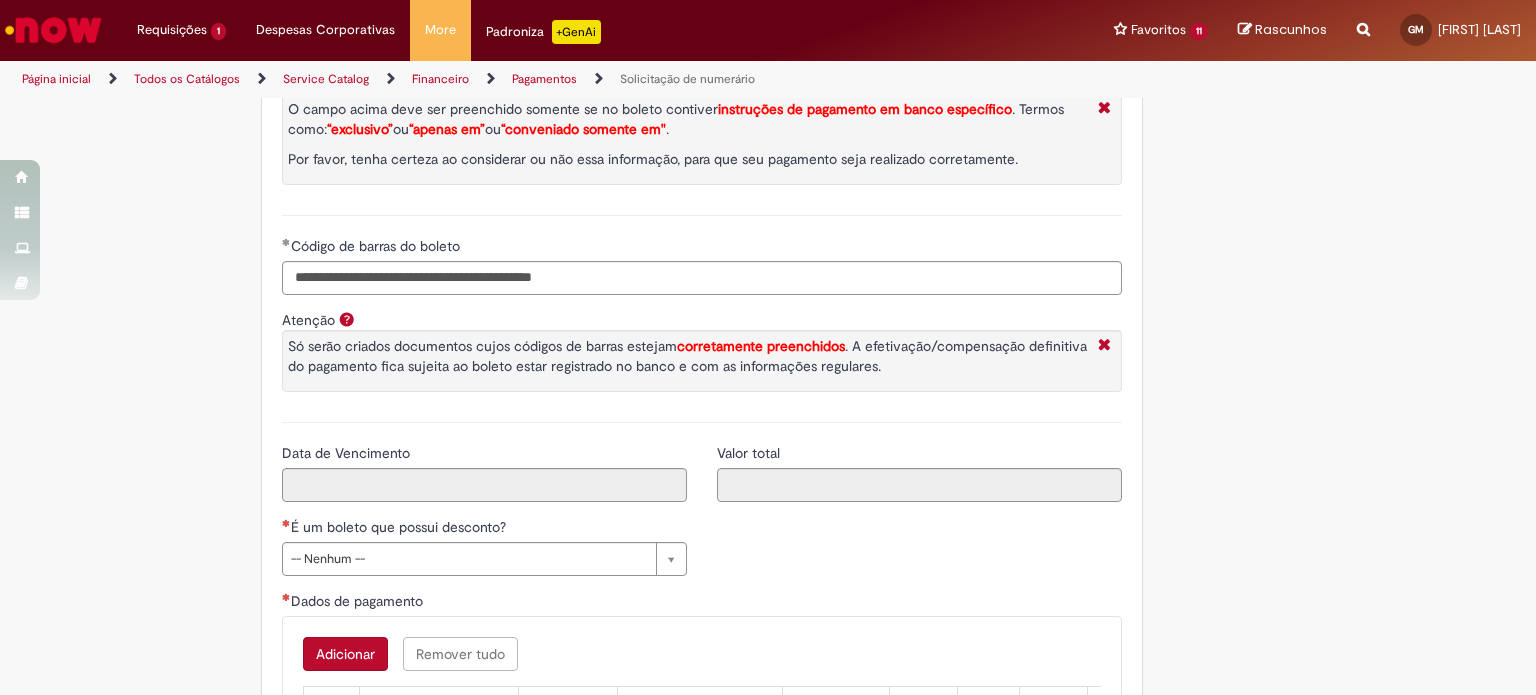 type on "*********" 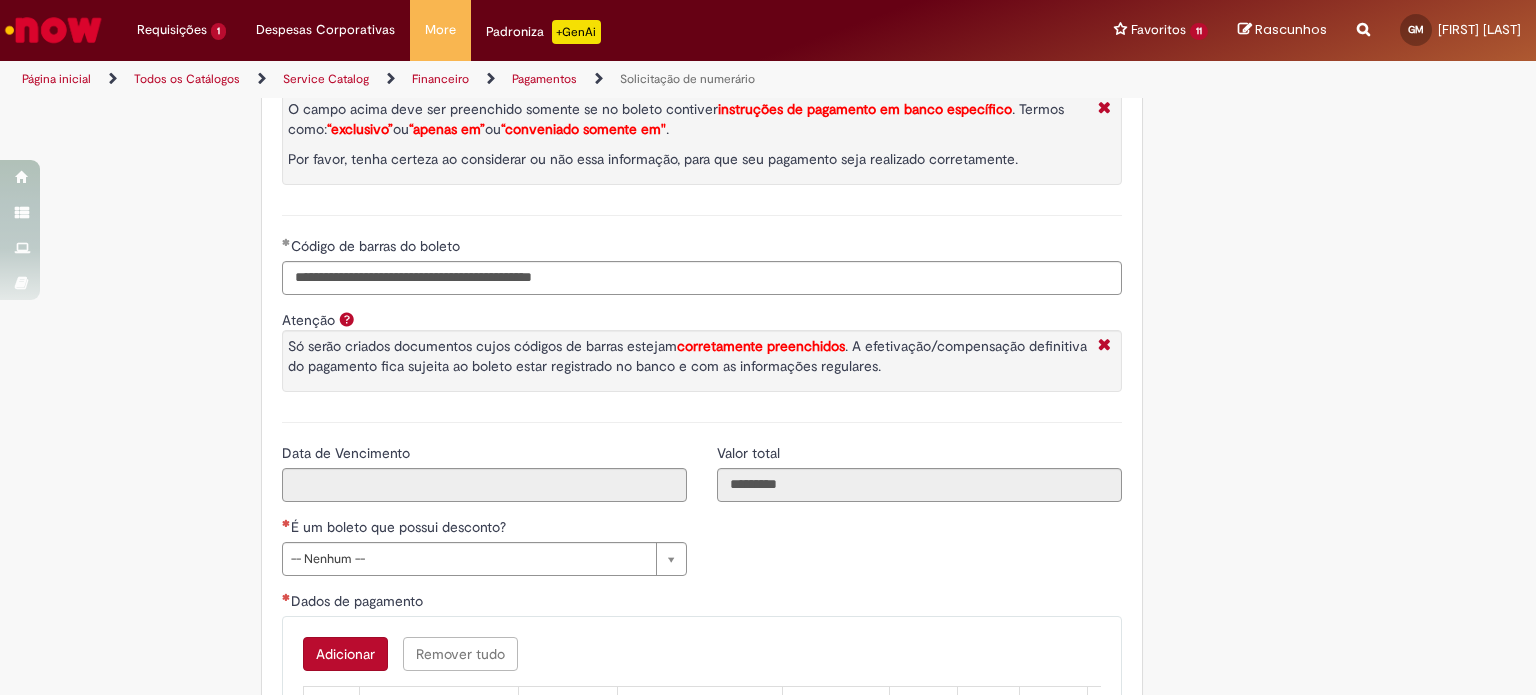 click on "**********" at bounding box center [702, 339] 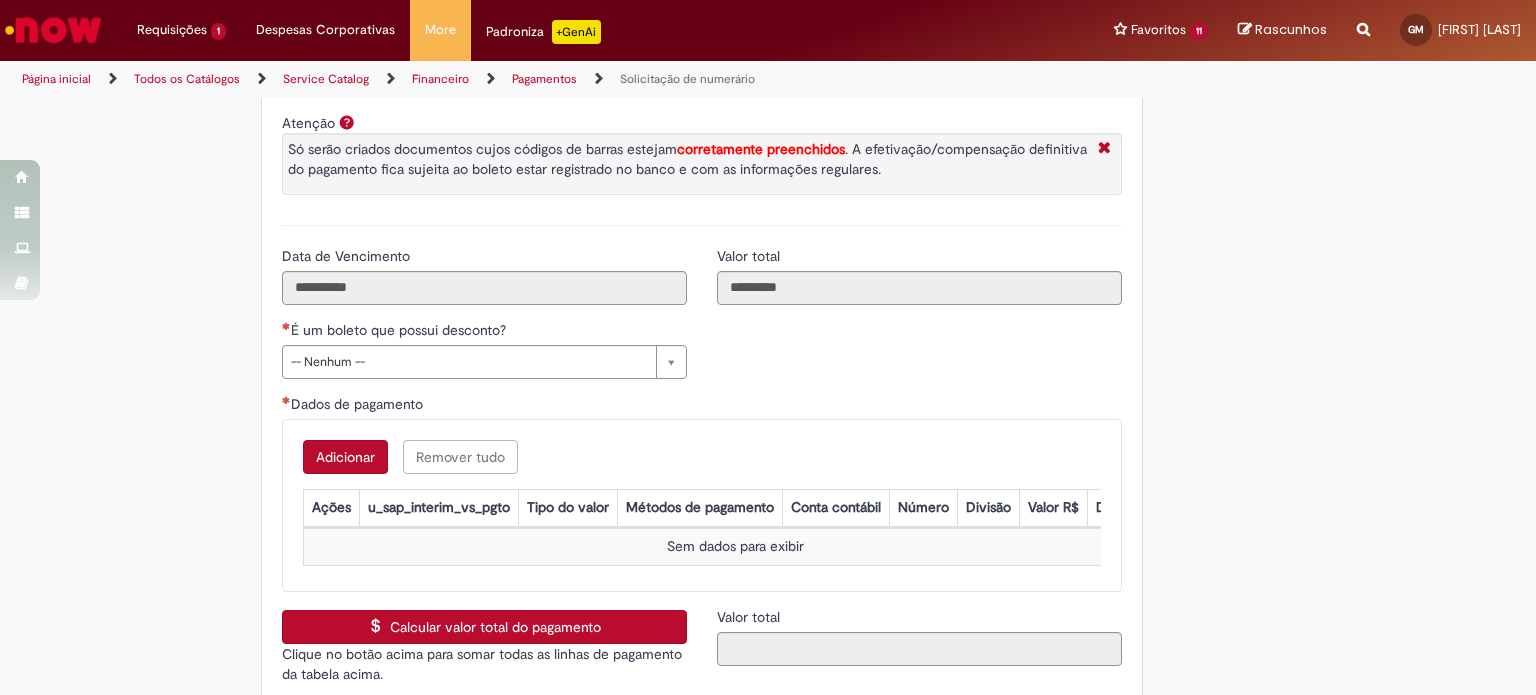 scroll, scrollTop: 3300, scrollLeft: 0, axis: vertical 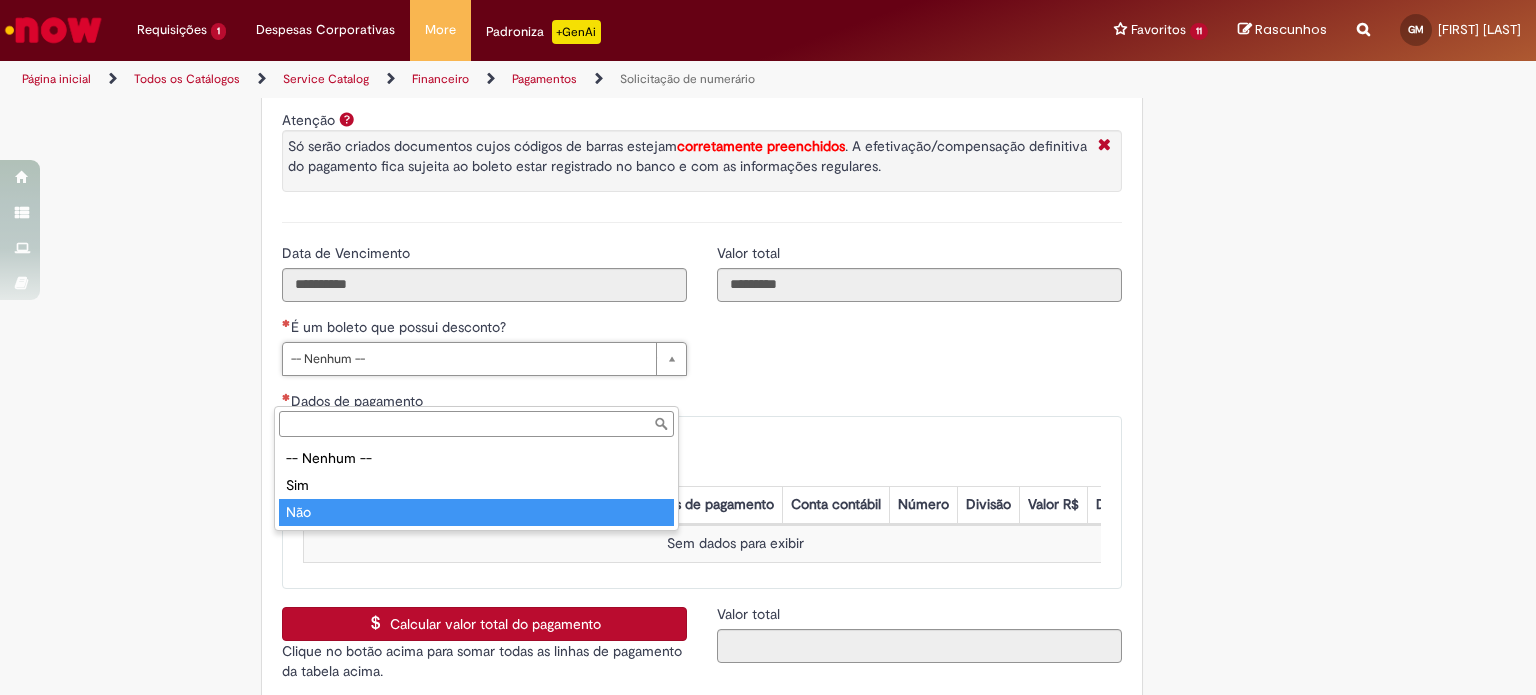 type on "***" 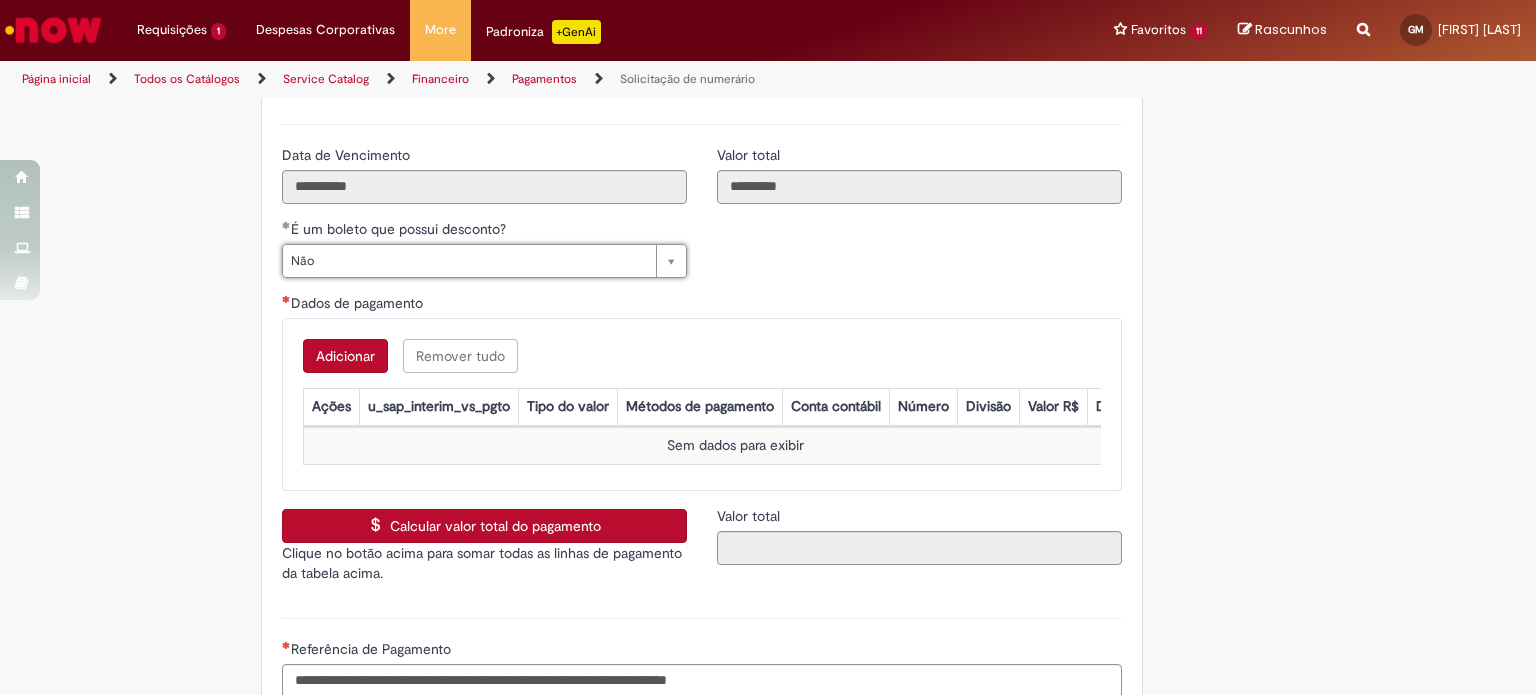 scroll, scrollTop: 3500, scrollLeft: 0, axis: vertical 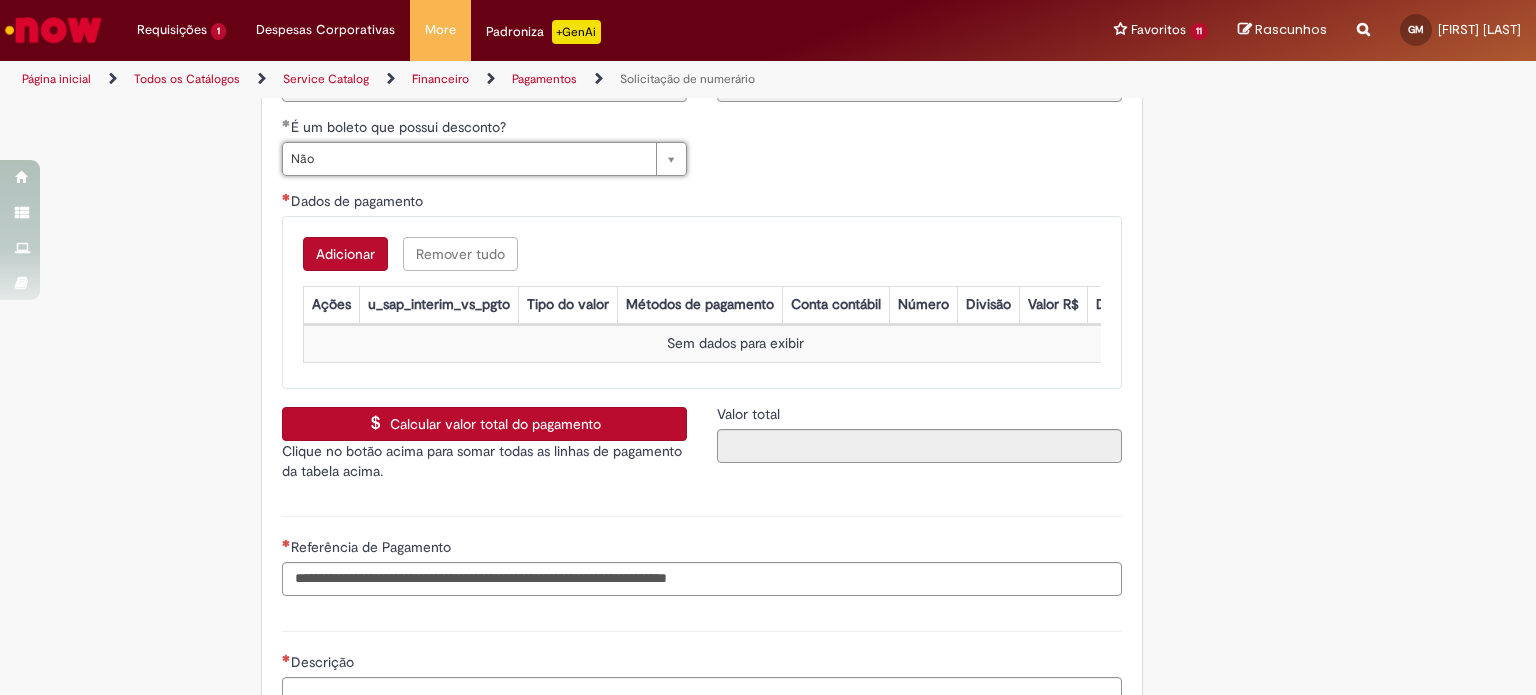 click on "Dados de pagamento" at bounding box center (702, 203) 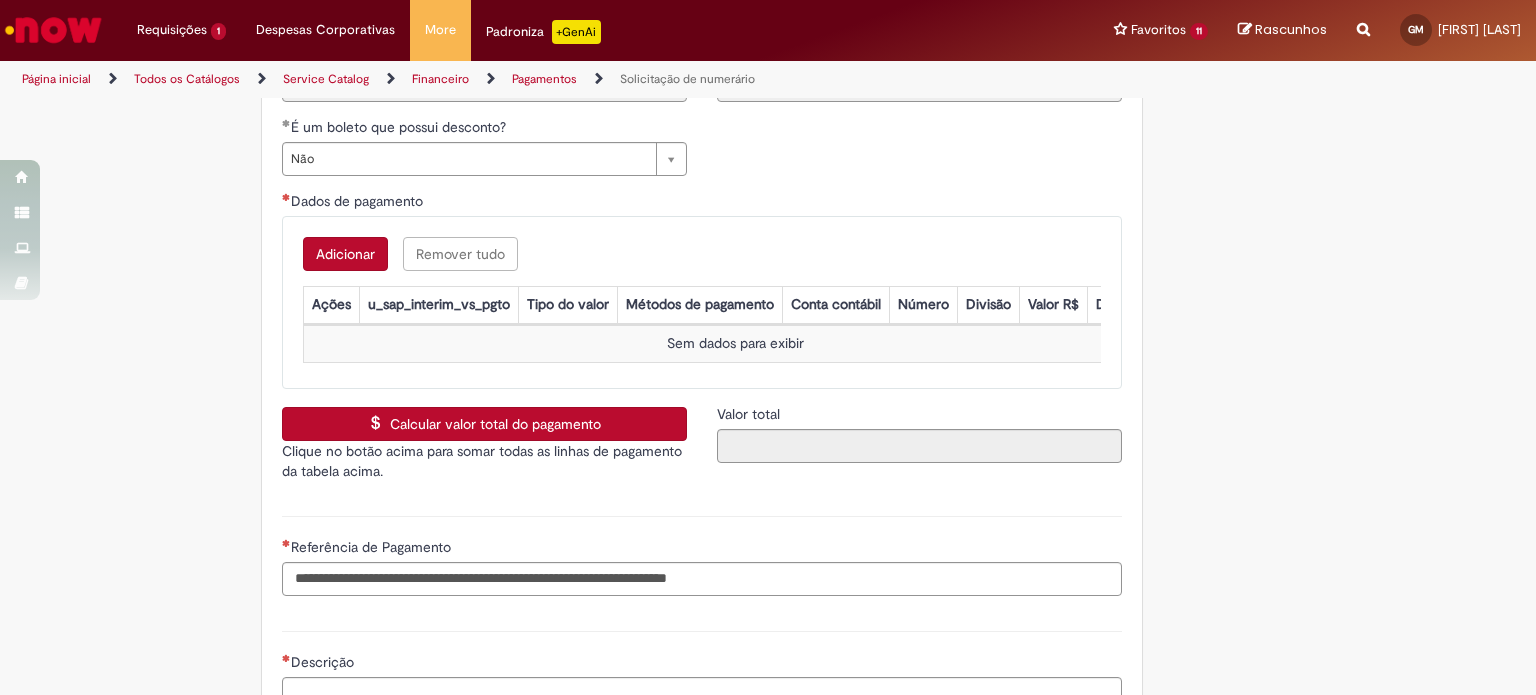 click on "Adicionar" at bounding box center (345, 254) 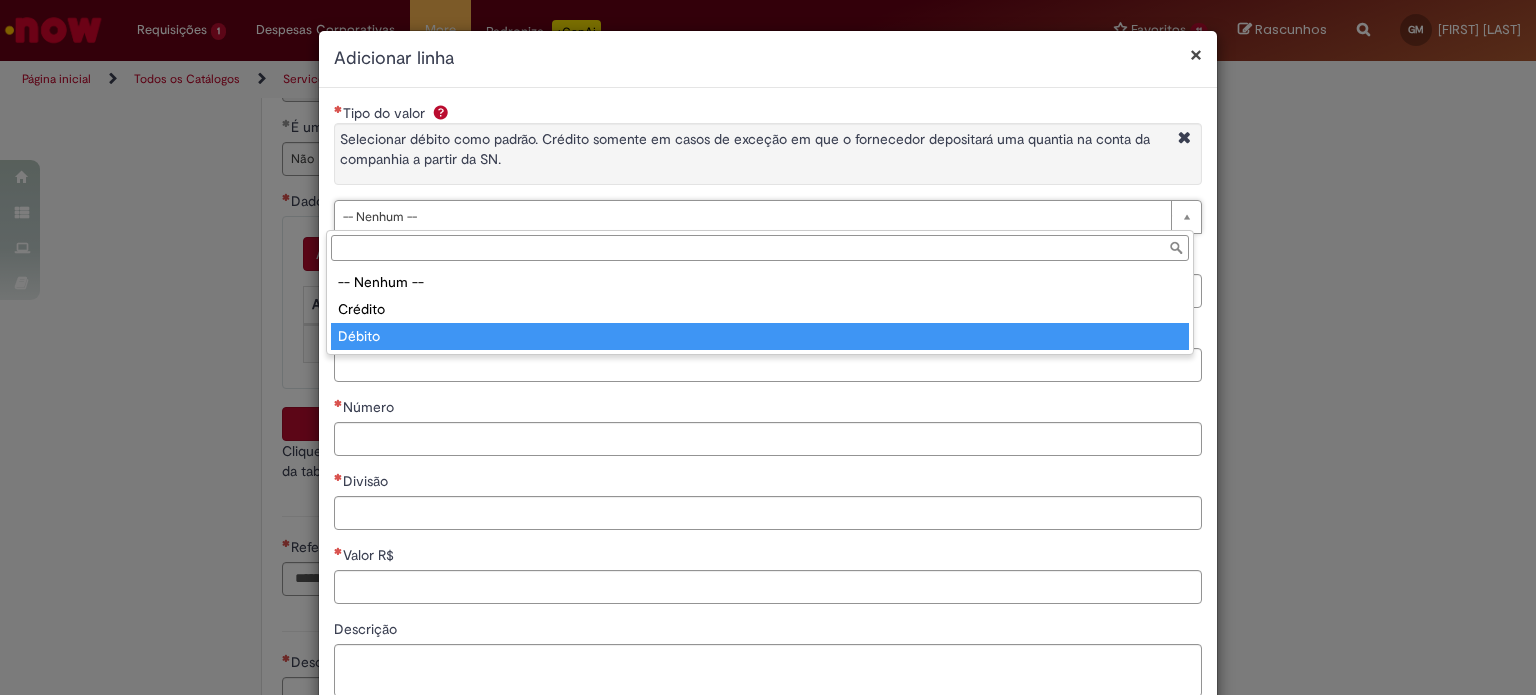 type on "******" 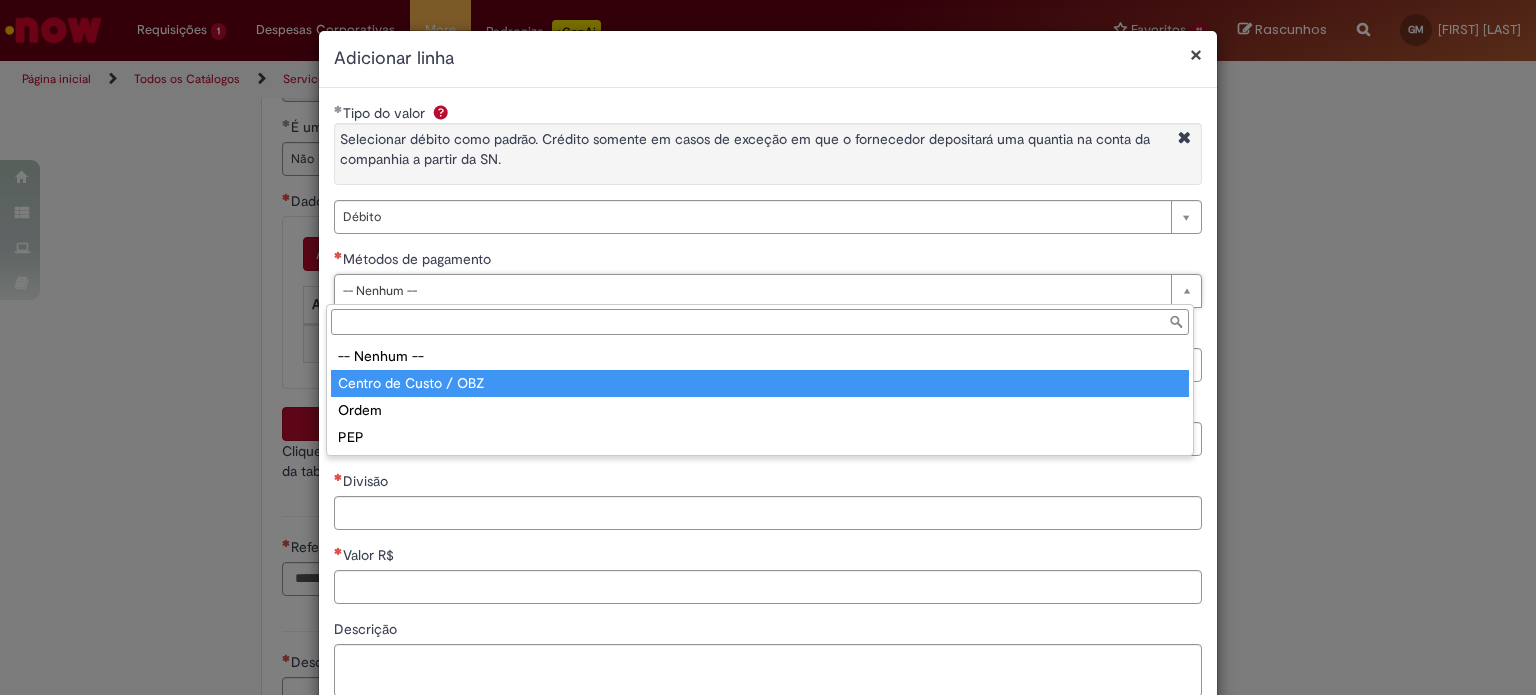 type on "**********" 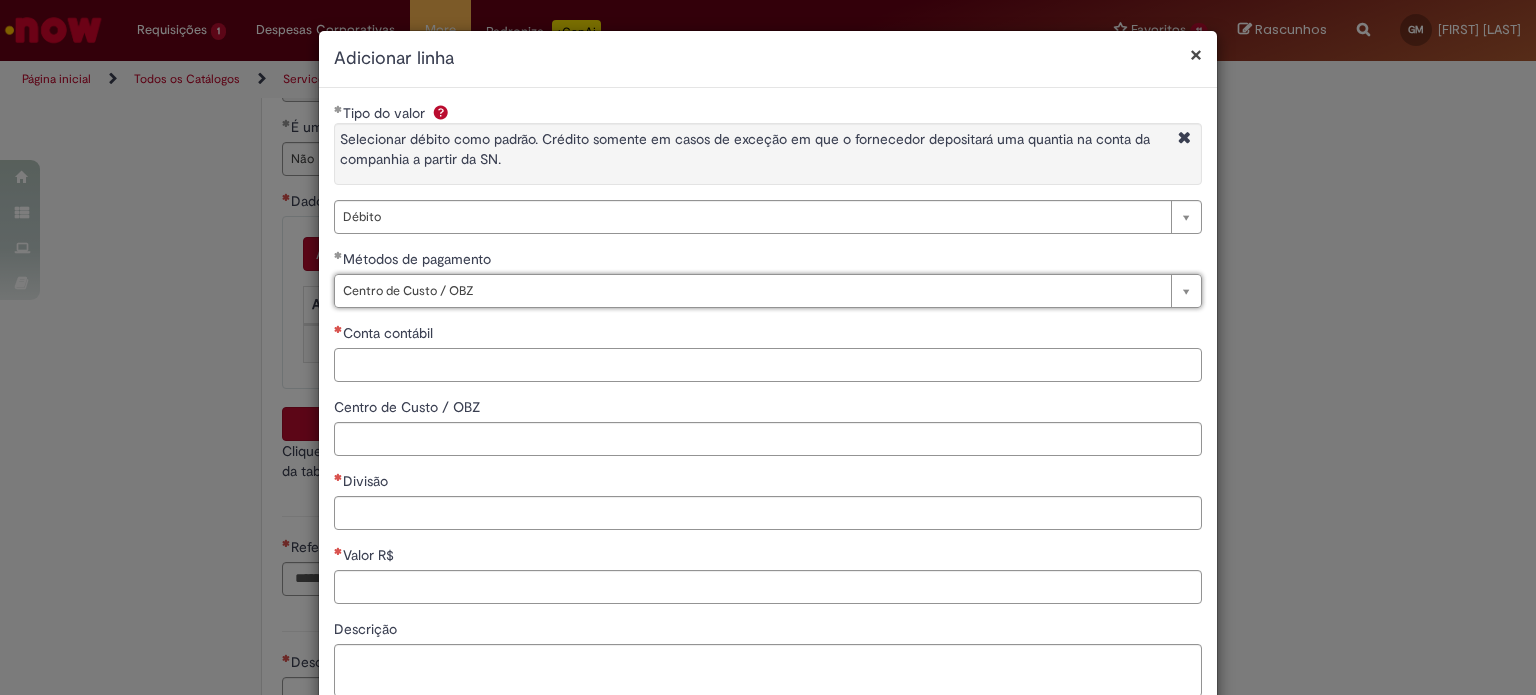 click on "Conta contábil" at bounding box center (768, 365) 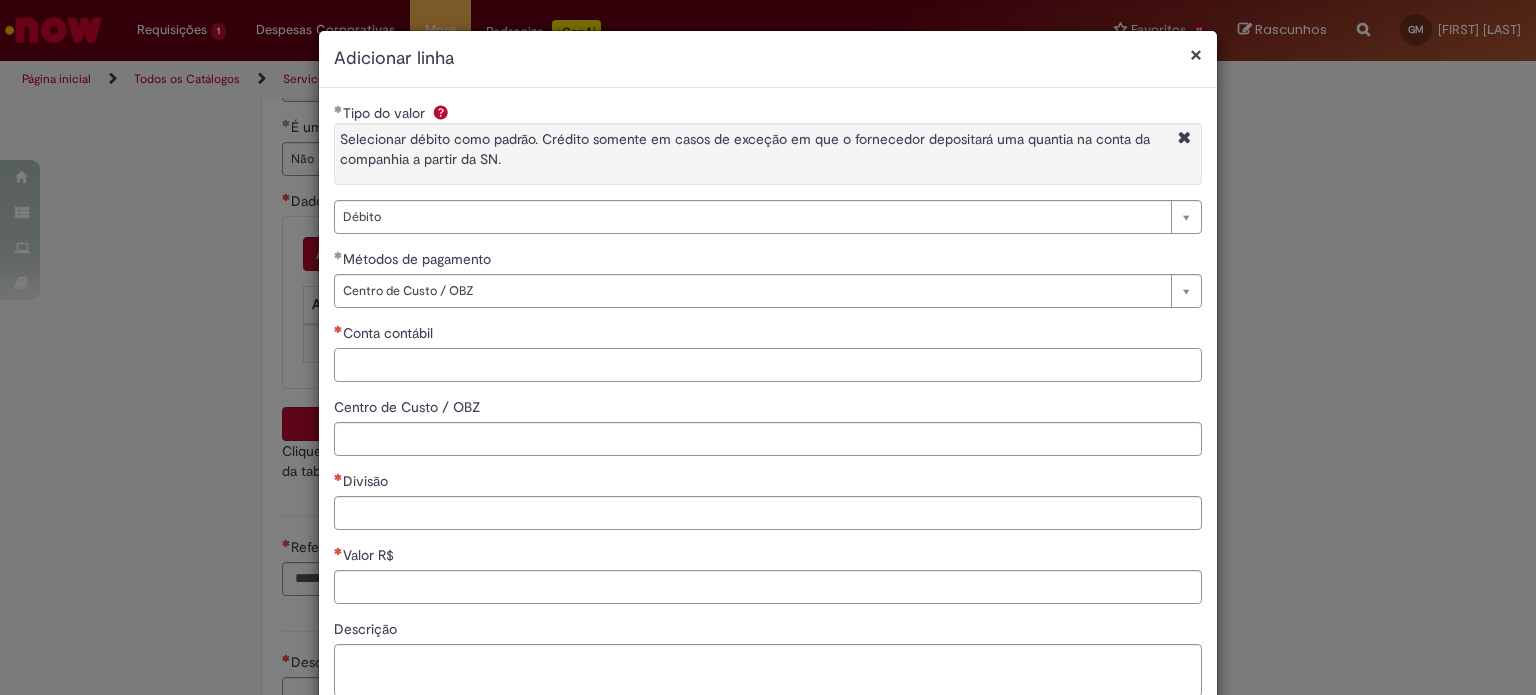 paste on "*******" 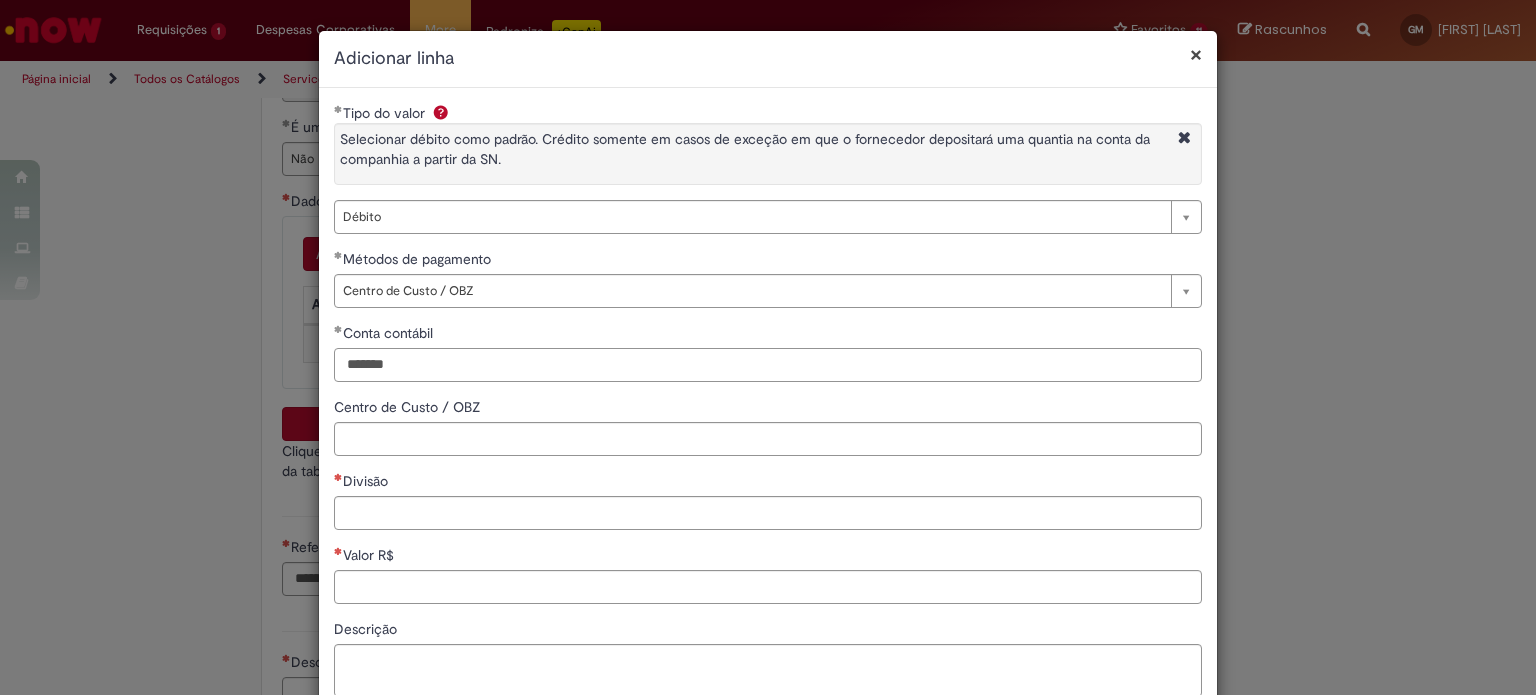 scroll, scrollTop: 100, scrollLeft: 0, axis: vertical 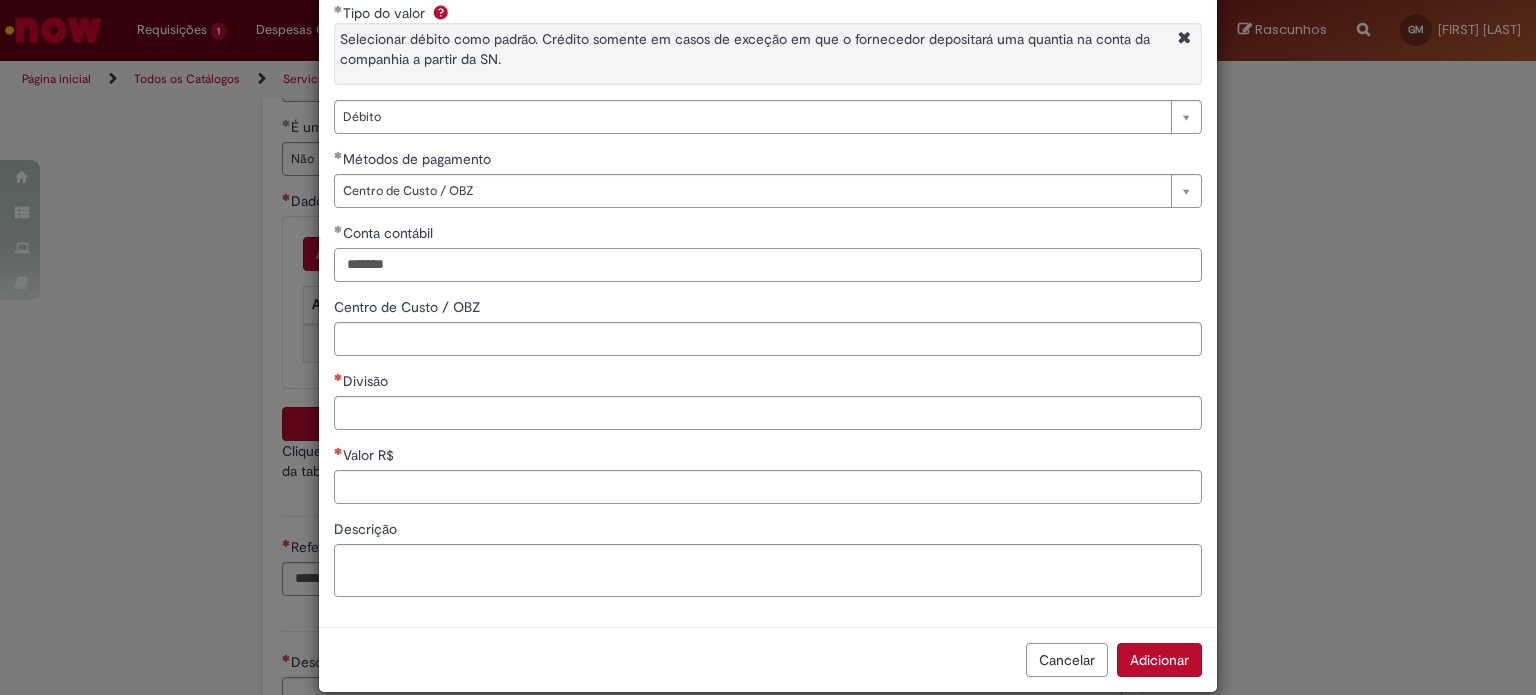 type on "*******" 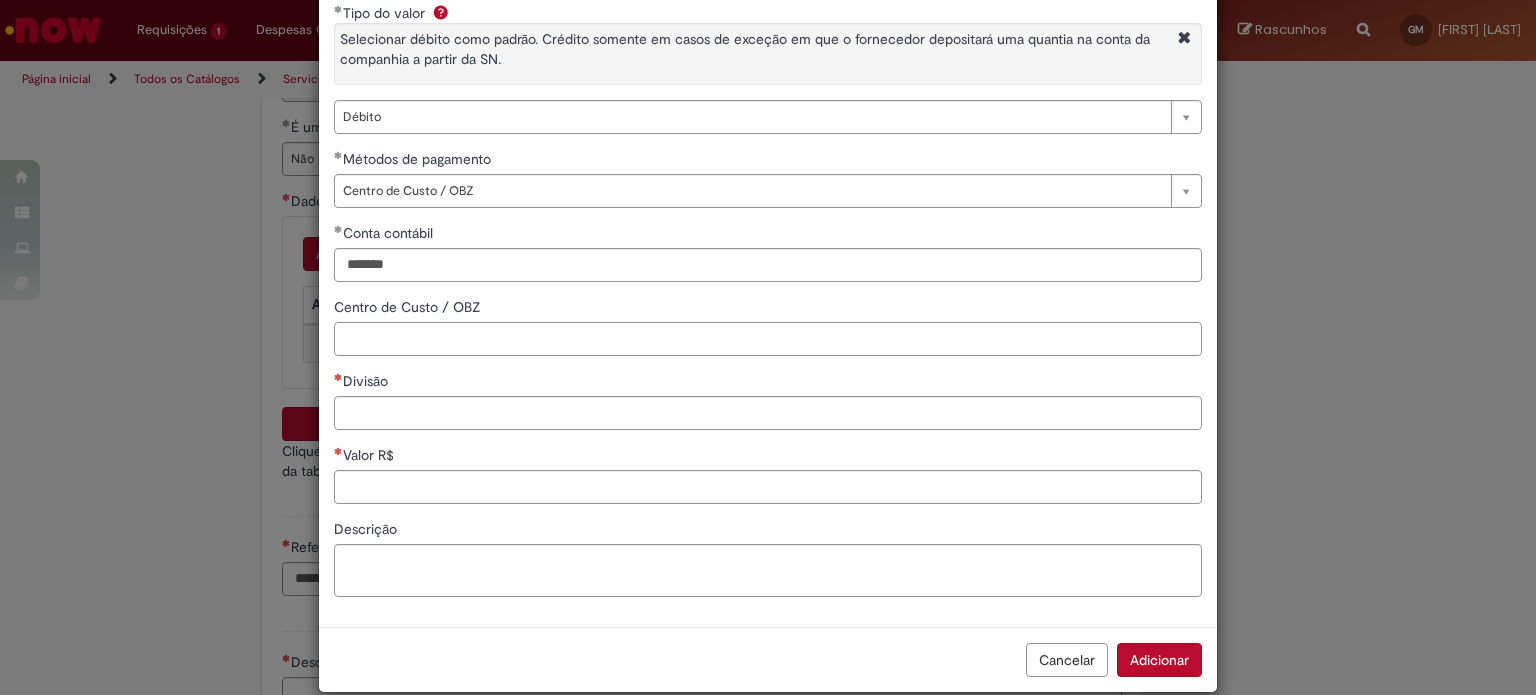 click on "Centro de Custo / OBZ" at bounding box center [768, 339] 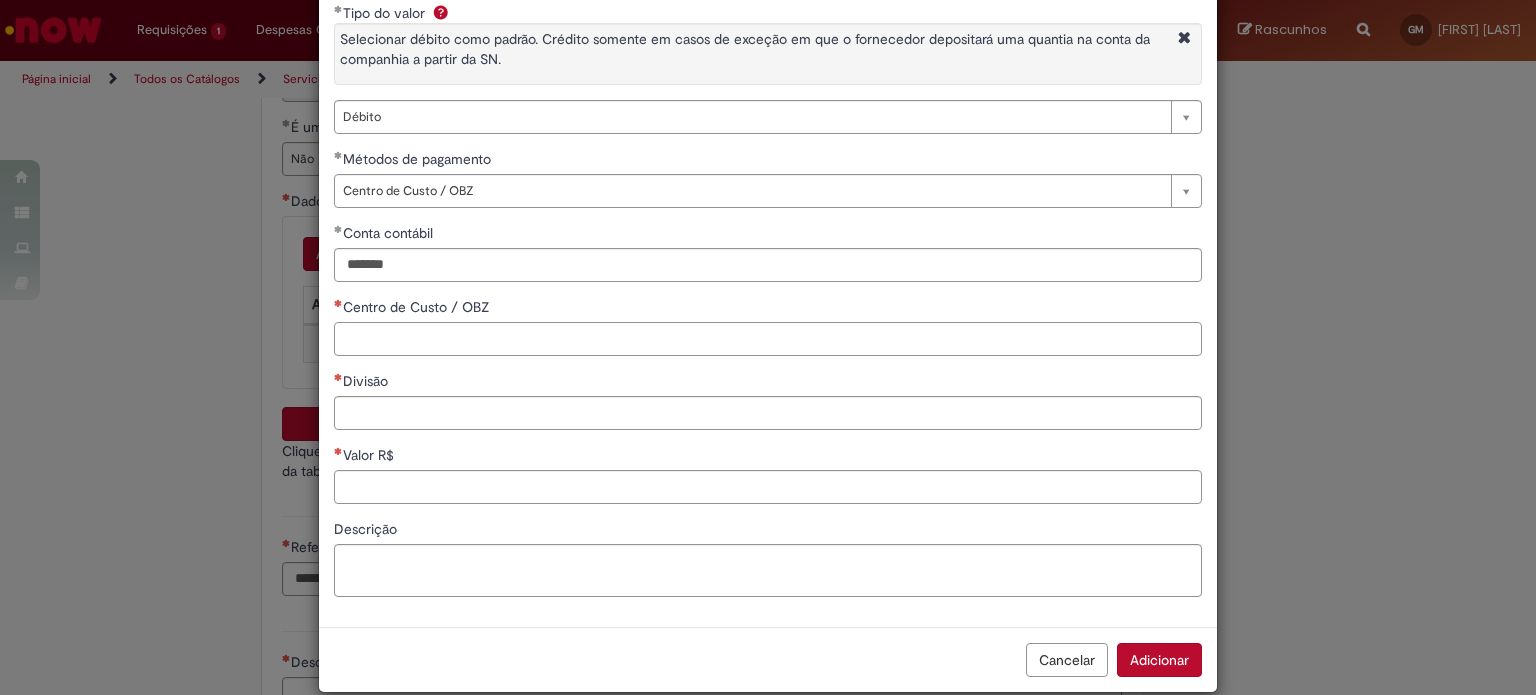 paste on "**********" 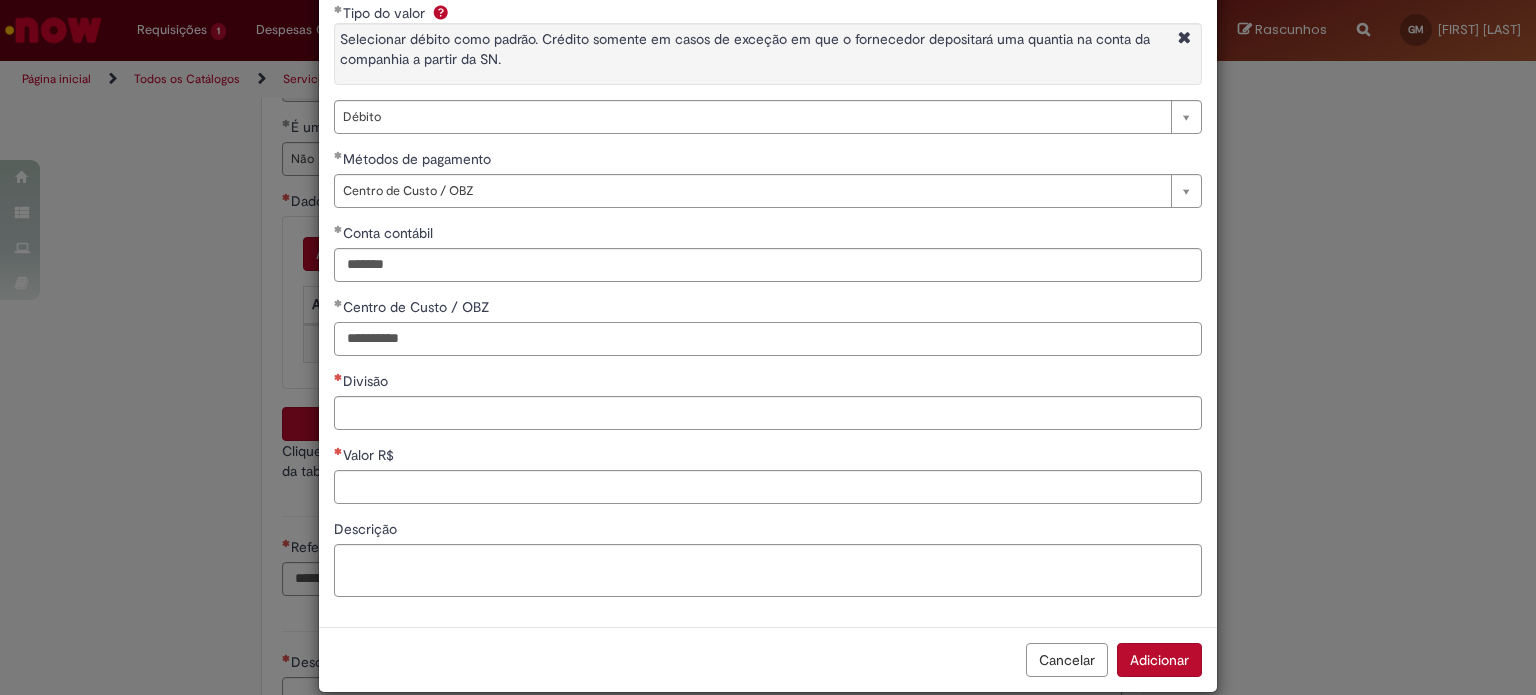 type on "**********" 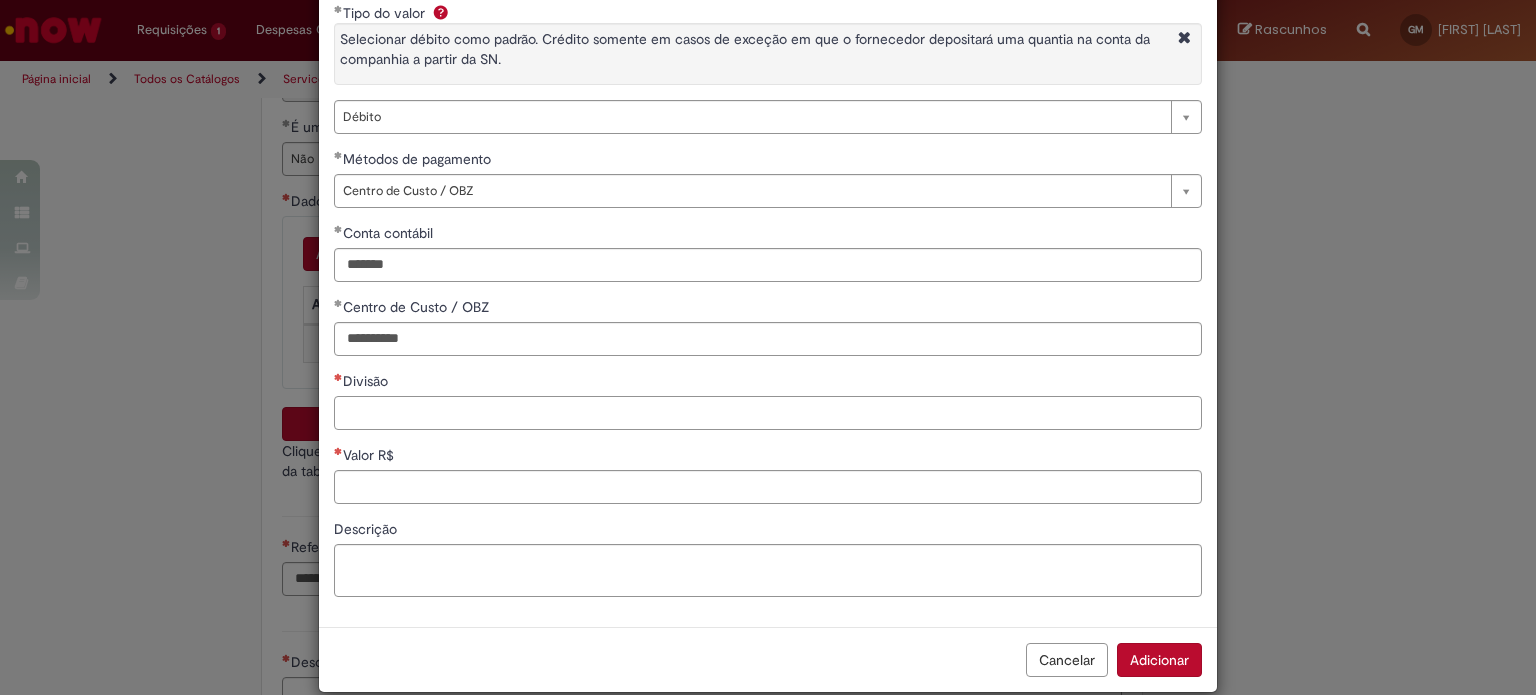 click on "Divisão" at bounding box center (768, 413) 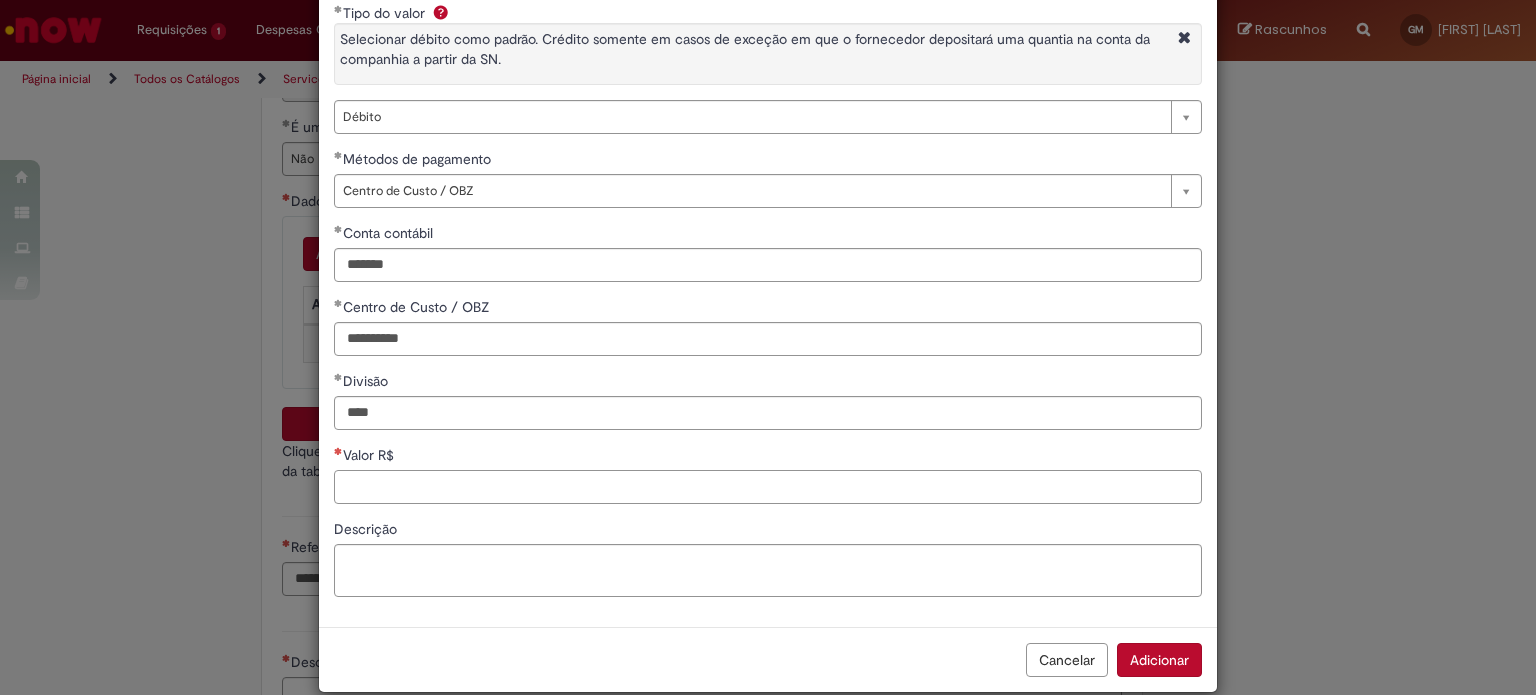type on "****" 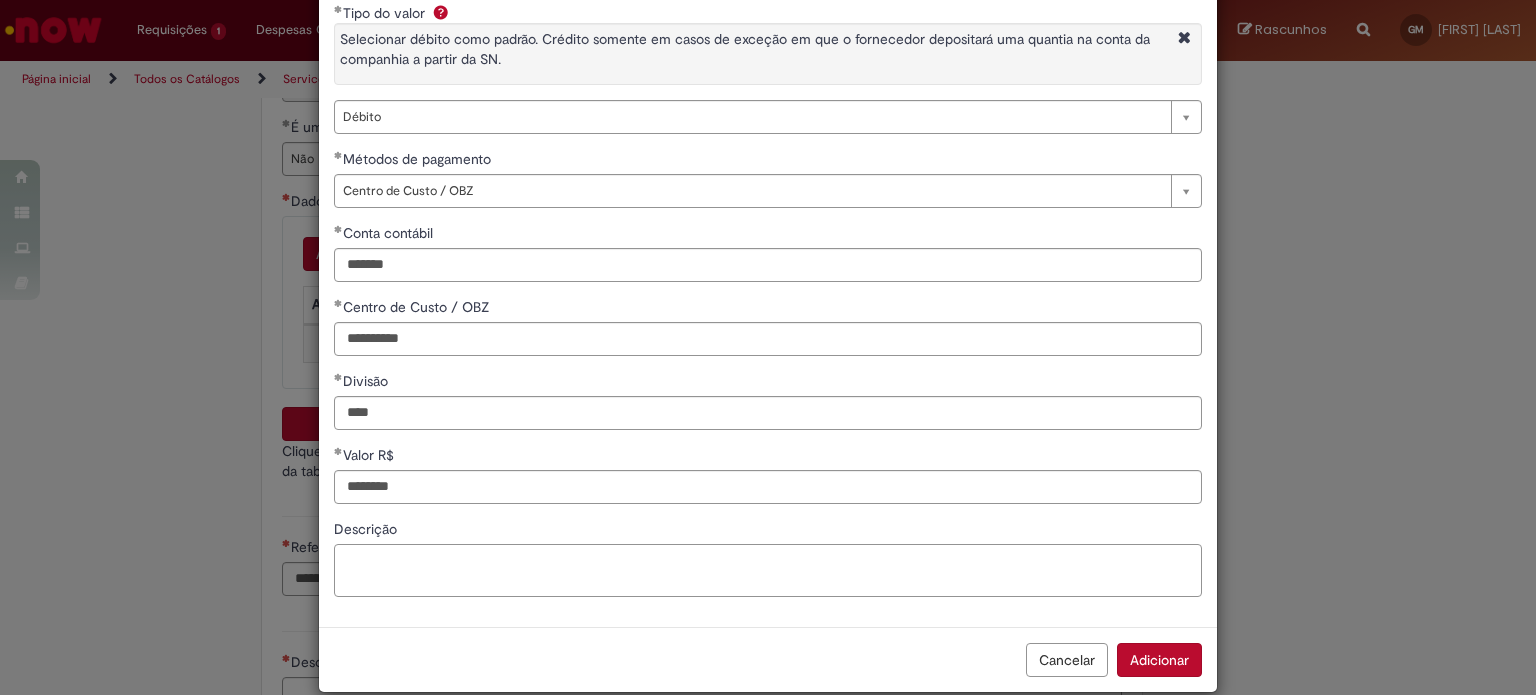 type on "*********" 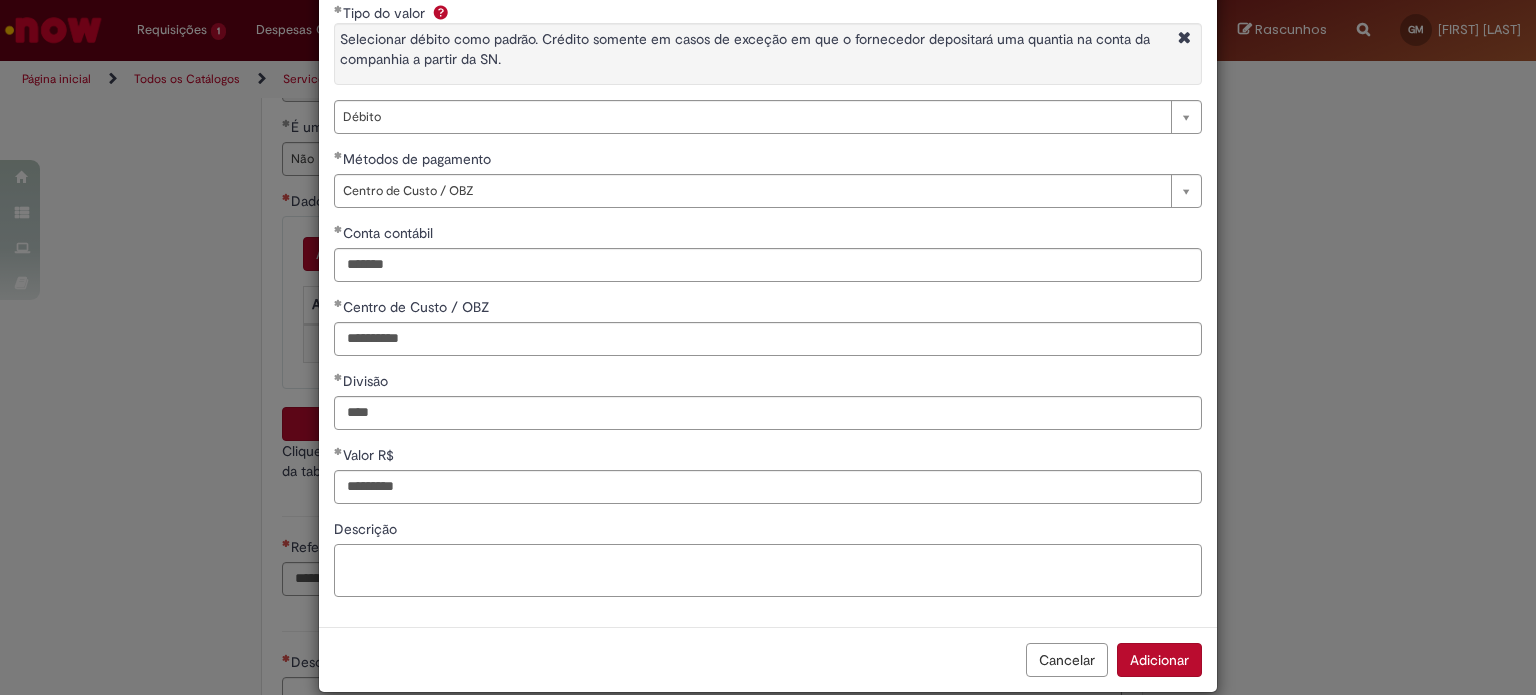 click on "Descrição" at bounding box center [768, 571] 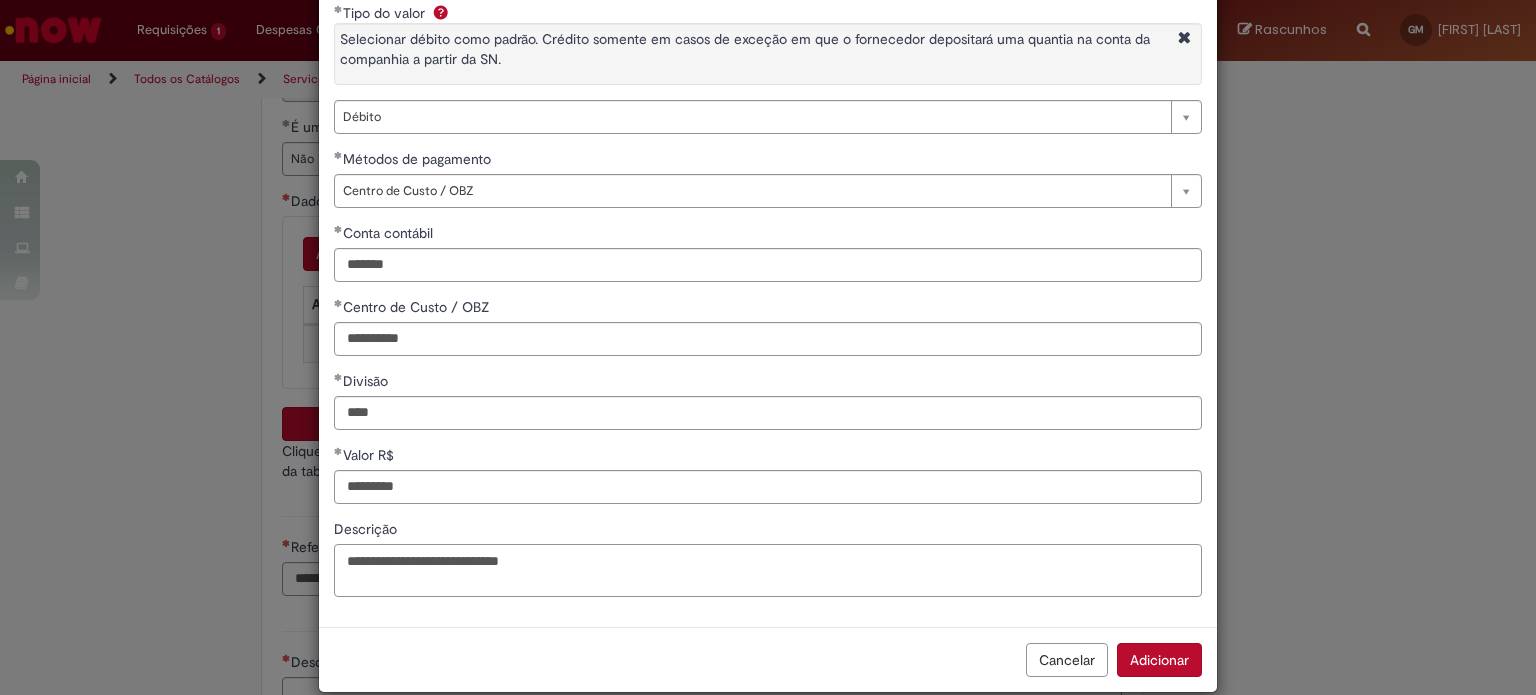 drag, startPoint x: 610, startPoint y: 560, endPoint x: 185, endPoint y: 595, distance: 426.43875 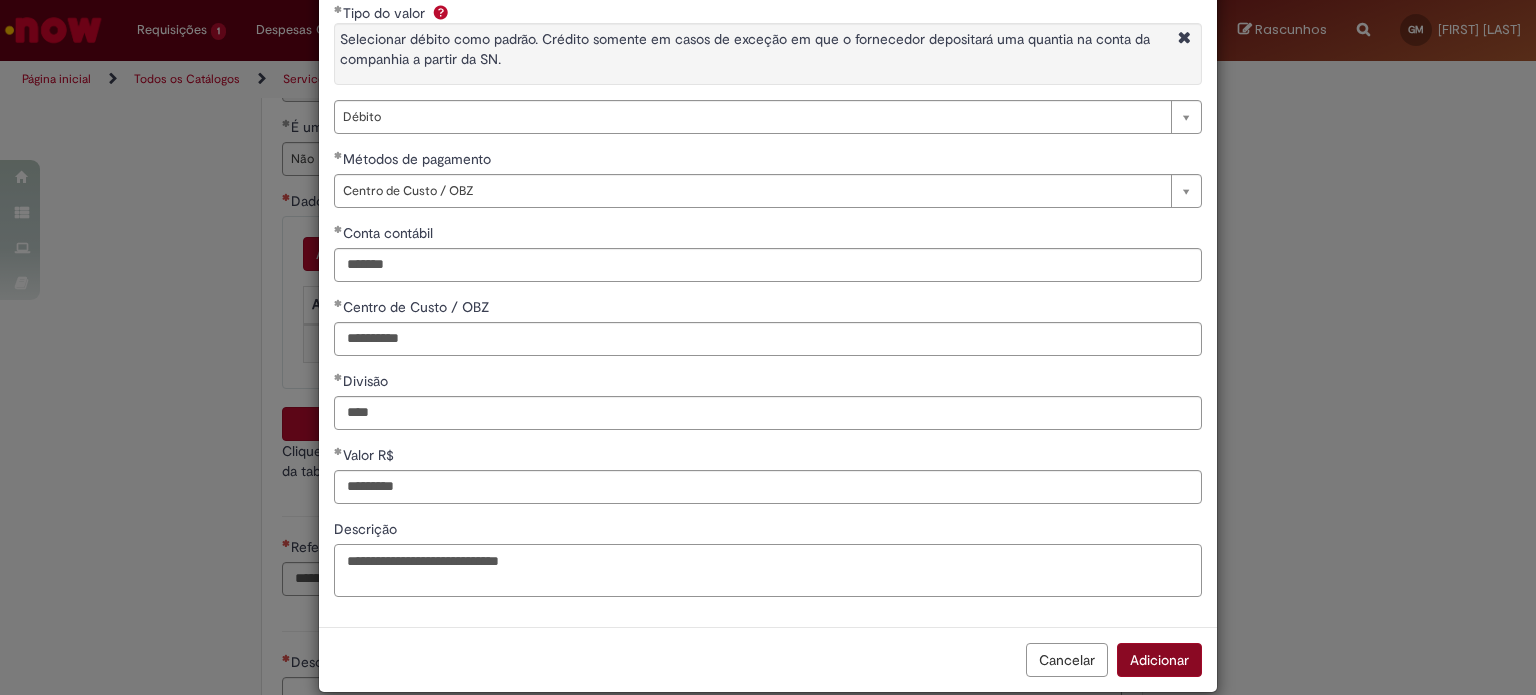 type on "**********" 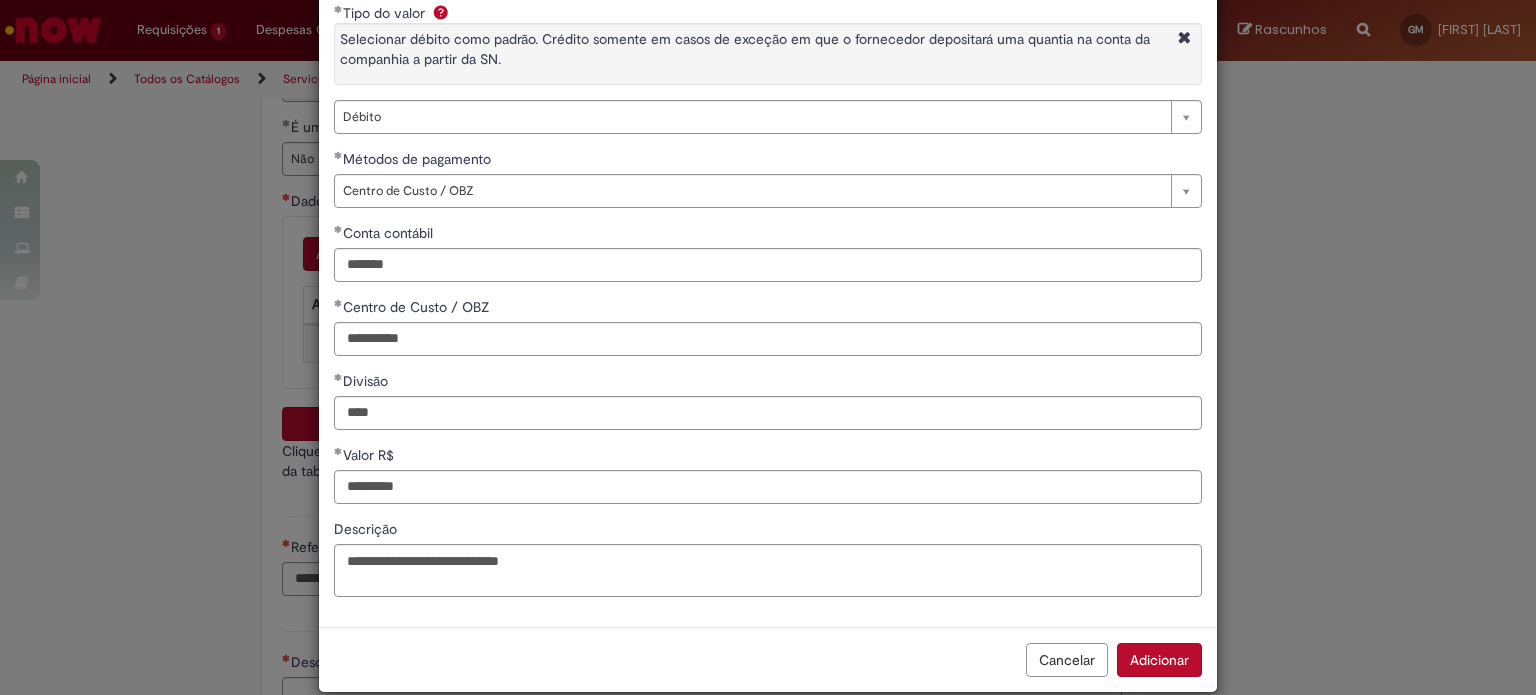 click on "Adicionar" at bounding box center (1159, 660) 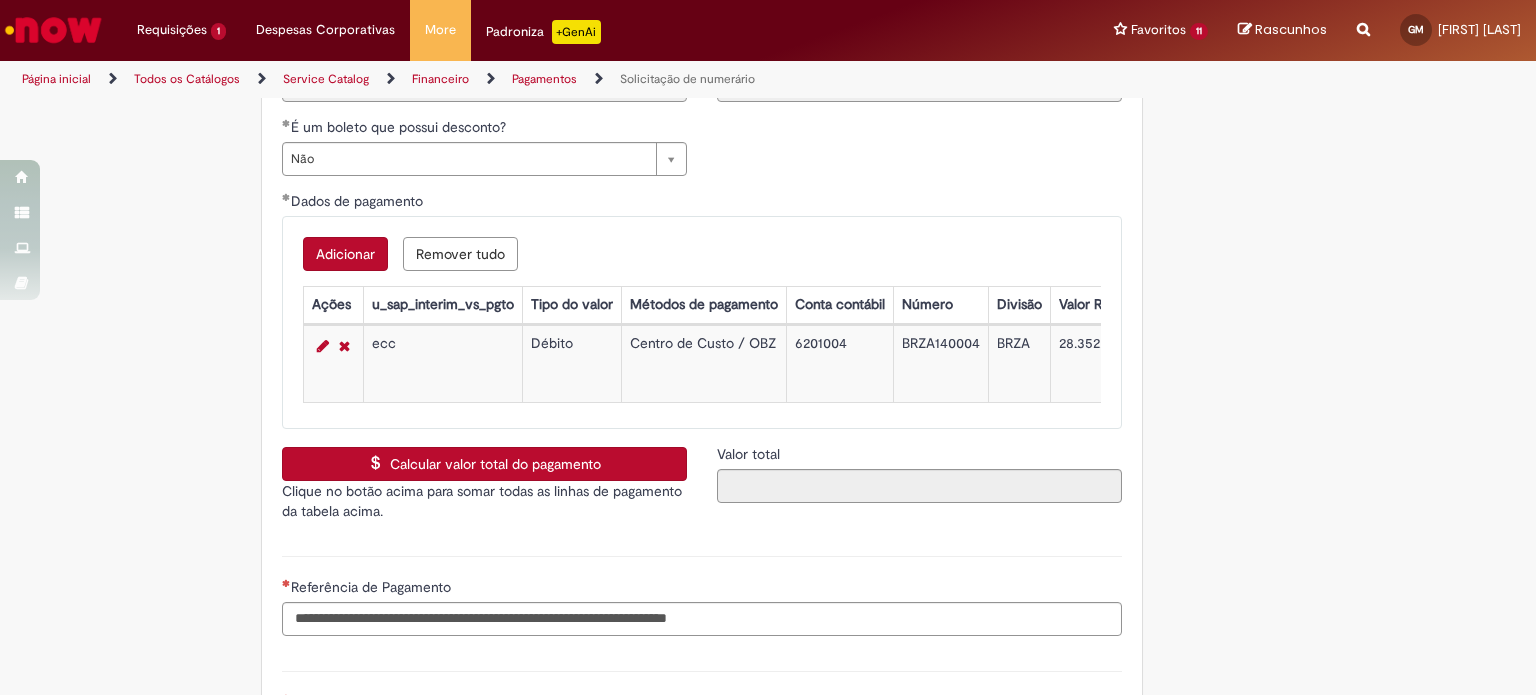 click on "Clique no botão acima para somar todas as linhas de pagamento da tabela acima." at bounding box center [484, 501] 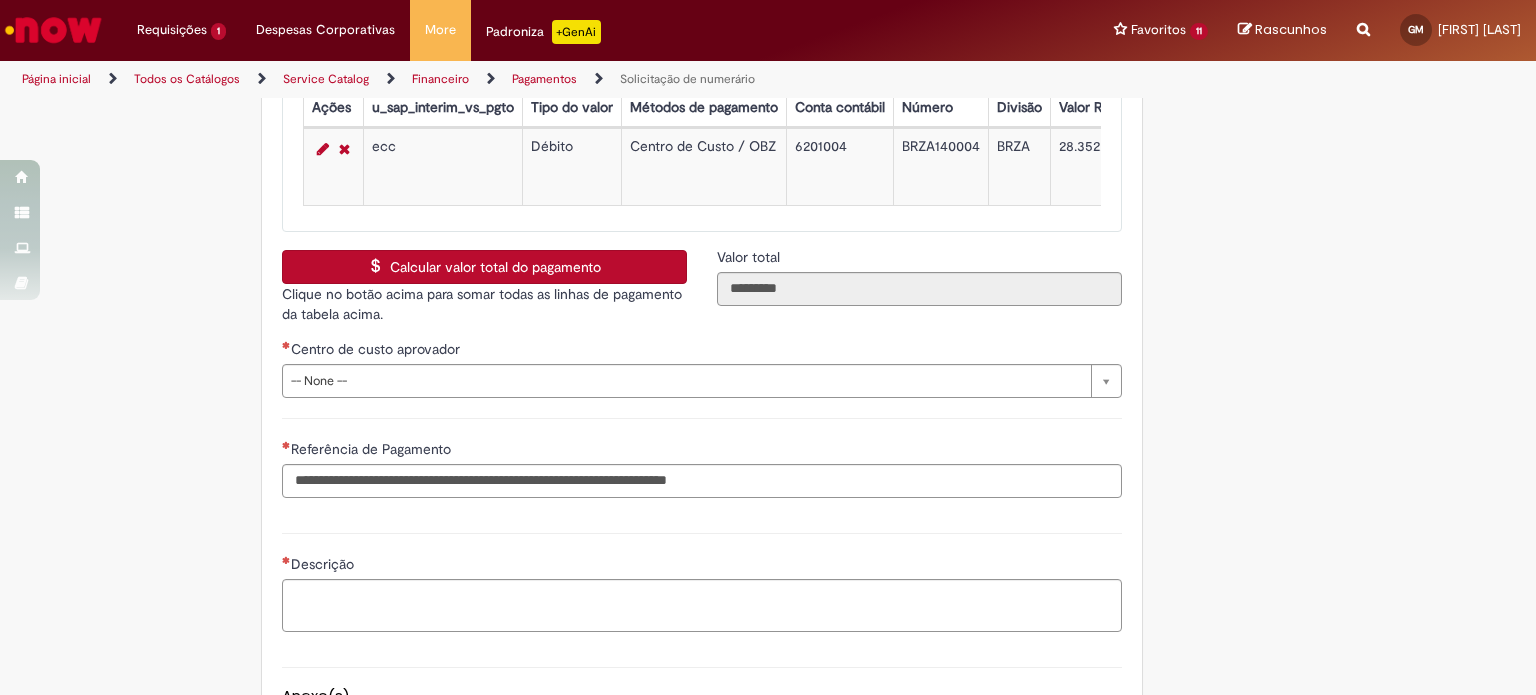 scroll, scrollTop: 3700, scrollLeft: 0, axis: vertical 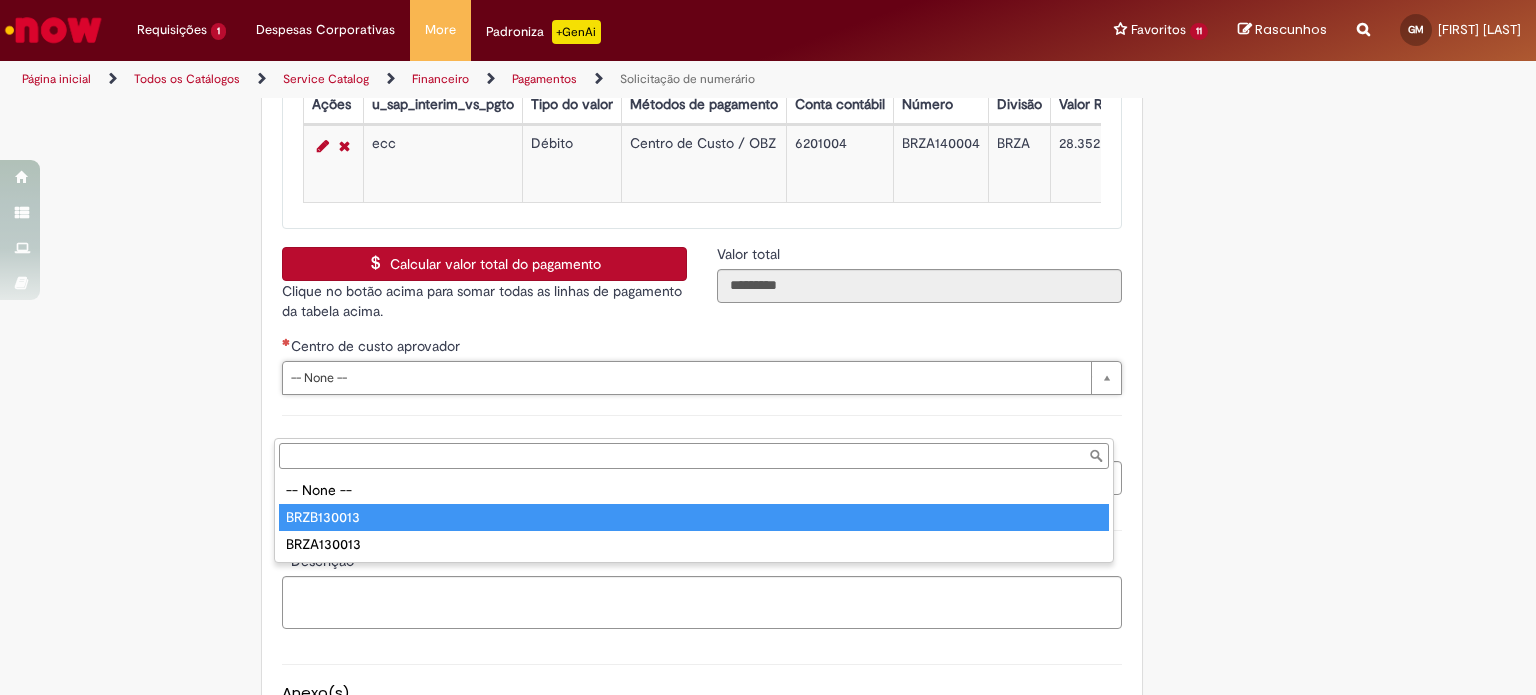 type on "**********" 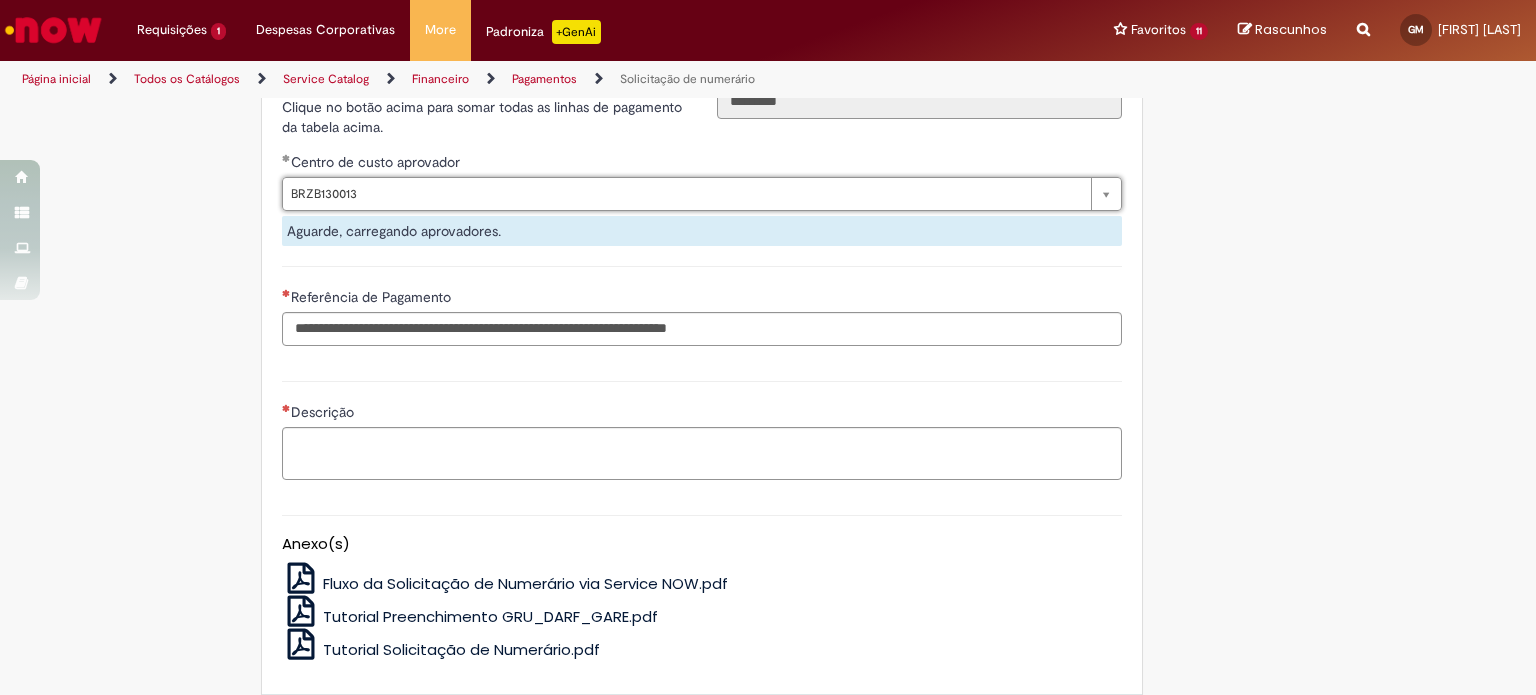 scroll, scrollTop: 3900, scrollLeft: 0, axis: vertical 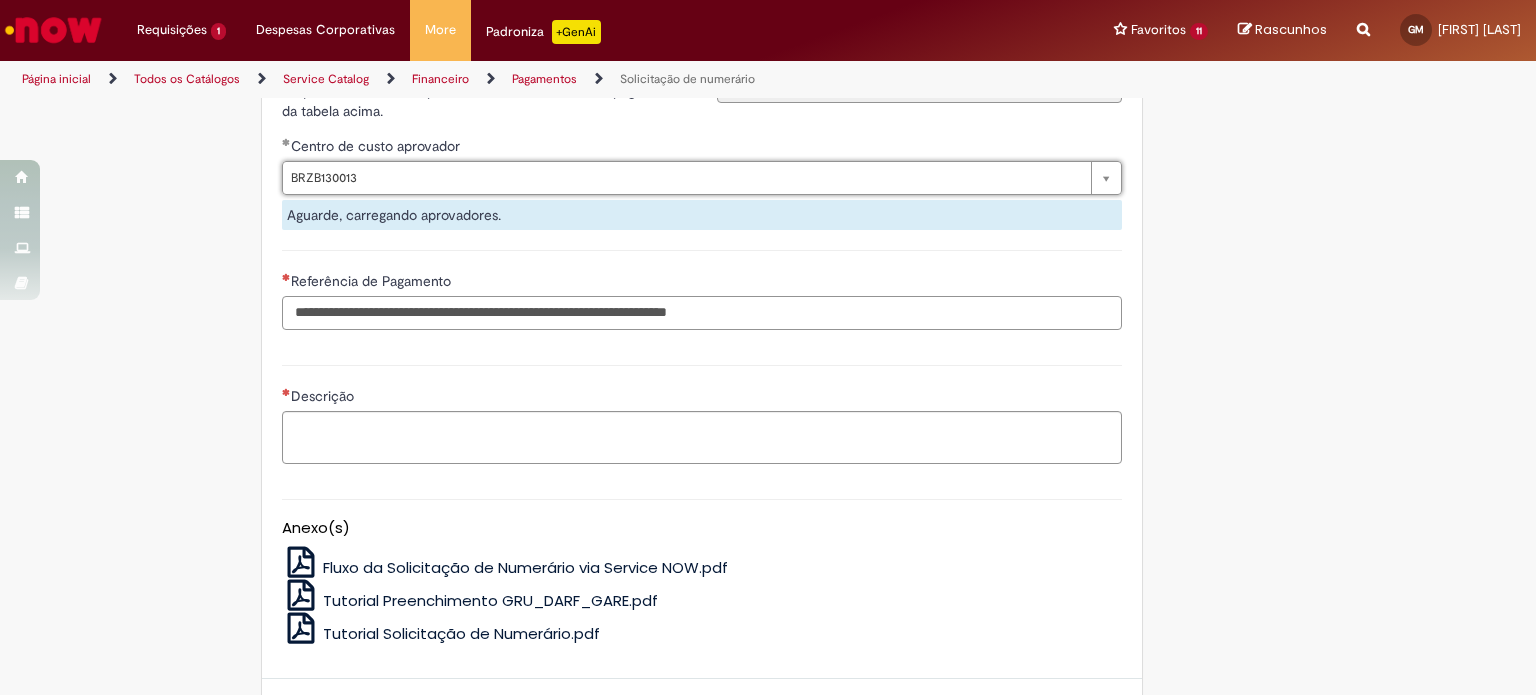 click on "Referência de Pagamento" at bounding box center (702, 313) 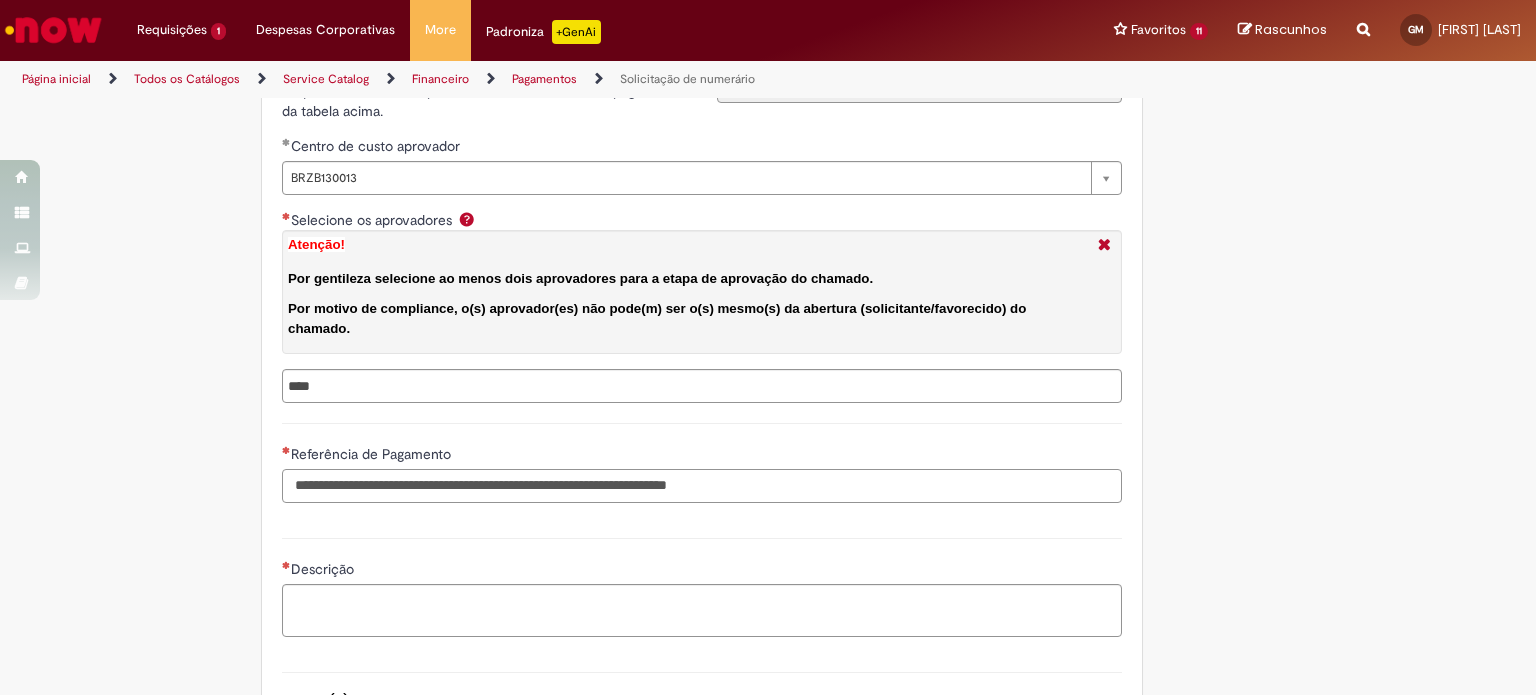 paste on "**********" 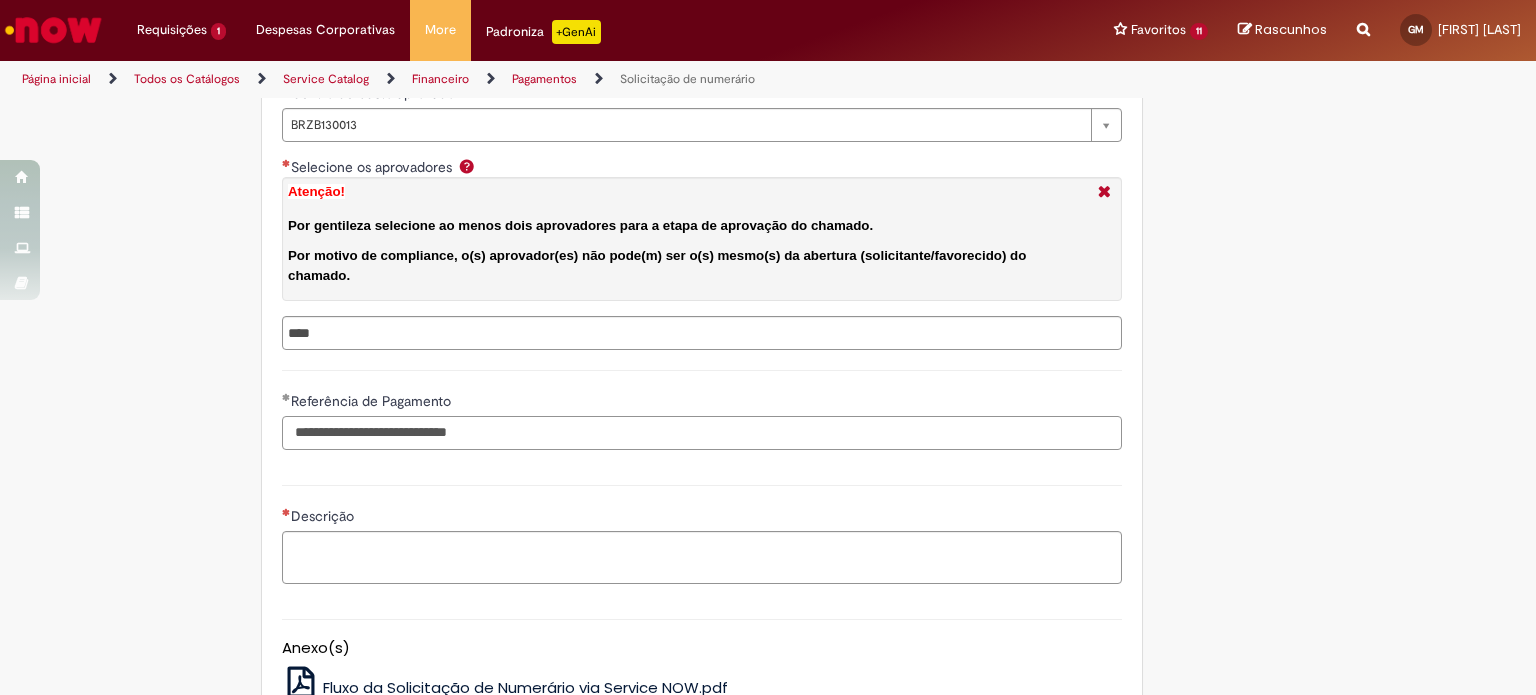 scroll, scrollTop: 4000, scrollLeft: 0, axis: vertical 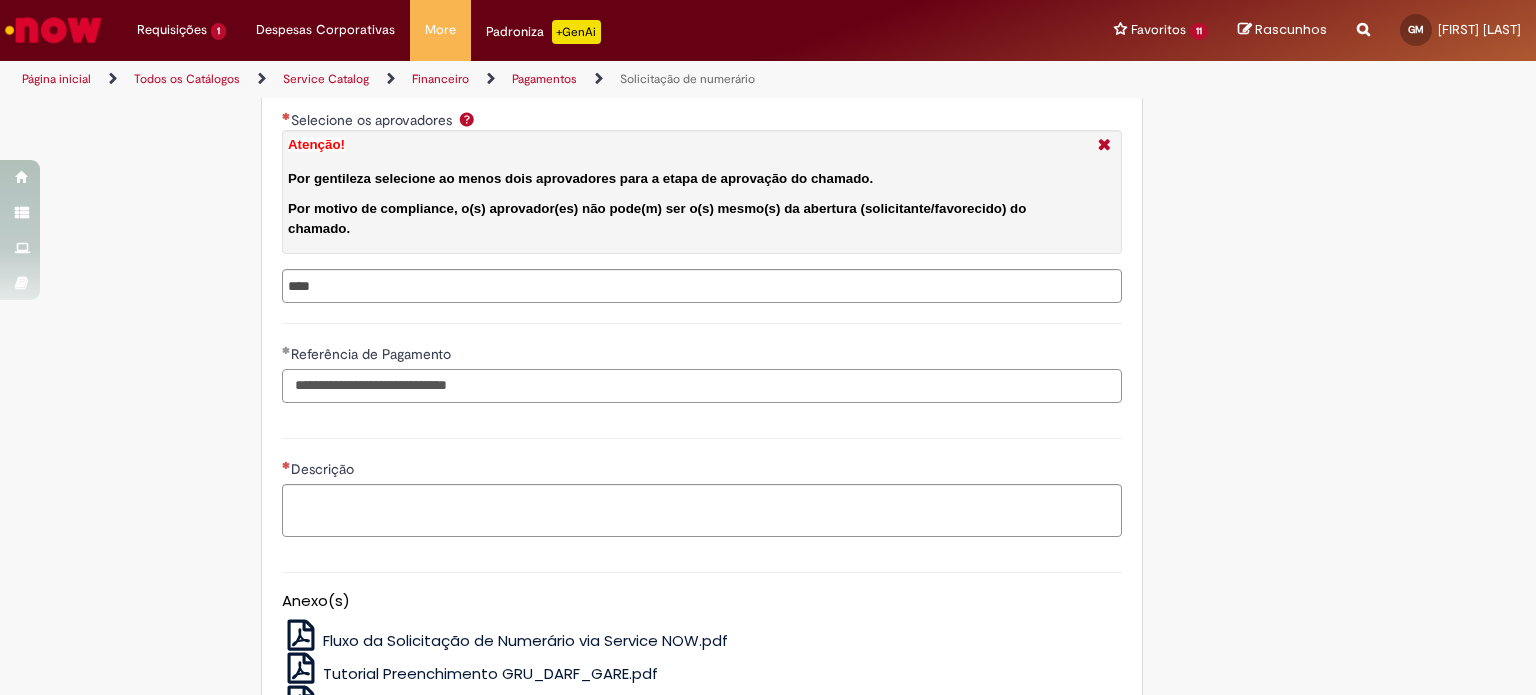 type on "**********" 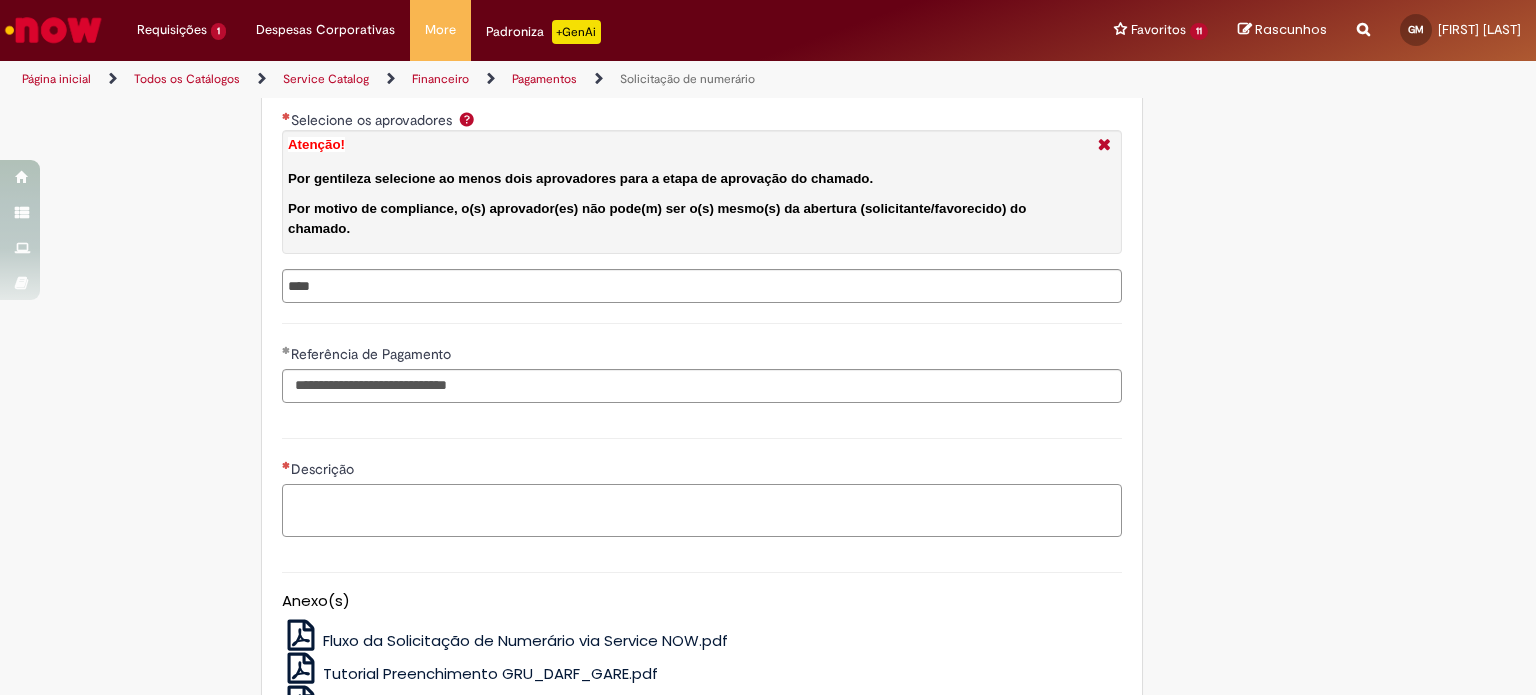 click on "Descrição" at bounding box center (702, 511) 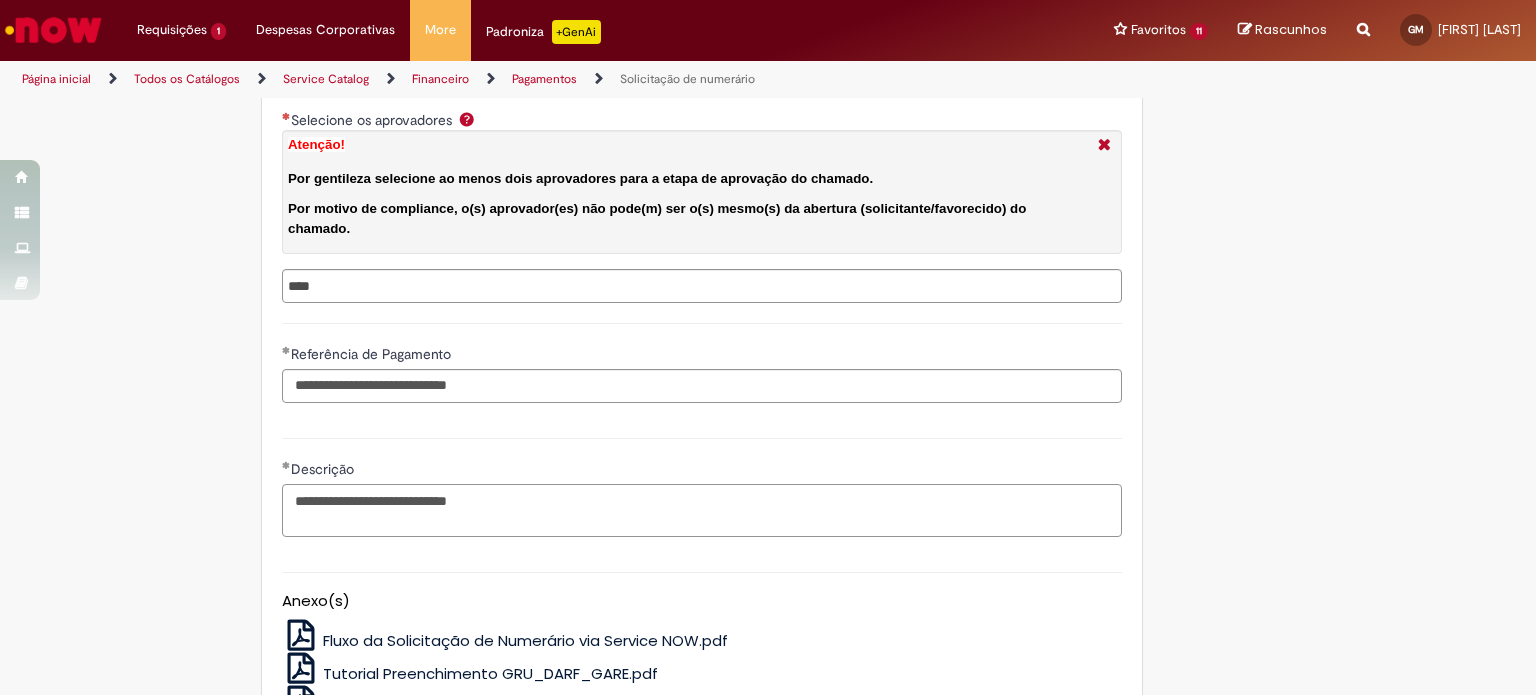type on "**********" 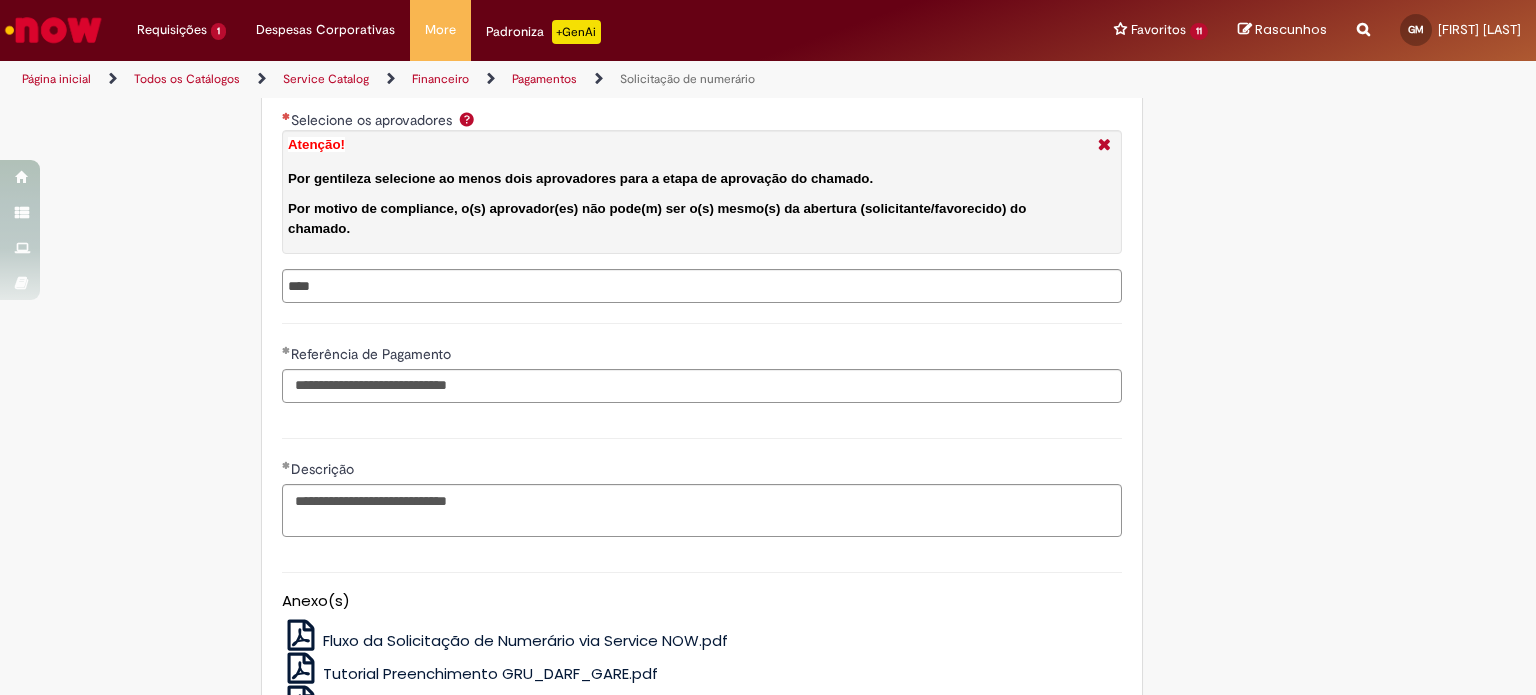 drag, startPoint x: 452, startPoint y: 313, endPoint x: 464, endPoint y: 343, distance: 32.31099 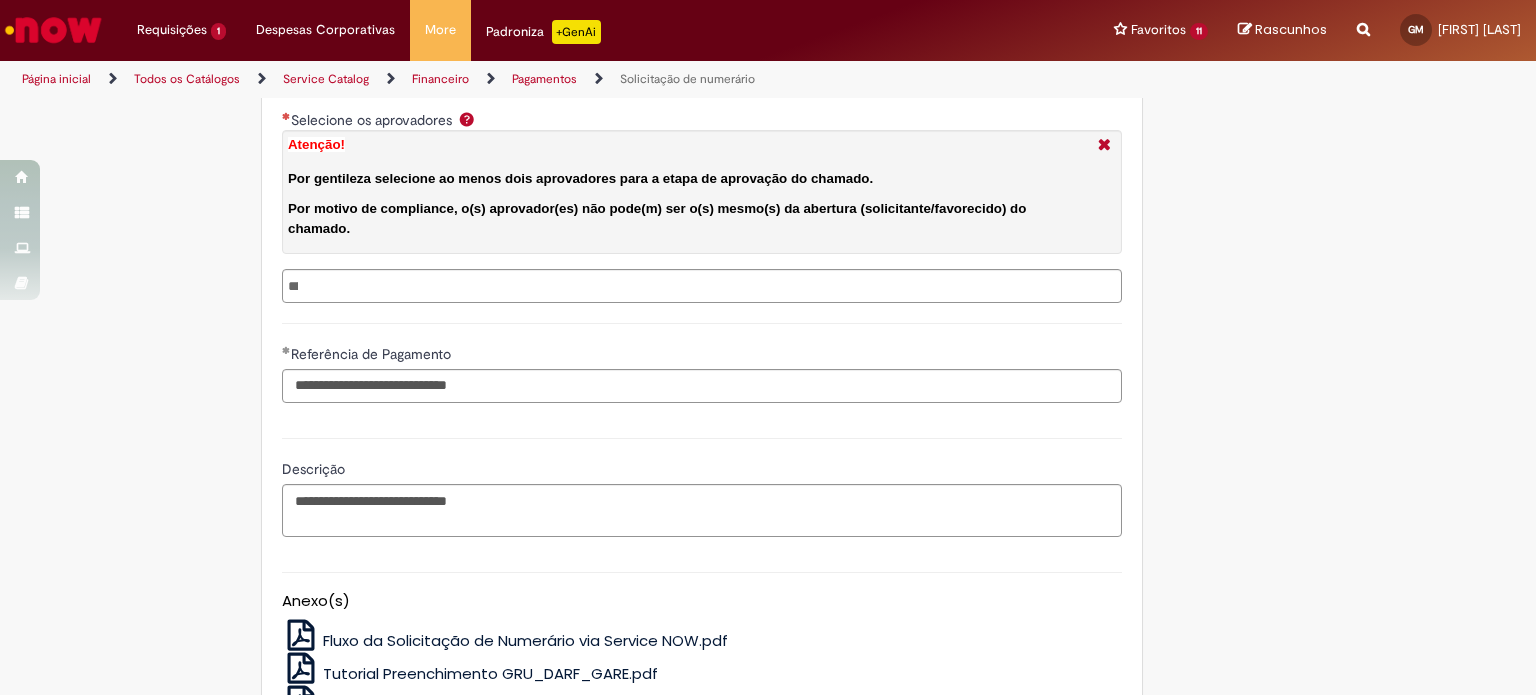 click at bounding box center [702, 286] 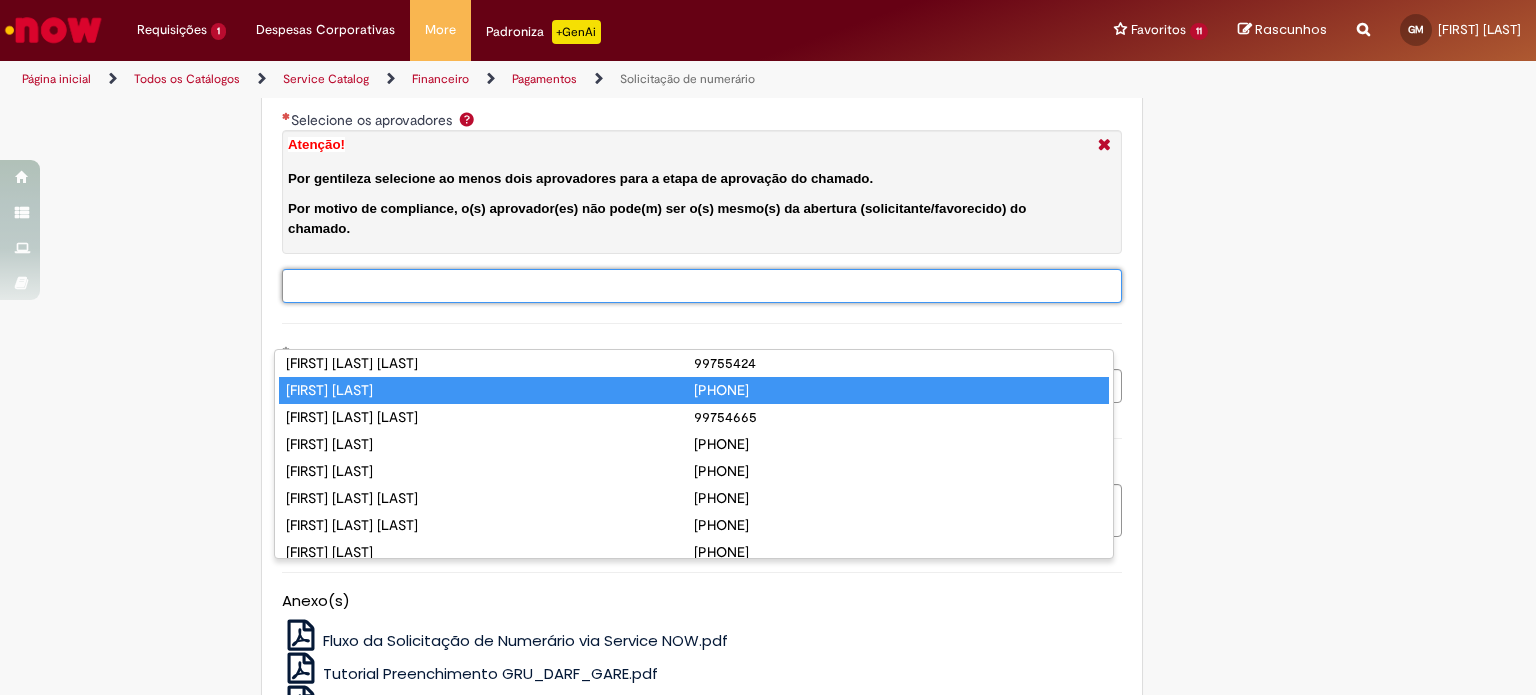 scroll, scrollTop: 240, scrollLeft: 0, axis: vertical 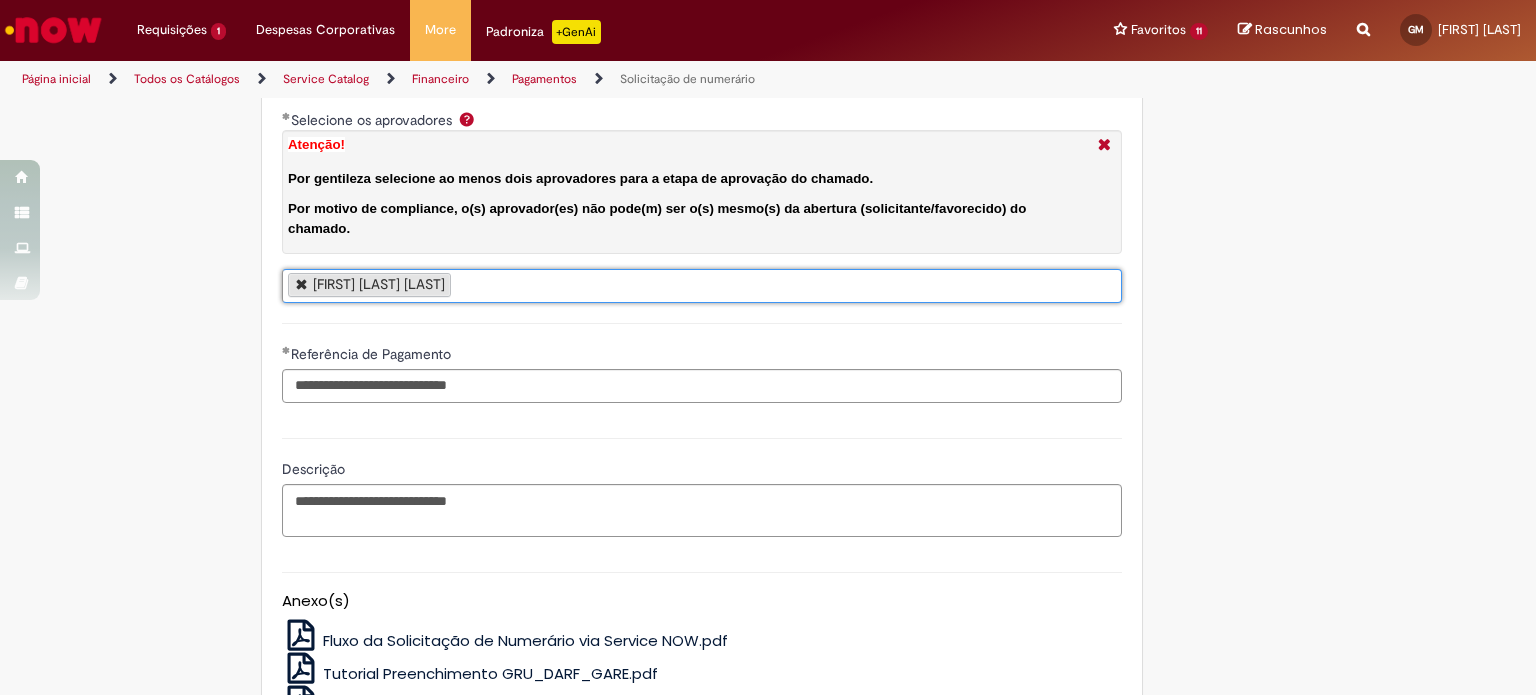 click on "[FIRST] [LAST] [LAST]" at bounding box center [702, 286] 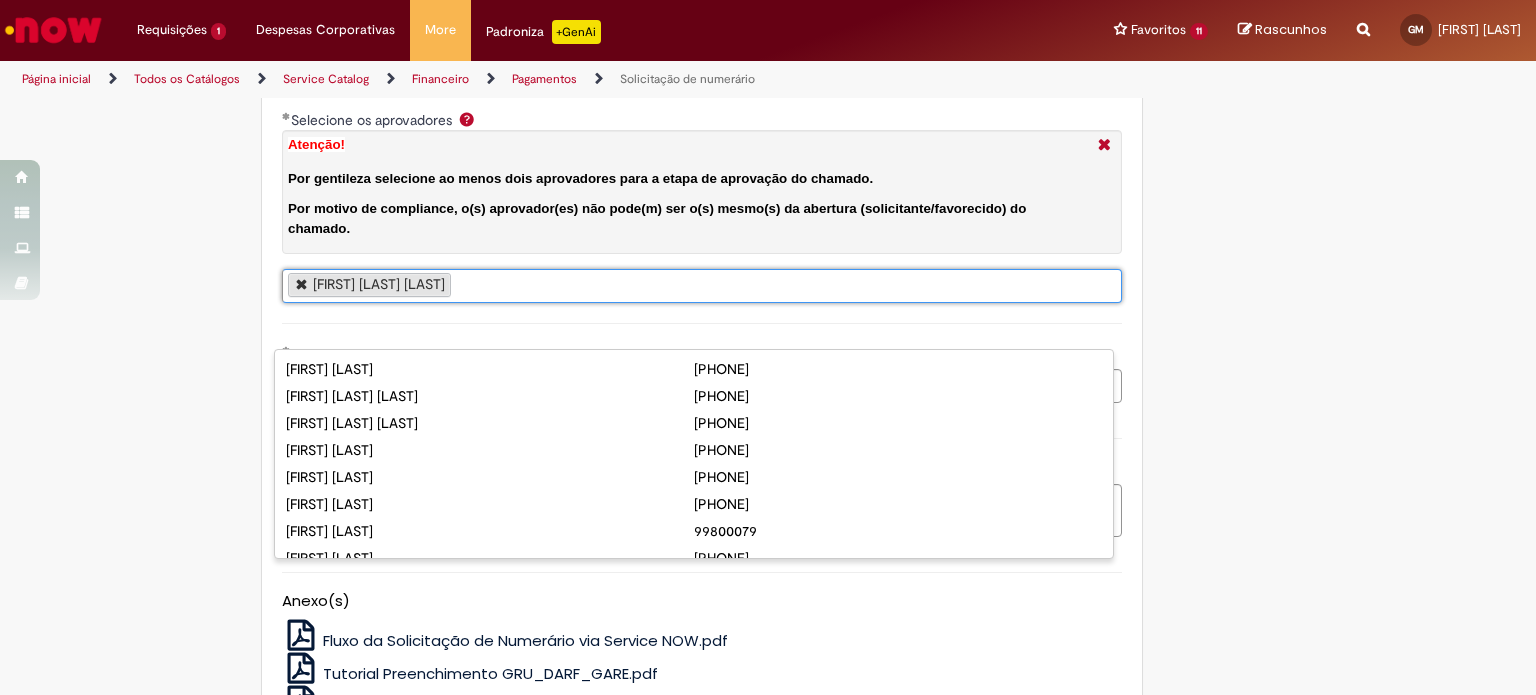 scroll, scrollTop: 200, scrollLeft: 0, axis: vertical 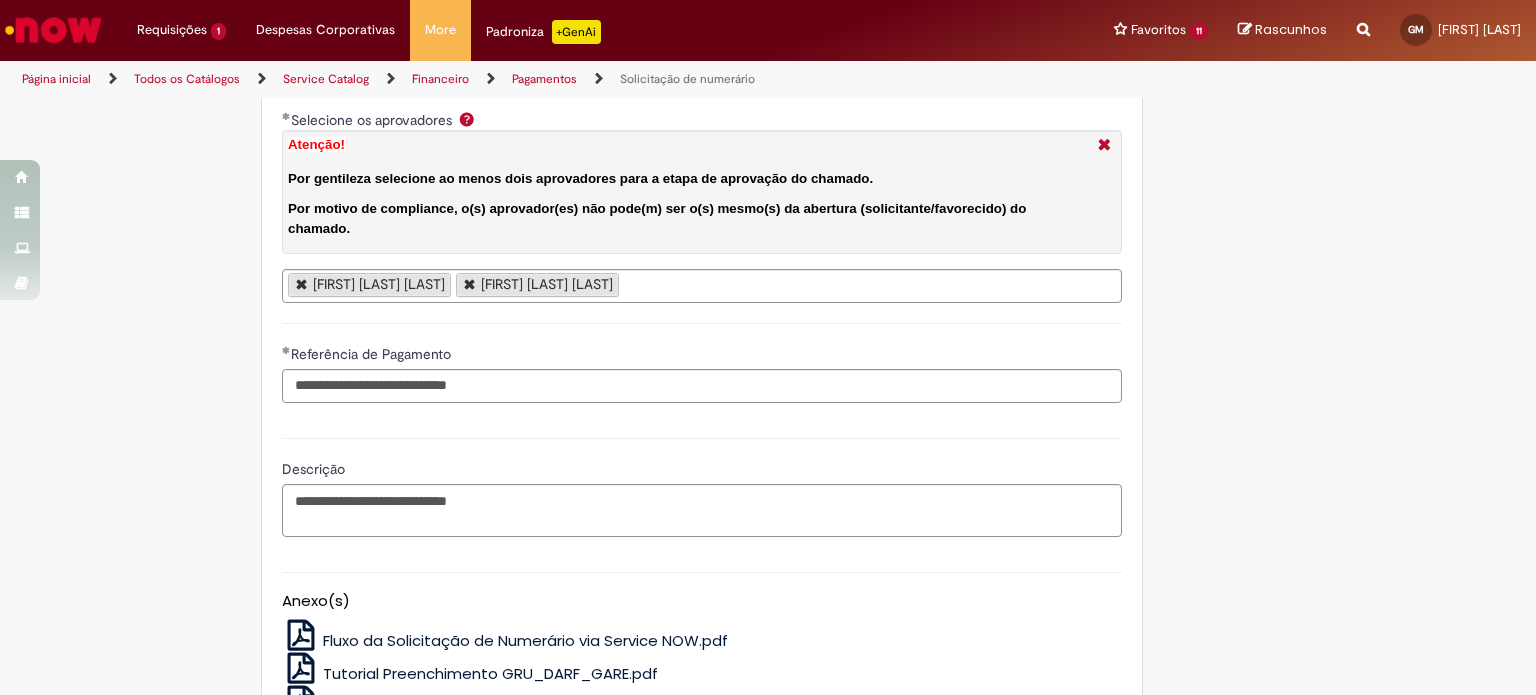 click on "[FIRST] [LAST]           [FIRST] [LAST]" at bounding box center (702, 286) 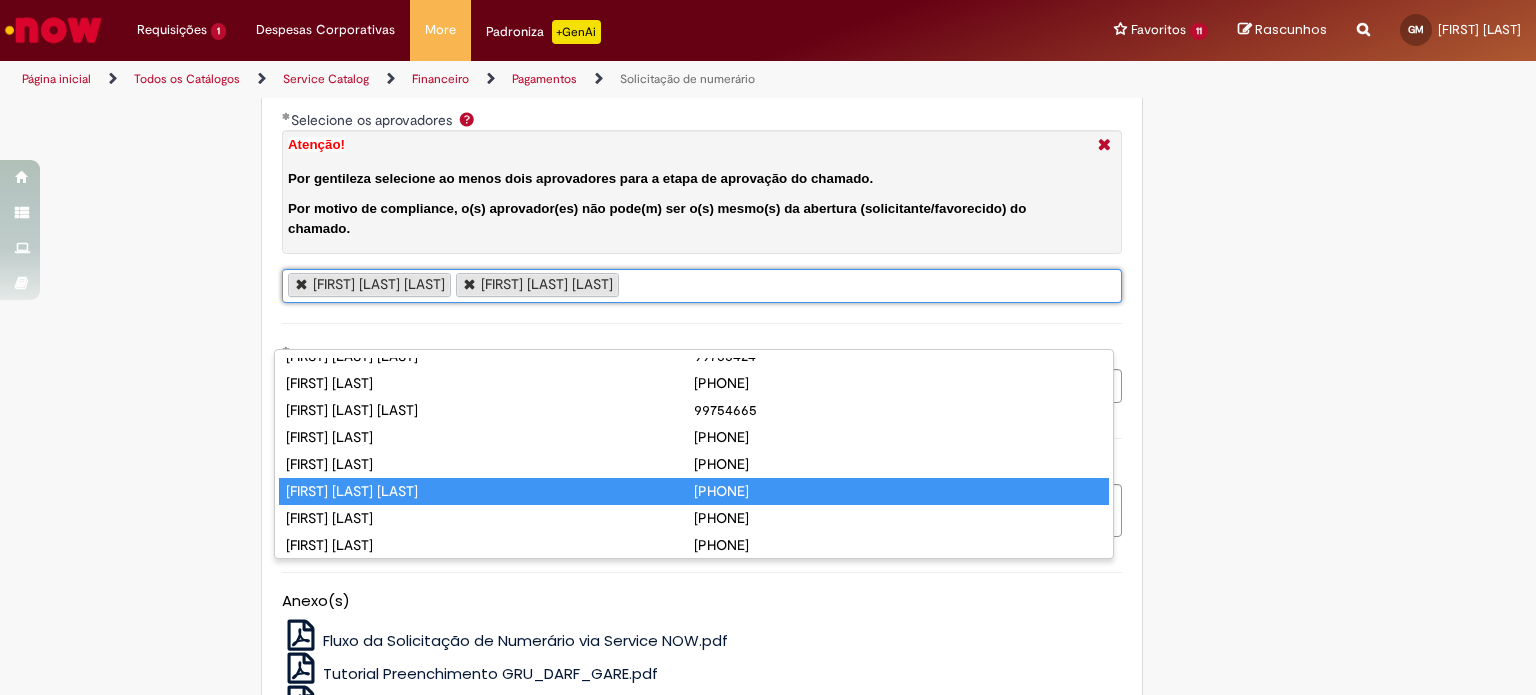 scroll, scrollTop: 185, scrollLeft: 0, axis: vertical 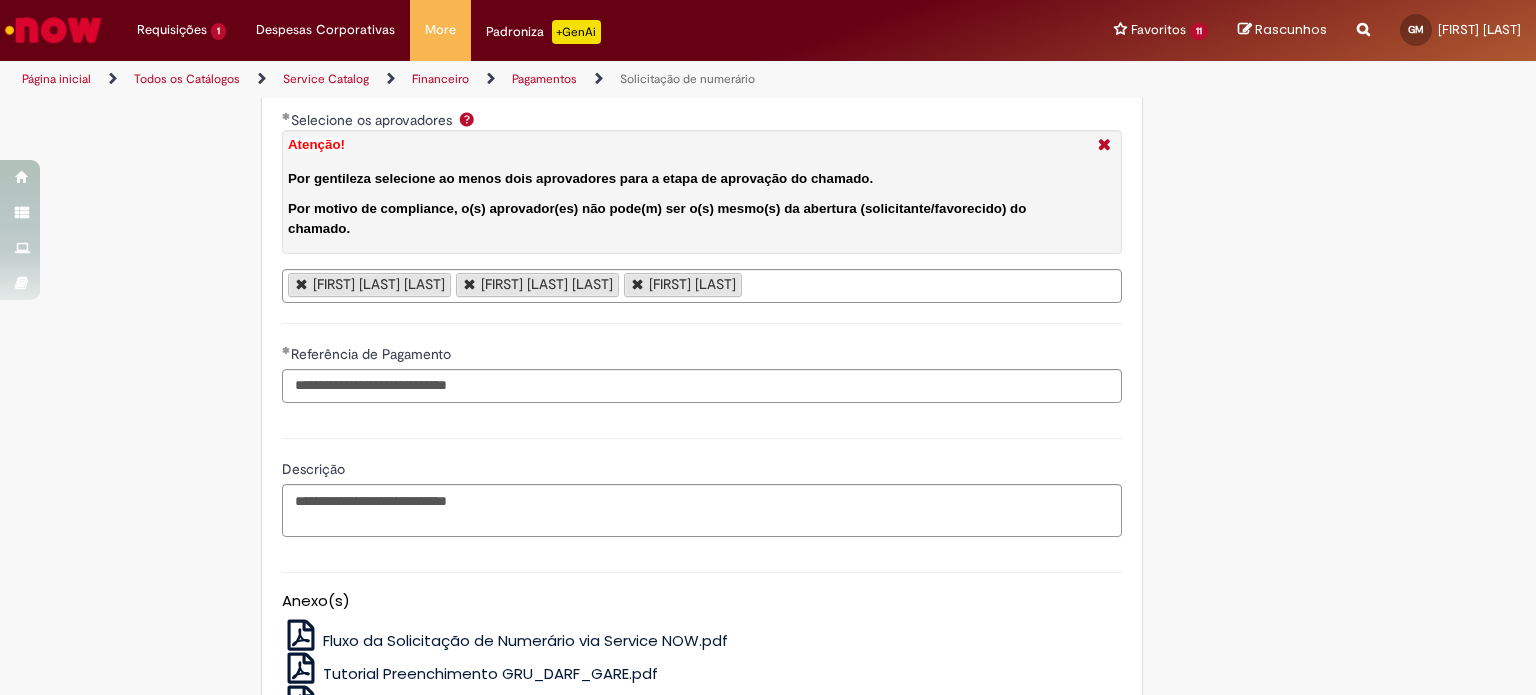 click on "[FIRST] [LAST]           [FIRST] [LAST]           [FIRST] [LAST]" at bounding box center [702, 286] 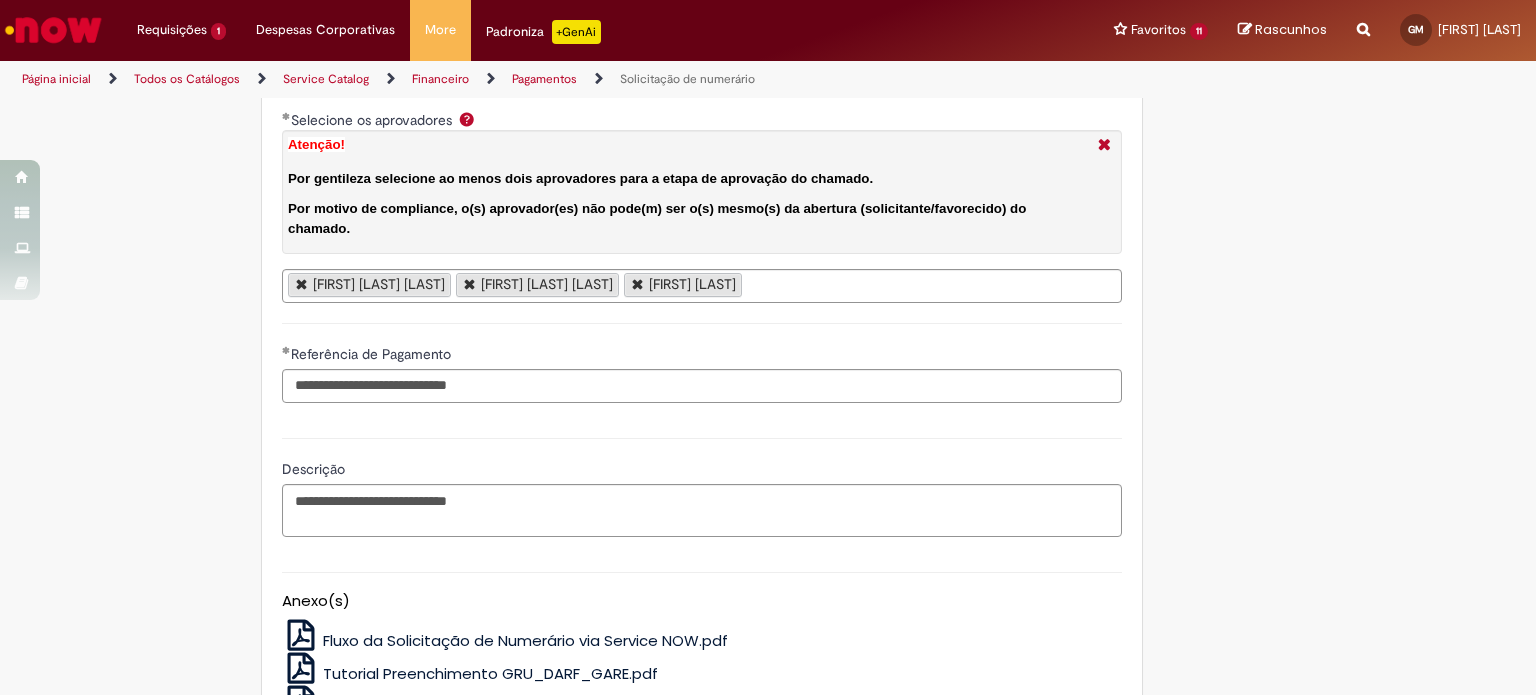 click on "[FIRST] [LAST]           [FIRST] [LAST]           [FIRST] [LAST]" at bounding box center [702, 286] 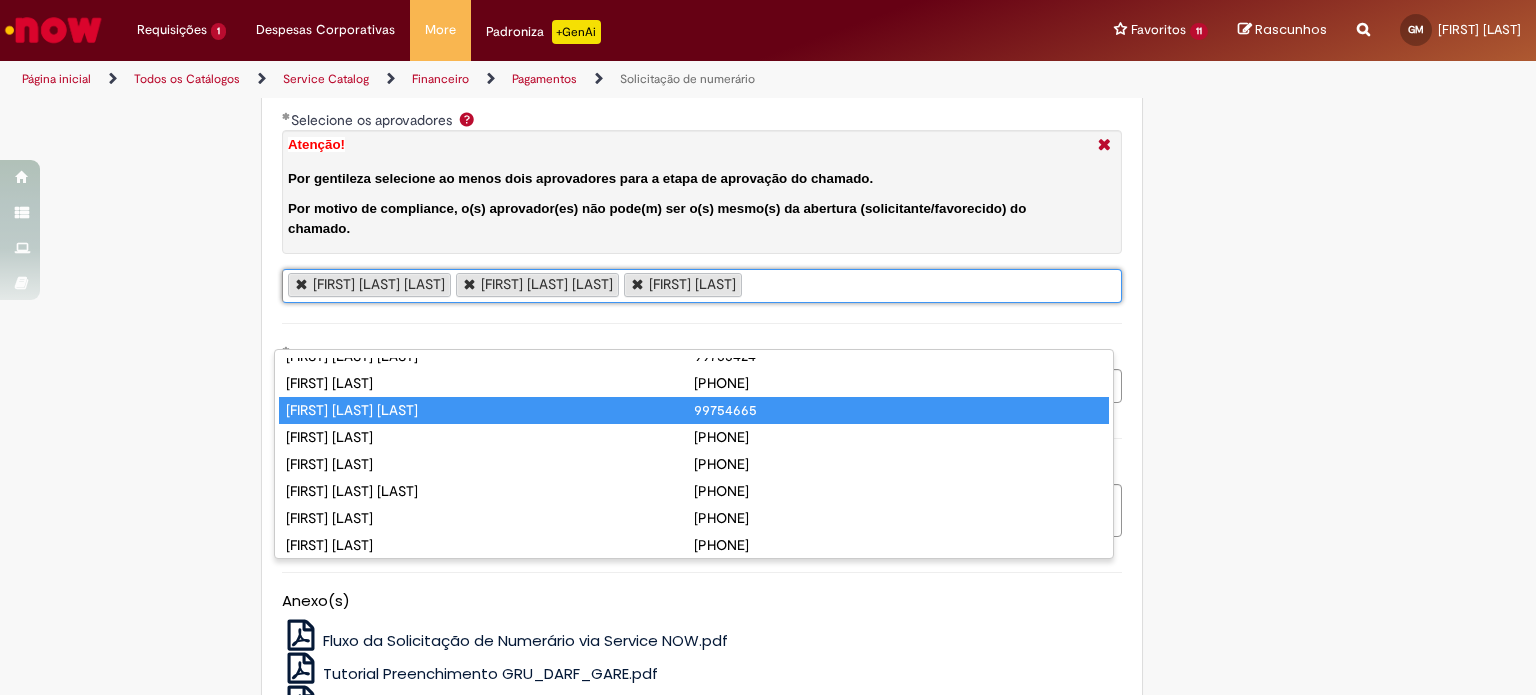 scroll, scrollTop: 159, scrollLeft: 0, axis: vertical 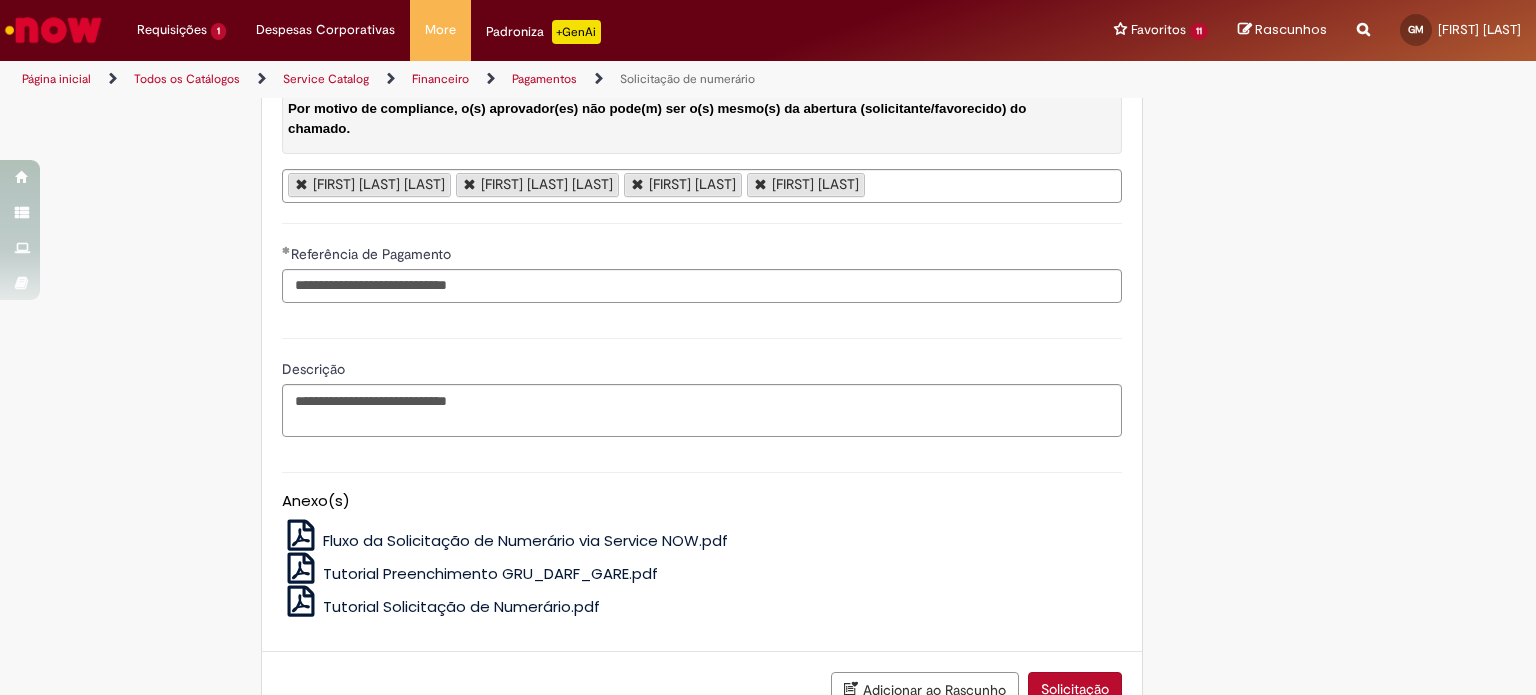 click on "[FIRST] [LAST] [LAST]           [FIRST] [LAST] [LAST]           [FIRST] [LAST] [LAST]           [FIRST] [LAST] [LAST]" at bounding box center [702, 186] 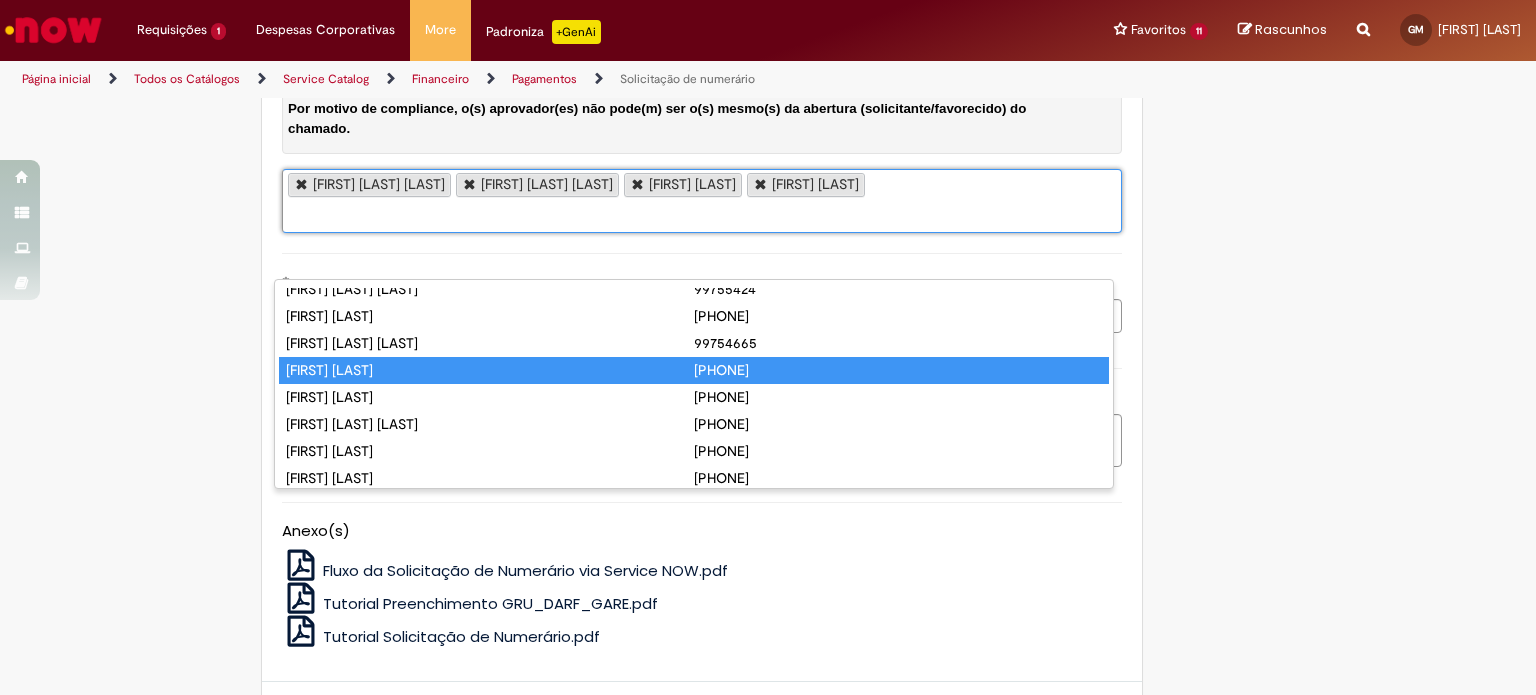 scroll, scrollTop: 132, scrollLeft: 0, axis: vertical 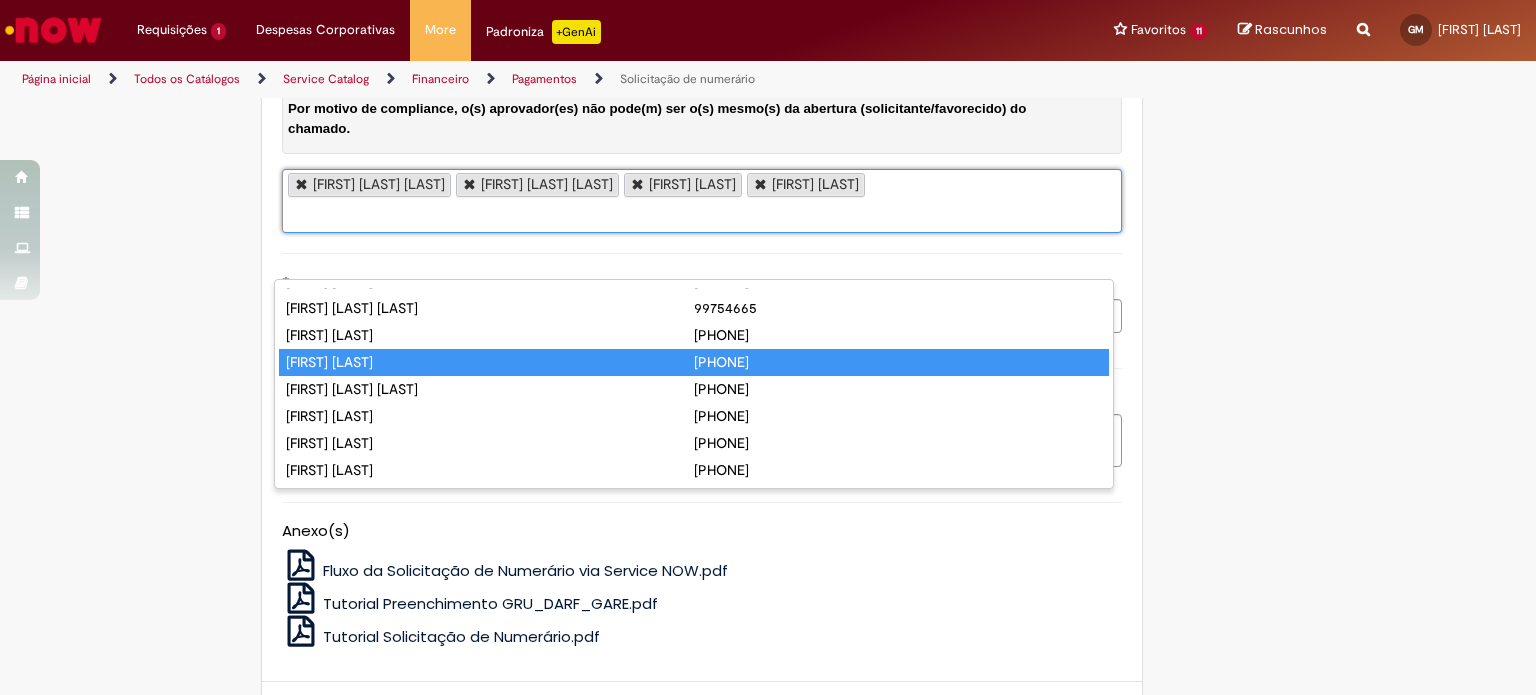 type on "**********" 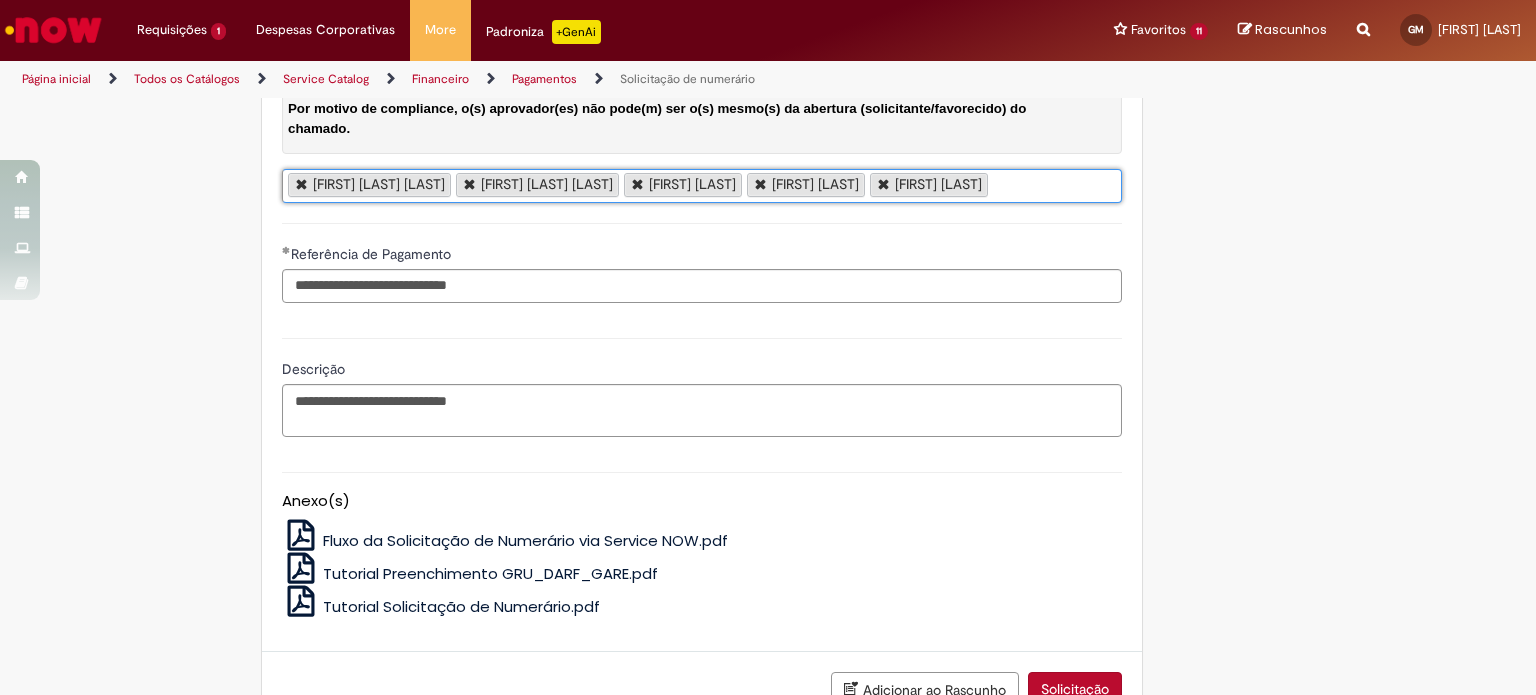 scroll, scrollTop: 0, scrollLeft: 0, axis: both 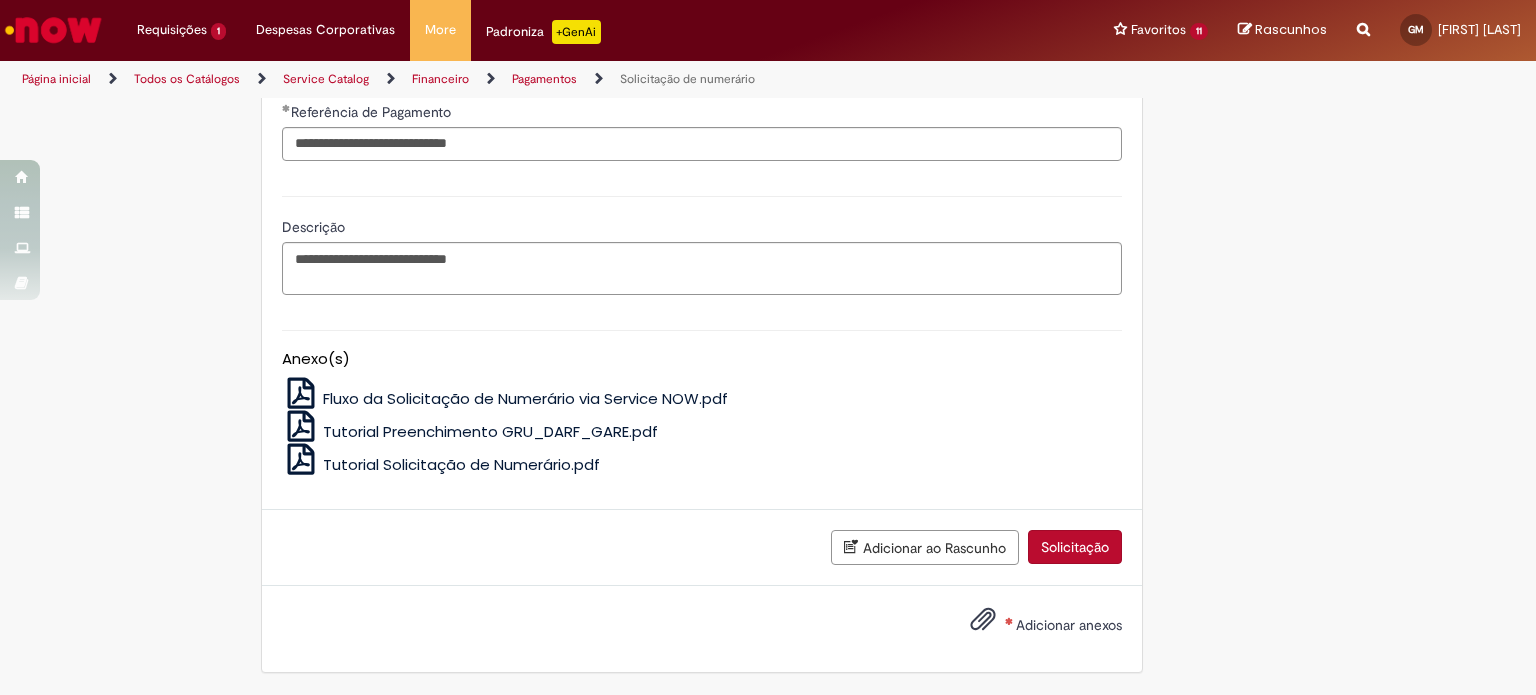 click on "Adicionar anexos" at bounding box center [1069, 625] 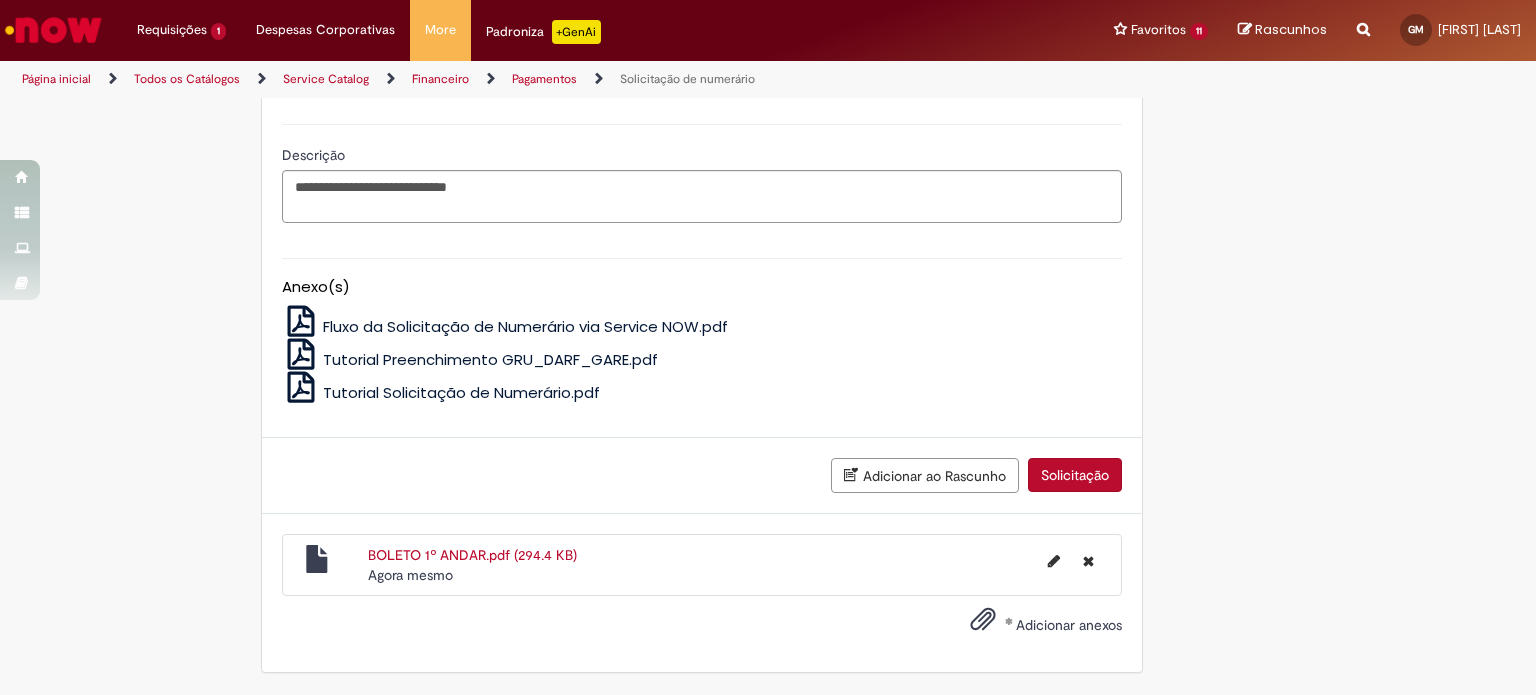 scroll, scrollTop: 4391, scrollLeft: 0, axis: vertical 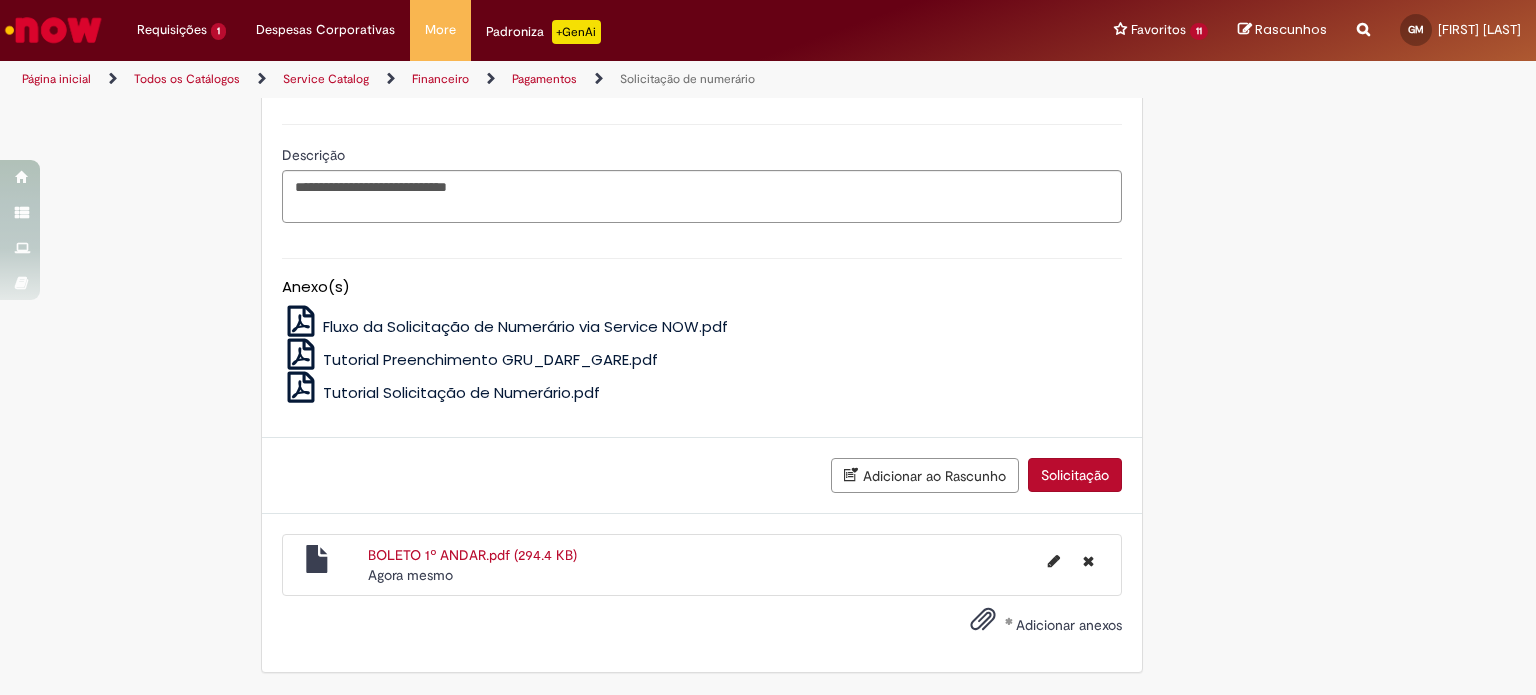 click on "Solicitação" at bounding box center [1075, 475] 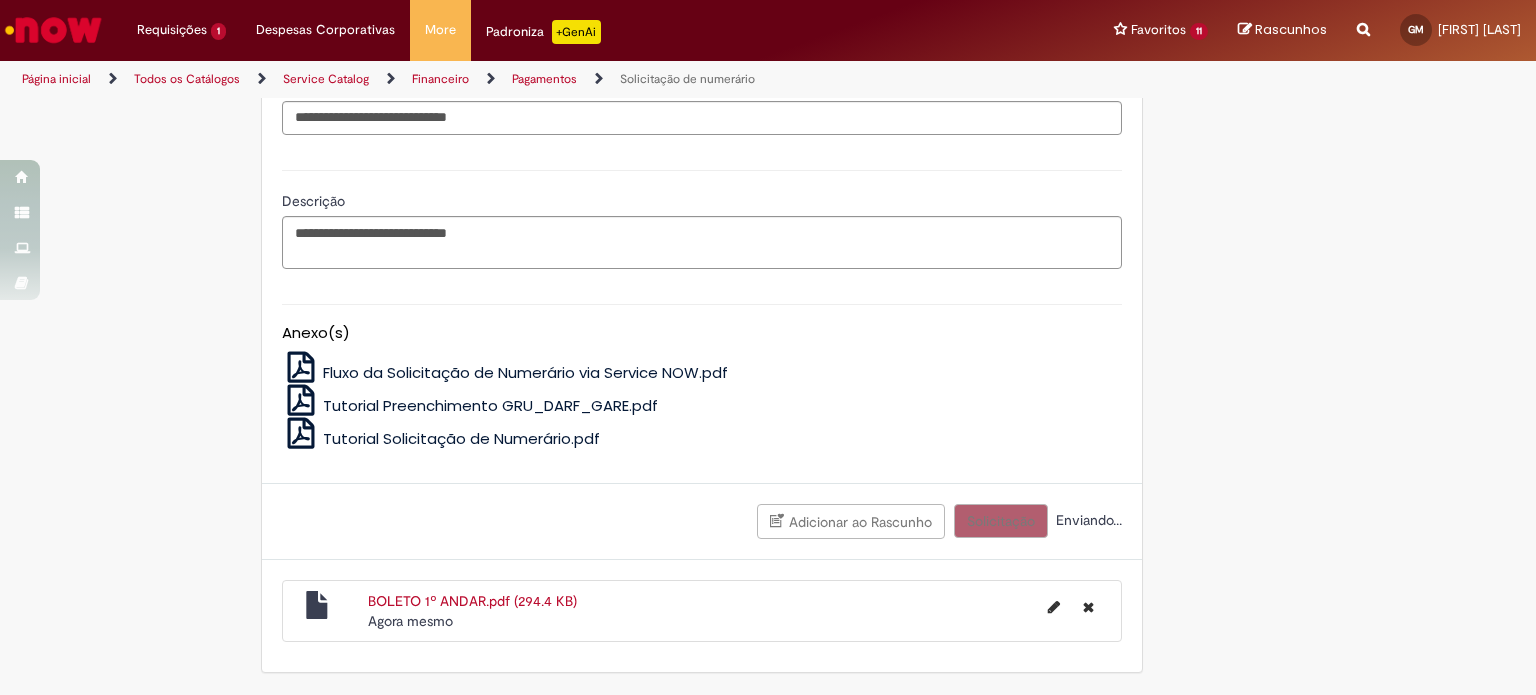 scroll, scrollTop: 4345, scrollLeft: 0, axis: vertical 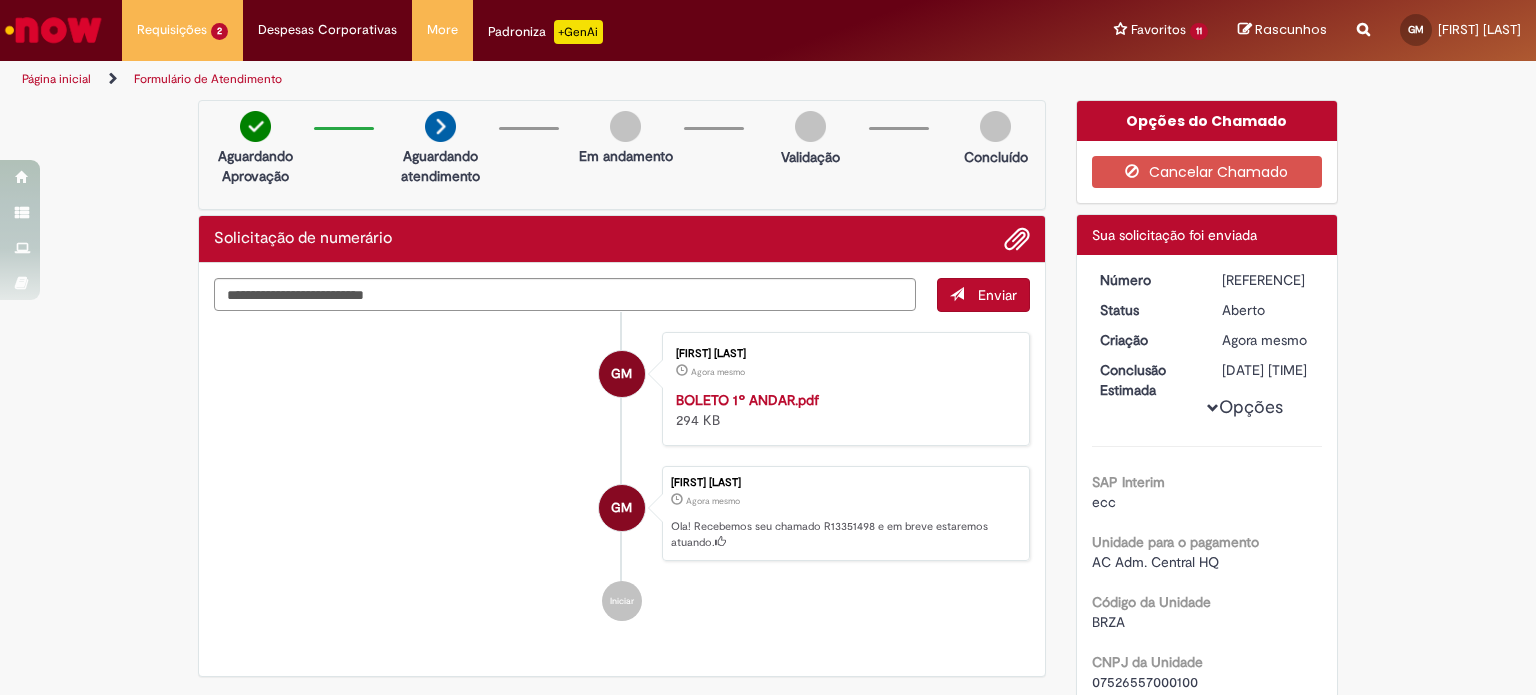 drag, startPoint x: 1281, startPoint y: 272, endPoint x: 1214, endPoint y: 283, distance: 67.89698 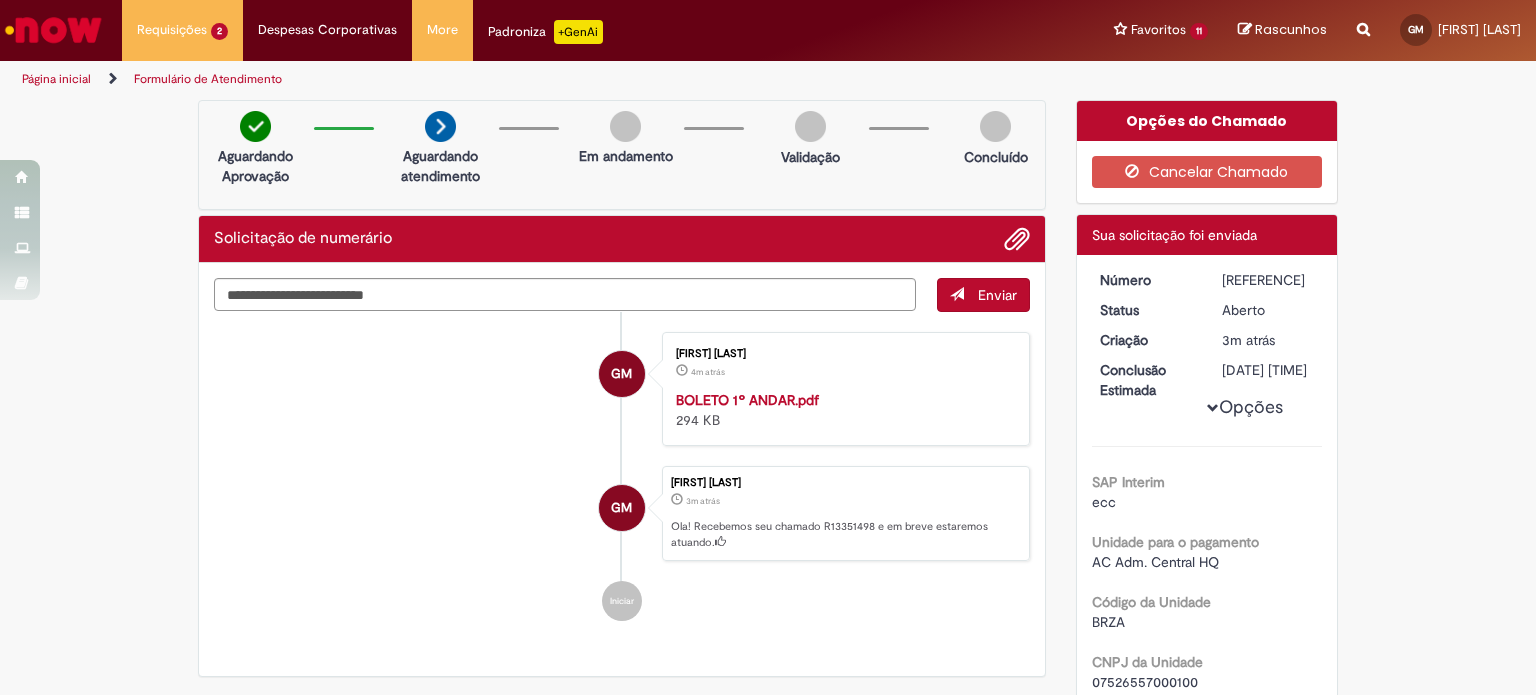 copy on "[REFERENCE]" 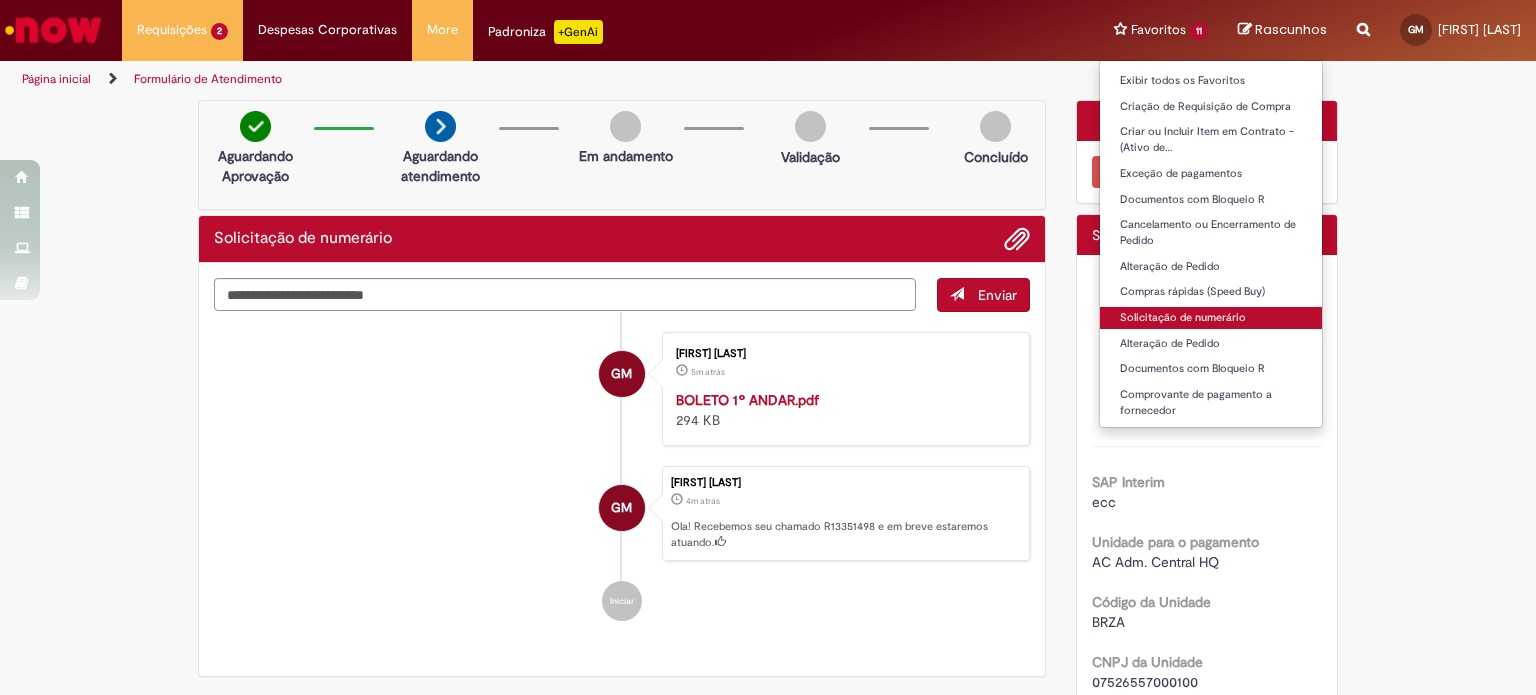 click on "Solicitação de numerário" at bounding box center [1211, 318] 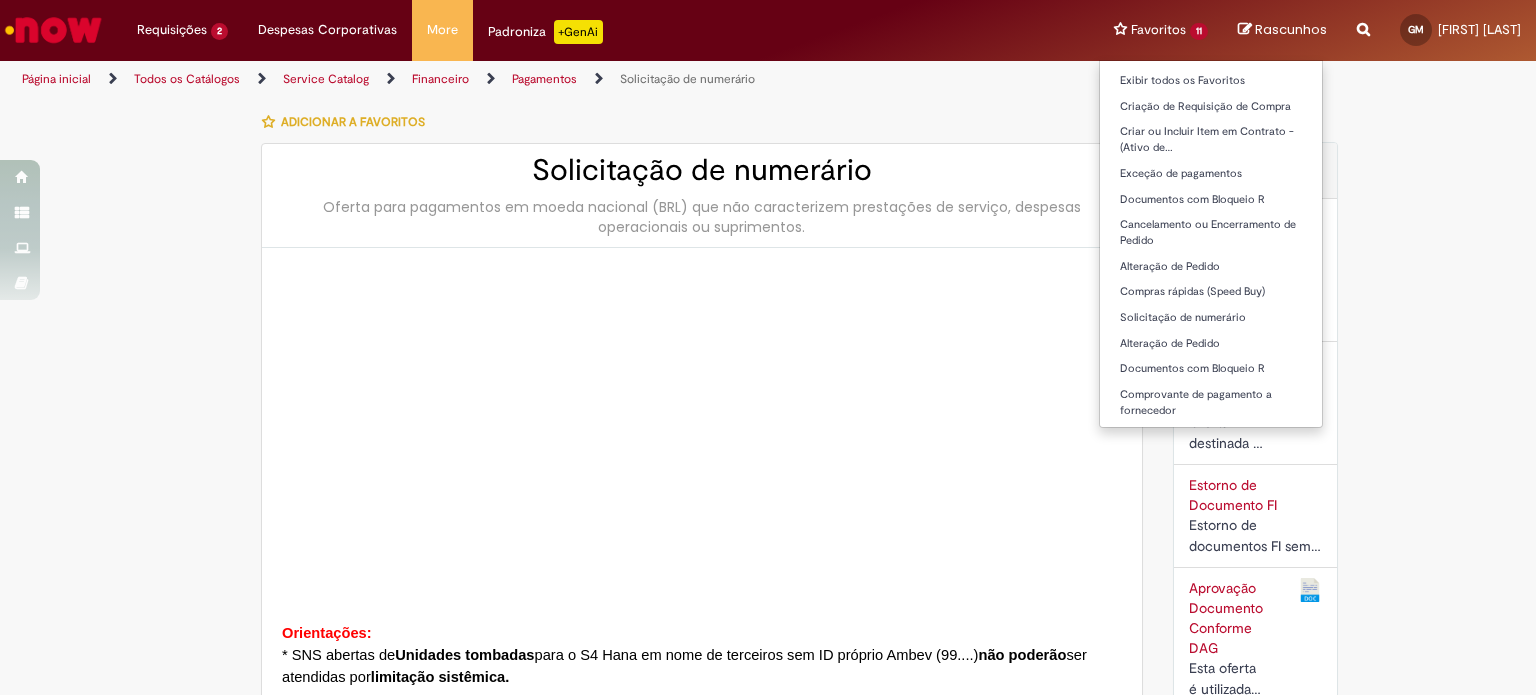 type on "*********" 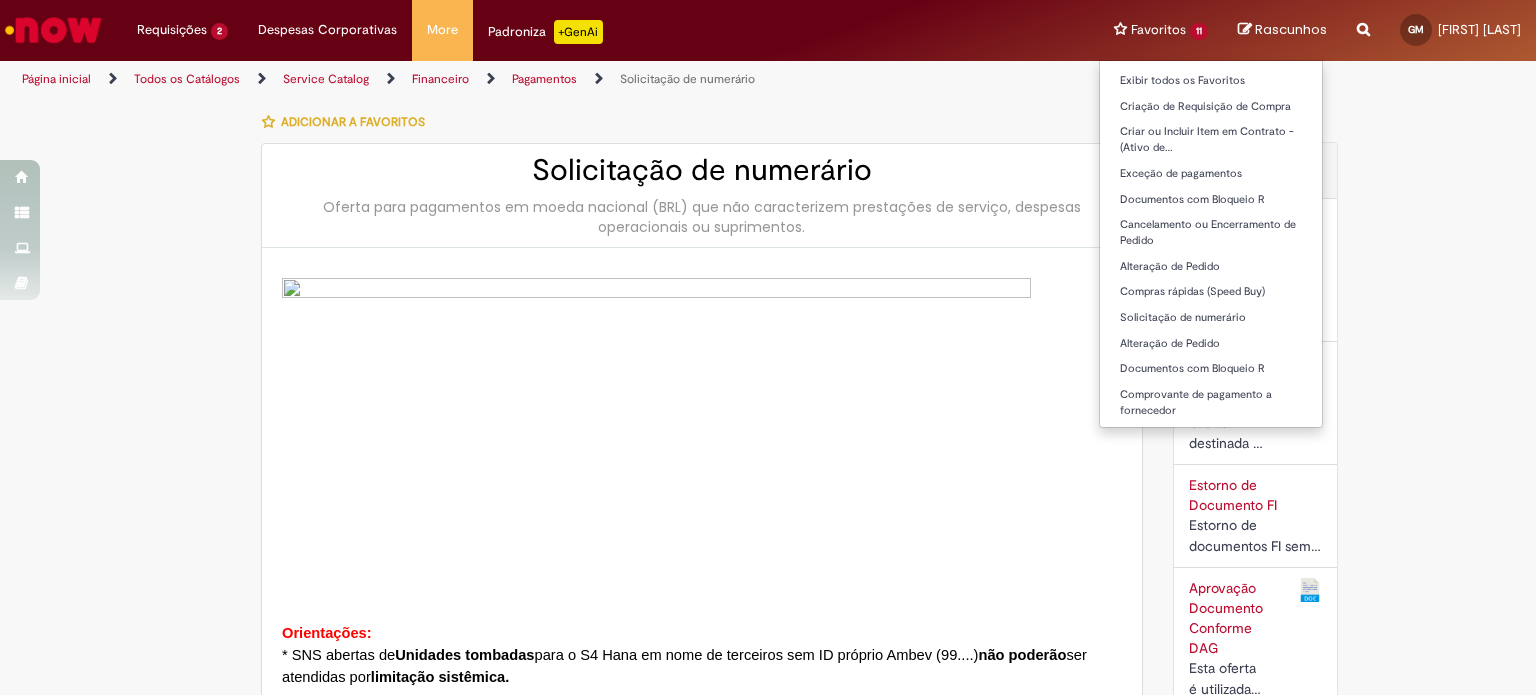type on "**********" 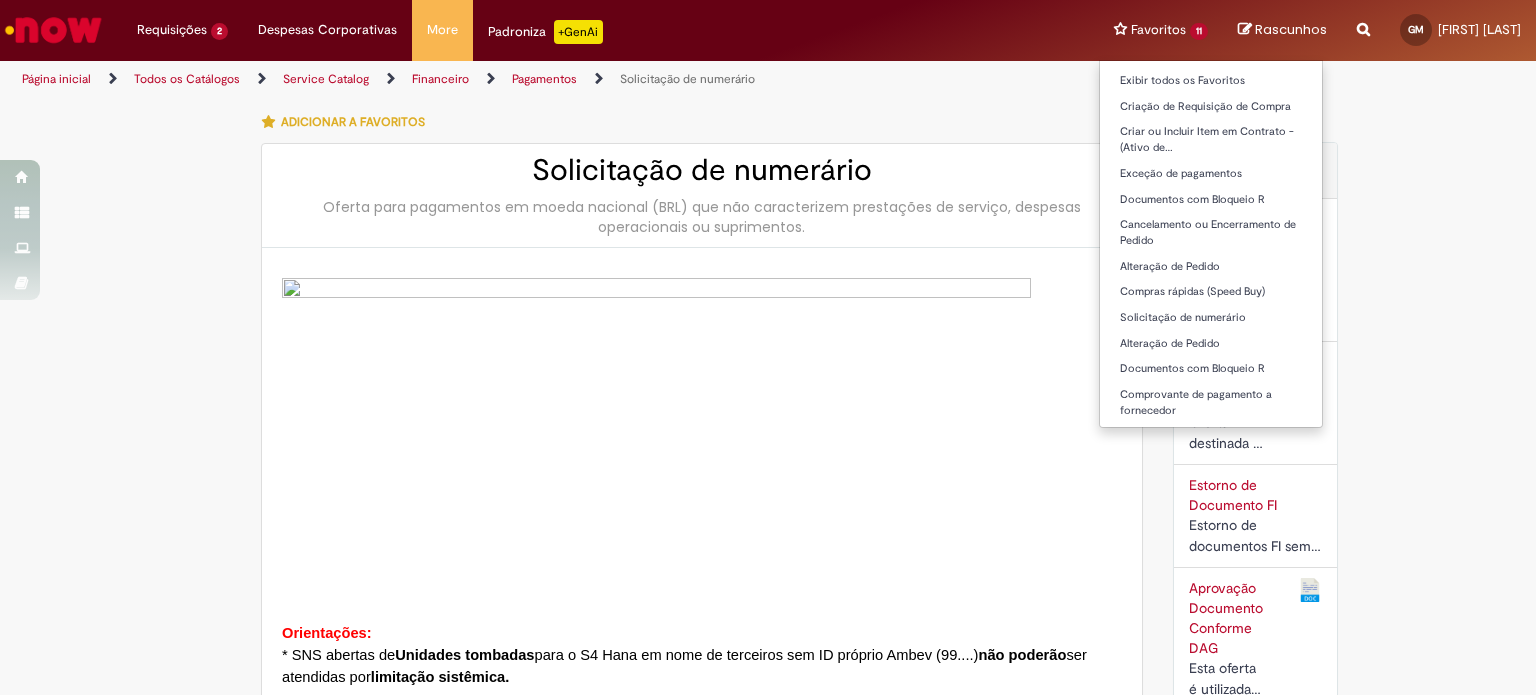 type on "**********" 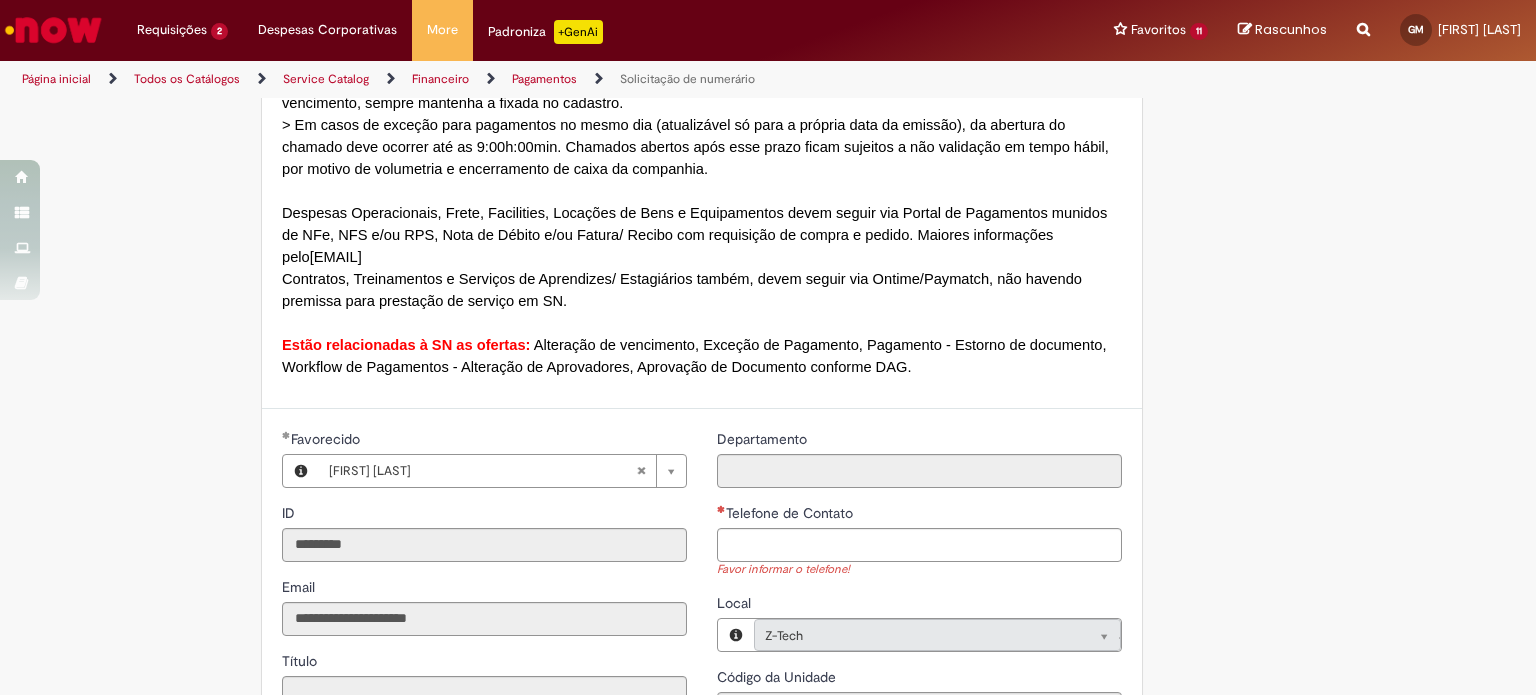 scroll, scrollTop: 1800, scrollLeft: 0, axis: vertical 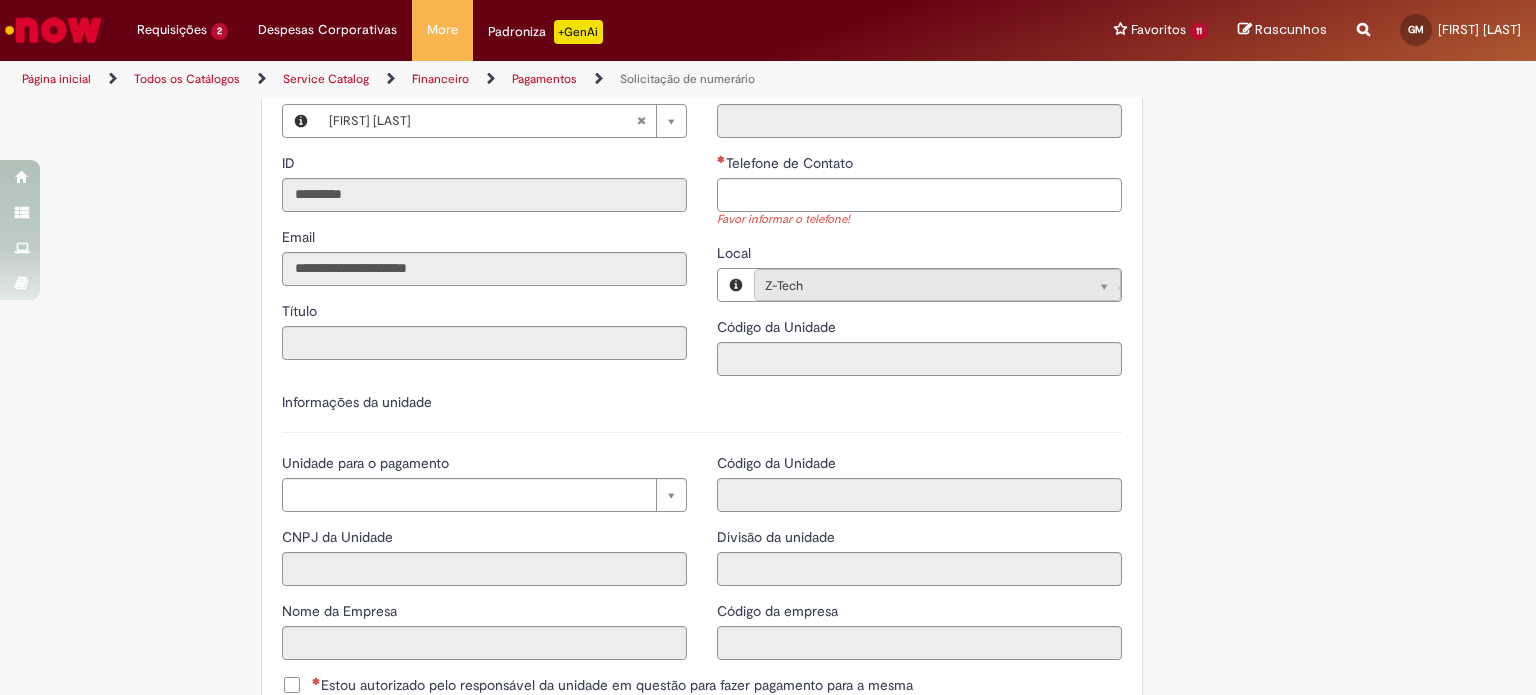 click on "Telefone de Contato" at bounding box center (919, 165) 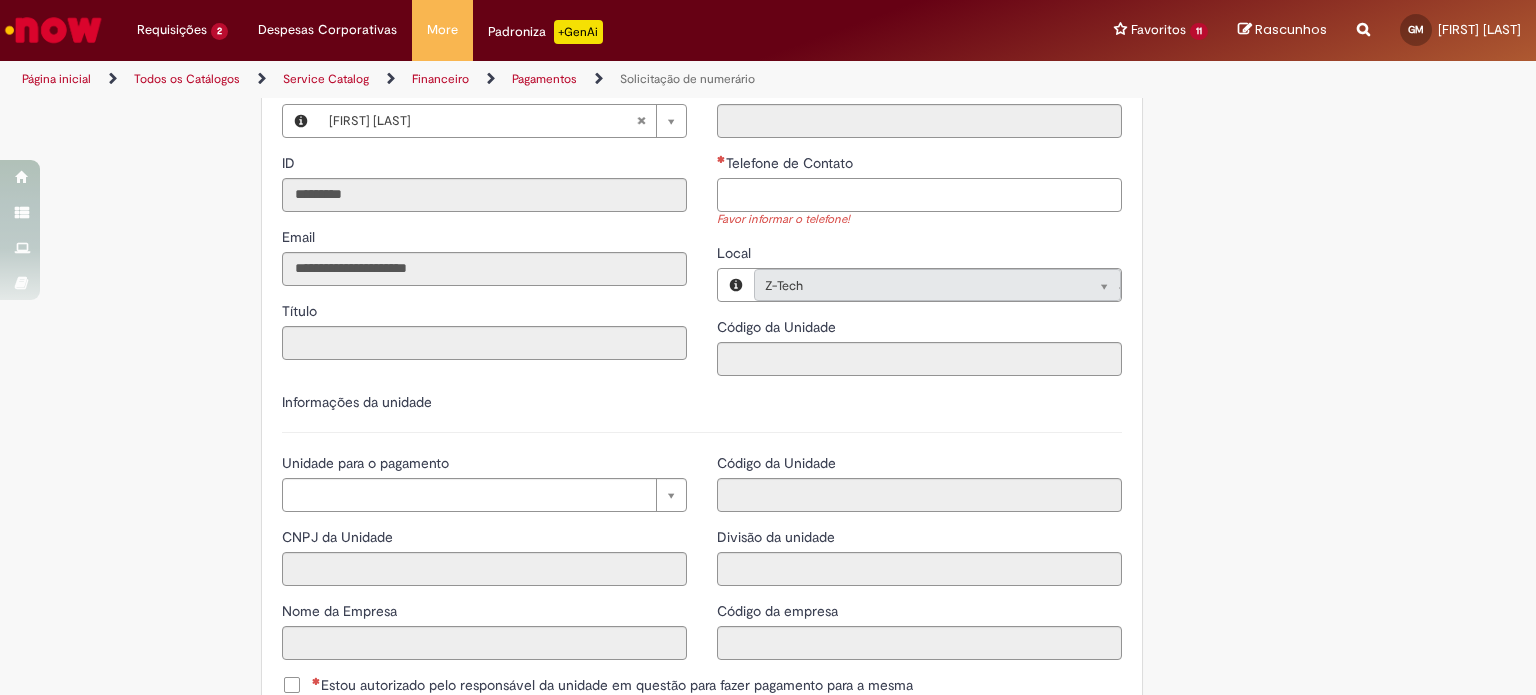 click on "Telefone de Contato" at bounding box center (919, 195) 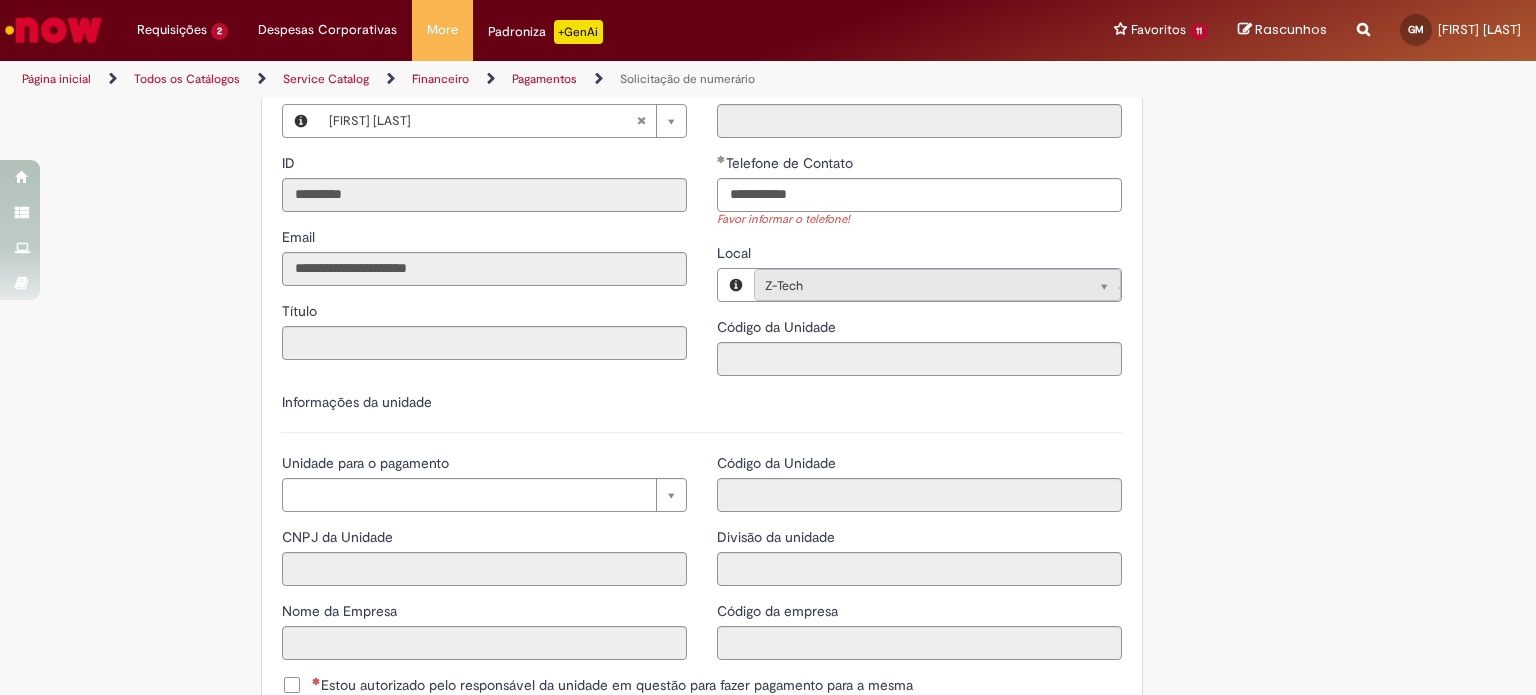 type on "**********" 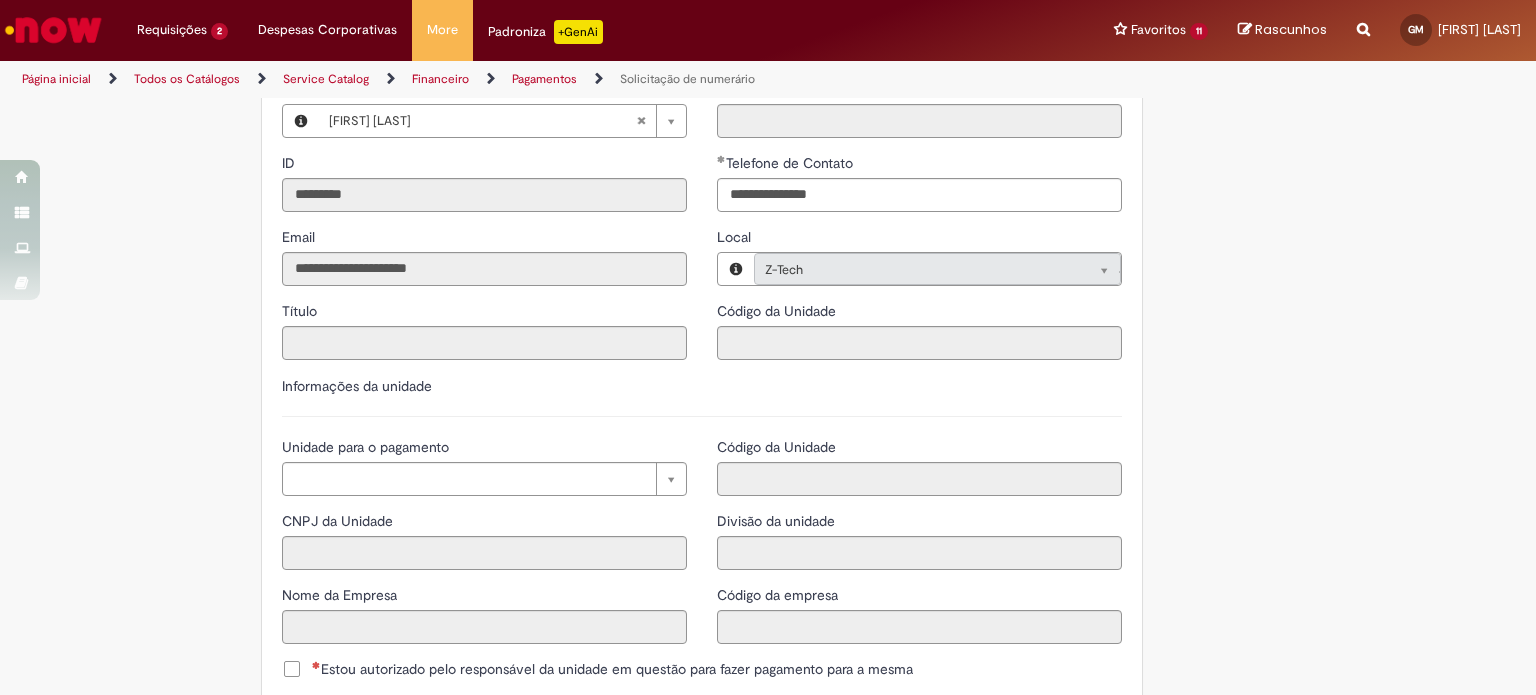 drag, startPoint x: 891, startPoint y: 435, endPoint x: 815, endPoint y: 439, distance: 76.105194 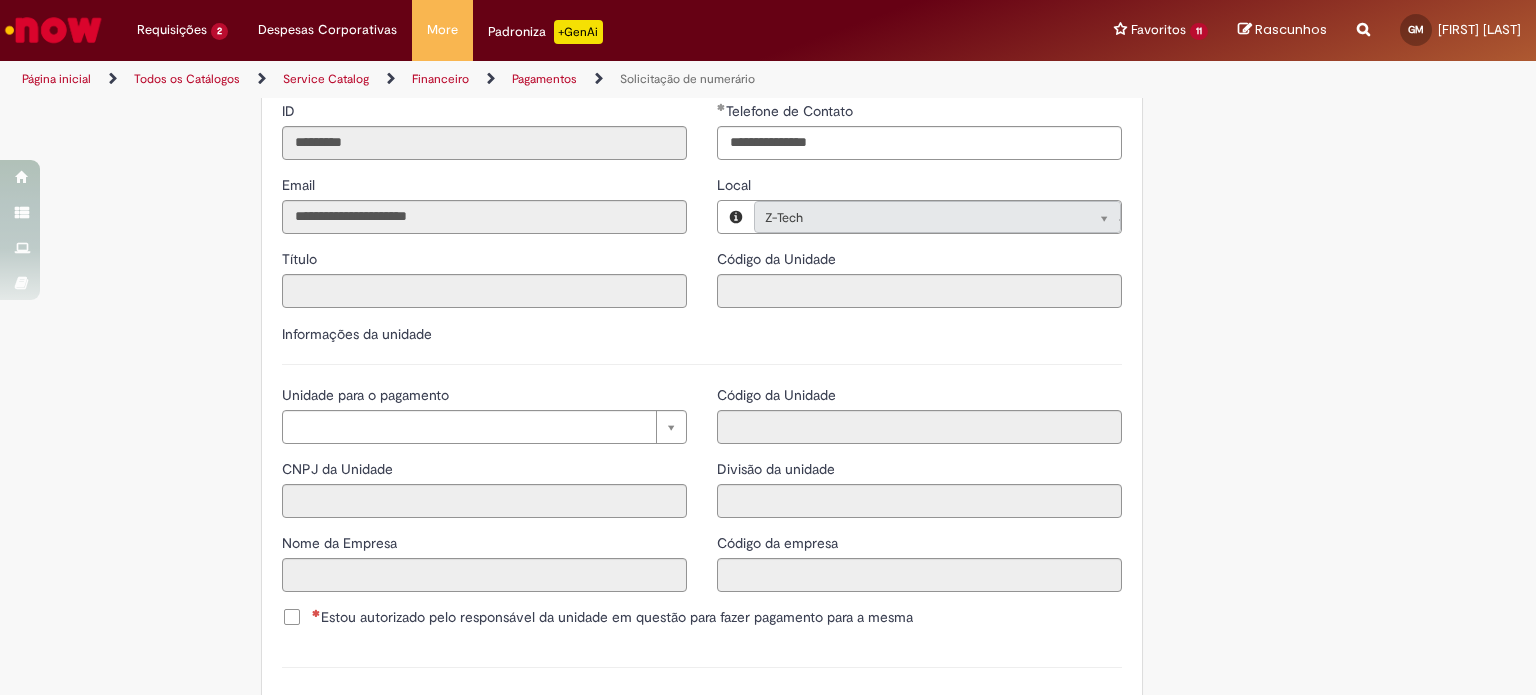 scroll, scrollTop: 1900, scrollLeft: 0, axis: vertical 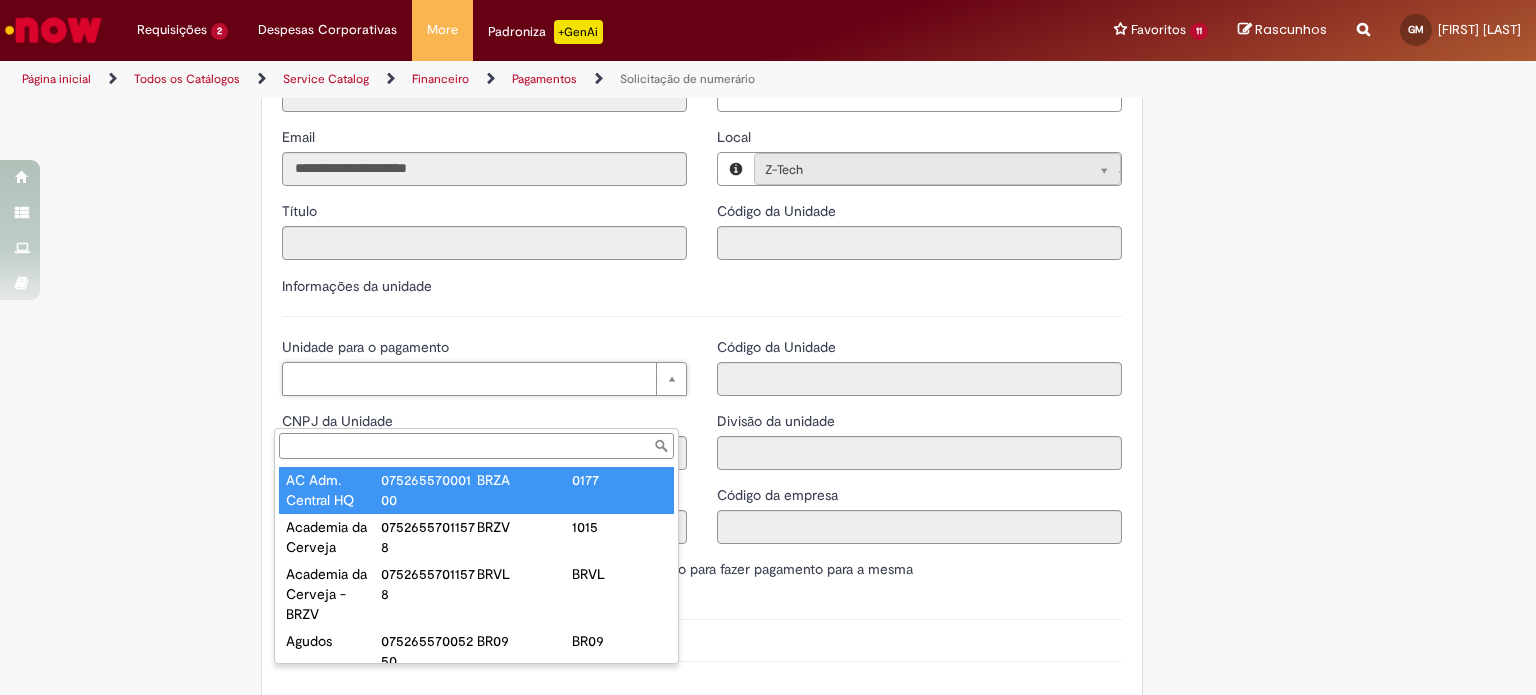 type on "**********" 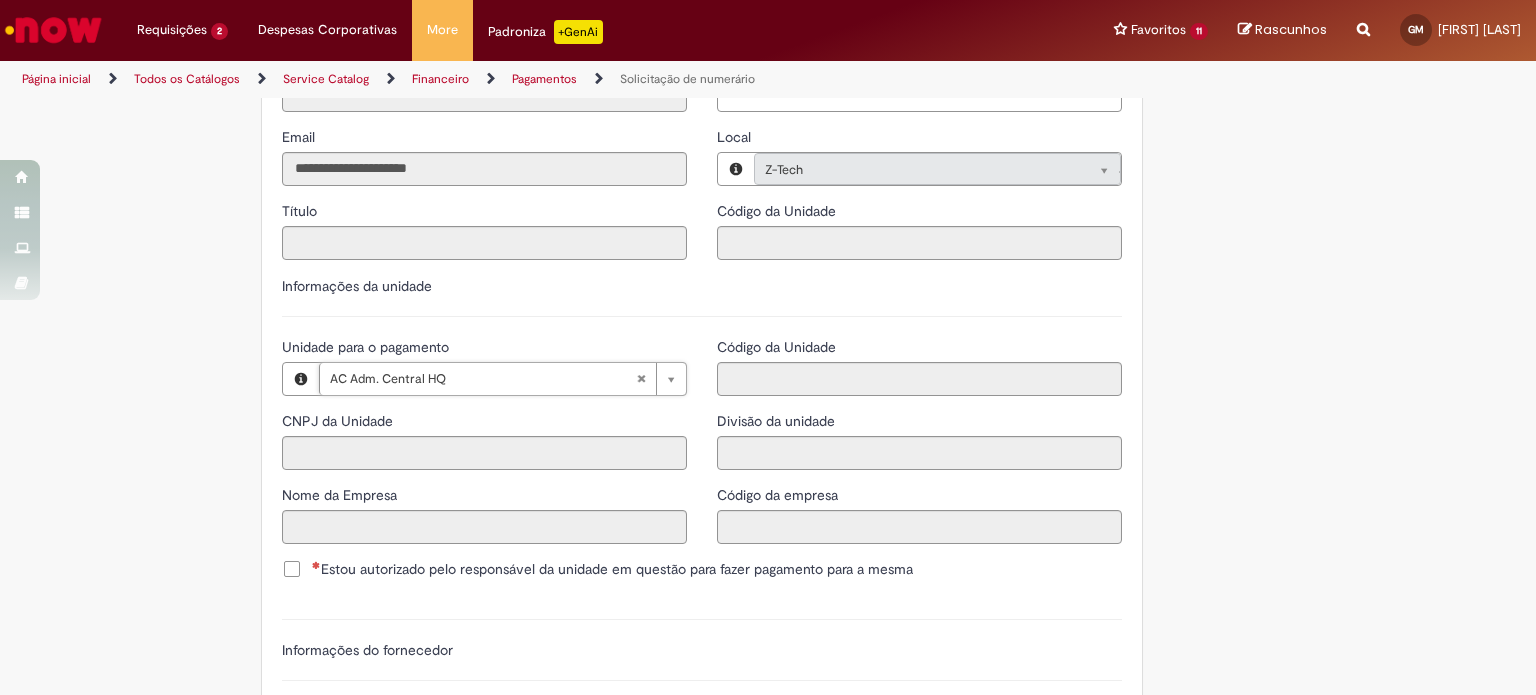 type on "**********" 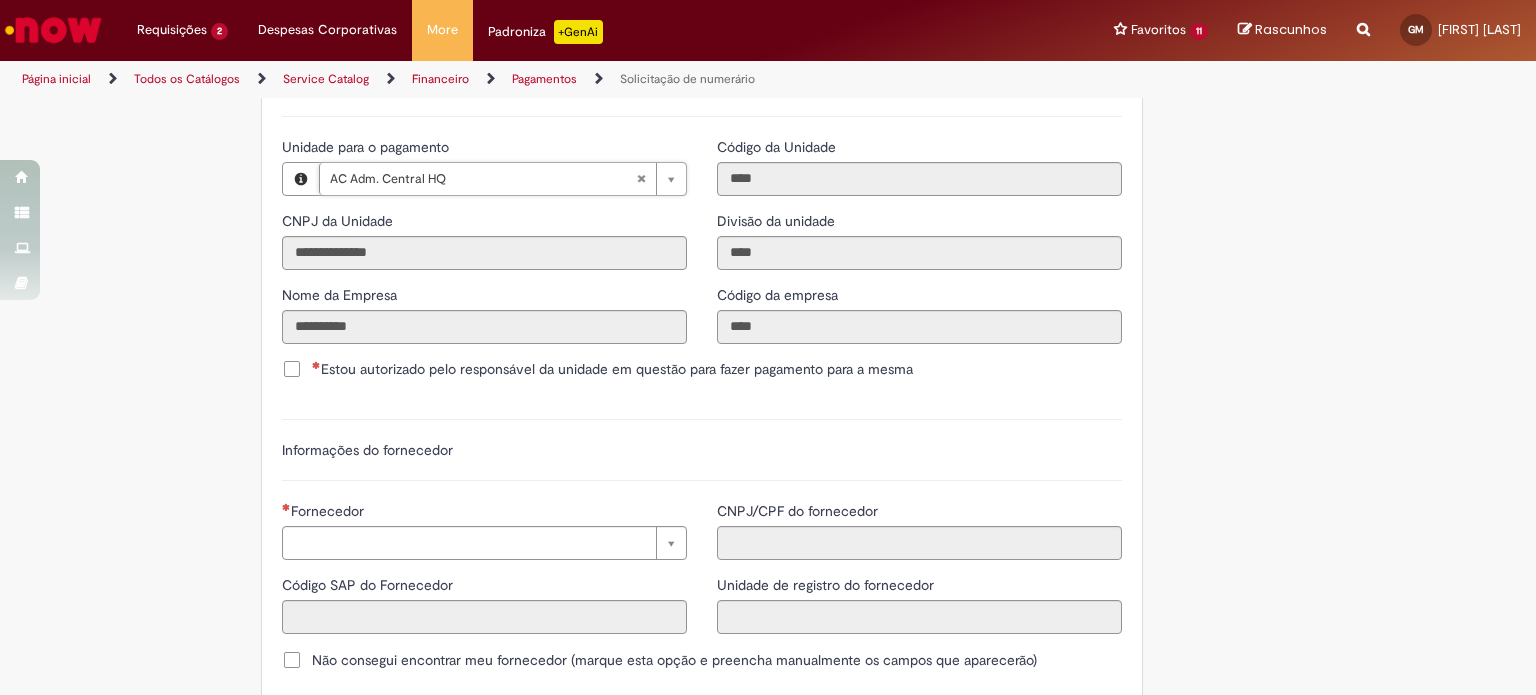 click on "Estou autorizado pelo responsável da unidade em questão para fazer pagamento para a mesma" at bounding box center (612, 369) 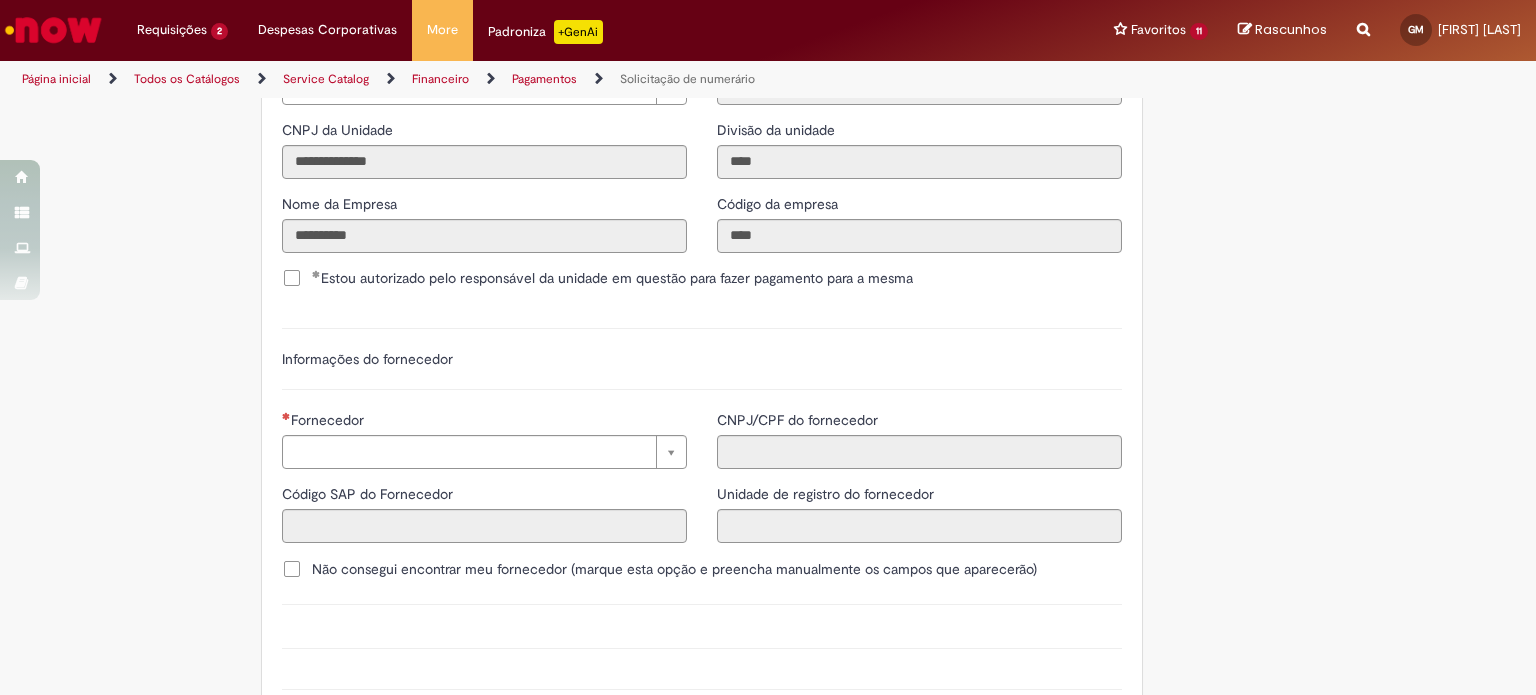 scroll, scrollTop: 2300, scrollLeft: 0, axis: vertical 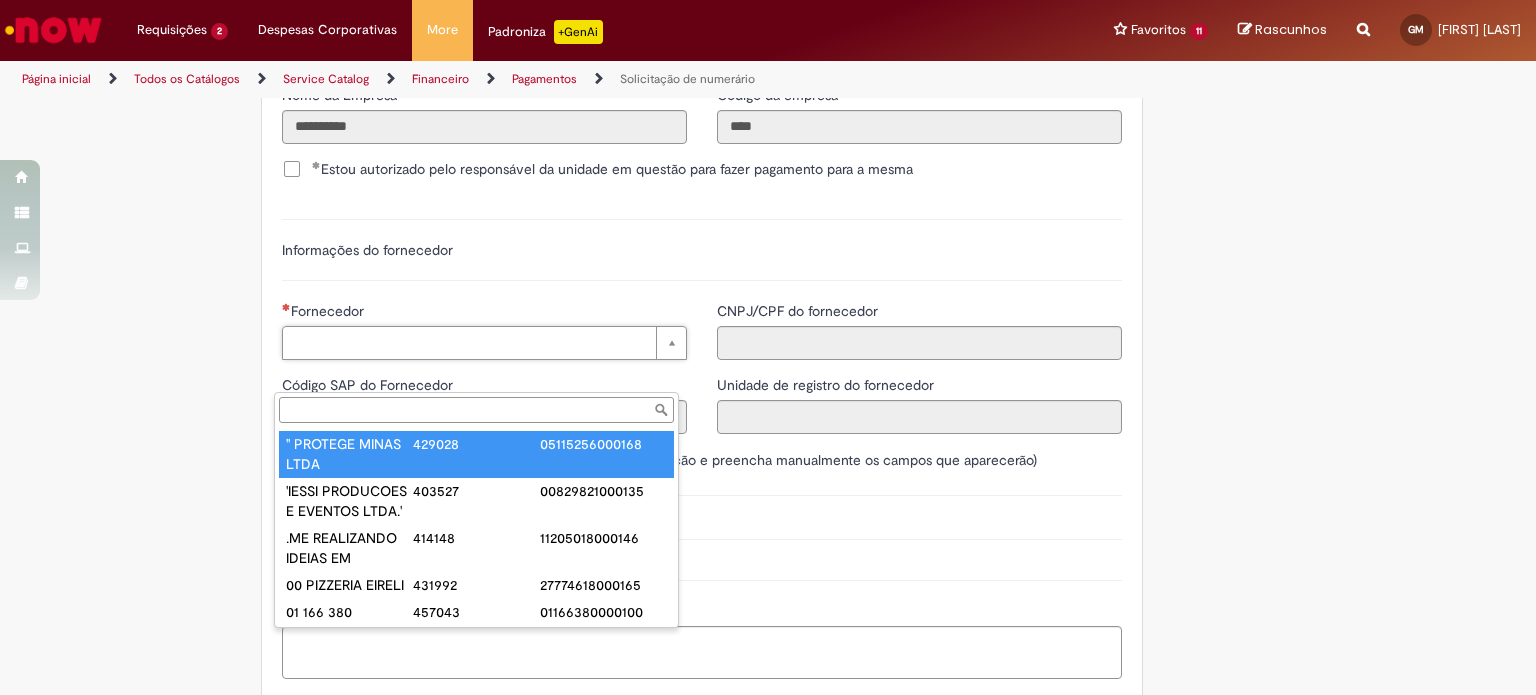 paste on "******" 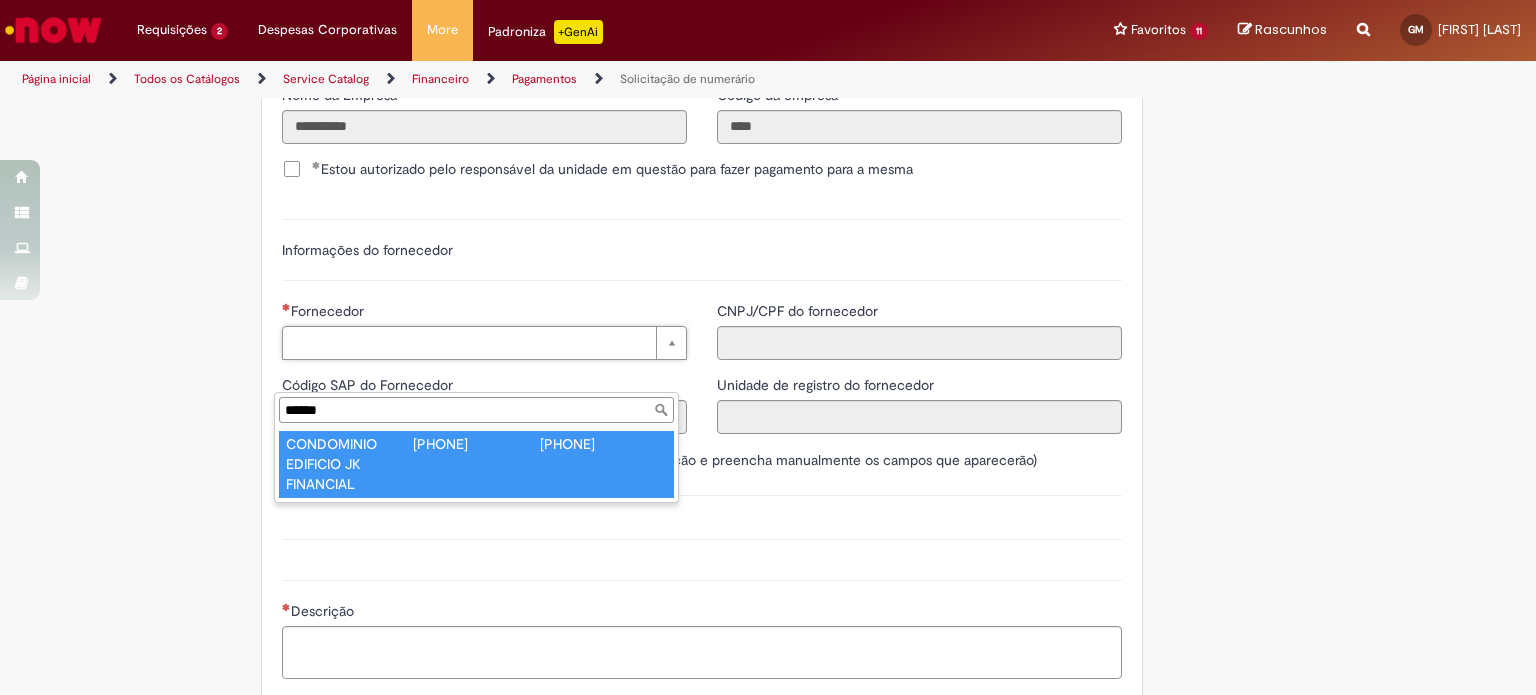 type on "******" 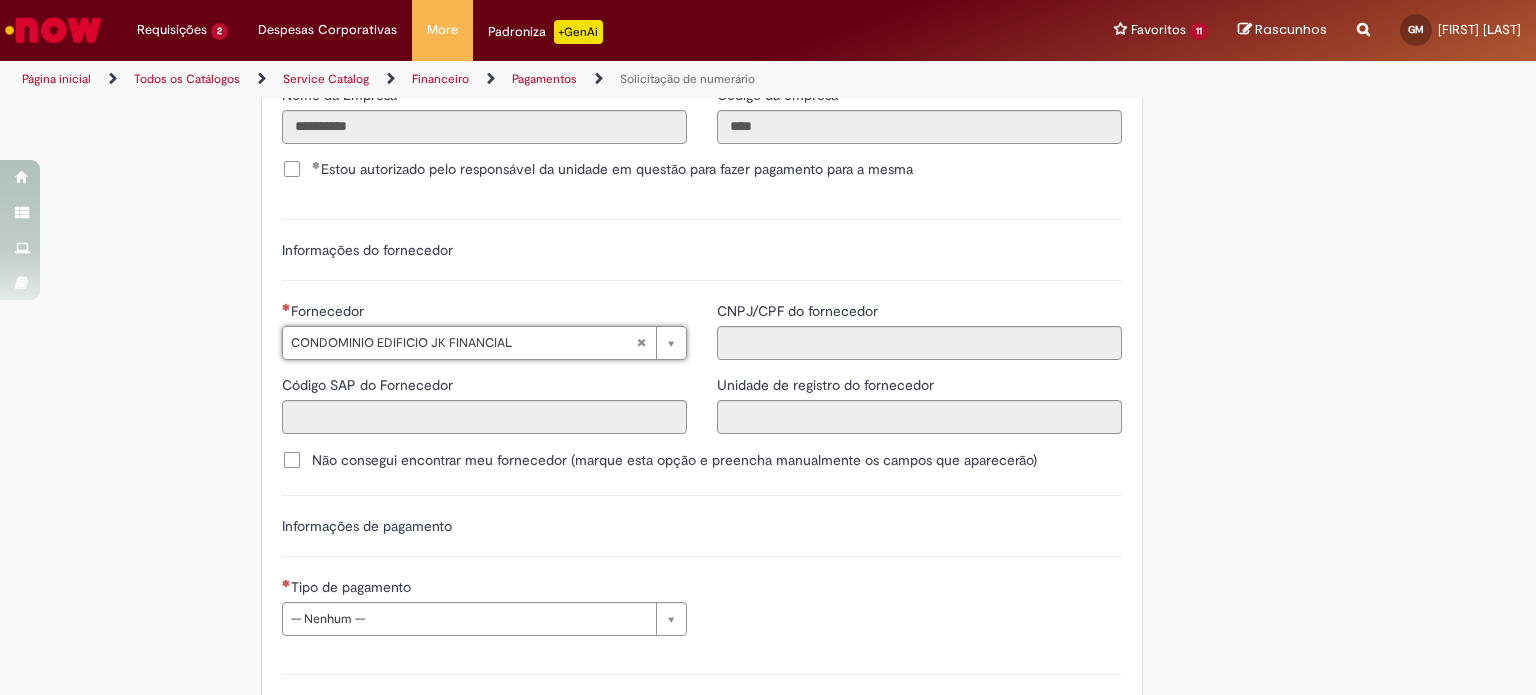 type on "**********" 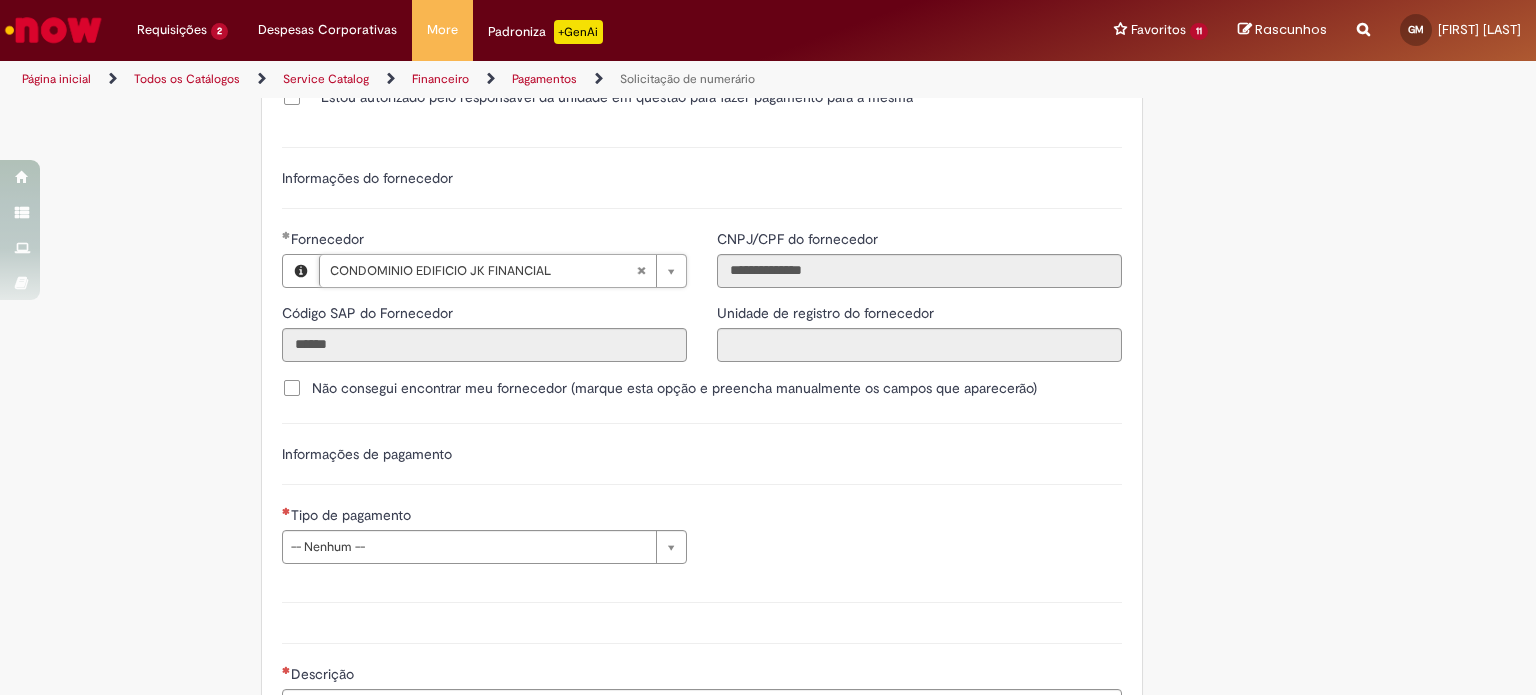 scroll, scrollTop: 2600, scrollLeft: 0, axis: vertical 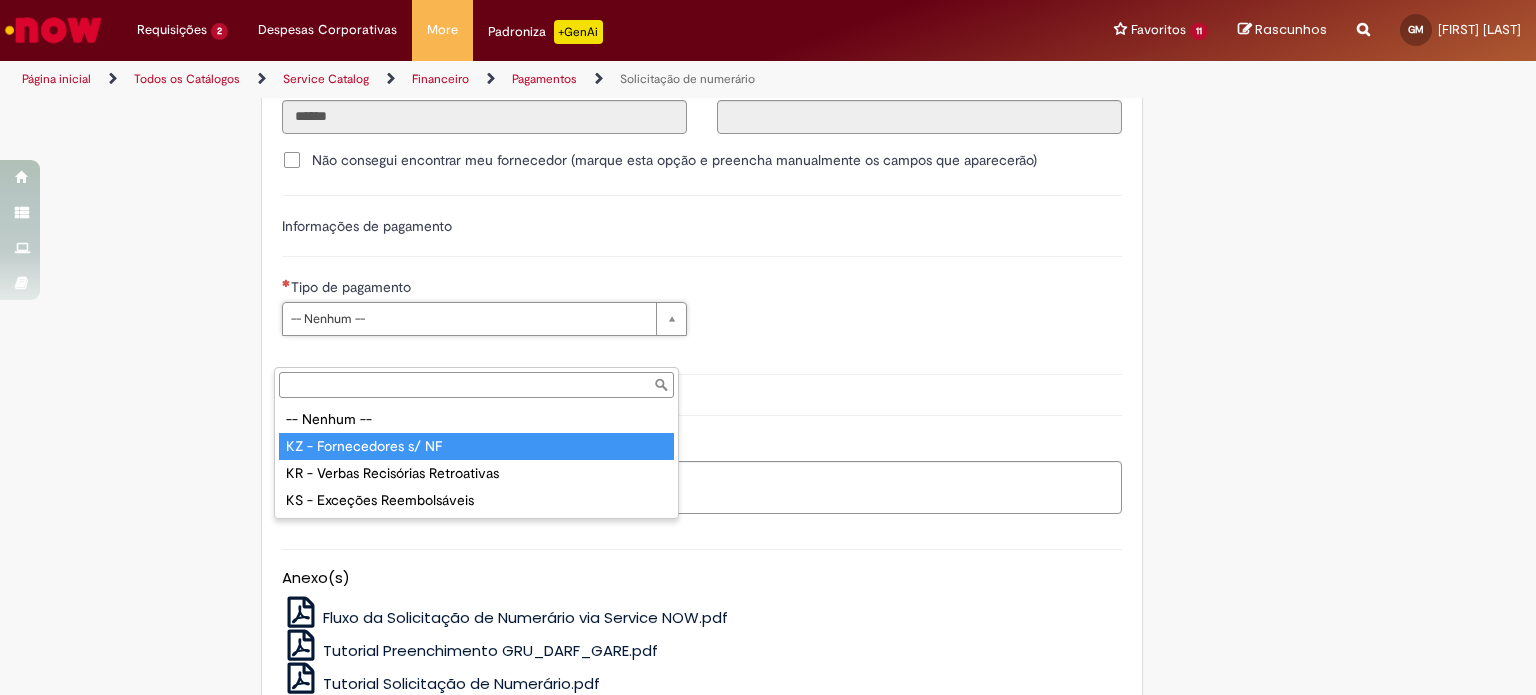 type on "**********" 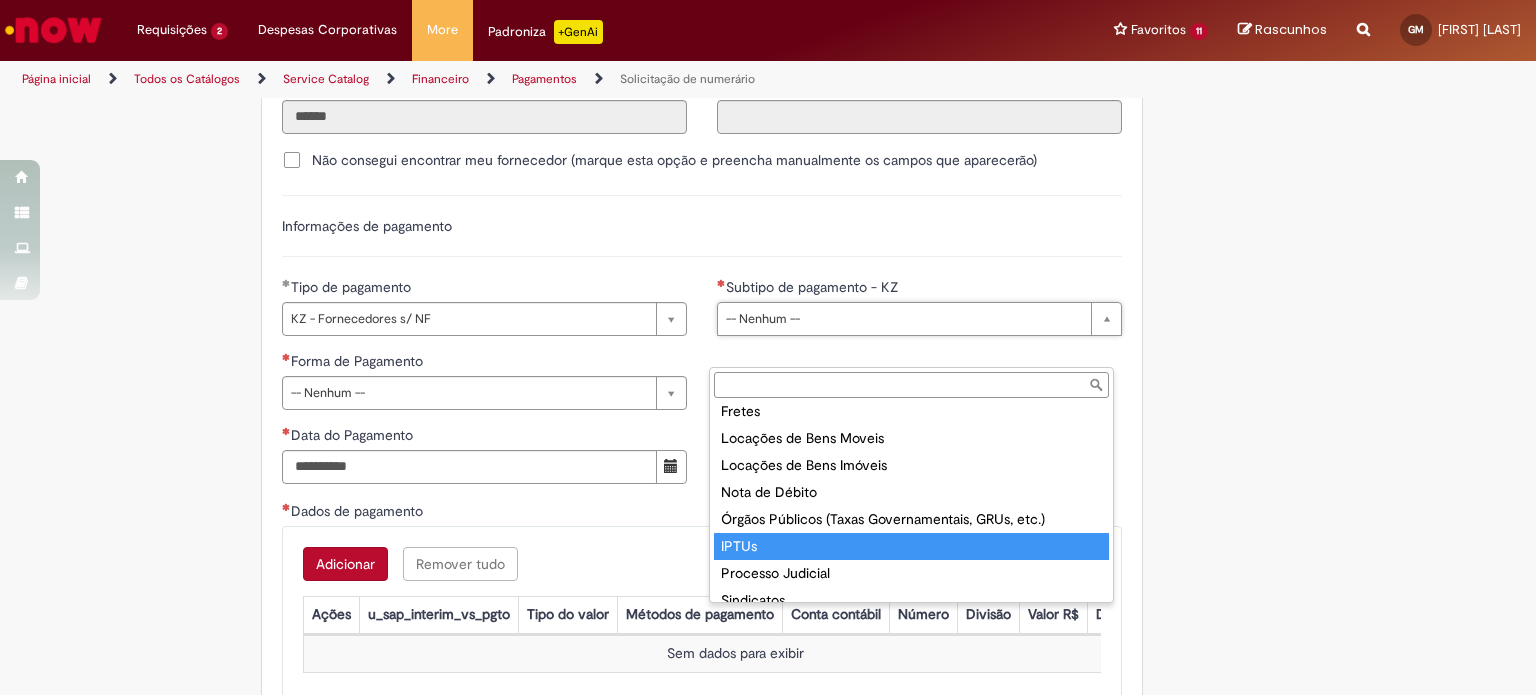 scroll, scrollTop: 166, scrollLeft: 0, axis: vertical 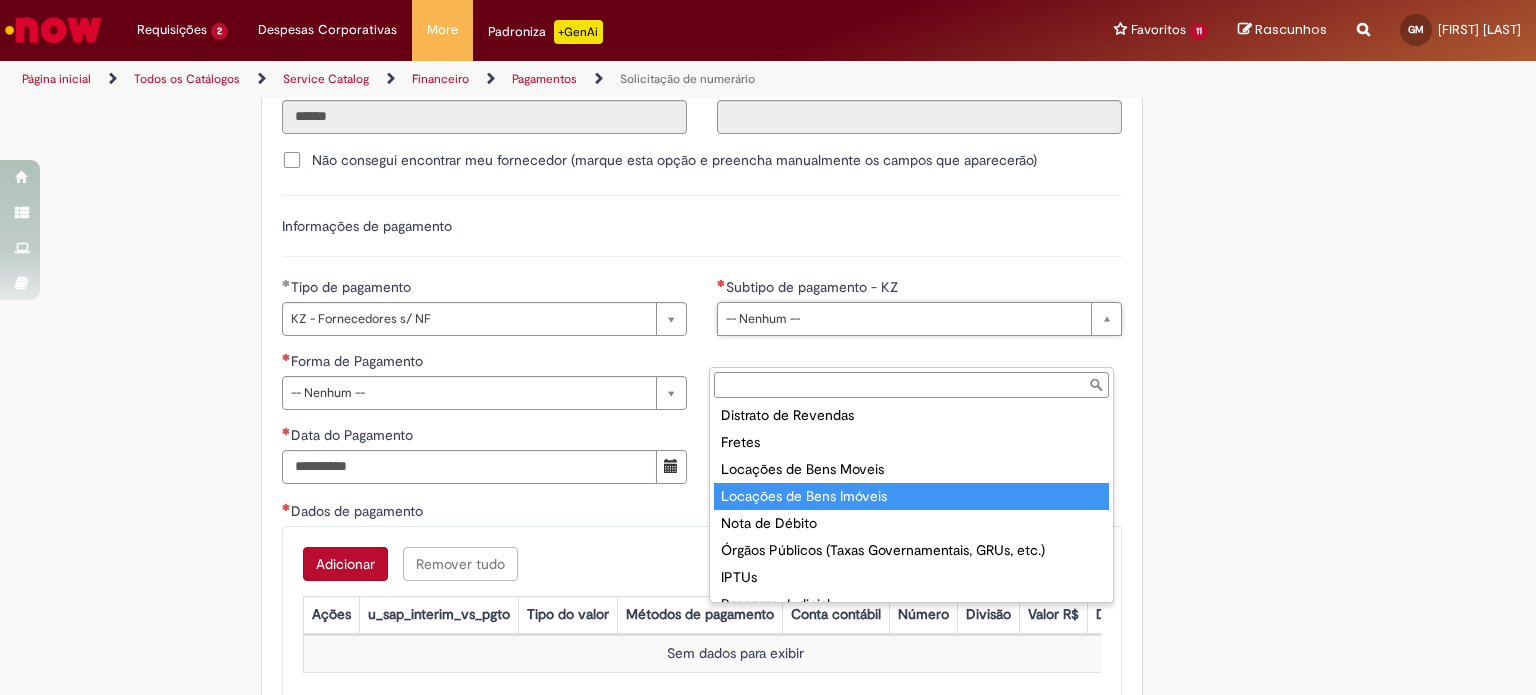 type on "**********" 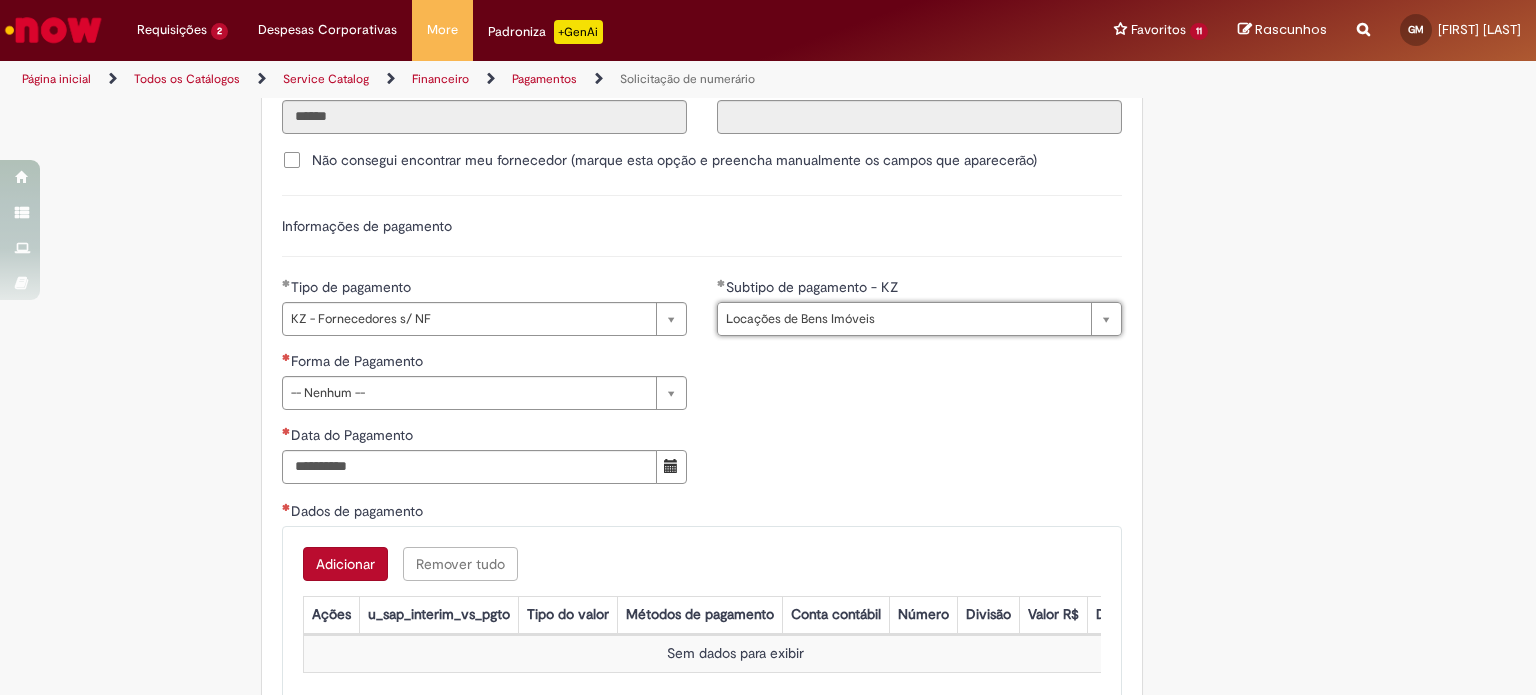 click on "**********" at bounding box center [484, 425] 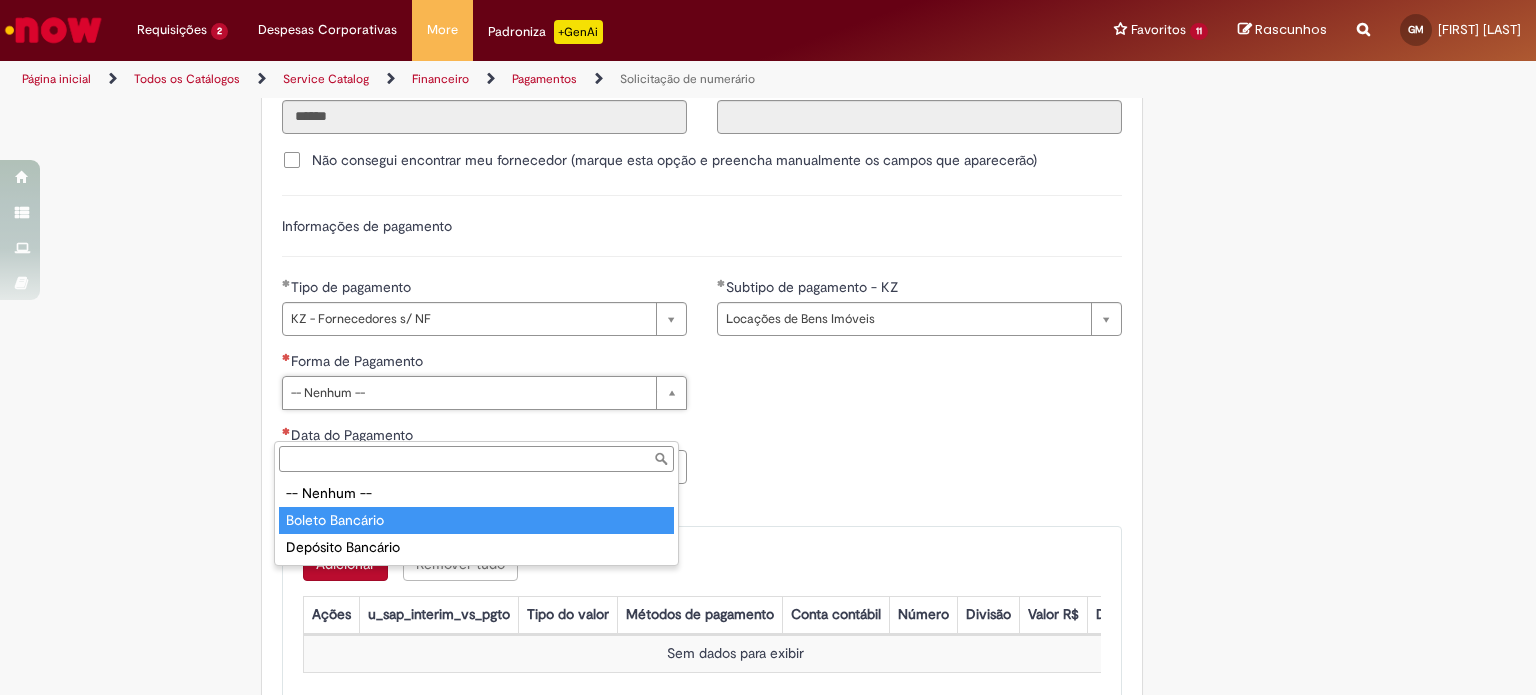 type on "**********" 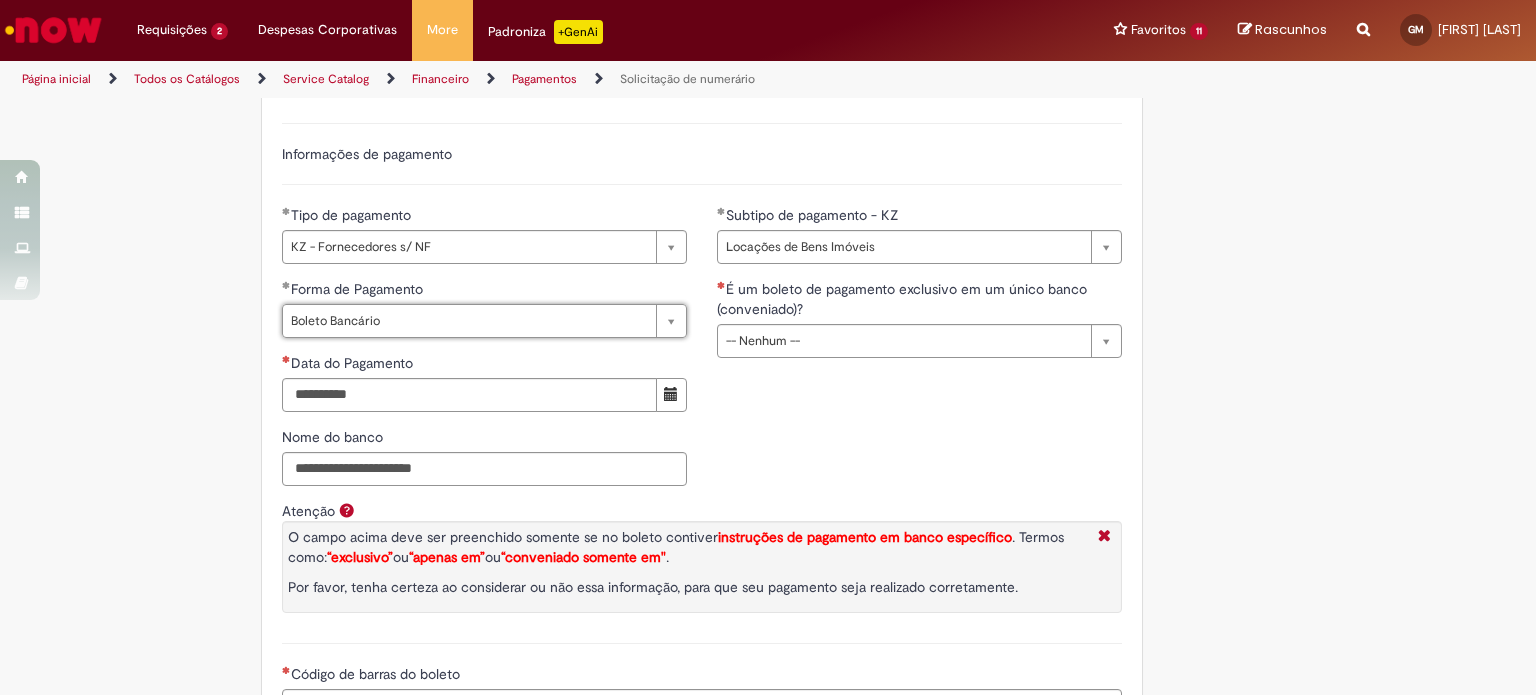 scroll, scrollTop: 2700, scrollLeft: 0, axis: vertical 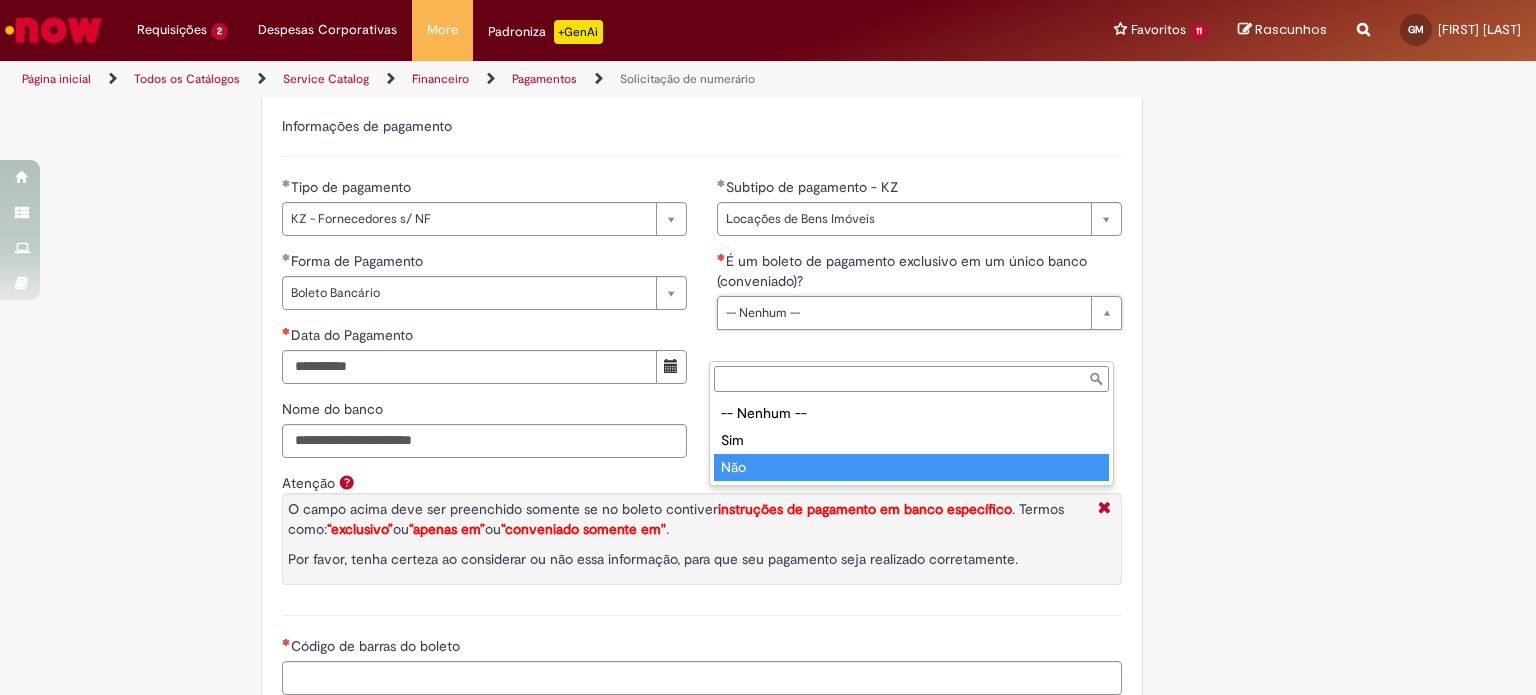 type on "***" 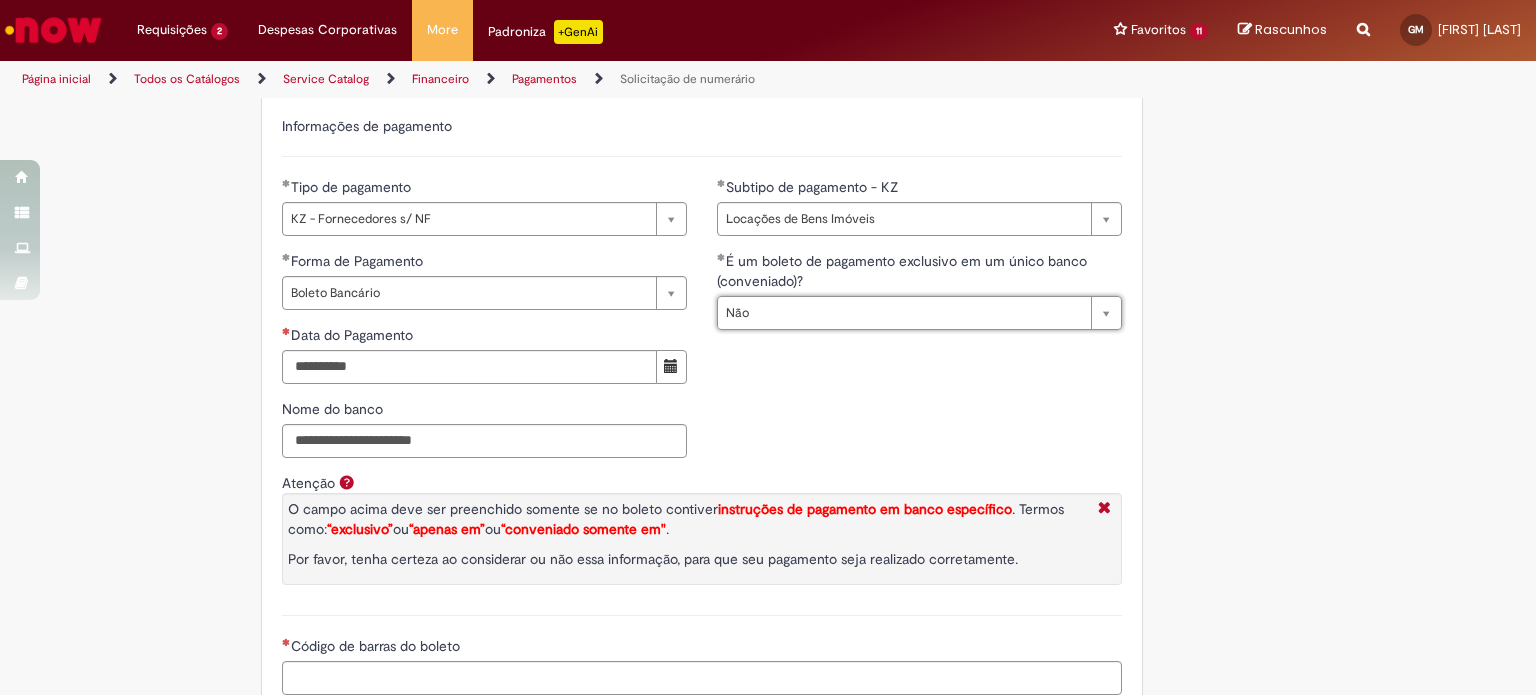 scroll, scrollTop: 2800, scrollLeft: 0, axis: vertical 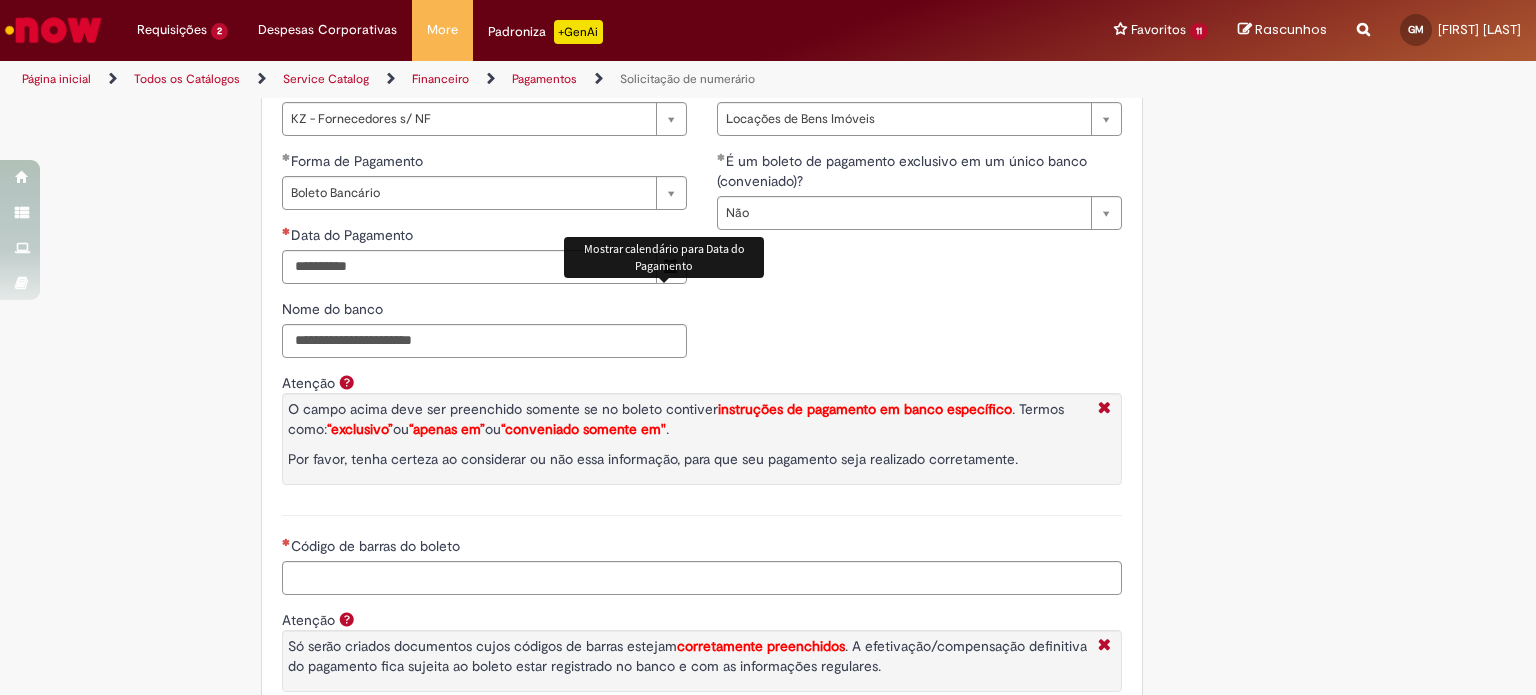 click at bounding box center [671, 266] 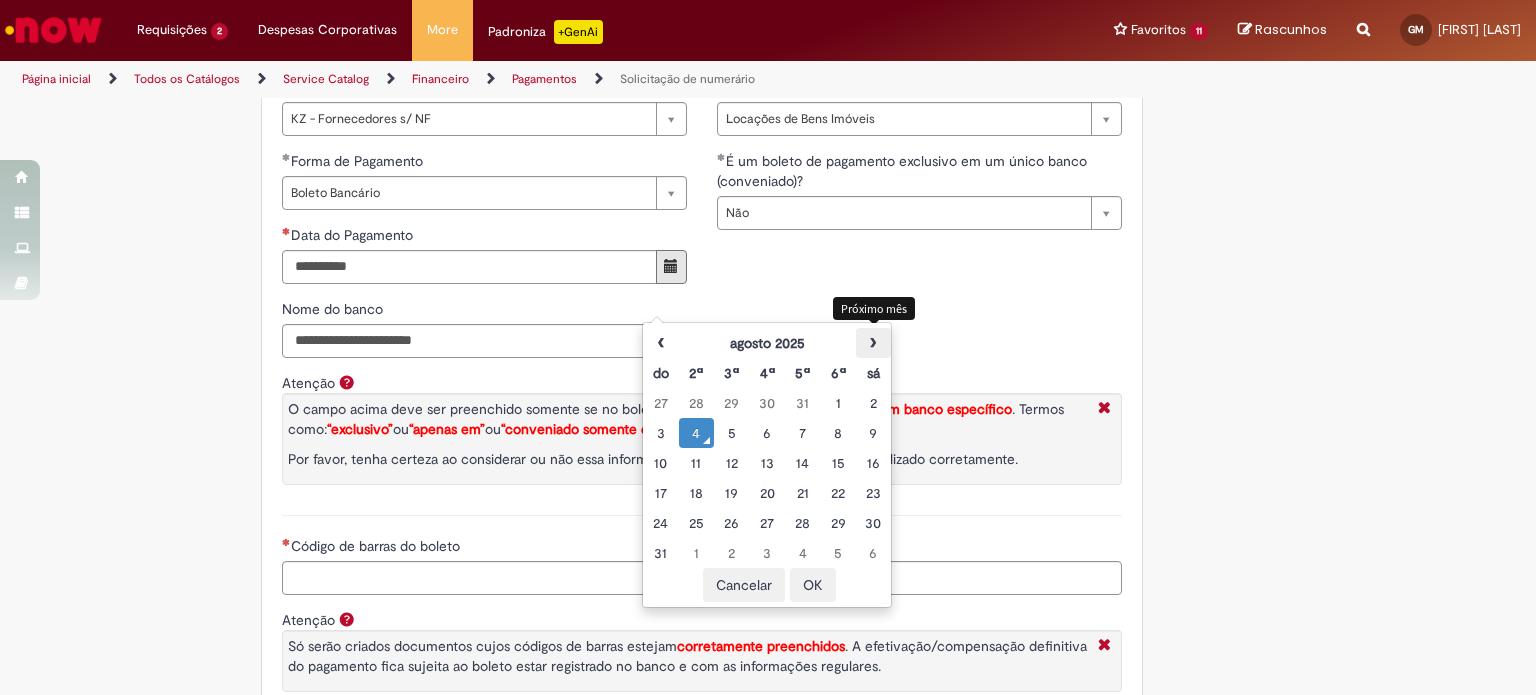 click on "›" at bounding box center (873, 343) 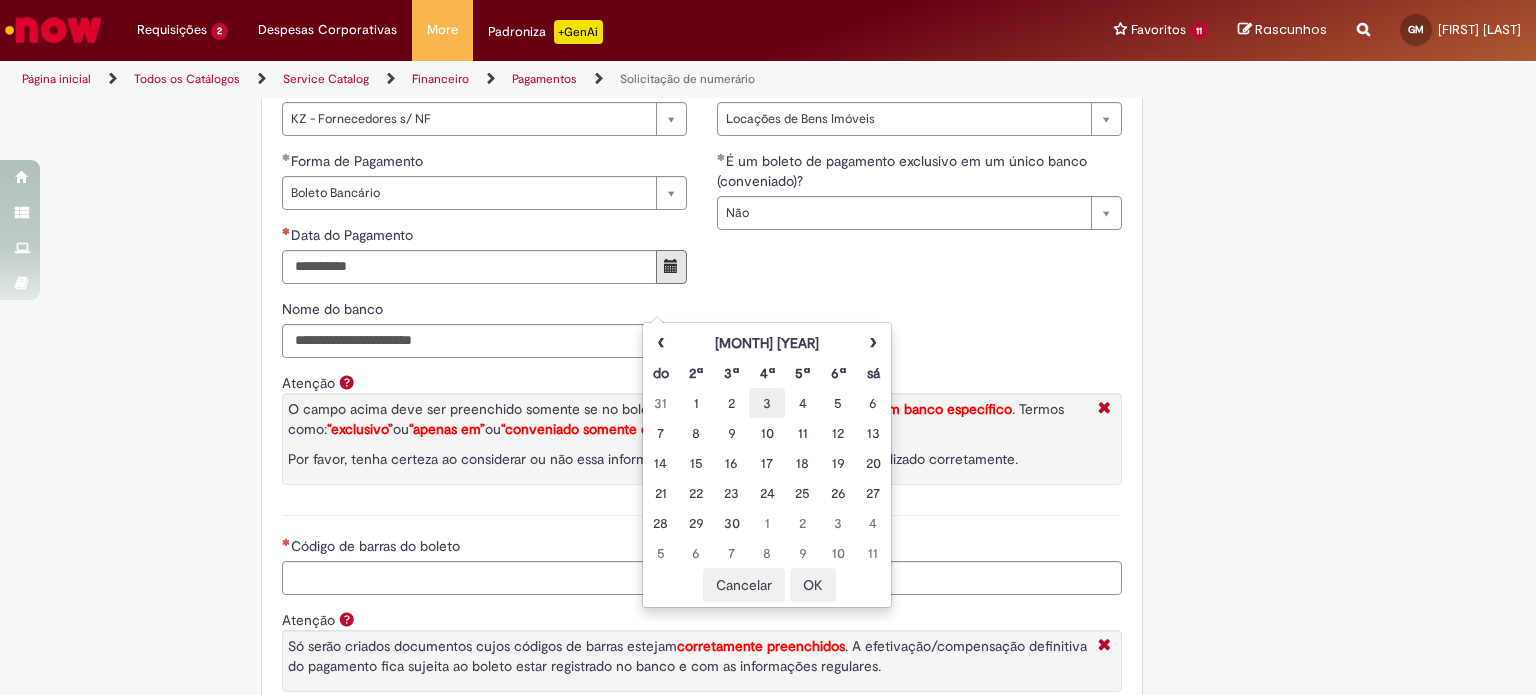 click on "3" at bounding box center (766, 403) 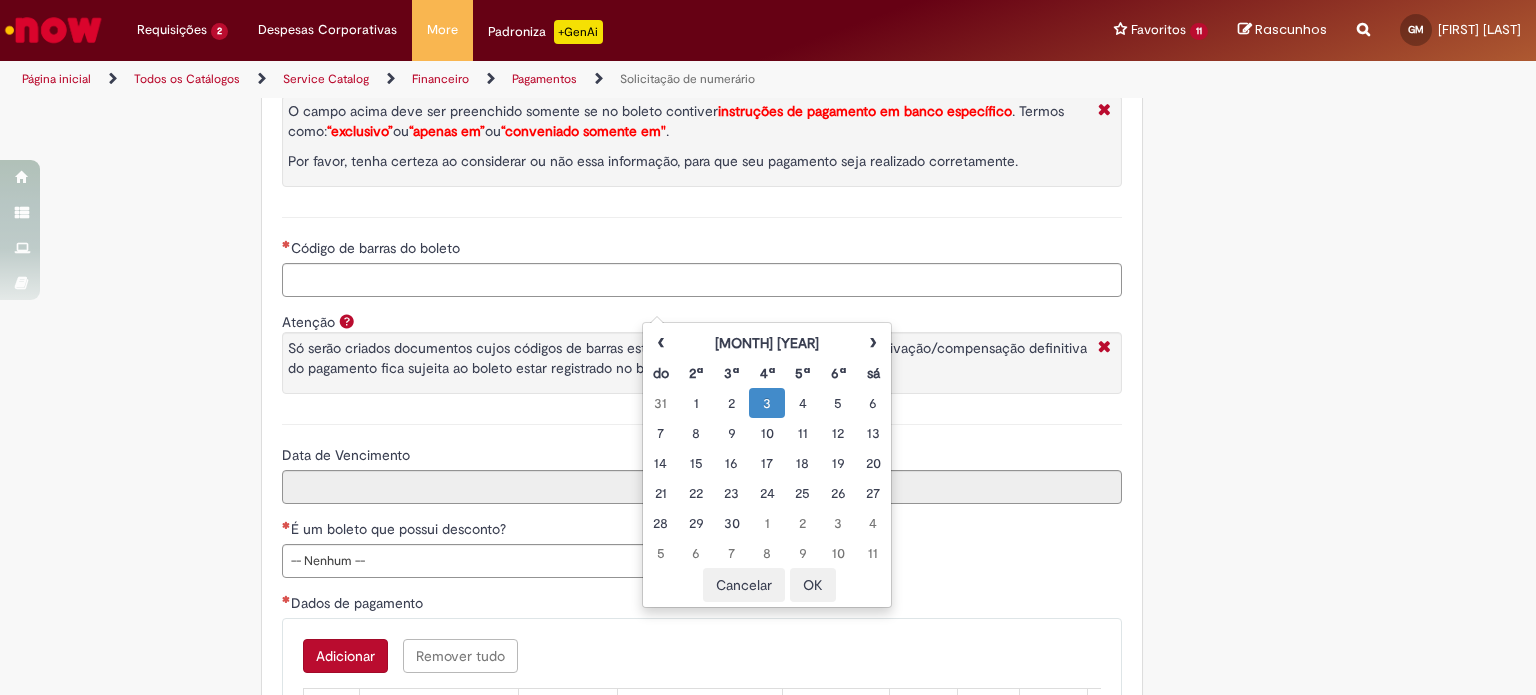 scroll, scrollTop: 3100, scrollLeft: 0, axis: vertical 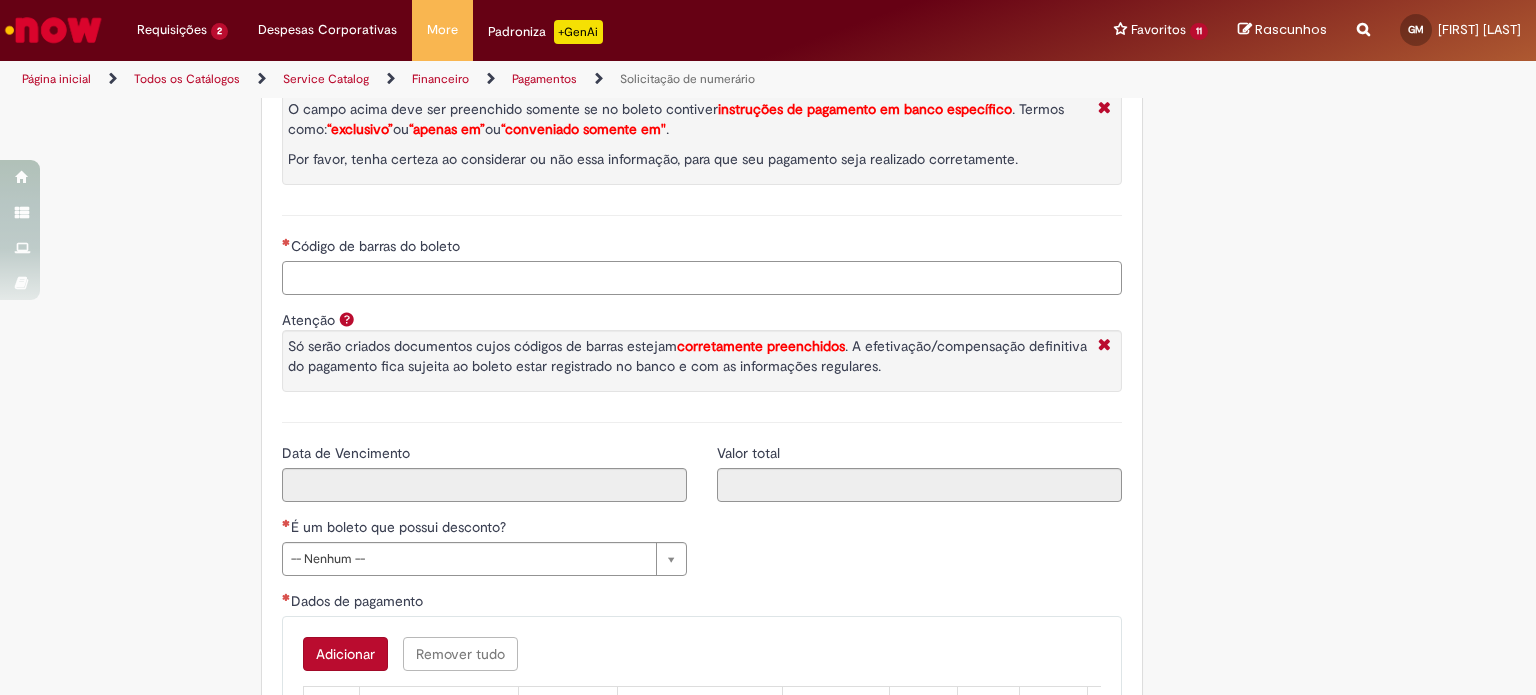 click on "Código de barras do boleto" at bounding box center (702, 278) 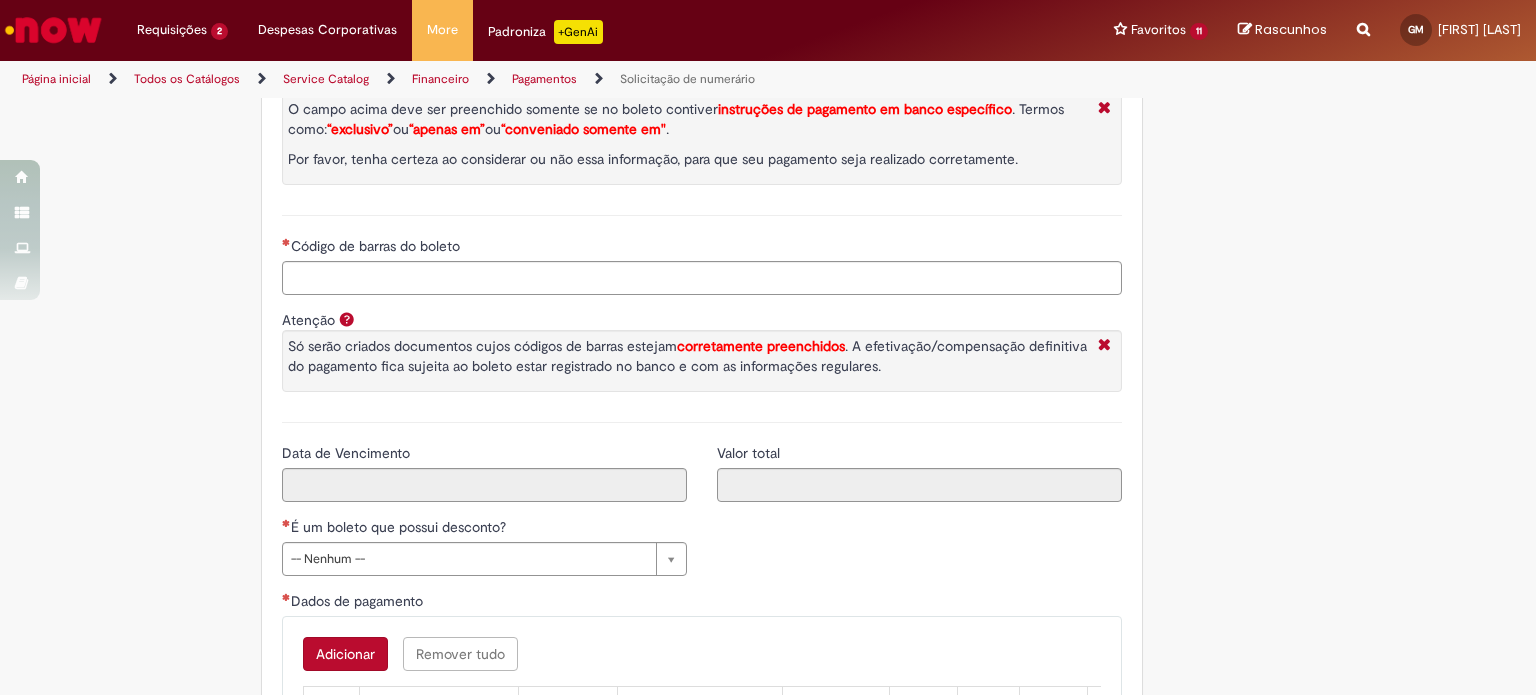 click on "Tire dúvidas com LupiAssist    +GenAI
Oi! Eu sou LupiAssist, uma Inteligência Artificial Generativa em constante aprendizado   Meu conteúdo é monitorado para trazer uma melhor experiência
Dúvidas comuns:
Só mais um instante, estou consultando nossas bases de conhecimento  e escrevendo a melhor resposta pra você!
Title
Lorem ipsum dolor sit amet    Fazer uma nova pergunta
Gerei esta resposta utilizando IA Generativa em conjunto com os nossos padrões. Em caso de divergência, os documentos oficiais prevalecerão.
Saiba mais em:
Ou ligue para:
E aí, te ajudei?
Sim, obrigado!" at bounding box center [768, -735] 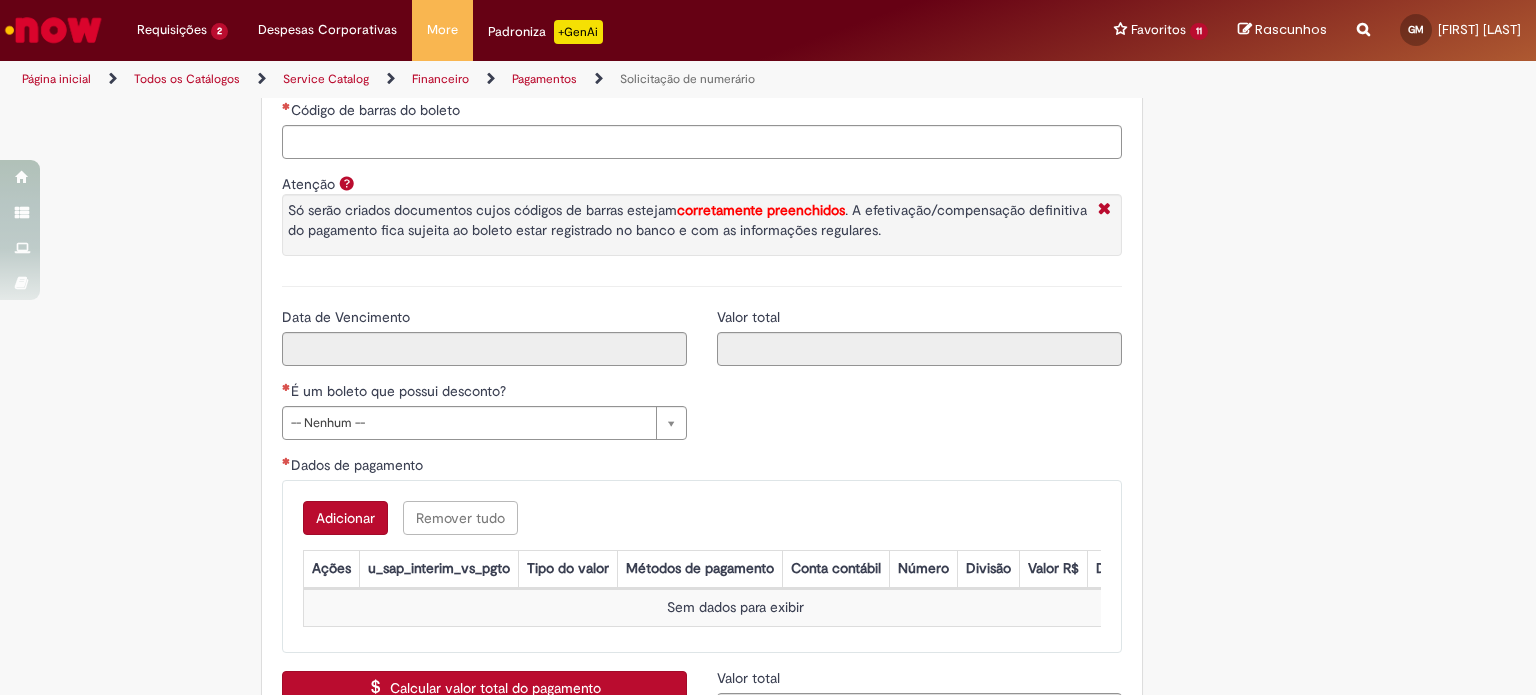 scroll, scrollTop: 3100, scrollLeft: 0, axis: vertical 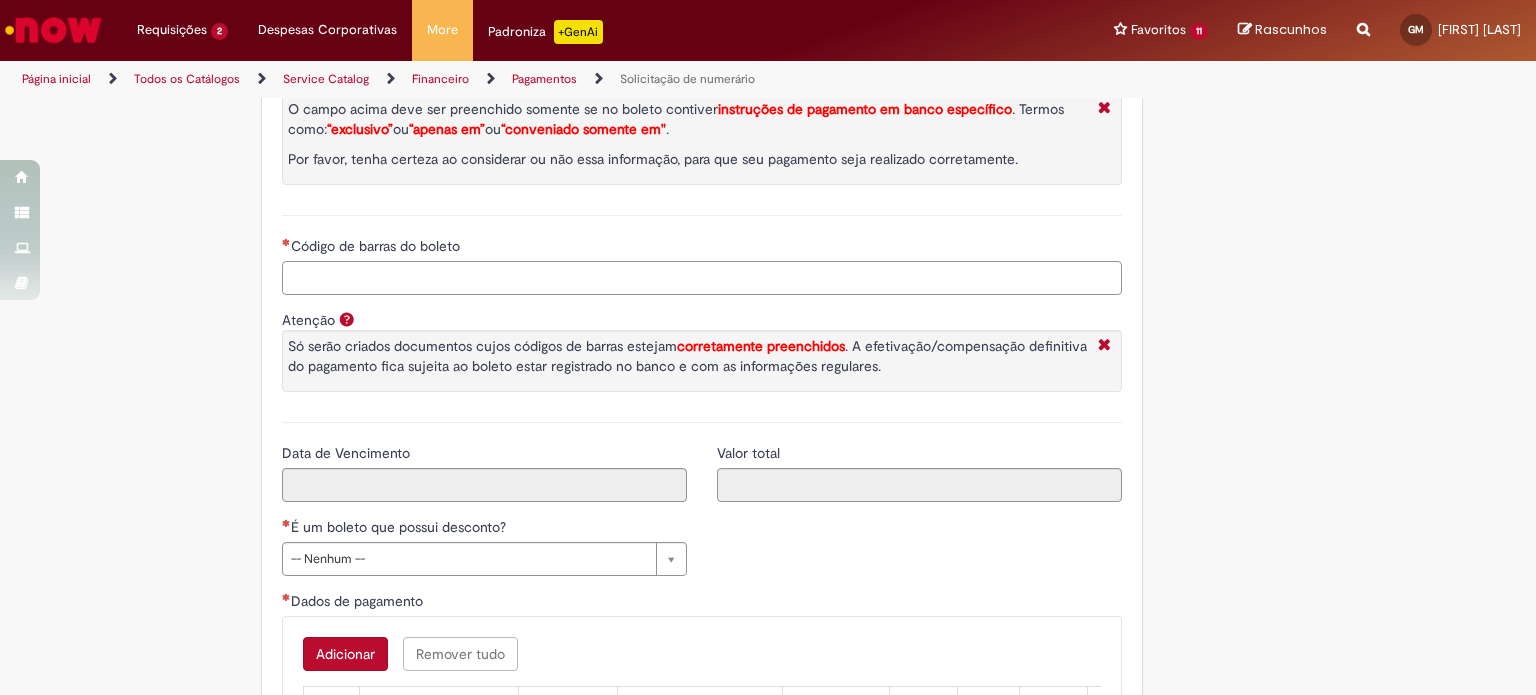 click on "Código de barras do boleto" at bounding box center (702, 278) 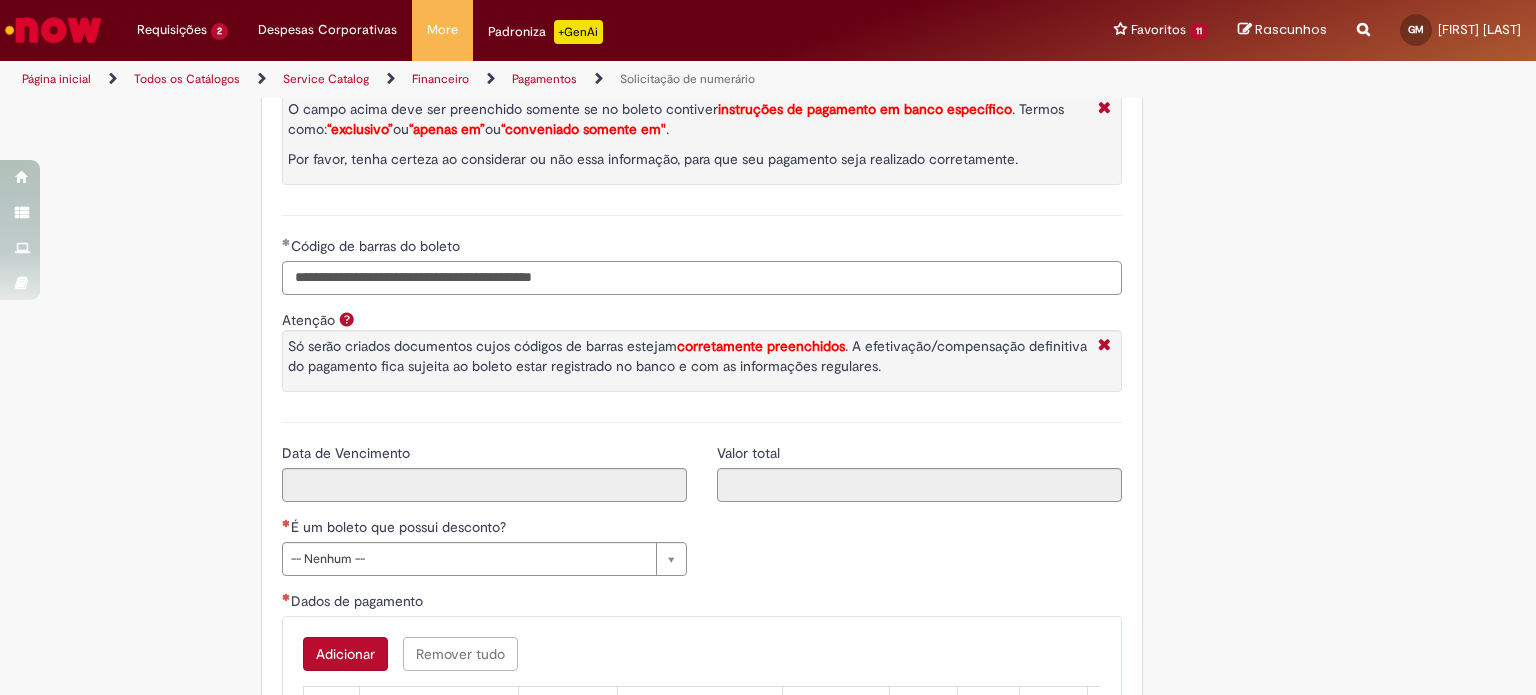 type on "**********" 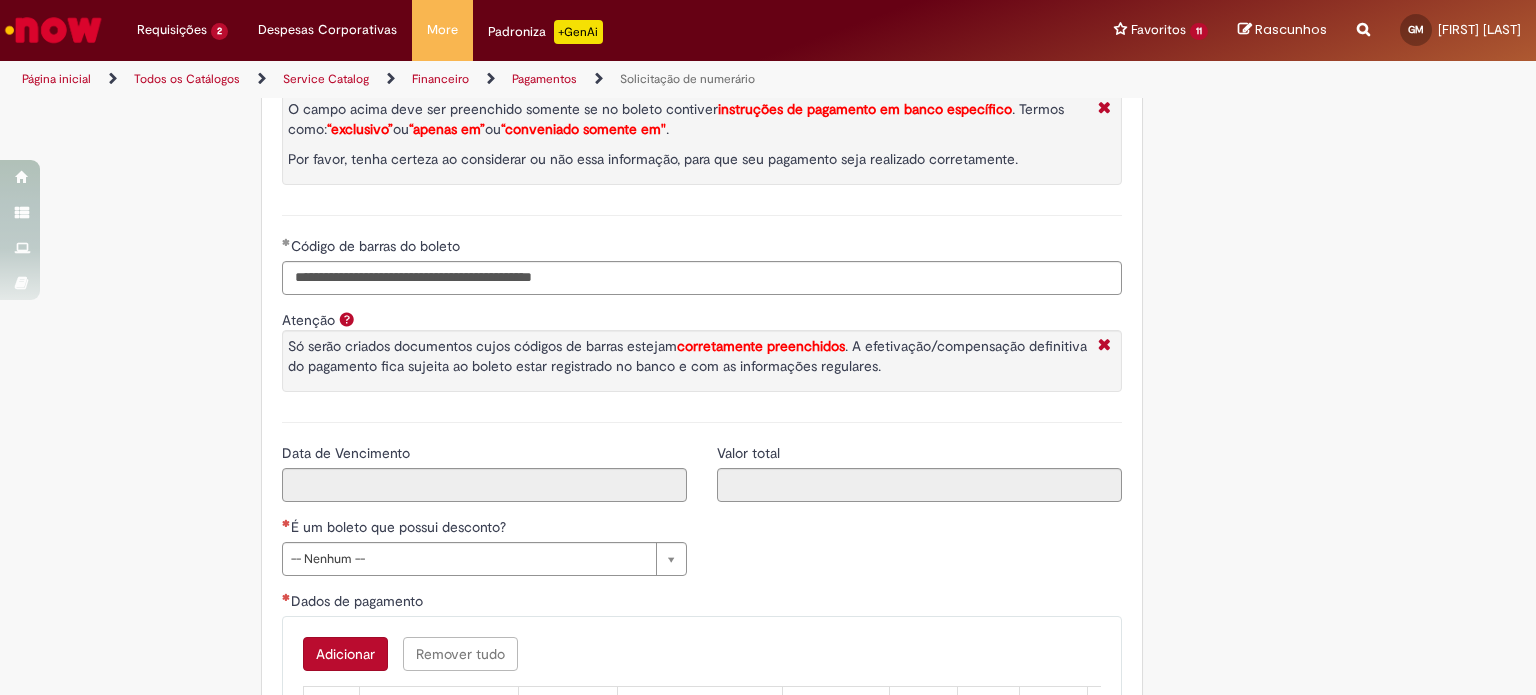 type on "*********" 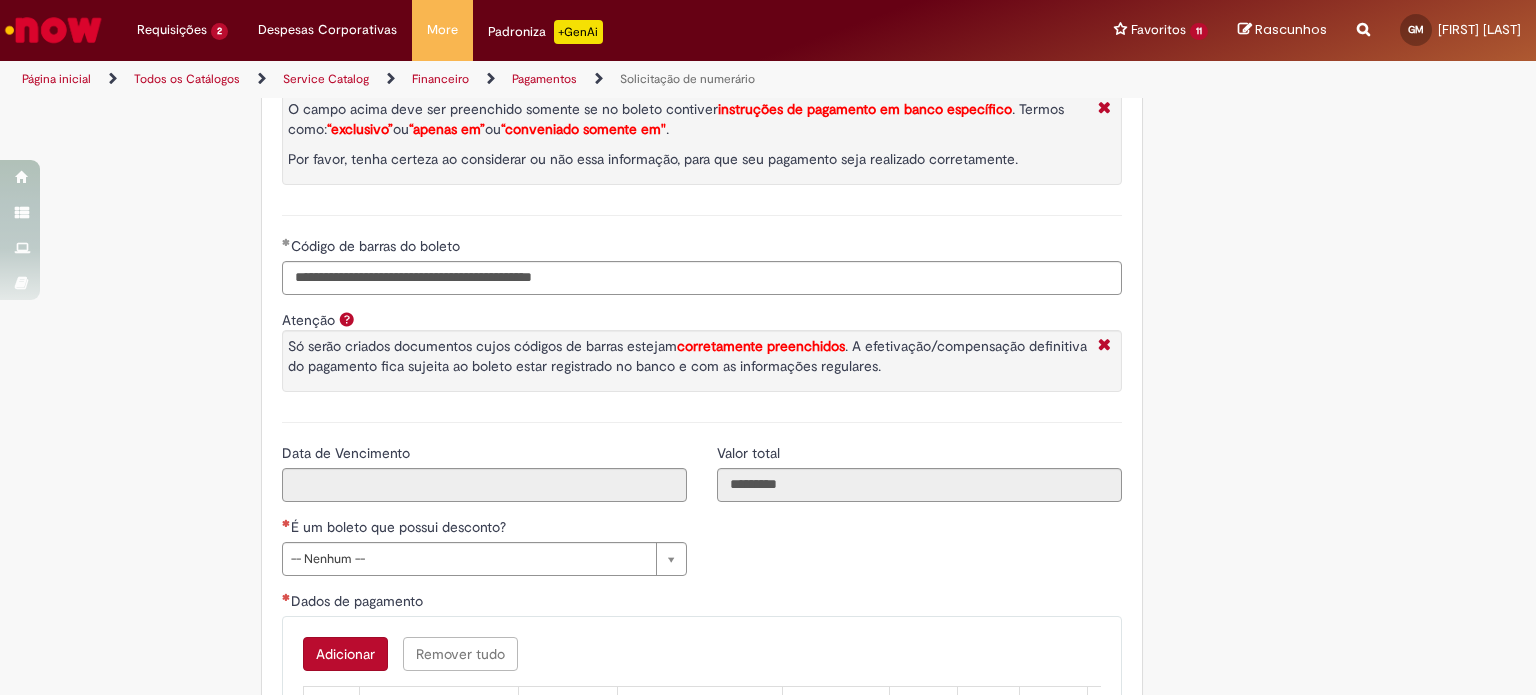 click on "**********" at bounding box center (702, 339) 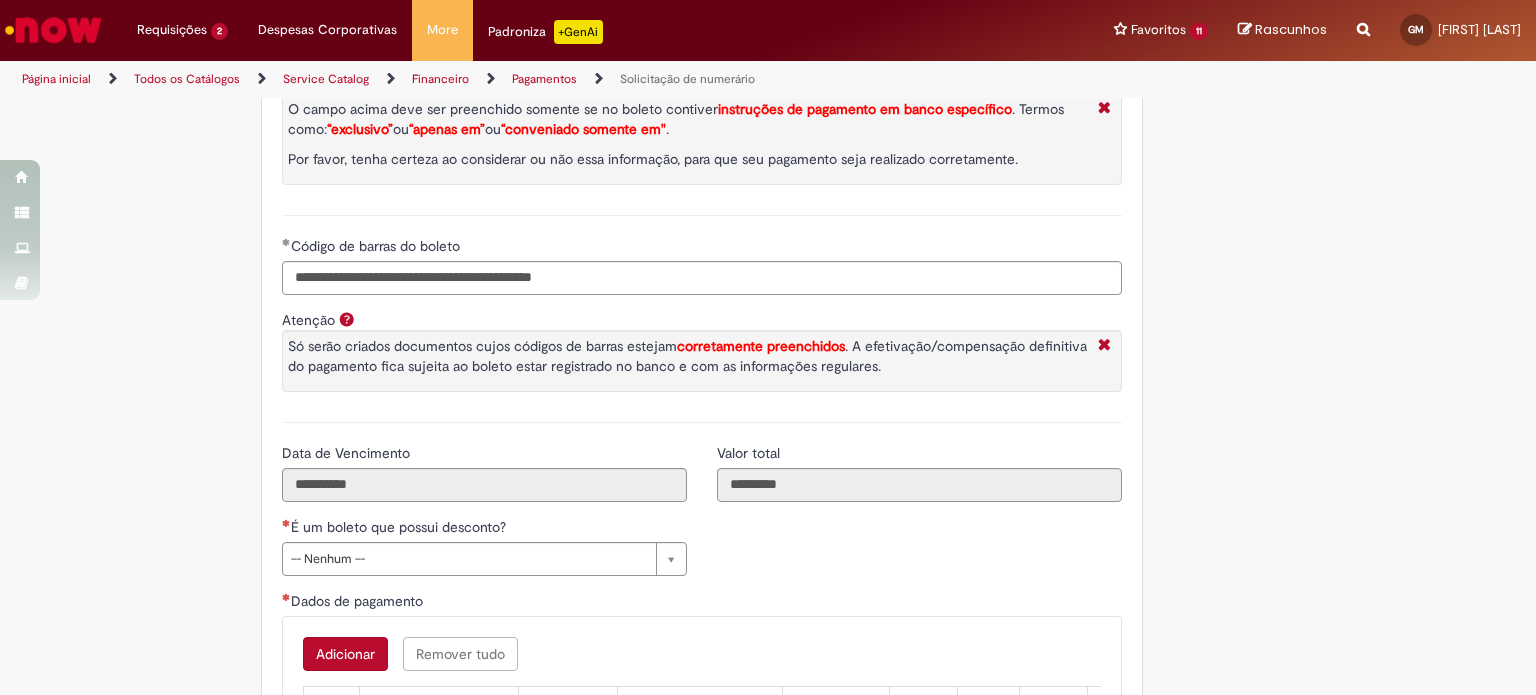 scroll, scrollTop: 3300, scrollLeft: 0, axis: vertical 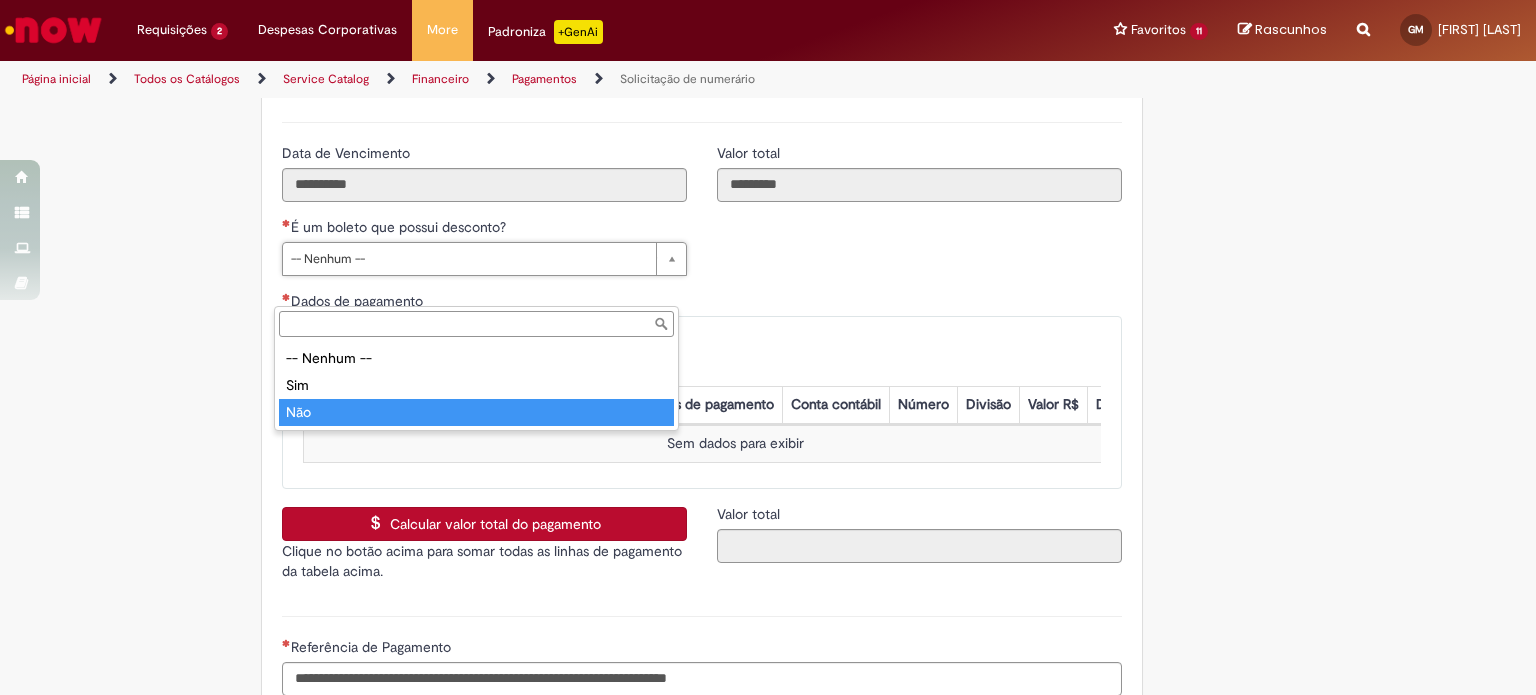 type on "***" 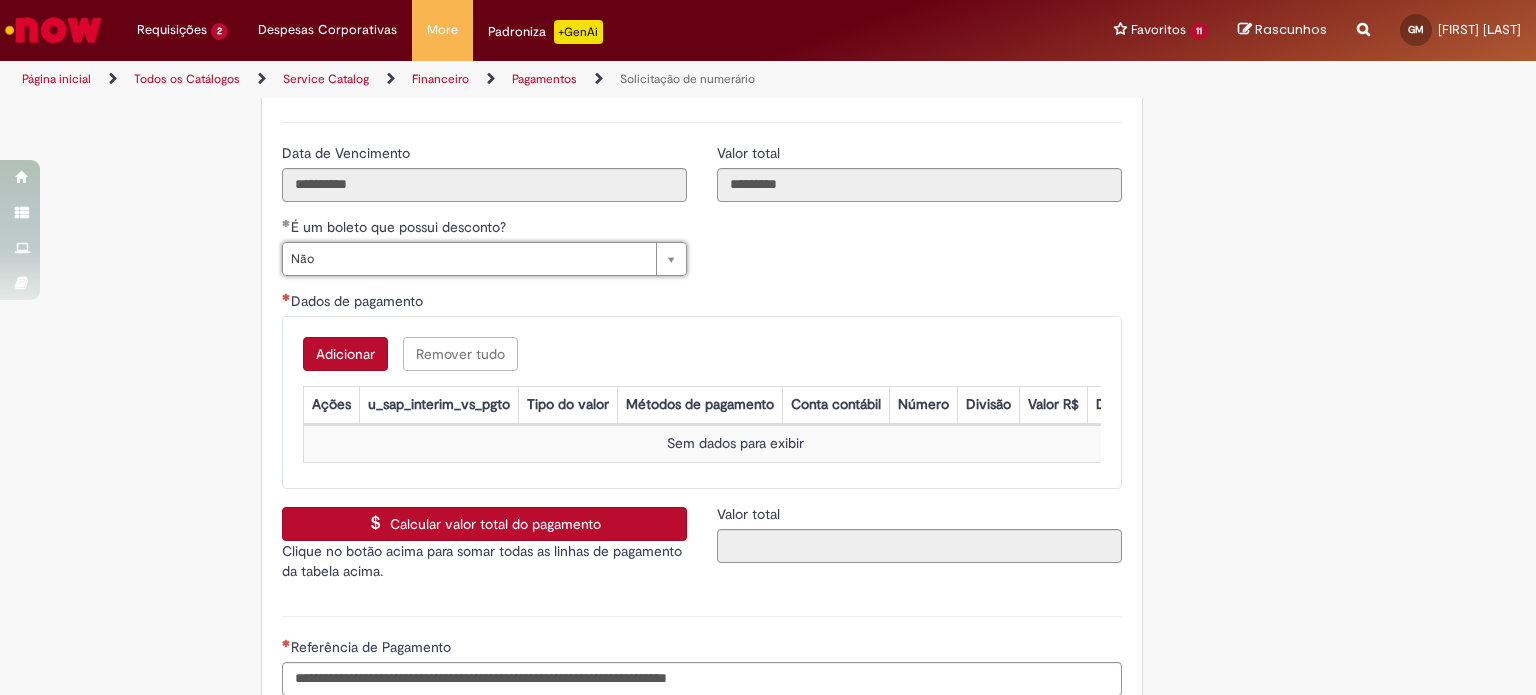 scroll, scrollTop: 3500, scrollLeft: 0, axis: vertical 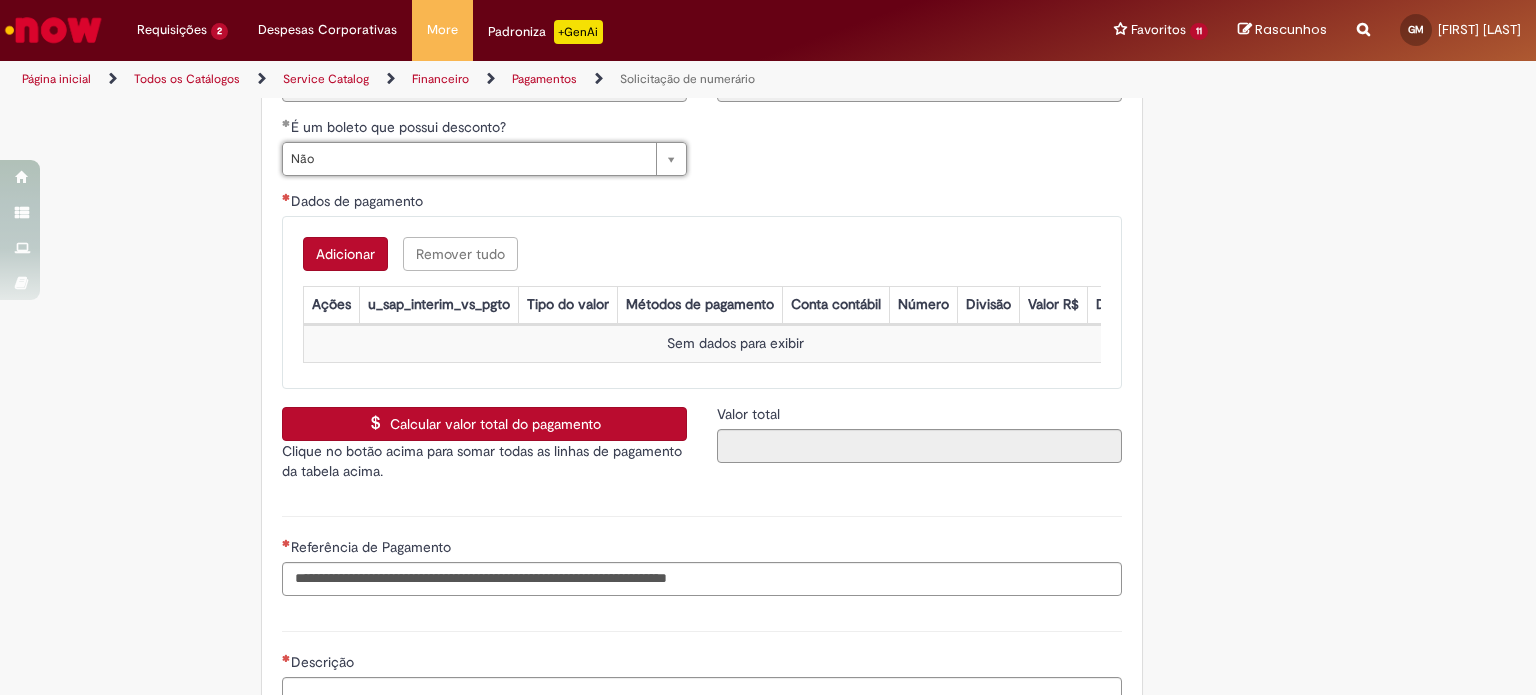 click on "Adicionar" at bounding box center (345, 254) 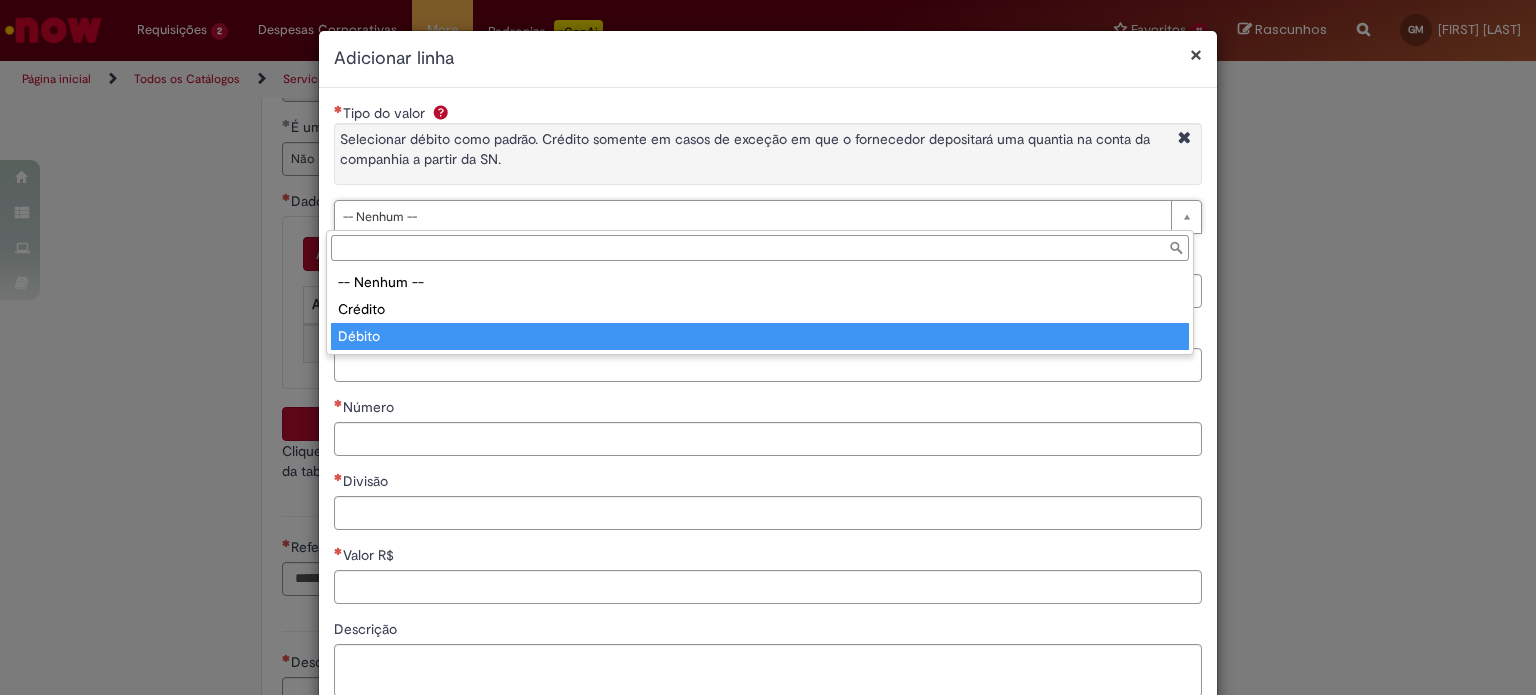 type on "******" 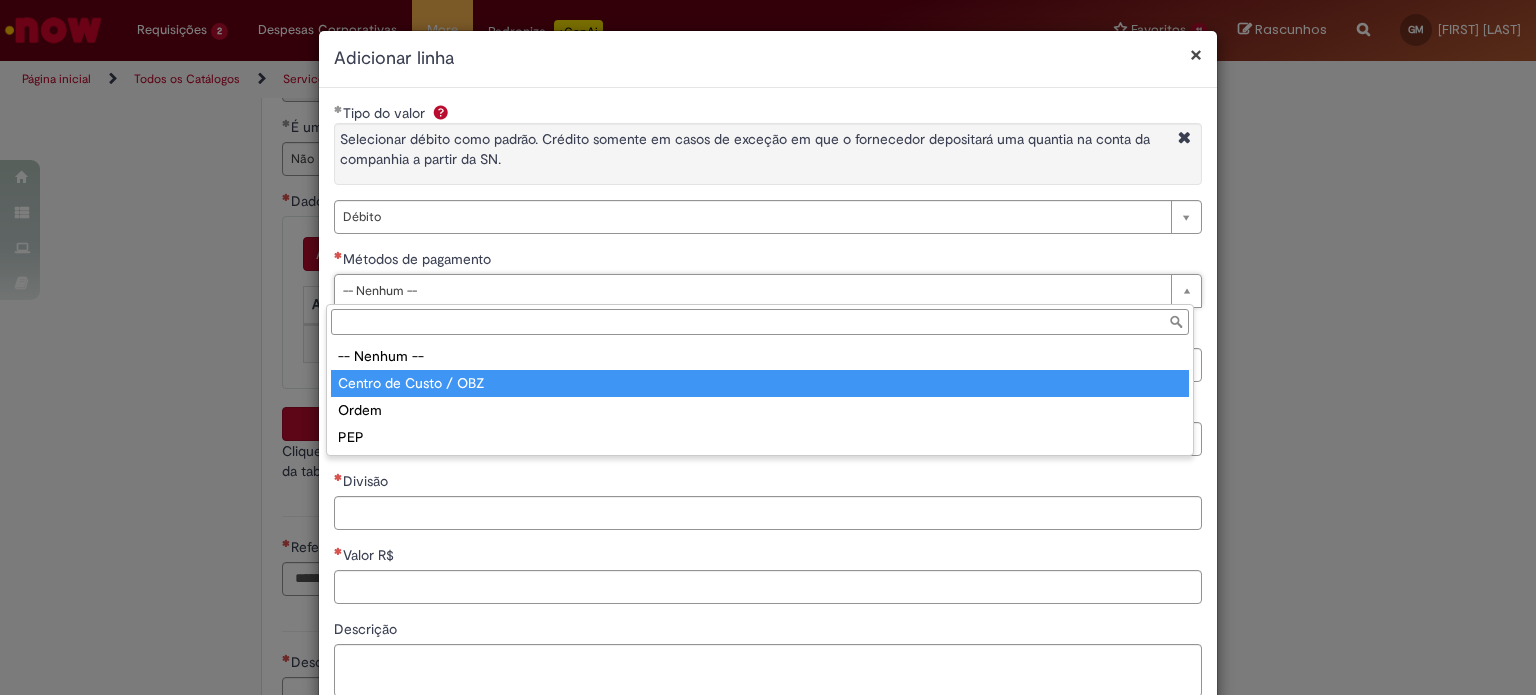 type on "**********" 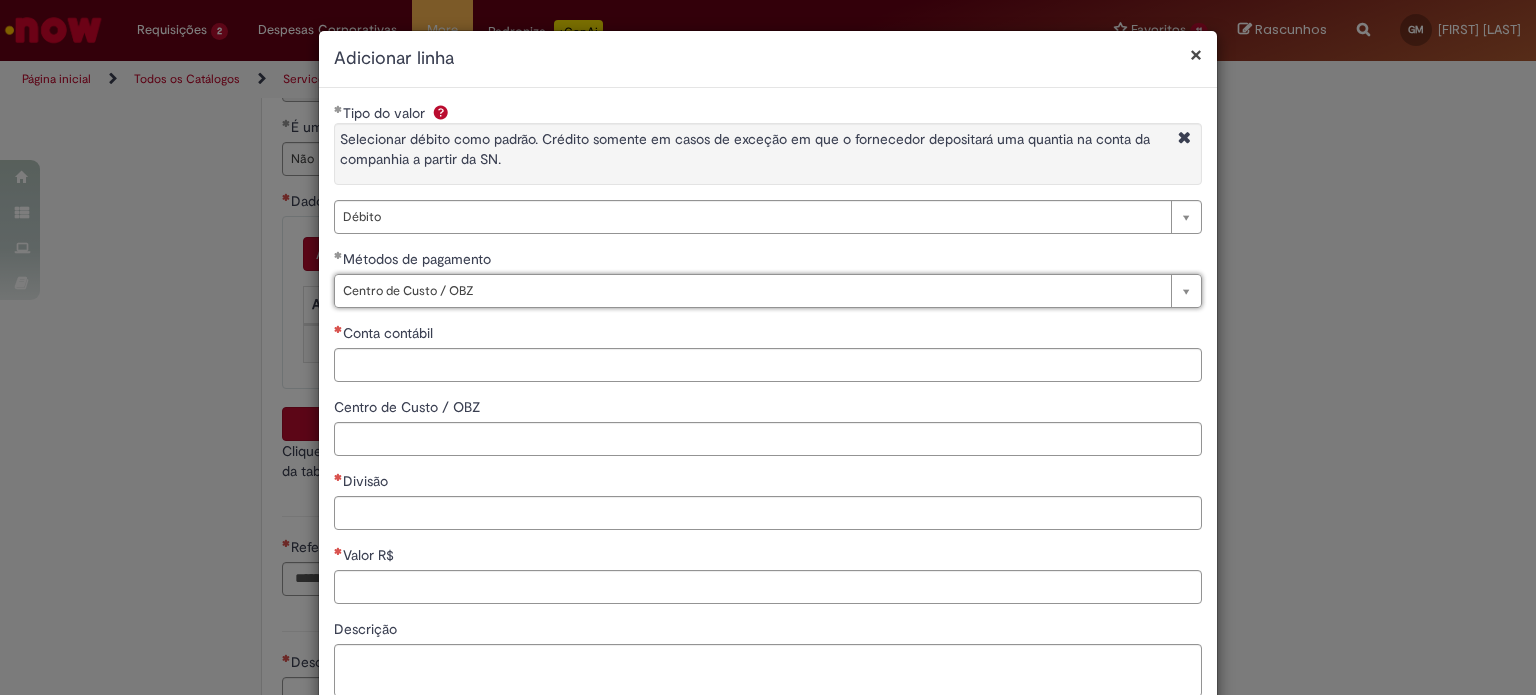 scroll, scrollTop: 100, scrollLeft: 0, axis: vertical 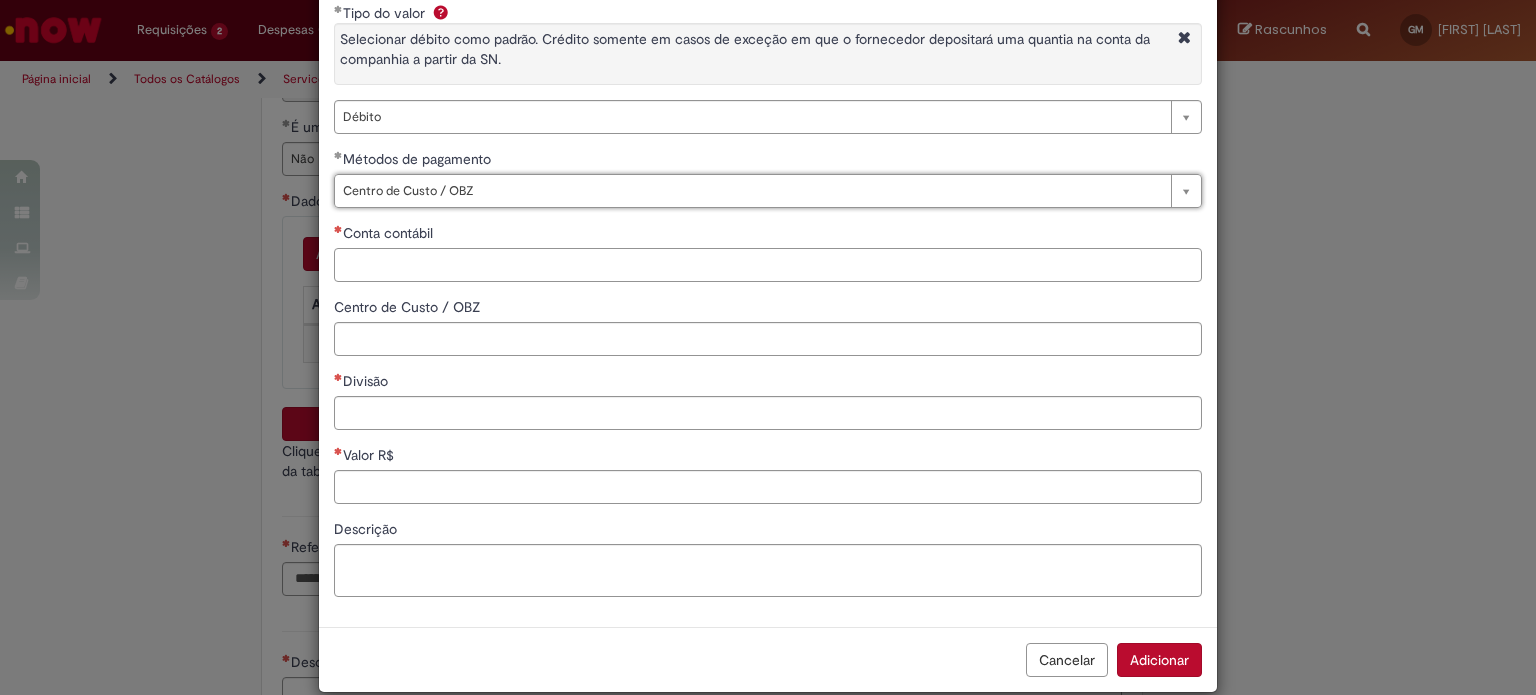 click on "Conta contábil" at bounding box center (768, 265) 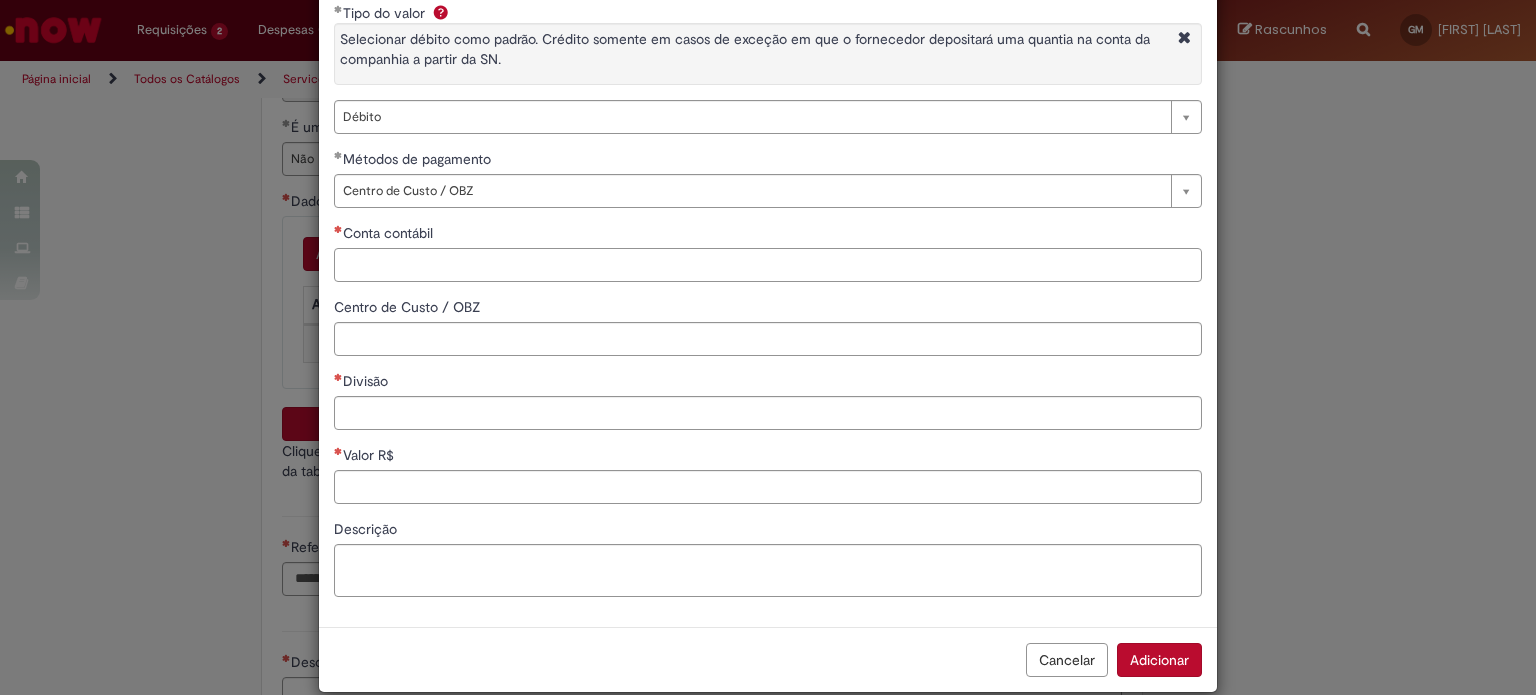 paste on "*******" 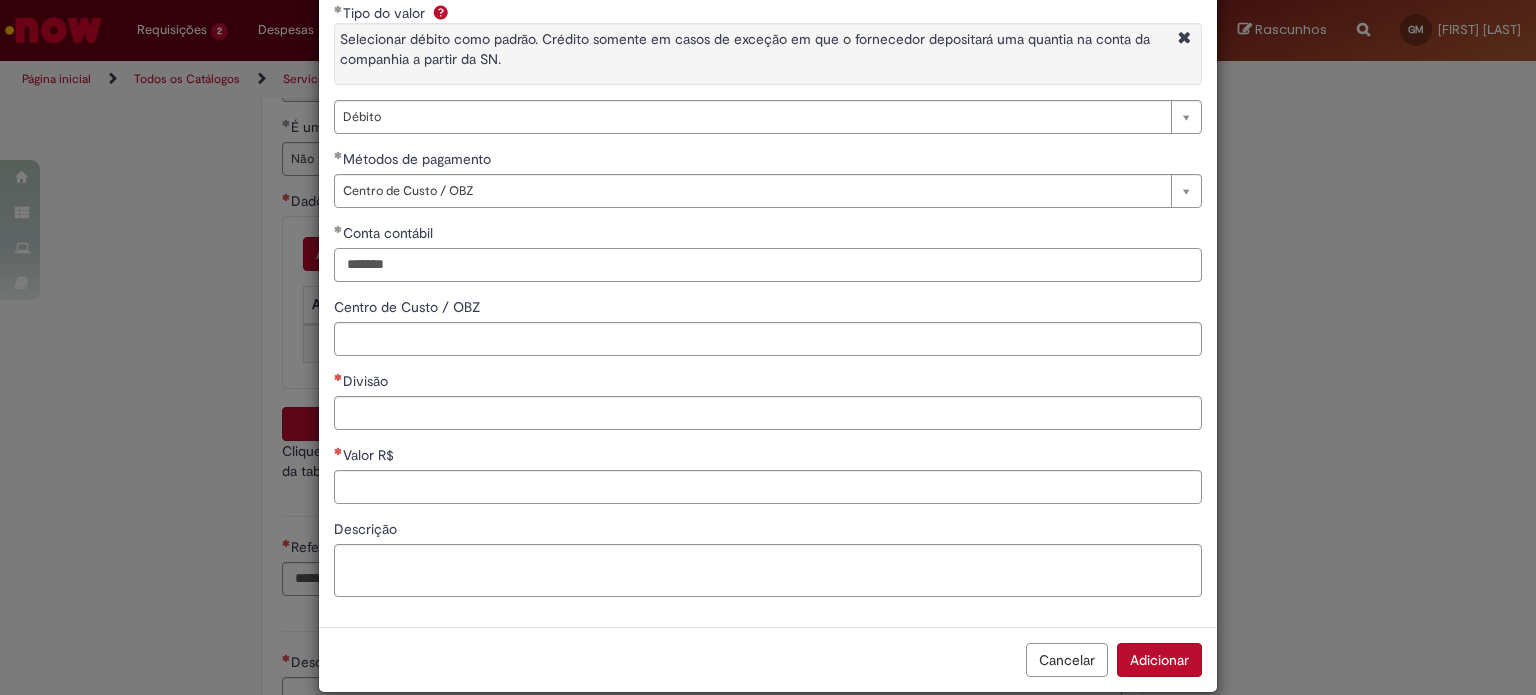 type on "*******" 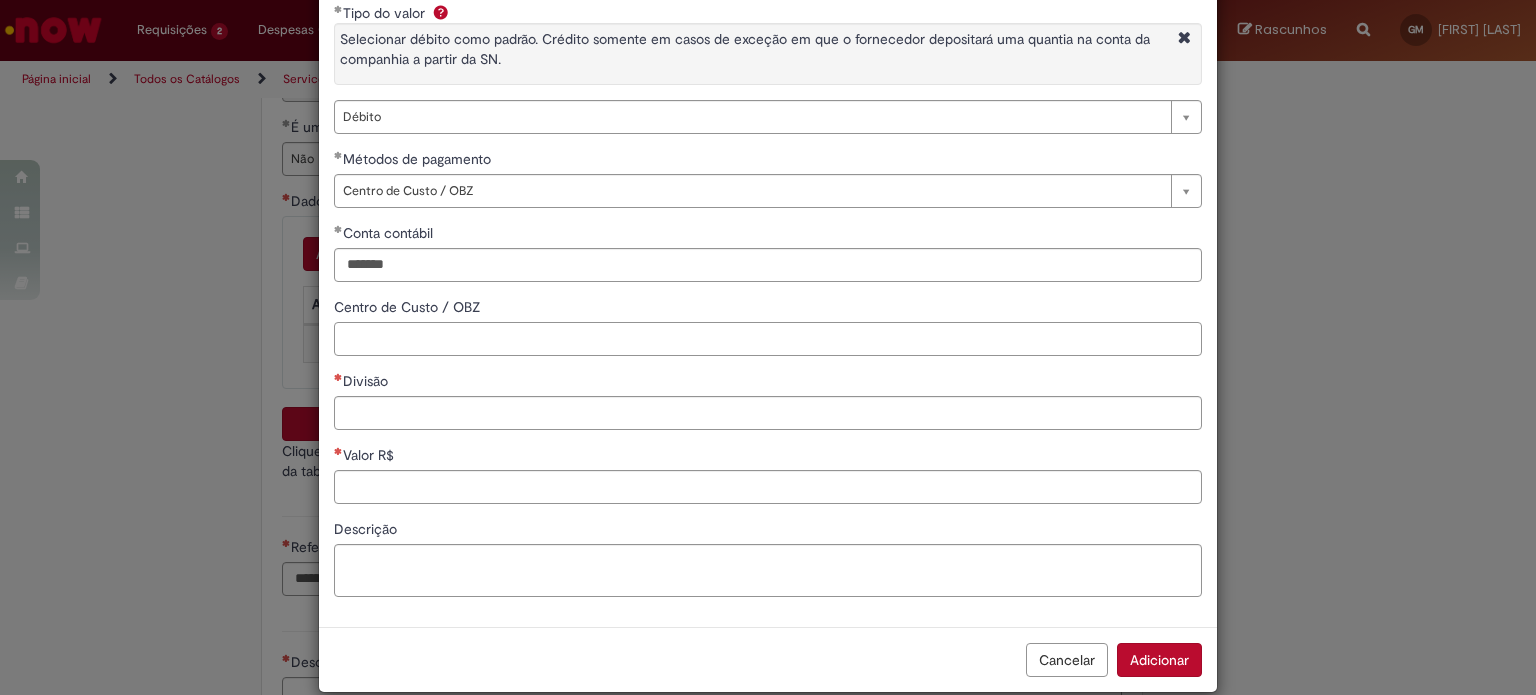 click on "Centro de Custo / OBZ" at bounding box center [768, 339] 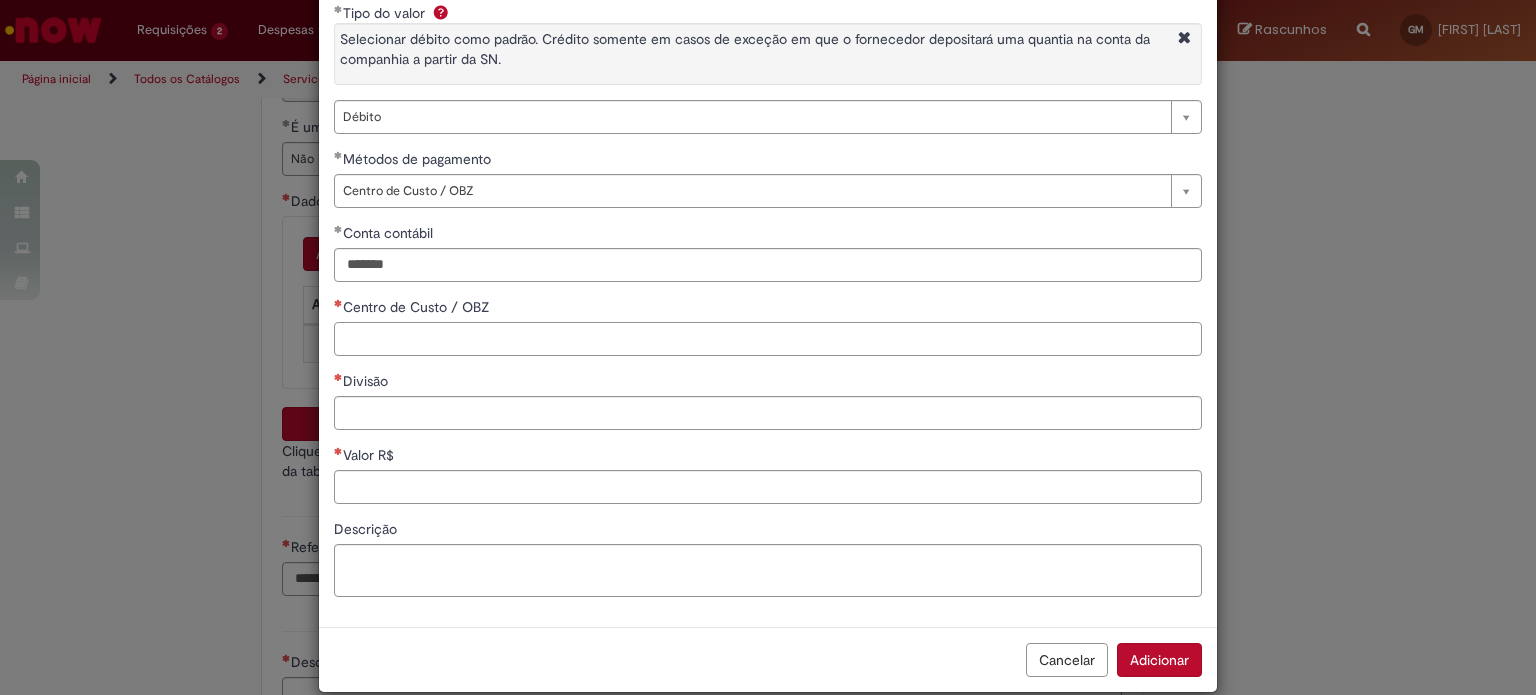 paste on "**********" 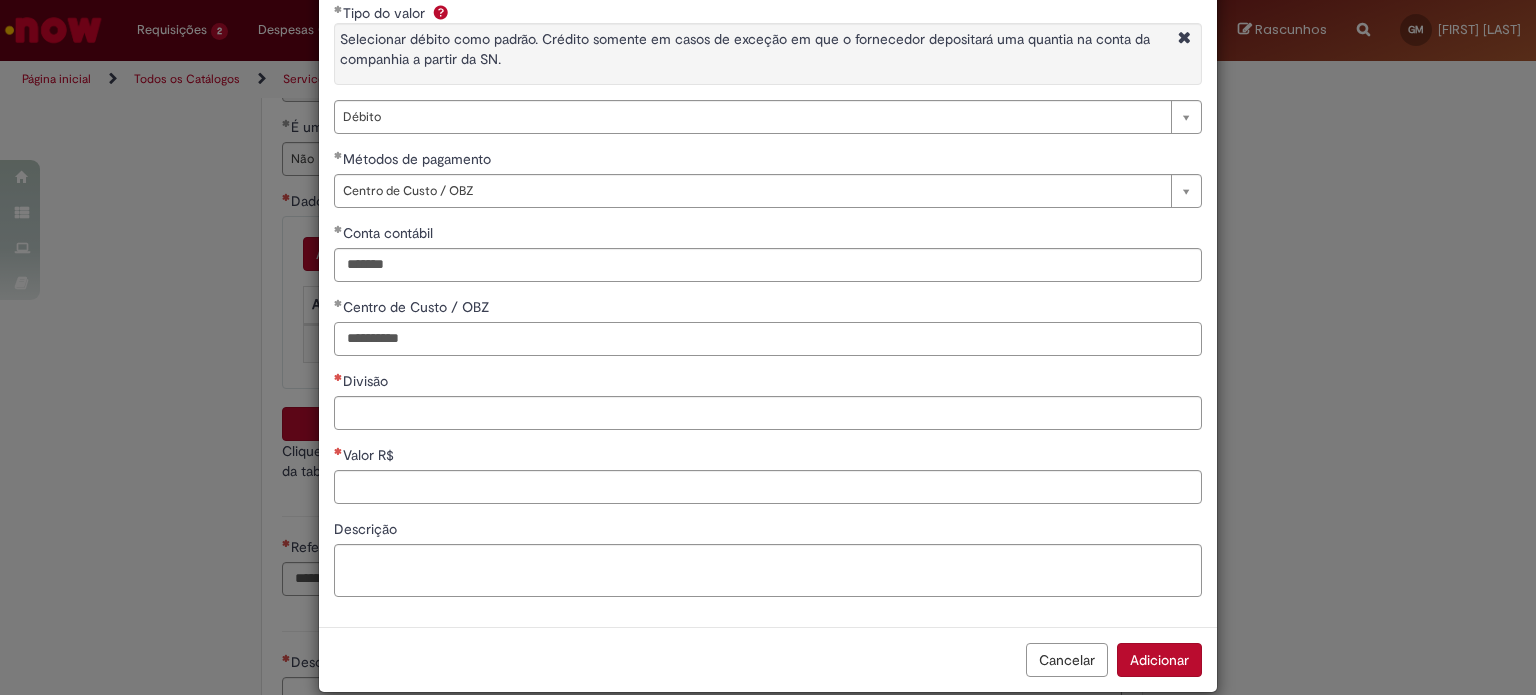 type on "**********" 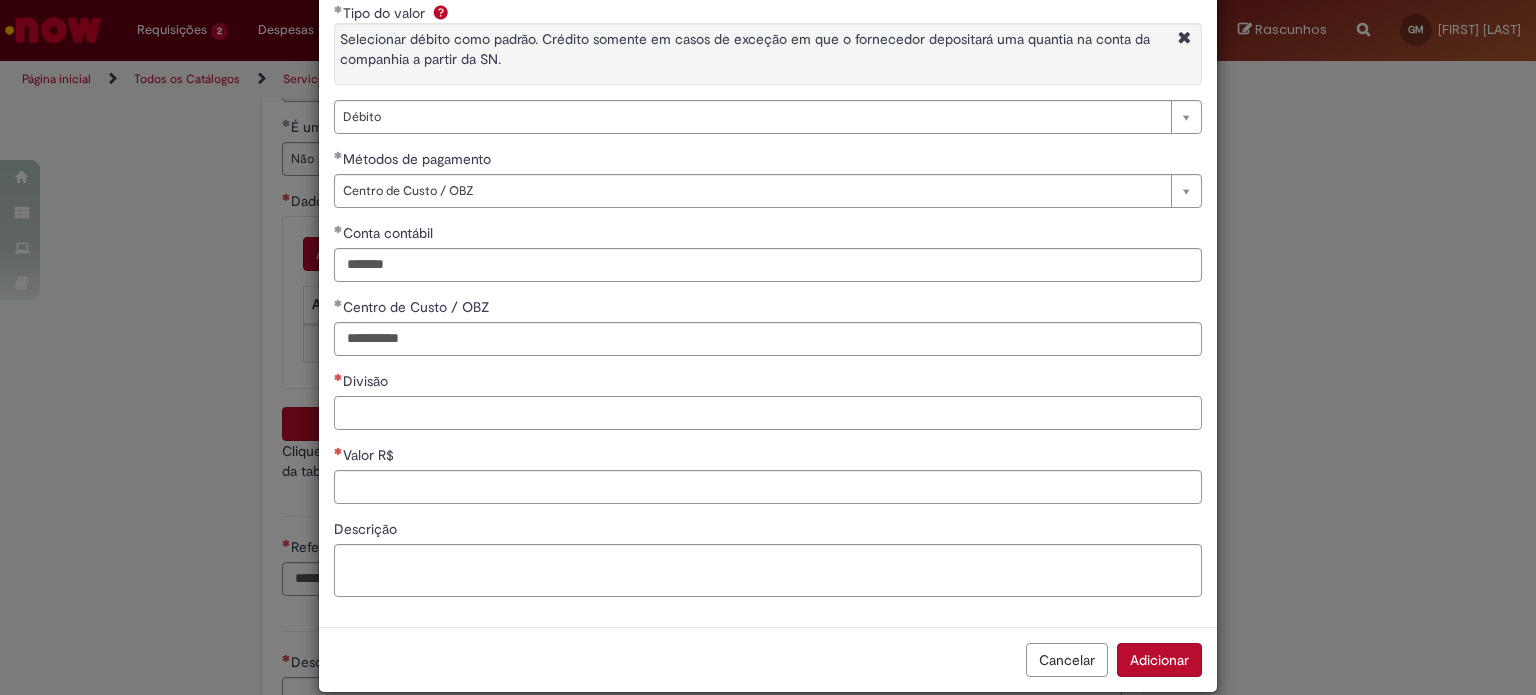 click on "Divisão" at bounding box center [768, 413] 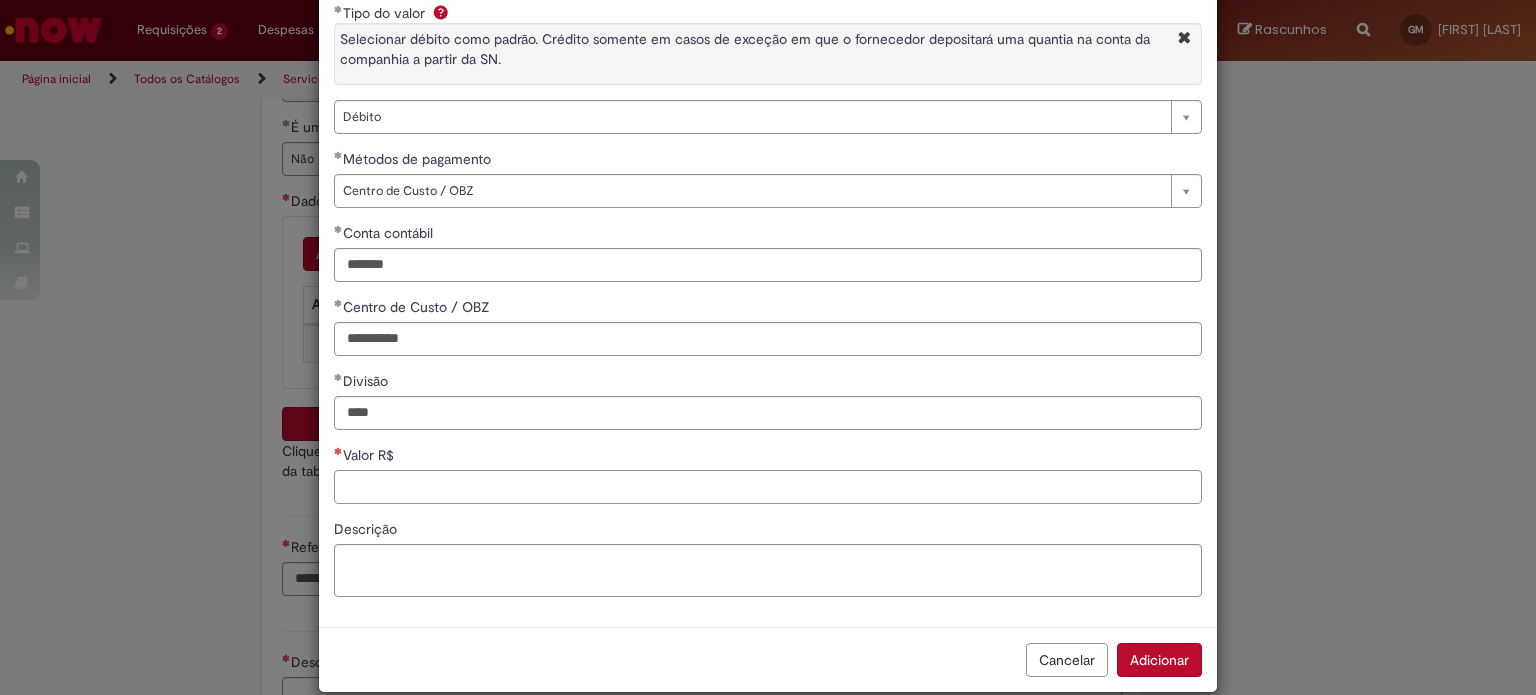 click on "Valor R$" at bounding box center (768, 487) 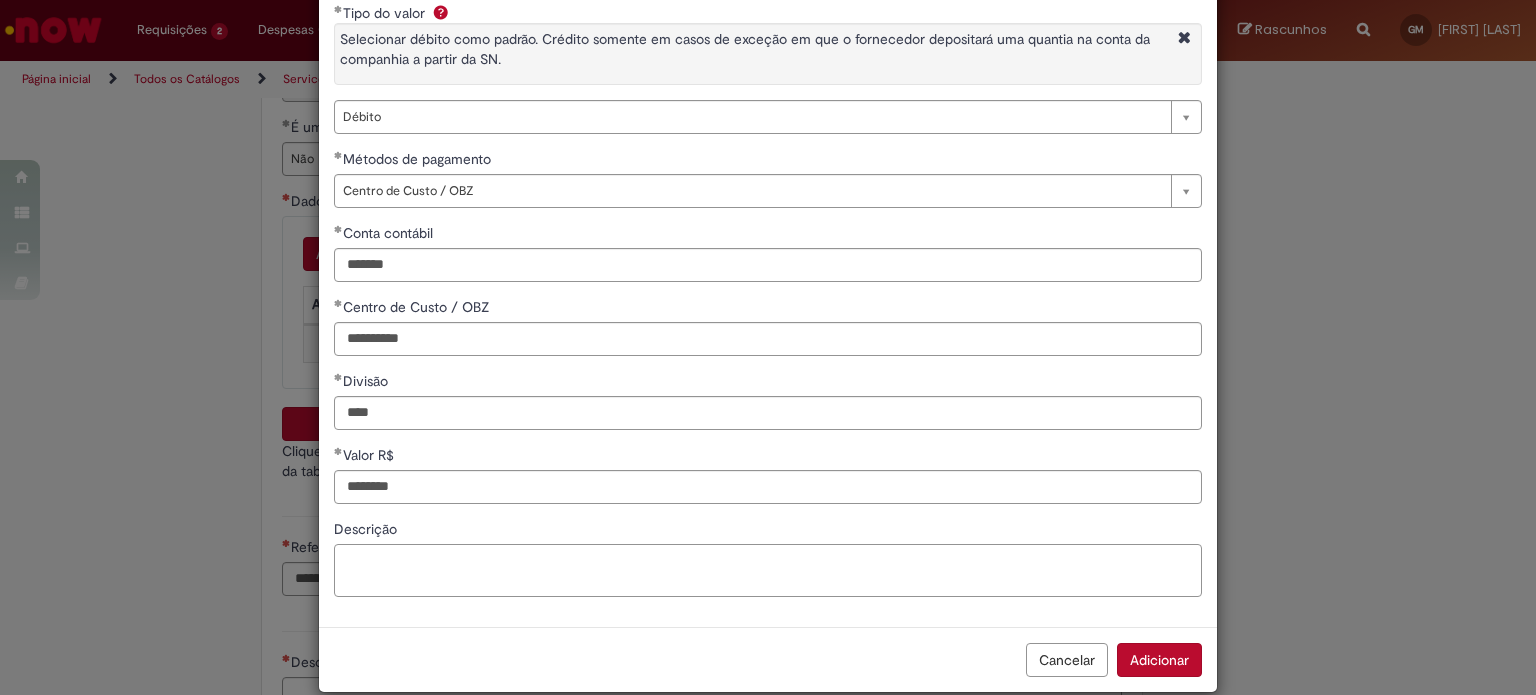 type on "*********" 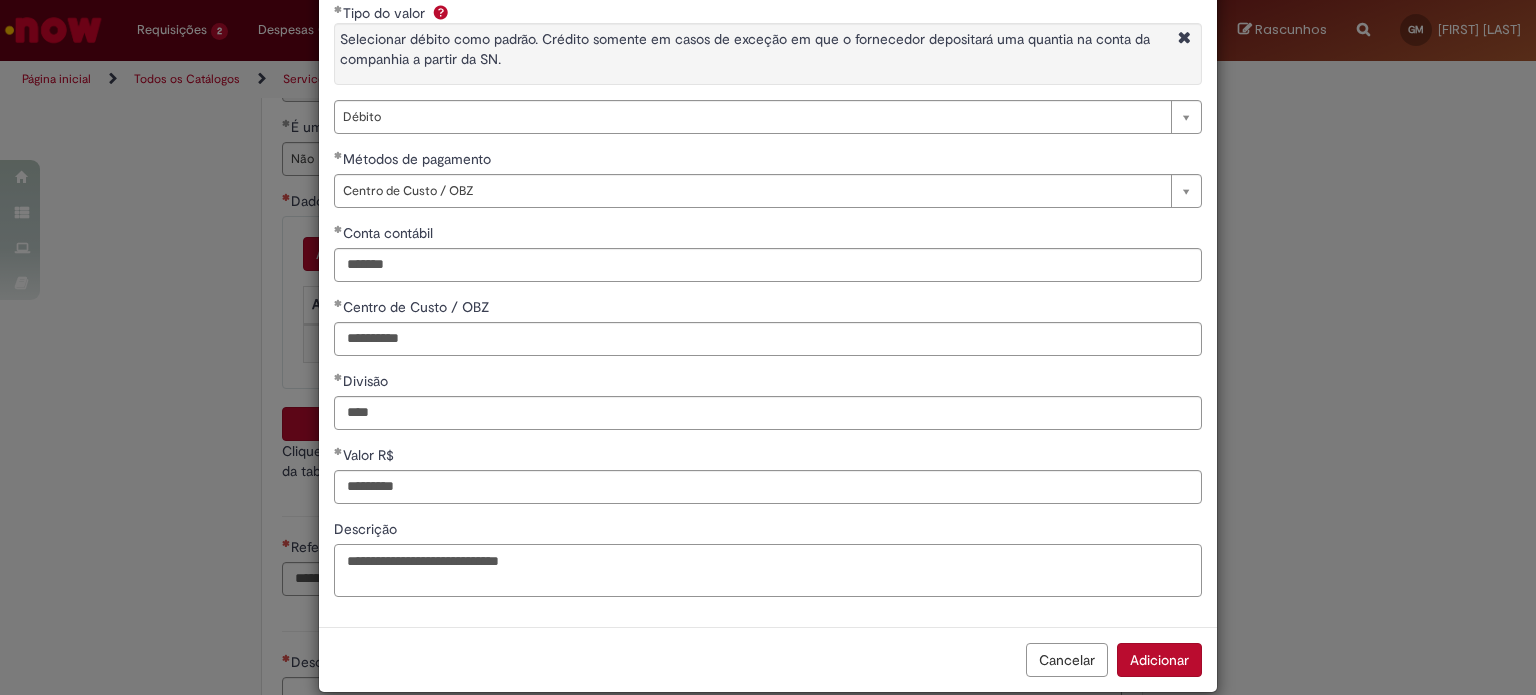 drag, startPoint x: 632, startPoint y: 566, endPoint x: 264, endPoint y: 585, distance: 368.49017 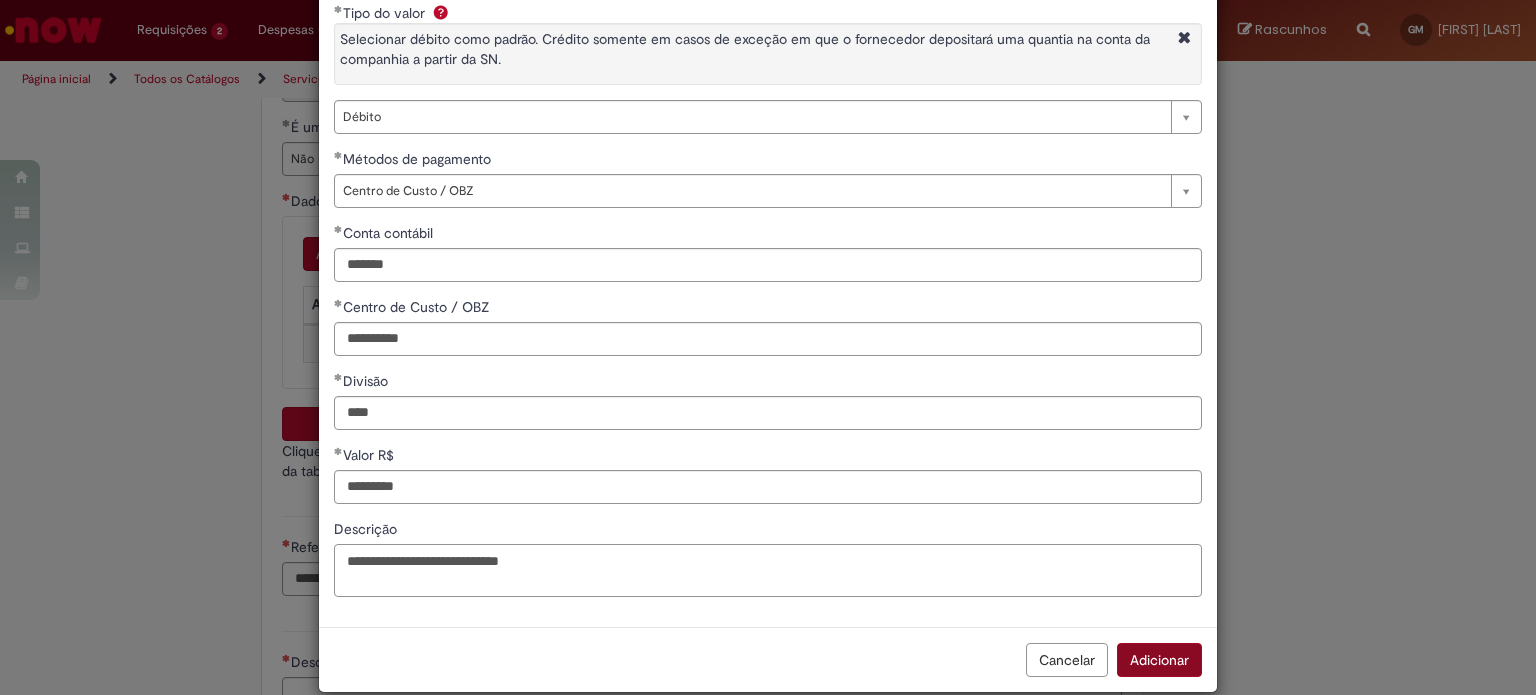 type on "**********" 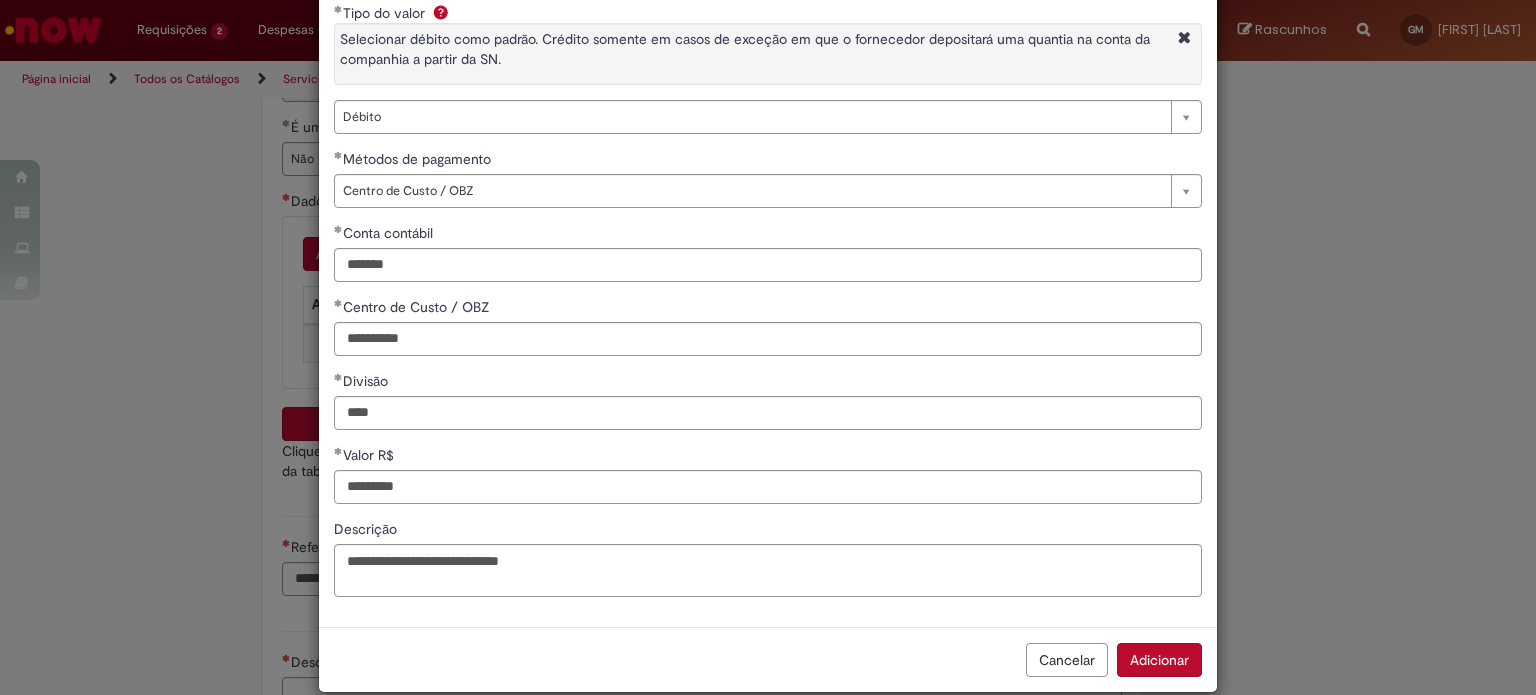click on "Adicionar" at bounding box center [1159, 660] 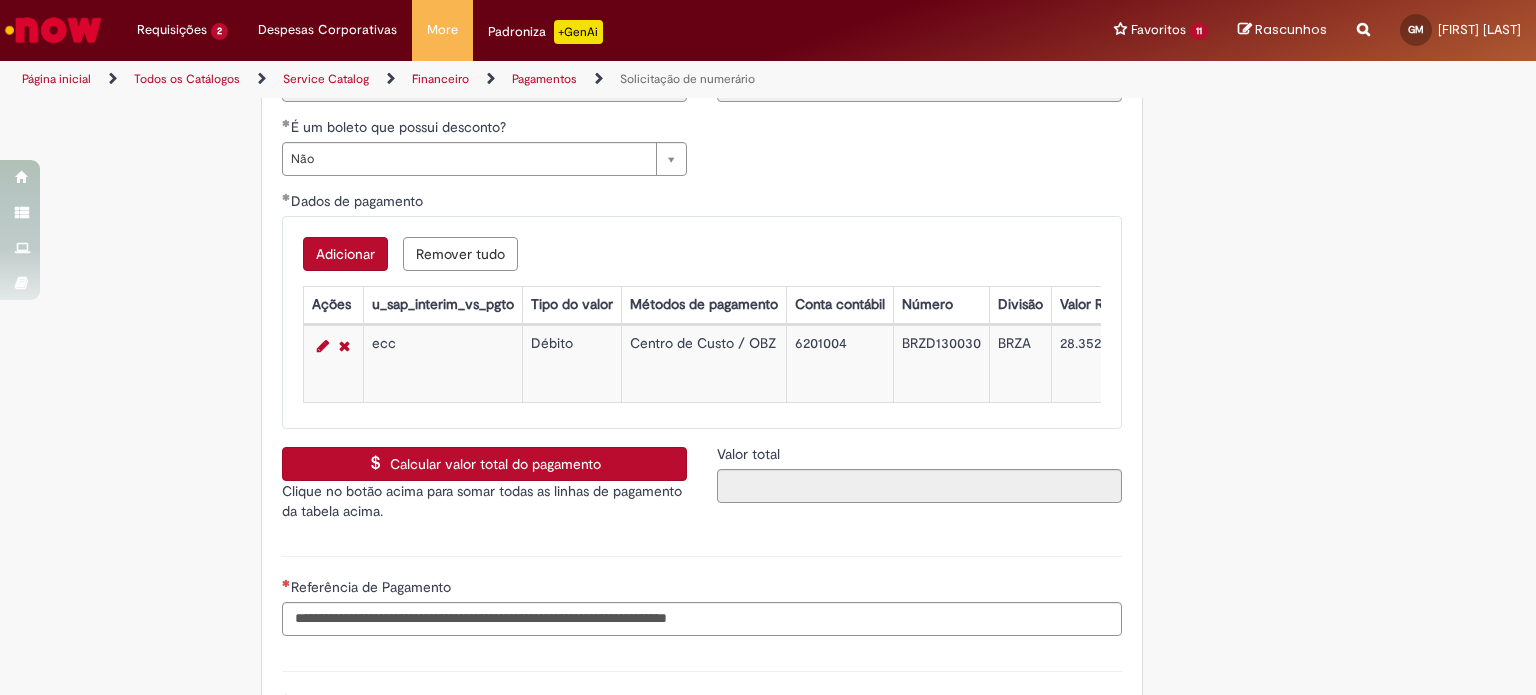 click on "Calcular valor total do pagamento" at bounding box center (484, 464) 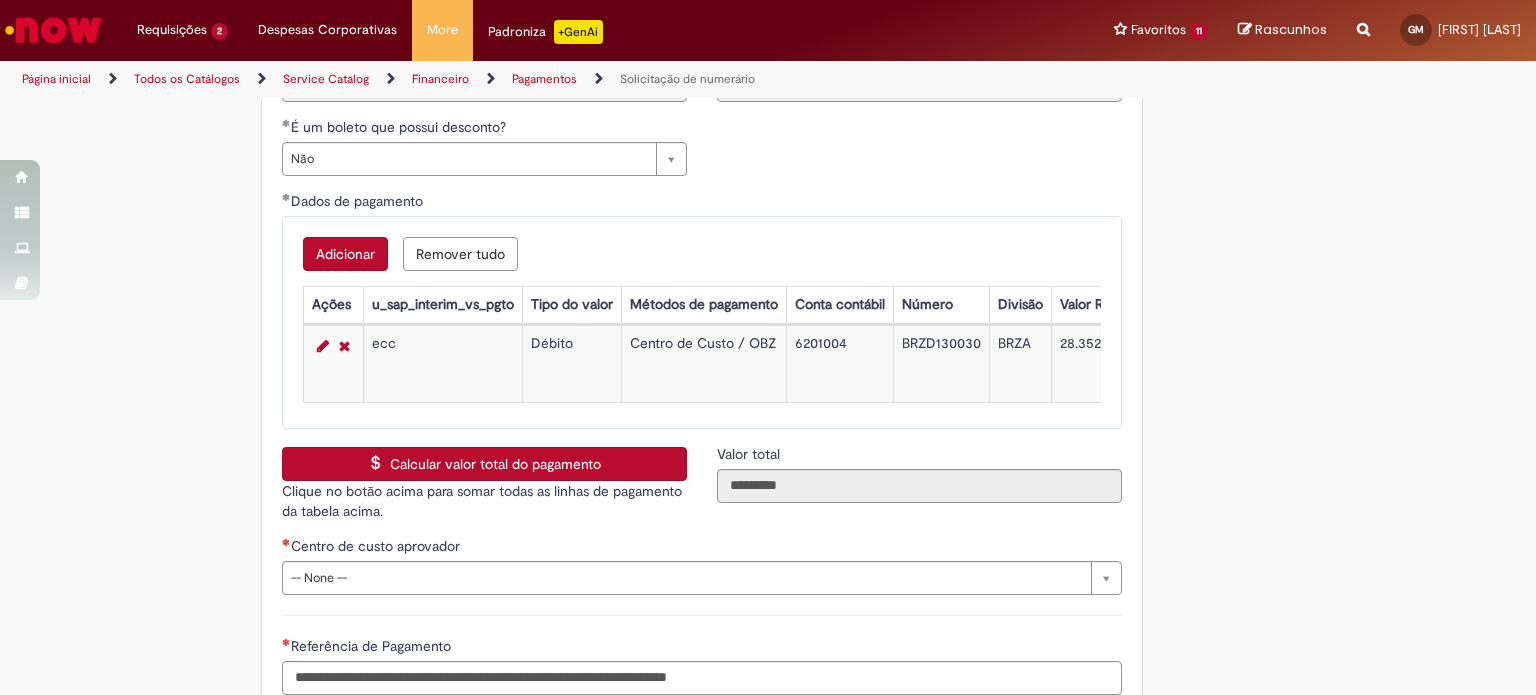 click on "Tire dúvidas com LupiAssist    +GenAI
Oi! Eu sou LupiAssist, uma Inteligência Artificial Generativa em constante aprendizado   Meu conteúdo é monitorado para trazer uma melhor experiência
Dúvidas comuns:
Só mais um instante, estou consultando nossas bases de conhecimento  e escrevendo a melhor resposta pra você!
Title
Lorem ipsum dolor sit amet    Fazer uma nova pergunta
Gerei esta resposta utilizando IA Generativa em conjunto com os nossos padrões. Em caso de divergência, os documentos oficiais prevalecerão.
Saiba mais em:
Ou ligue para:
E aí, te ajudei?
Sim, obrigado!" at bounding box center [768, -1086] 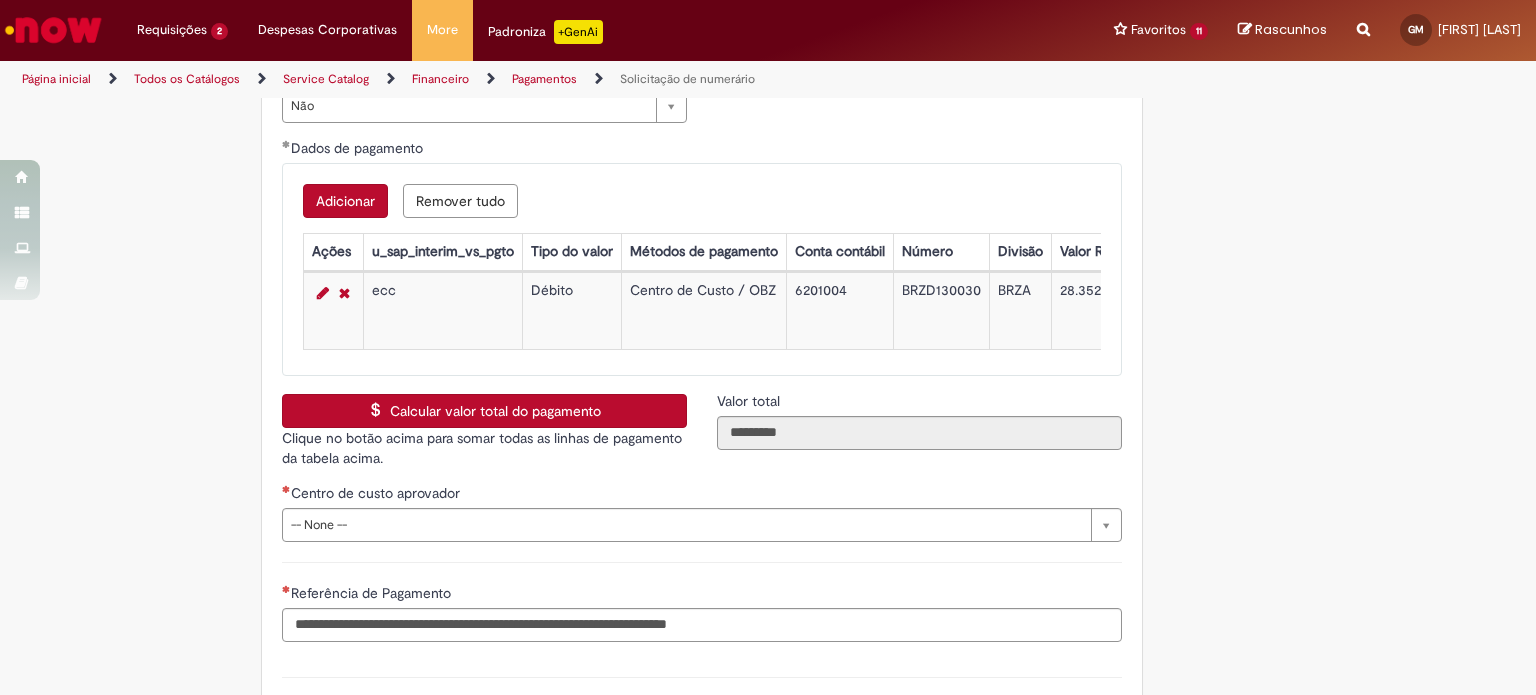 scroll, scrollTop: 3600, scrollLeft: 0, axis: vertical 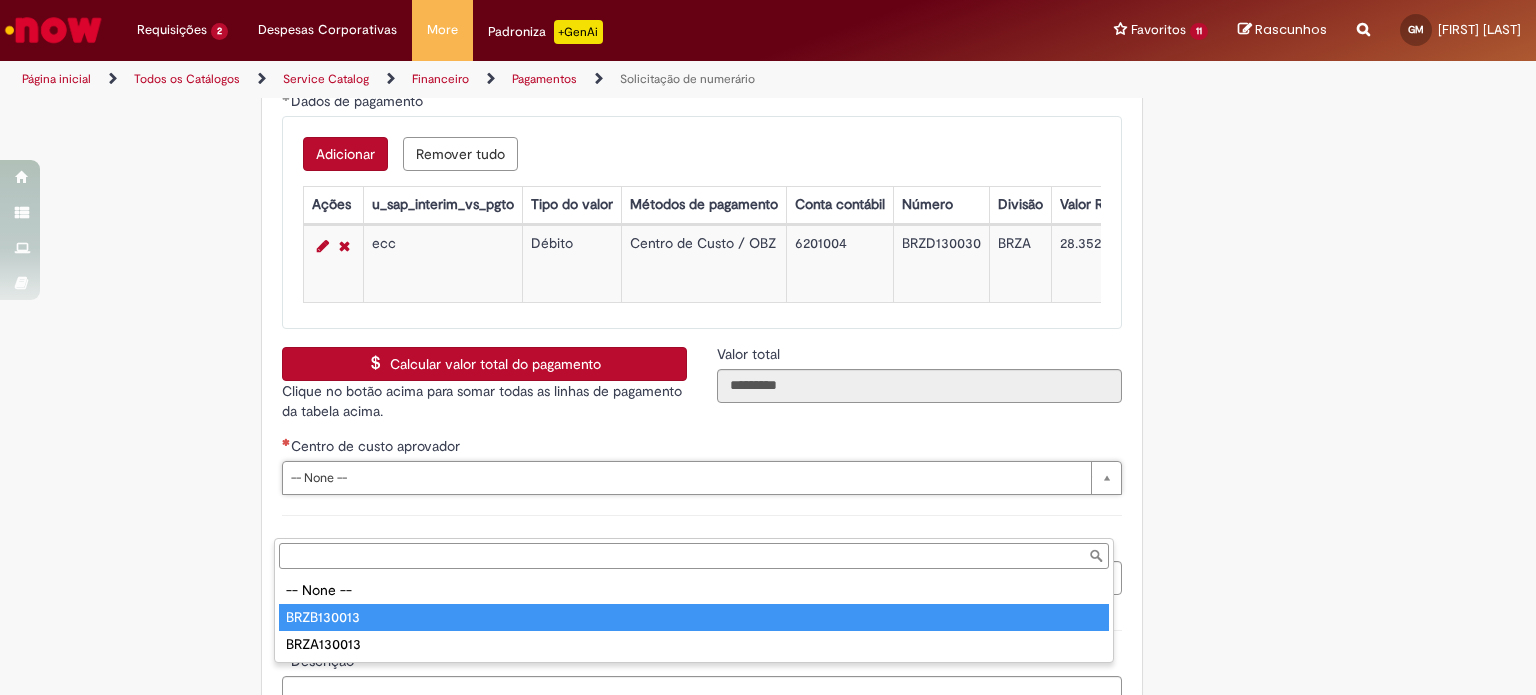 type on "**********" 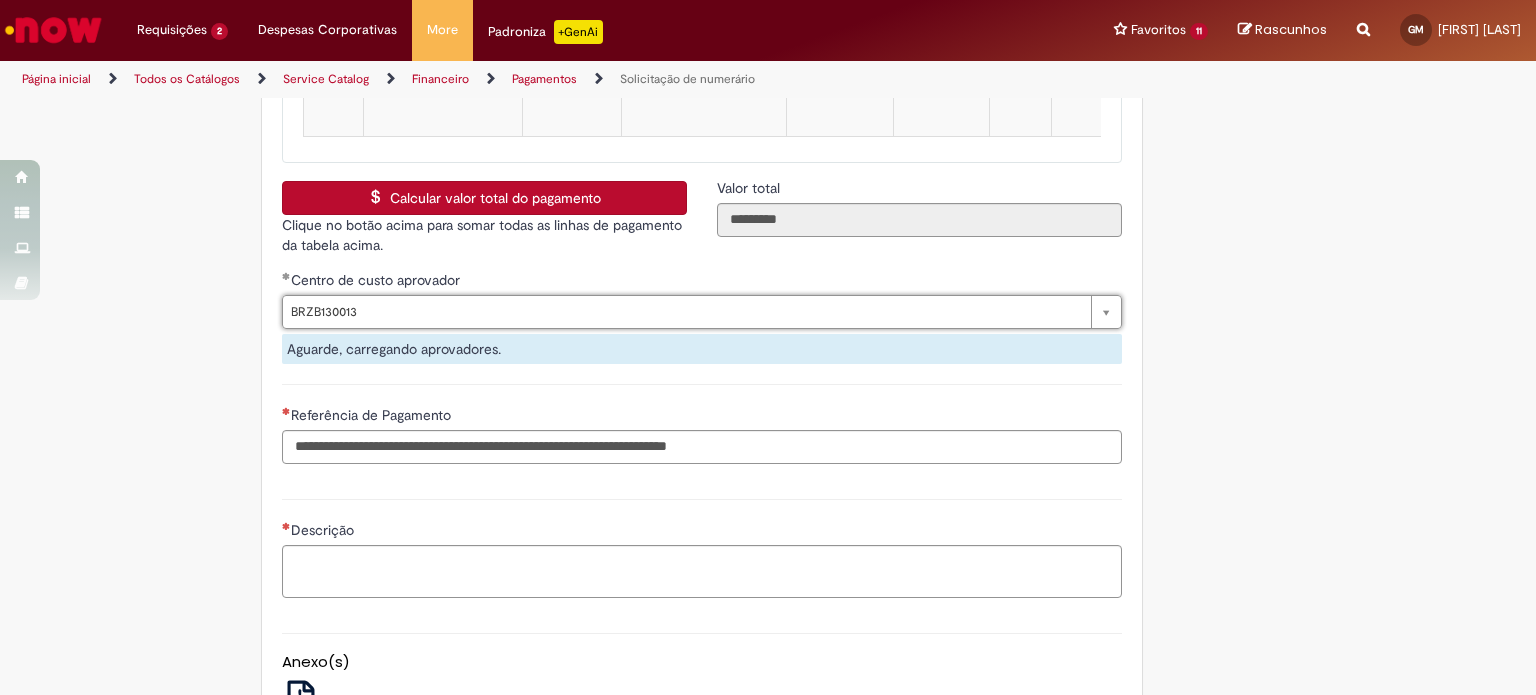 scroll, scrollTop: 3900, scrollLeft: 0, axis: vertical 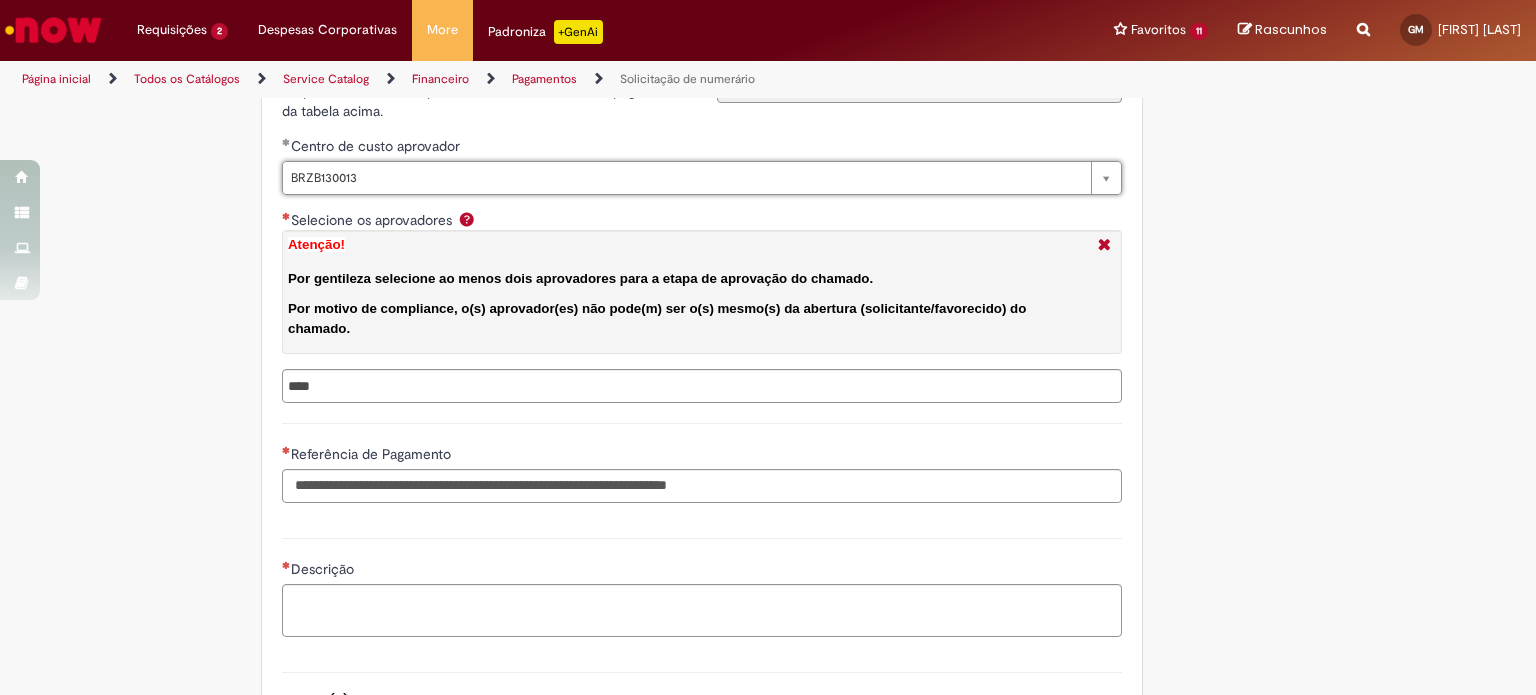 type 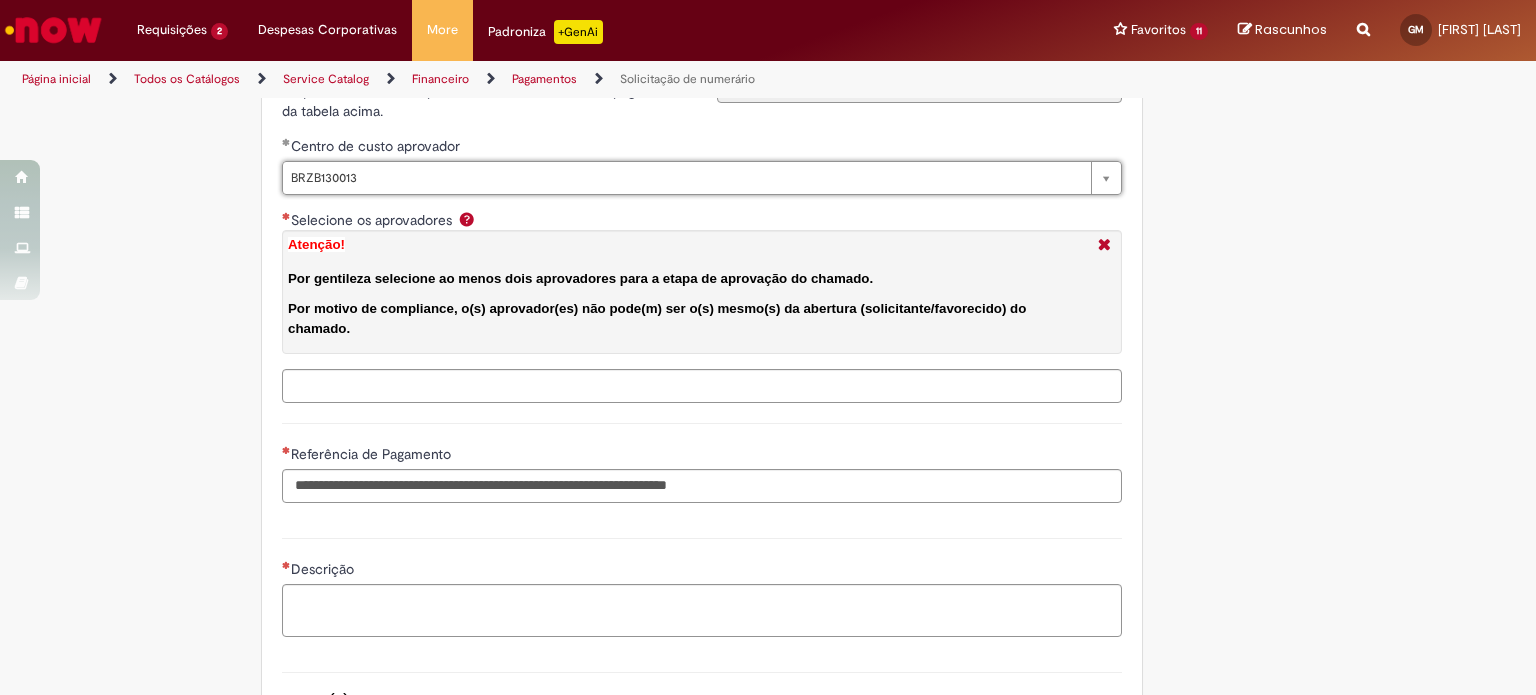 click on "Selecione os aprovadores Atenção!
Por gentileza selecione ao menos dois aprovadores para a etapa de aprovação do chamado.
Por motivo de compliance, o(s) aprovador(es) não pode(m) ser o(s) mesmo(s) da abertura (solicitante/favorecido) do chamado." at bounding box center [744, 386] 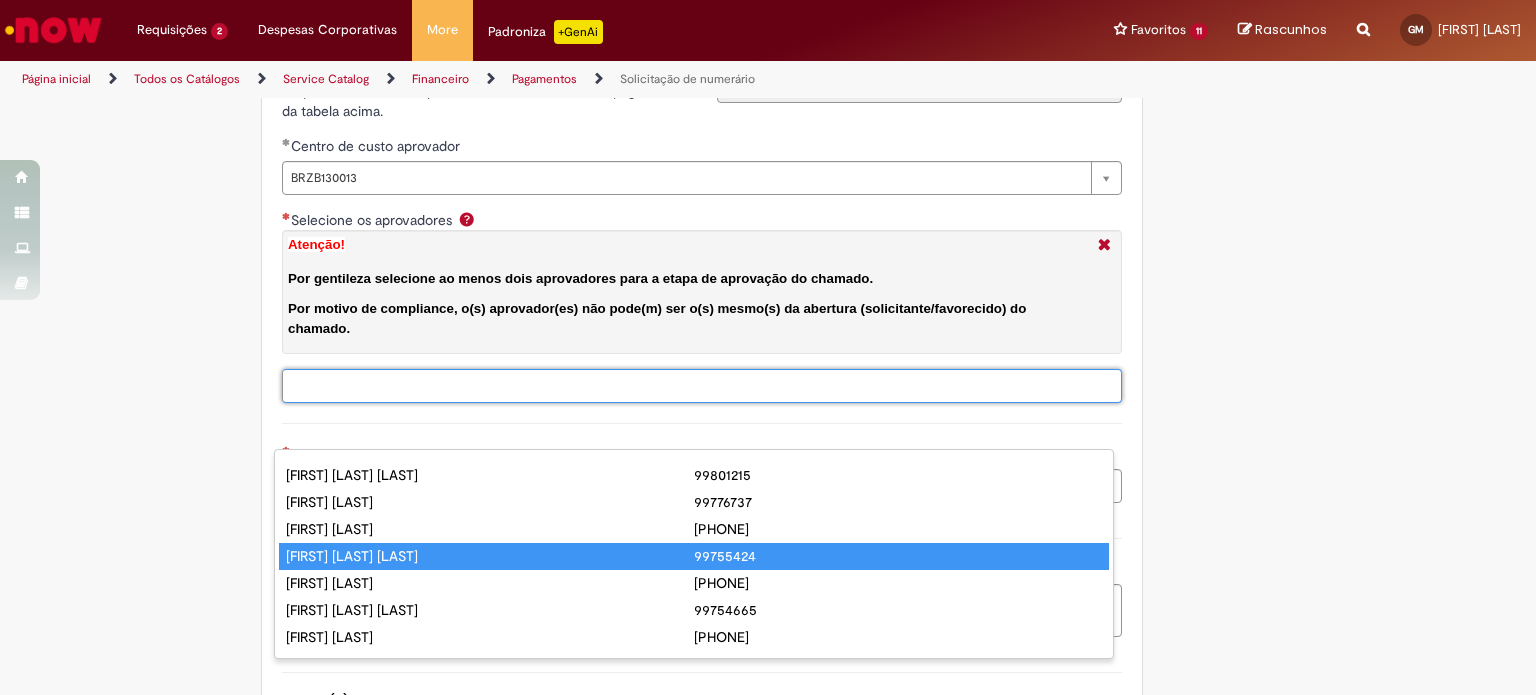 scroll, scrollTop: 240, scrollLeft: 0, axis: vertical 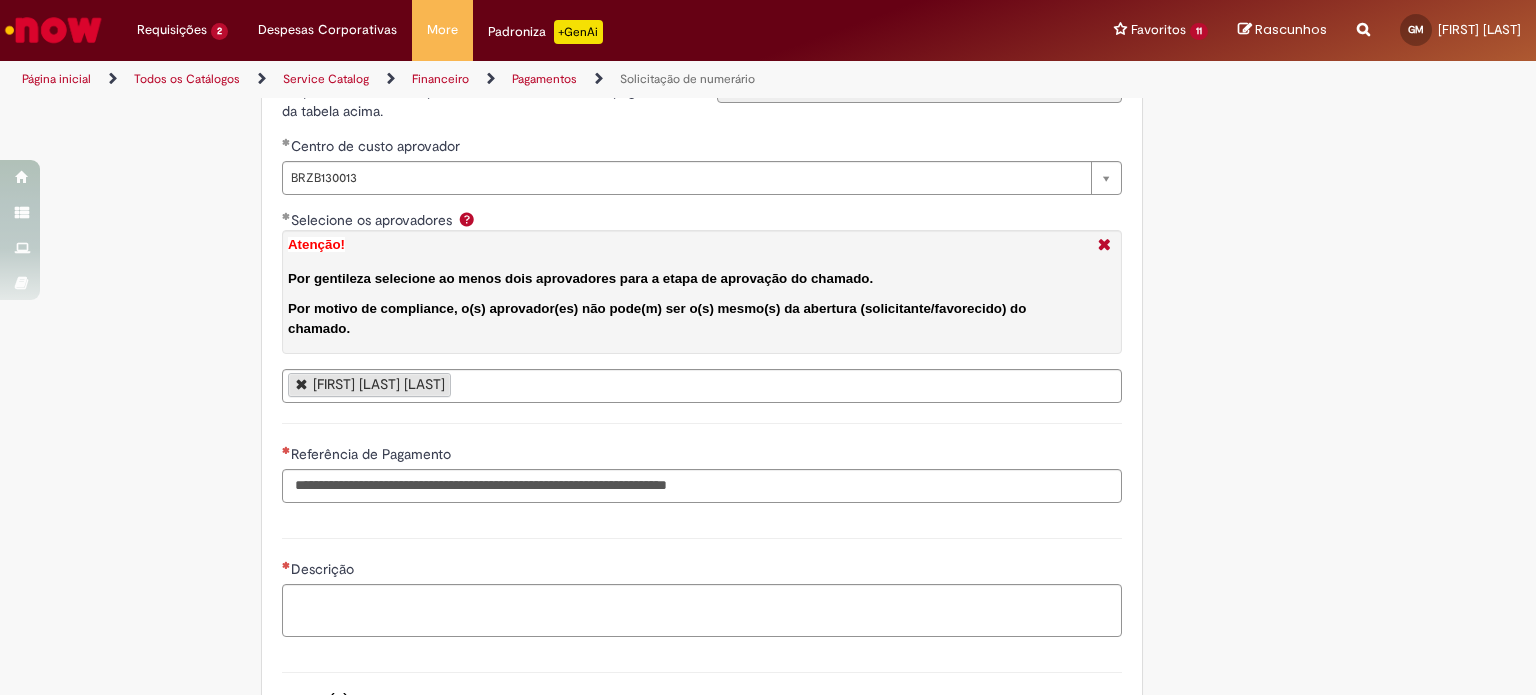 click on "[FIRST] [LAST] [LAST]" at bounding box center (702, 386) 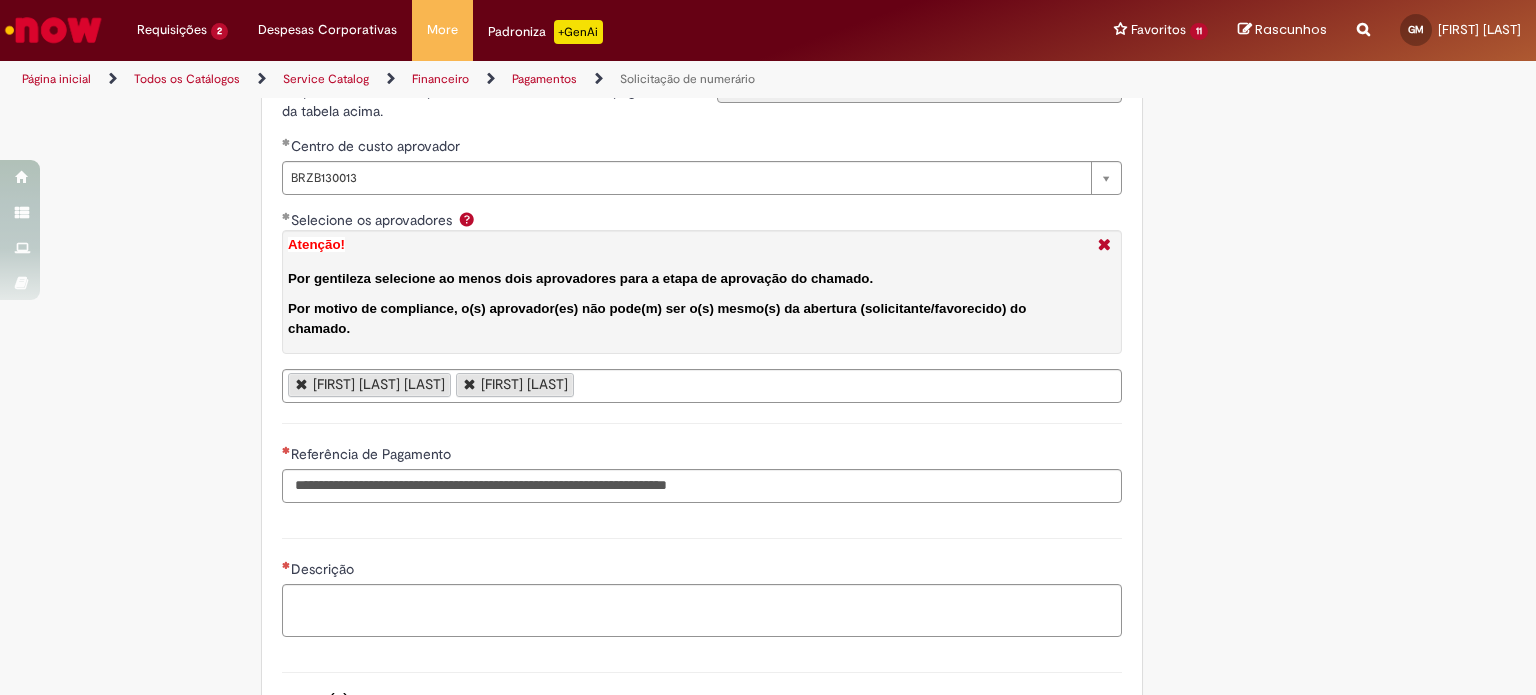drag, startPoint x: 909, startPoint y: 421, endPoint x: 908, endPoint y: 431, distance: 10.049875 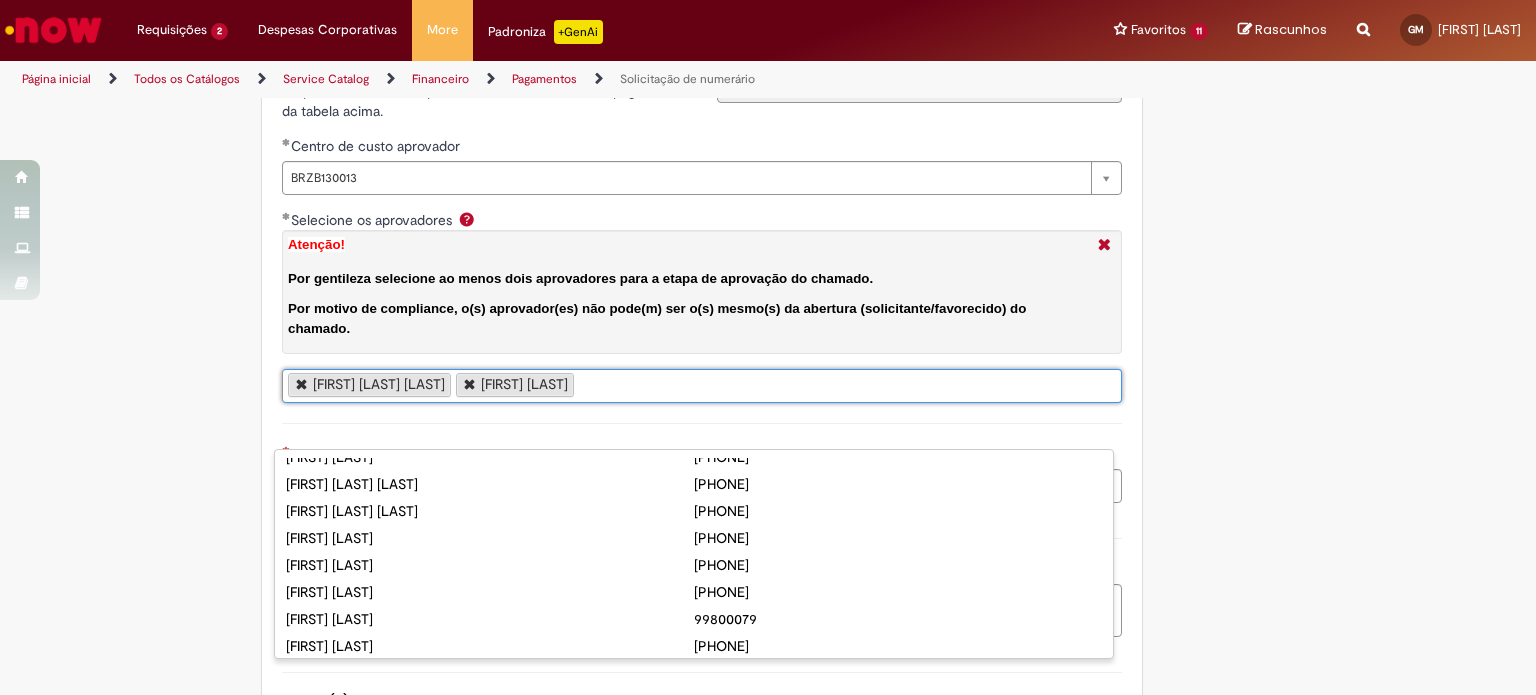 scroll, scrollTop: 185, scrollLeft: 0, axis: vertical 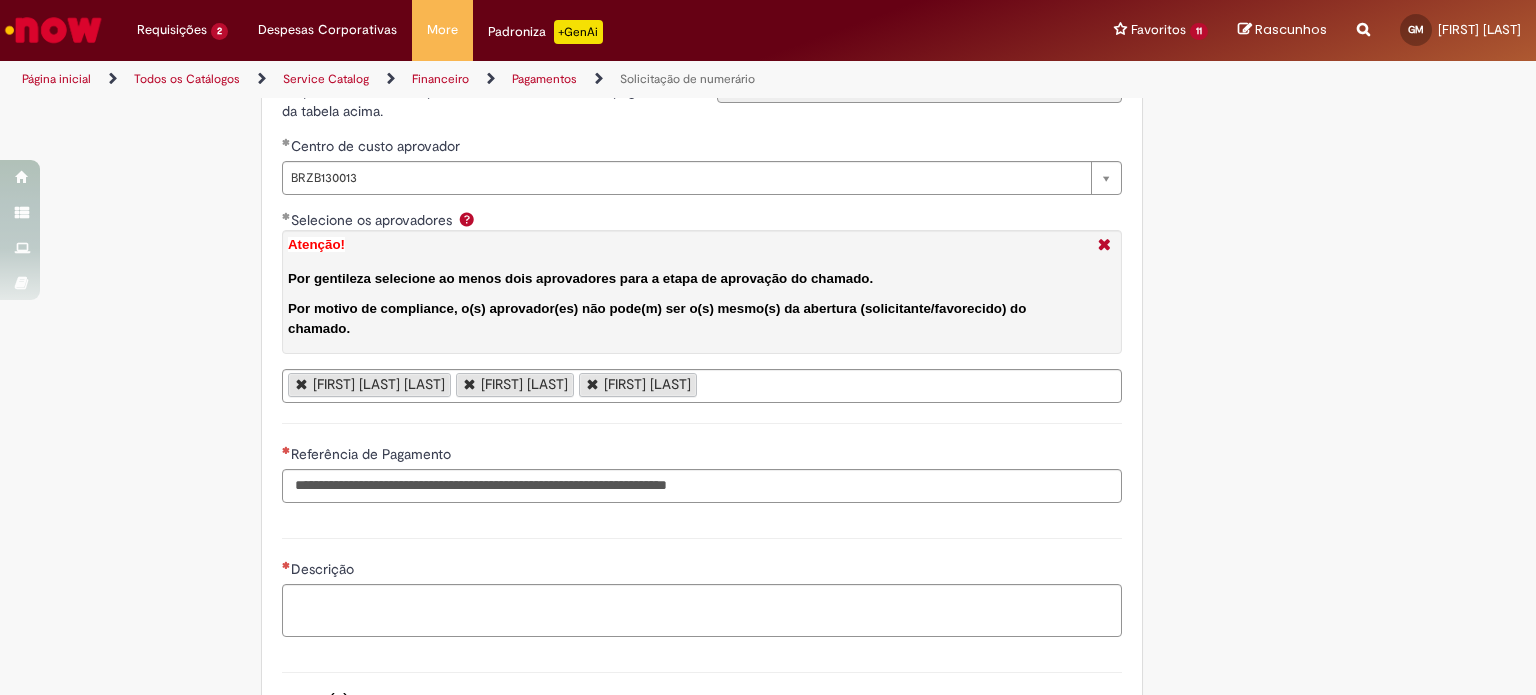click on "[FIRST] [LAST]           [FIRST] [LAST]           [FIRST] [LAST]" at bounding box center (702, 386) 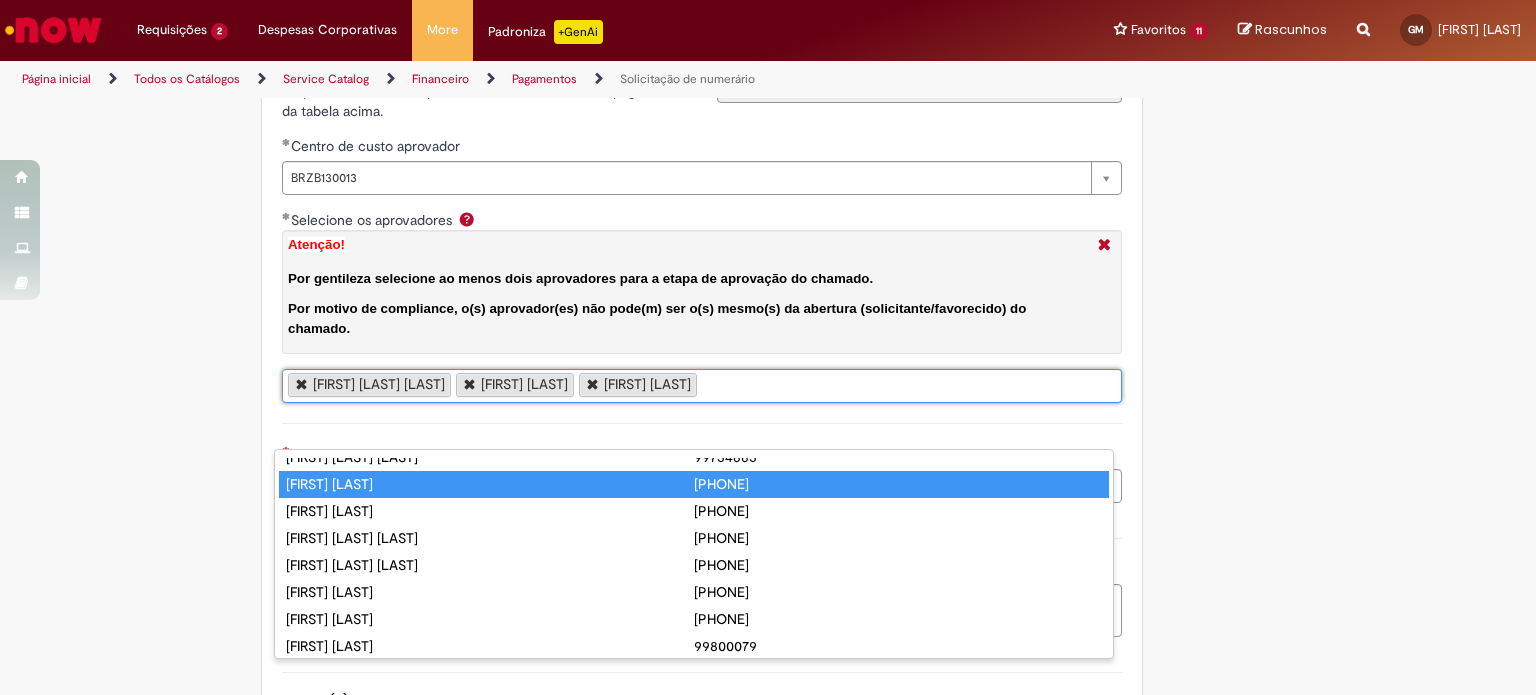 scroll, scrollTop: 159, scrollLeft: 0, axis: vertical 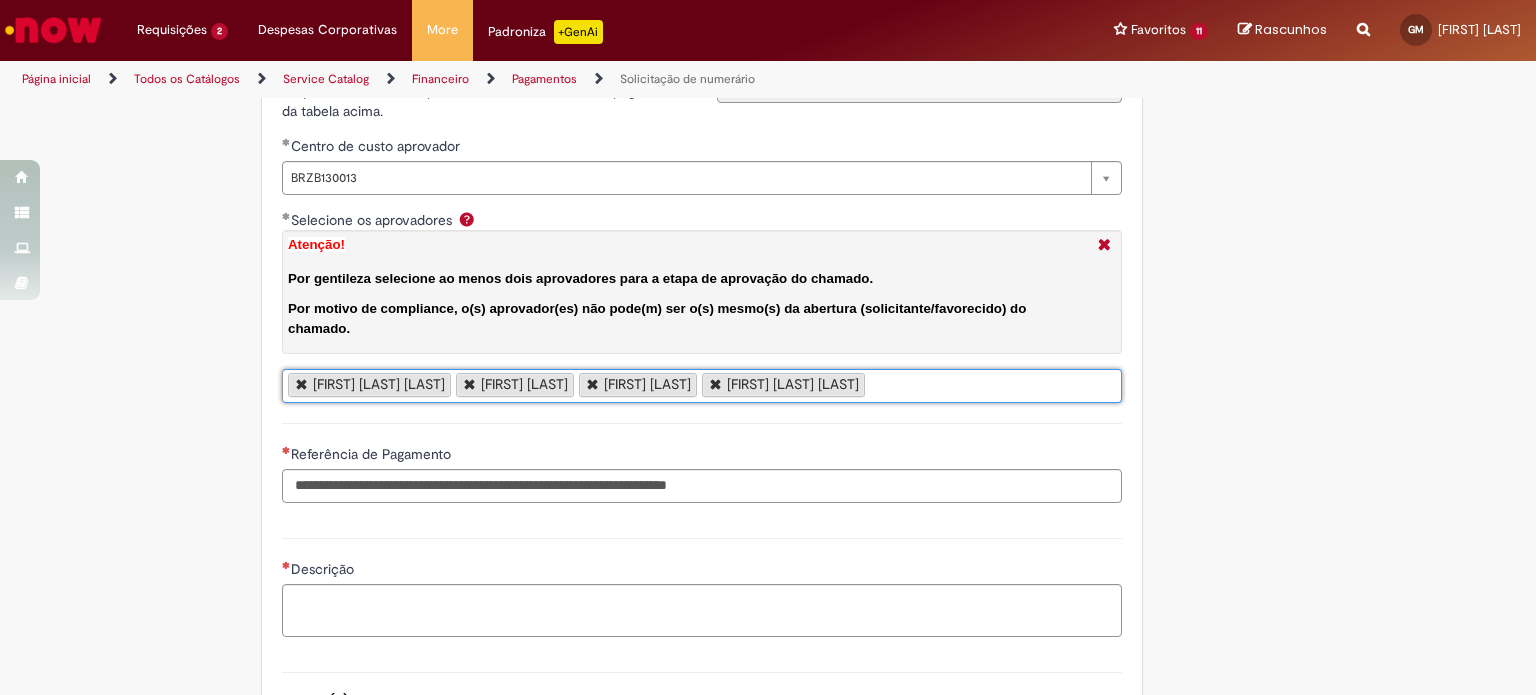 click on "[FIRST] [LAST]           [FIRST] [LAST]           [FIRST] [LAST]           [FIRST] [LAST]" at bounding box center [702, 386] 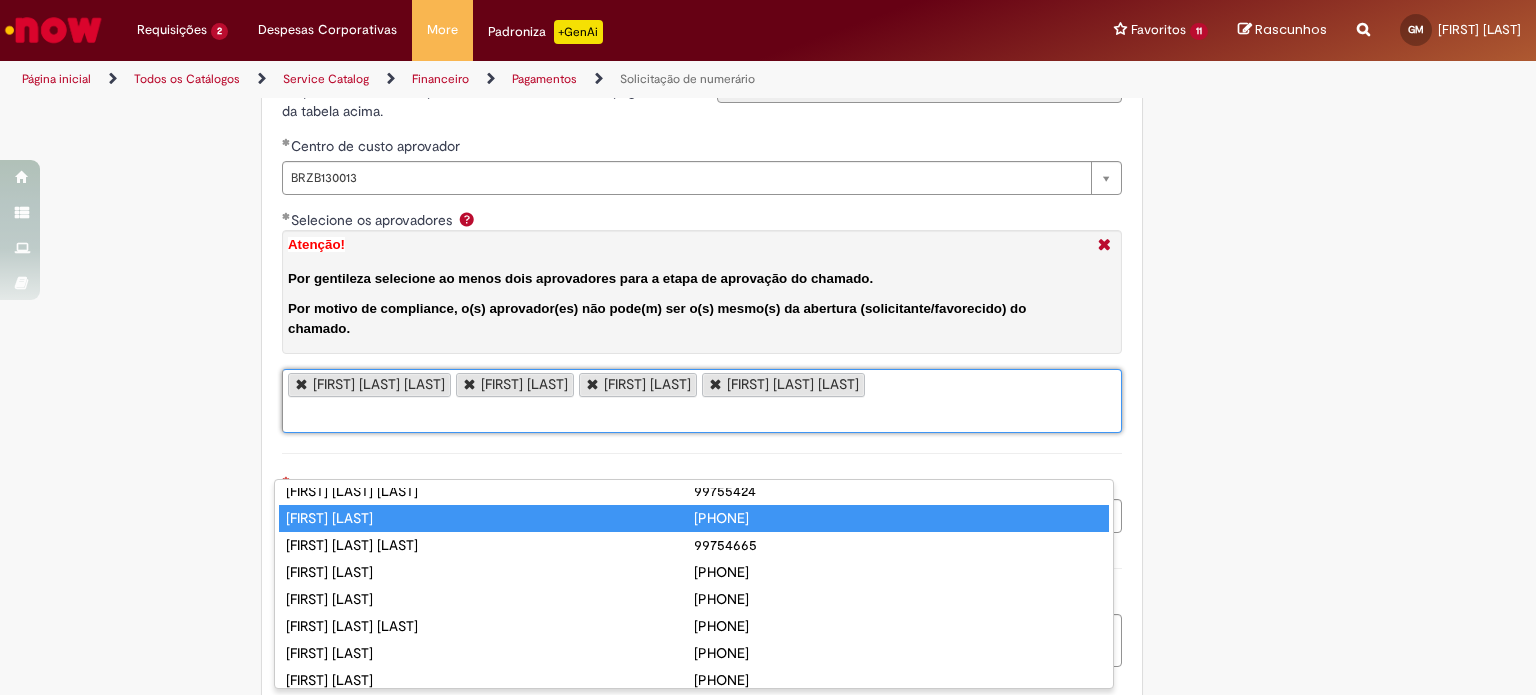 scroll, scrollTop: 132, scrollLeft: 0, axis: vertical 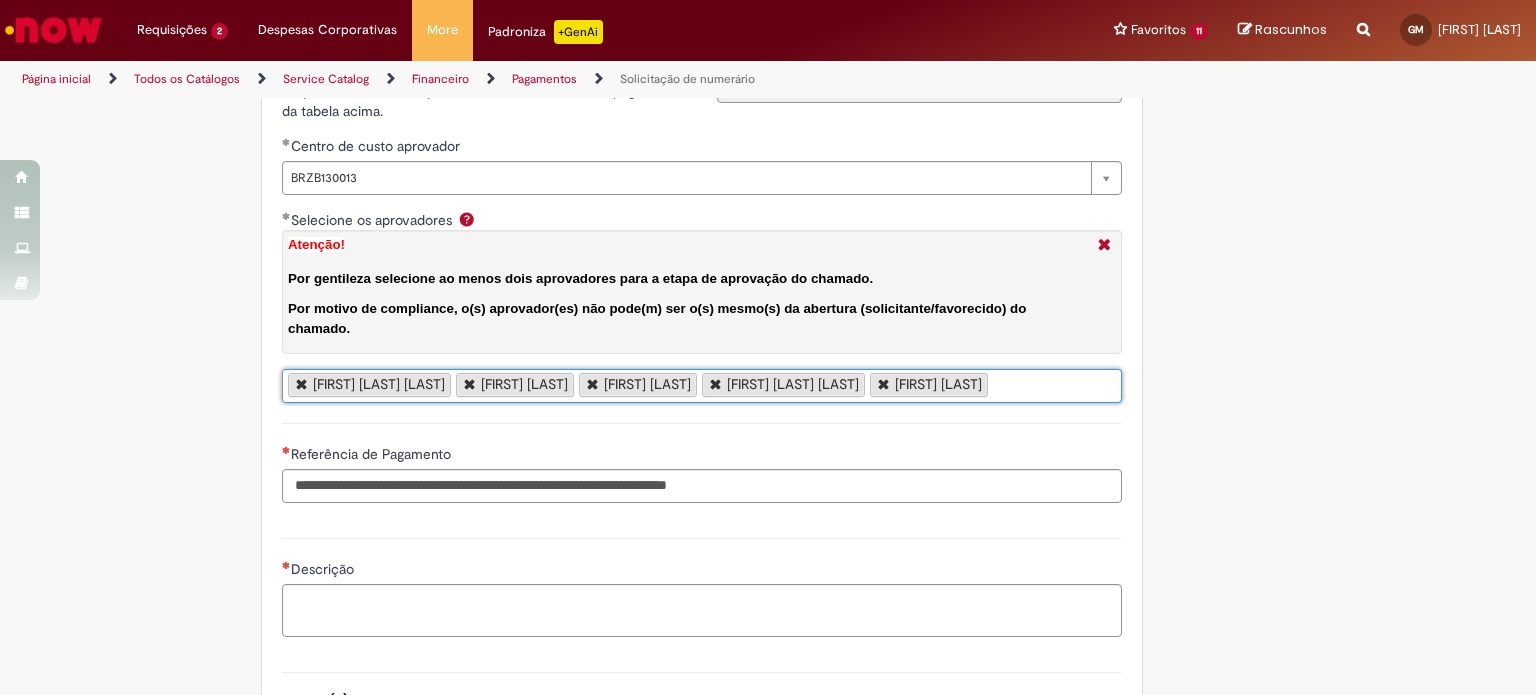 click on "[FIRST] [LAST]           [FIRST] [LAST]           [FIRST] [LAST]           [FIRST] [LAST]           [FIRST] [LAST]" at bounding box center (702, 386) 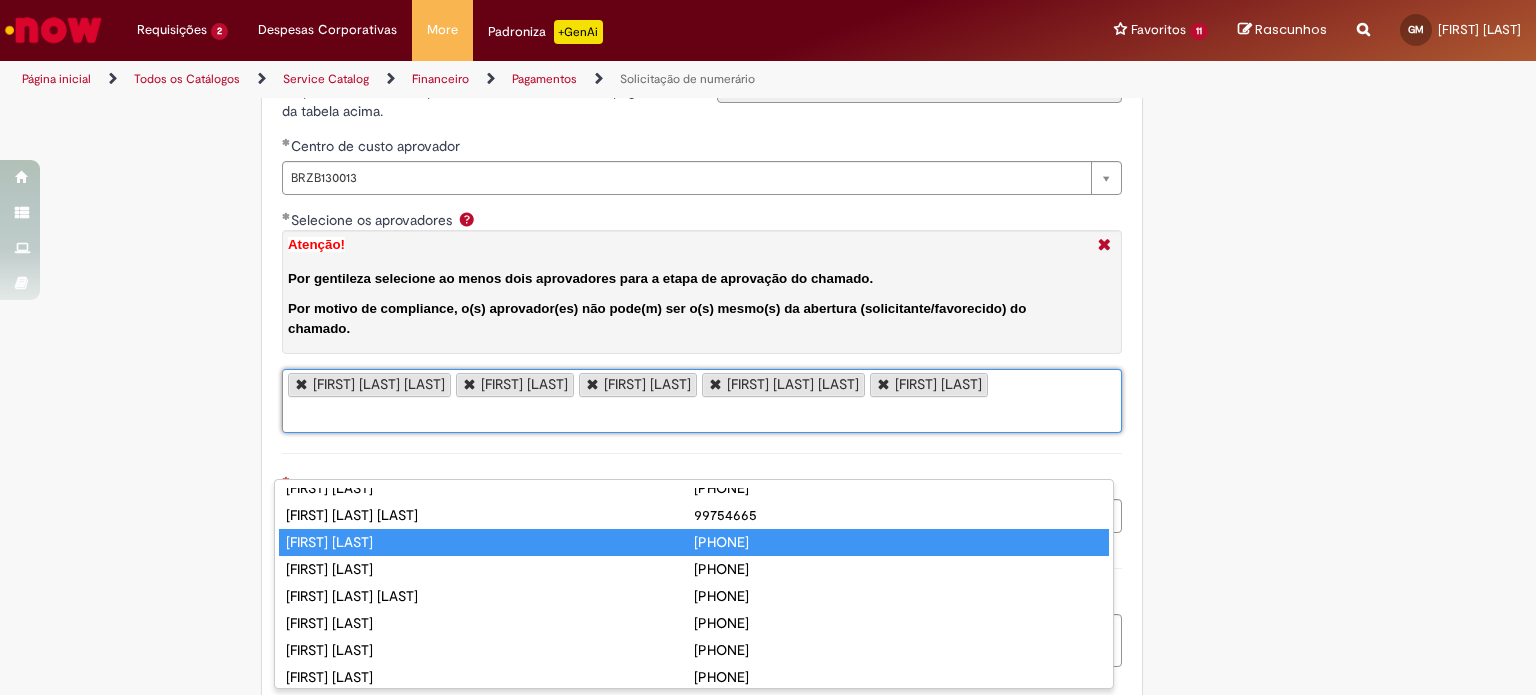 scroll, scrollTop: 104, scrollLeft: 0, axis: vertical 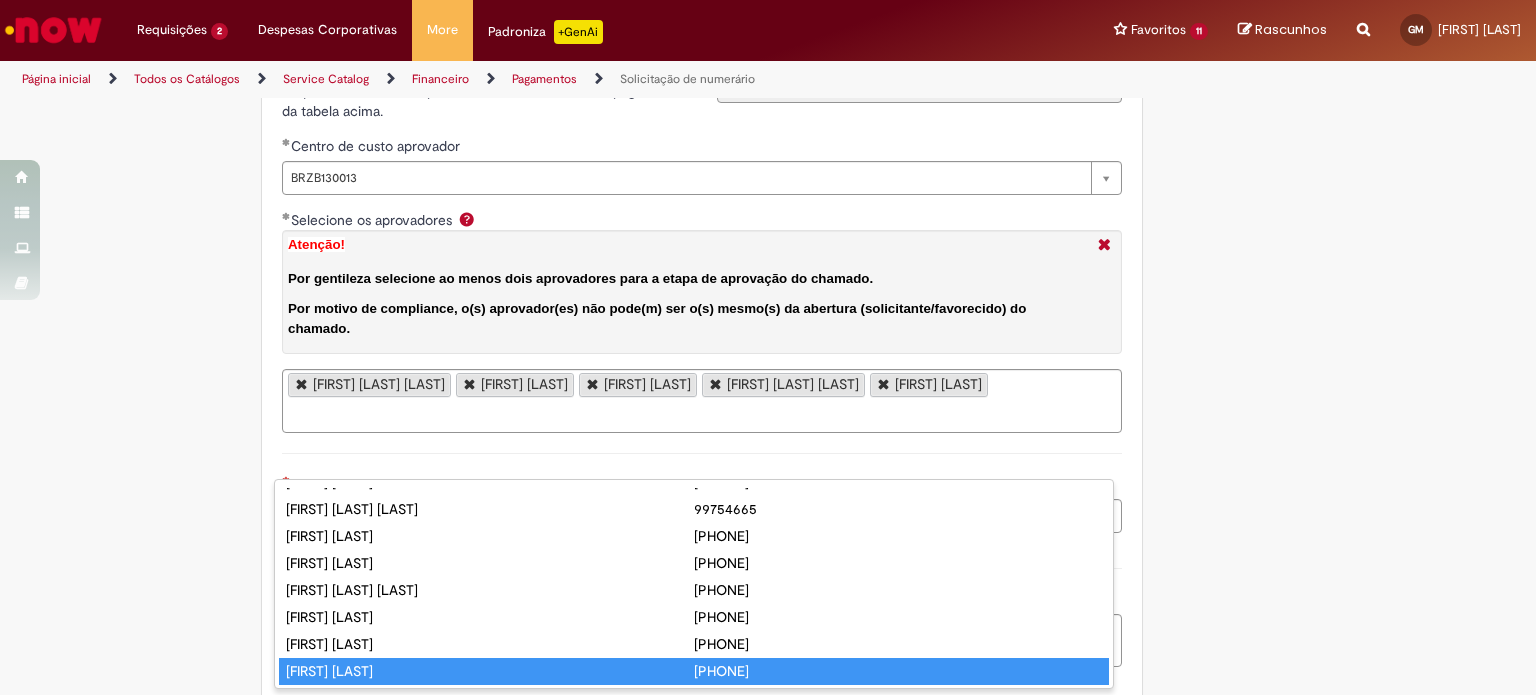 type on "**********" 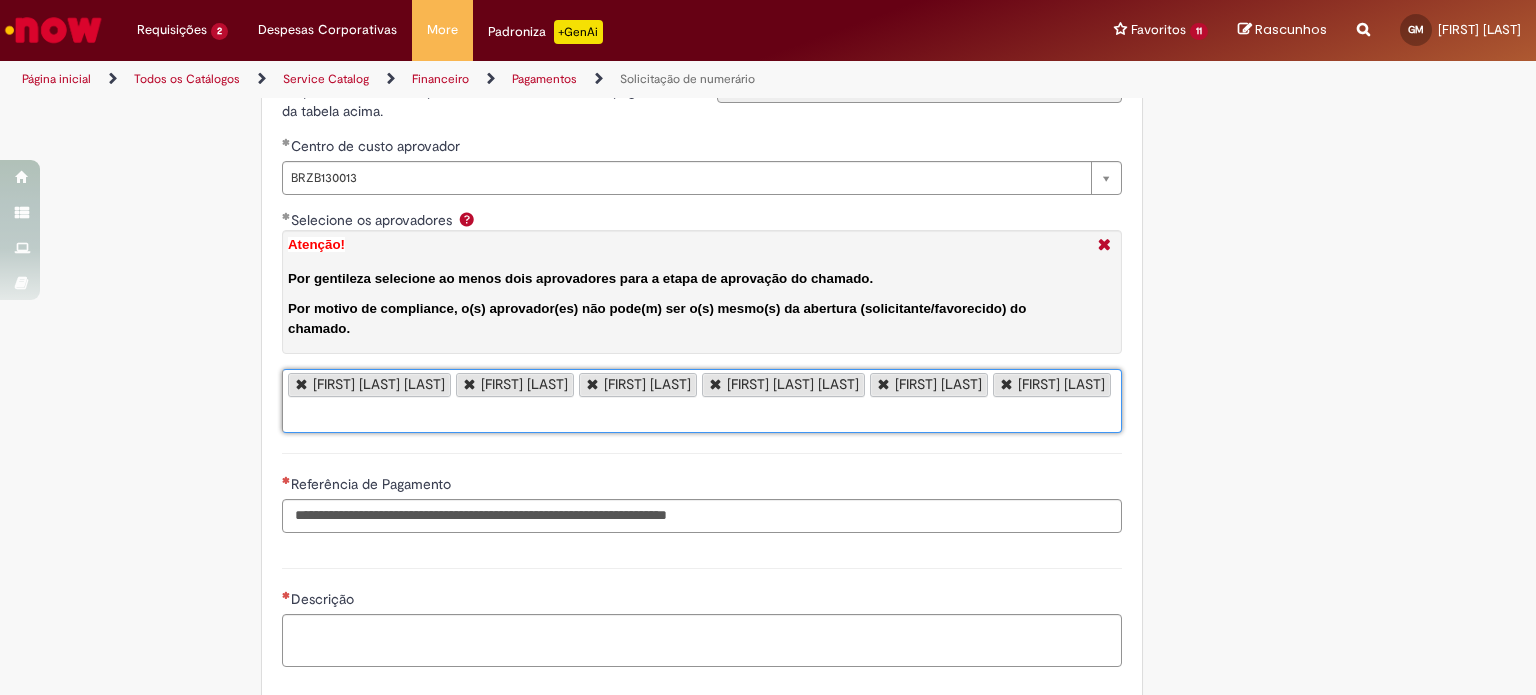 scroll, scrollTop: 0, scrollLeft: 0, axis: both 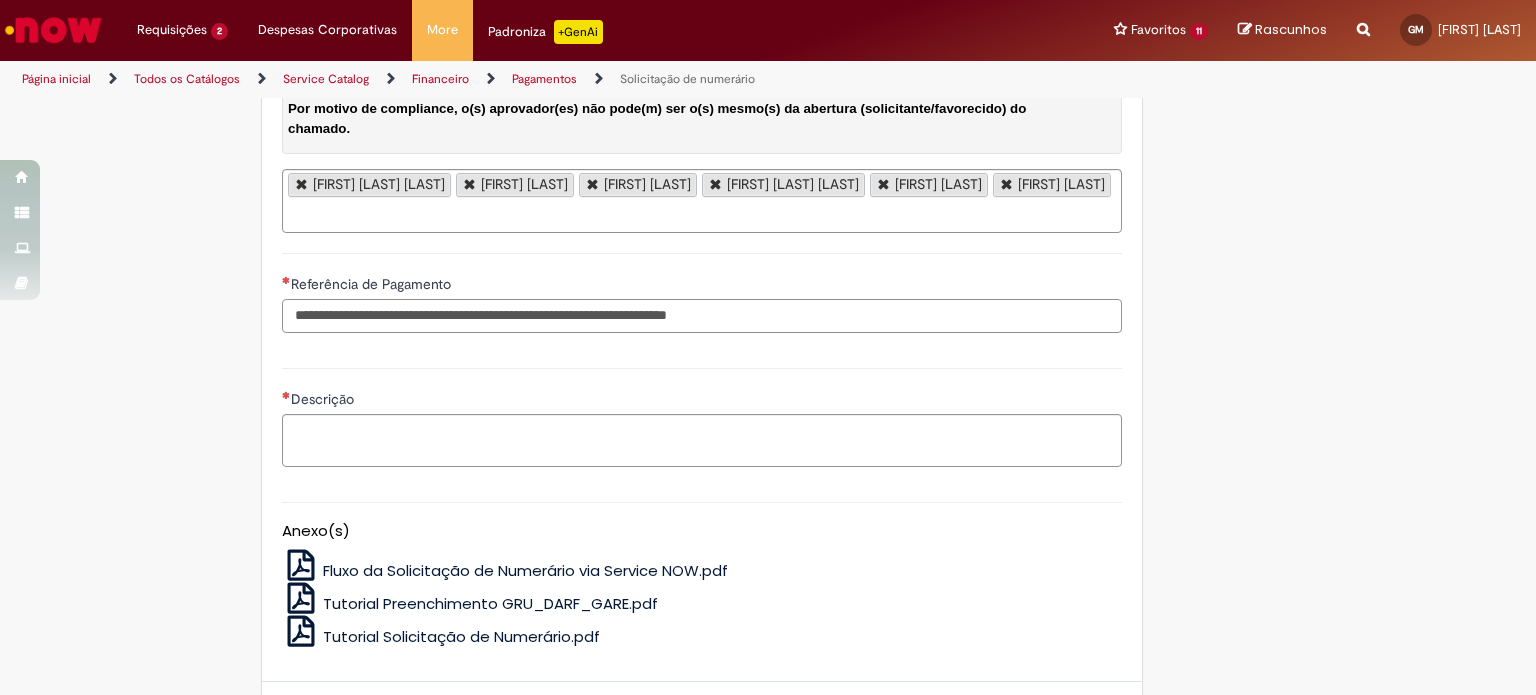 click on "Referência de Pagamento" at bounding box center [702, 316] 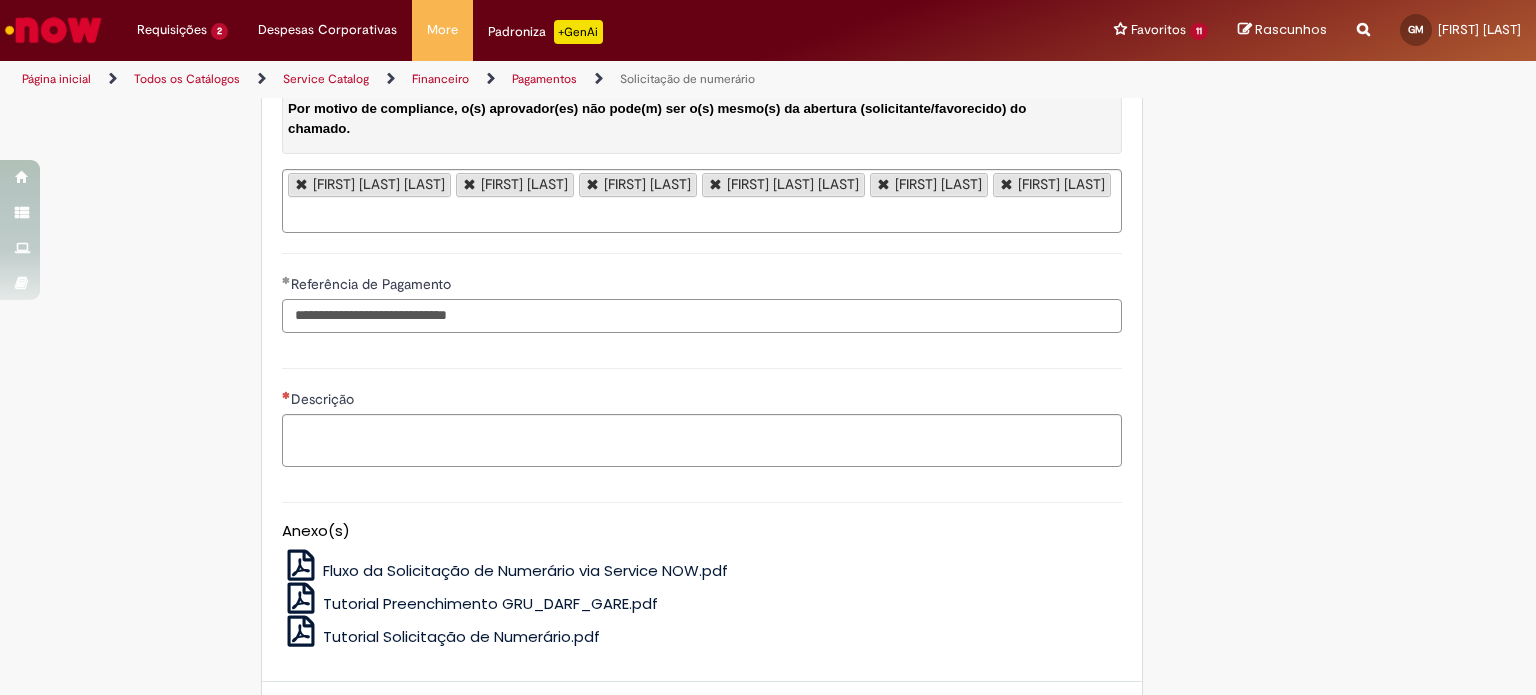 type on "**********" 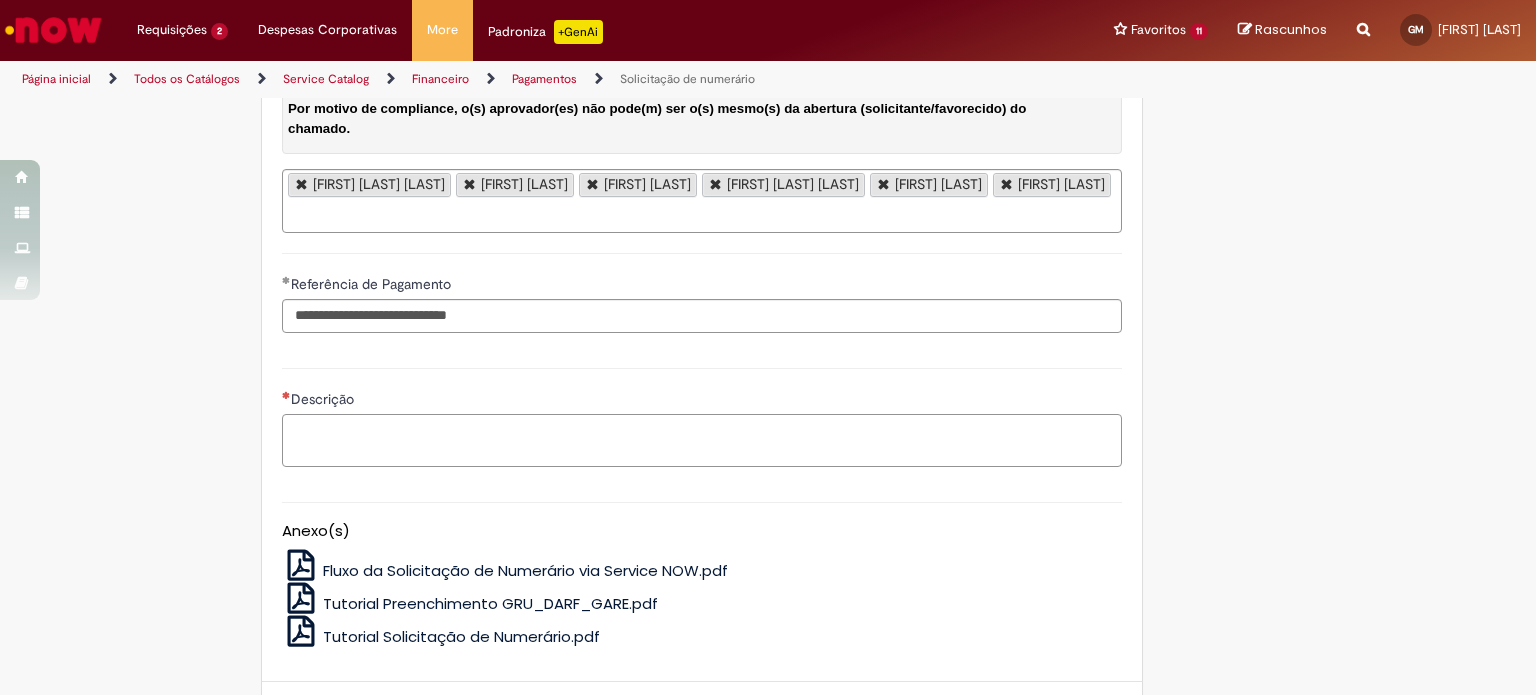 click on "Descrição" at bounding box center (702, 441) 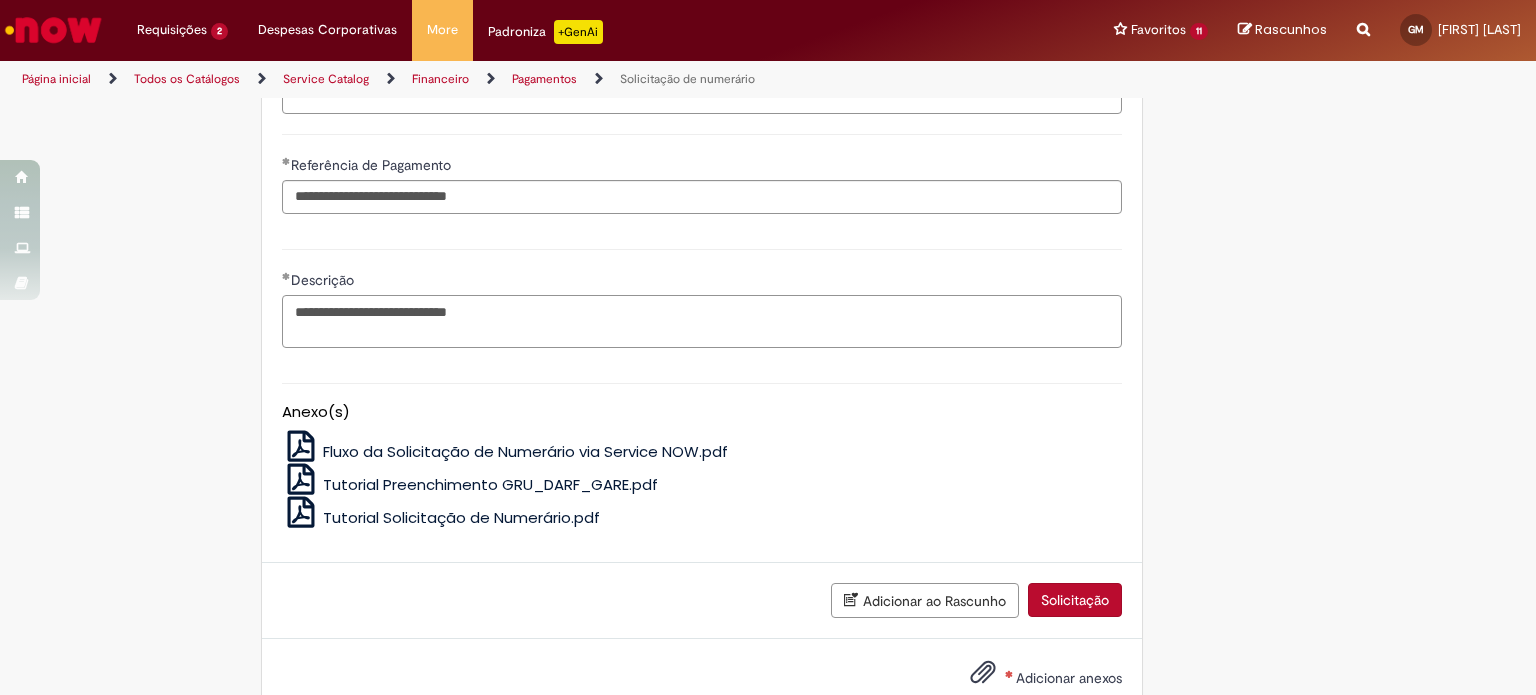 scroll, scrollTop: 4320, scrollLeft: 0, axis: vertical 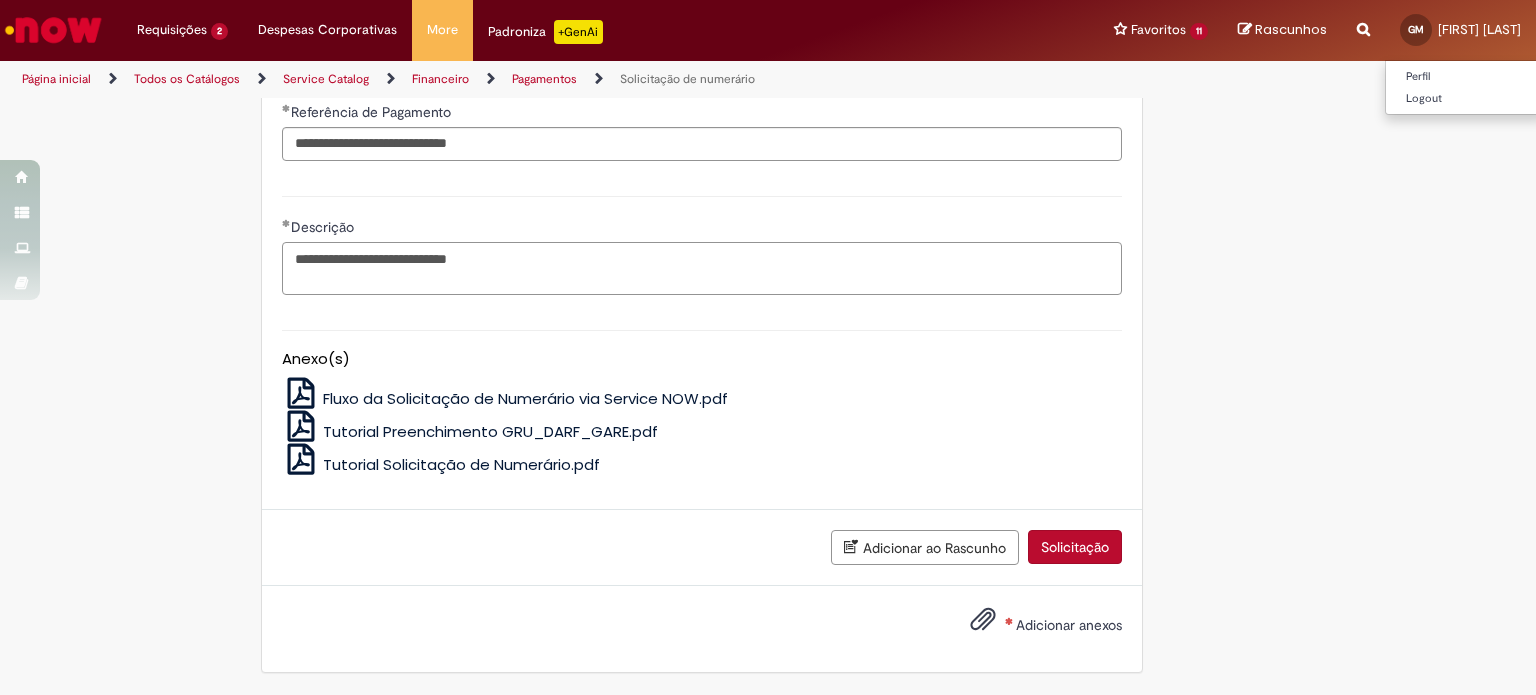 type on "**********" 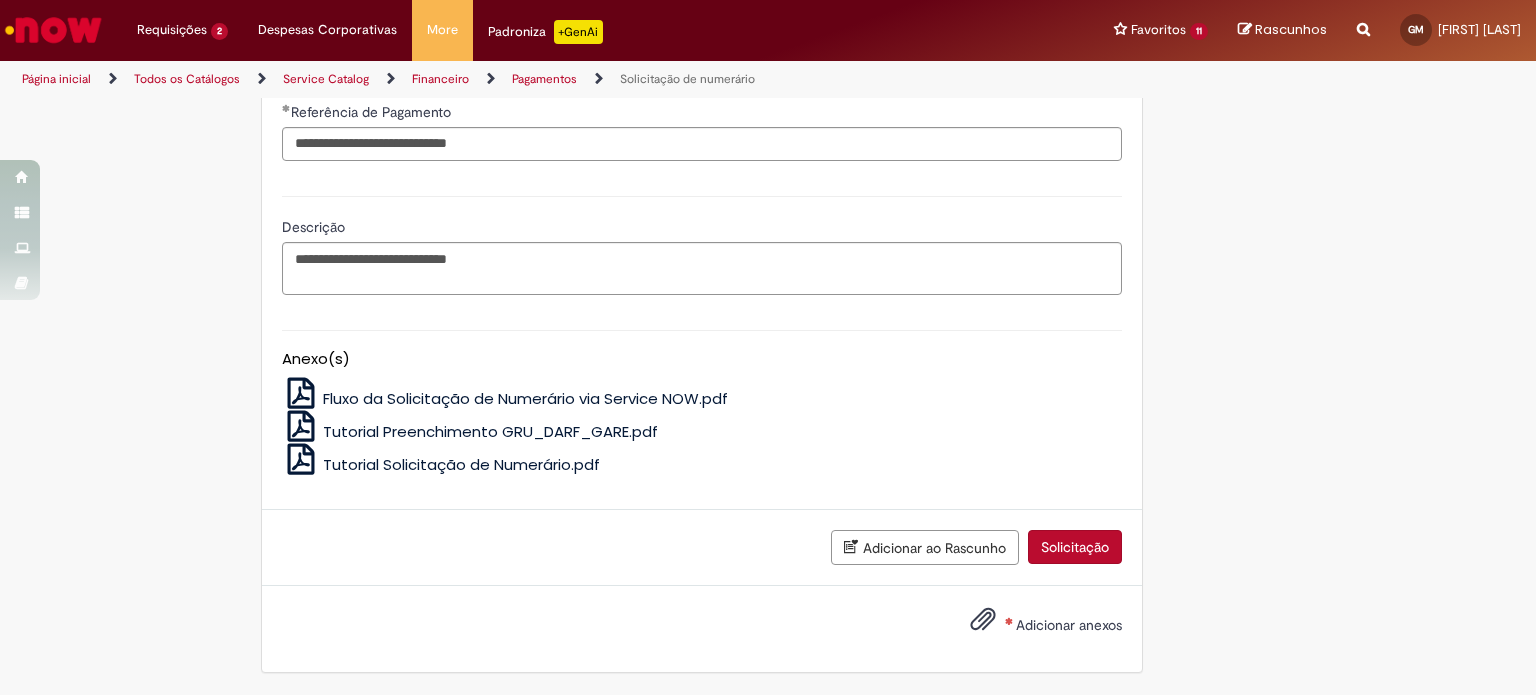 click on "Adicionar anexos" at bounding box center (1069, 625) 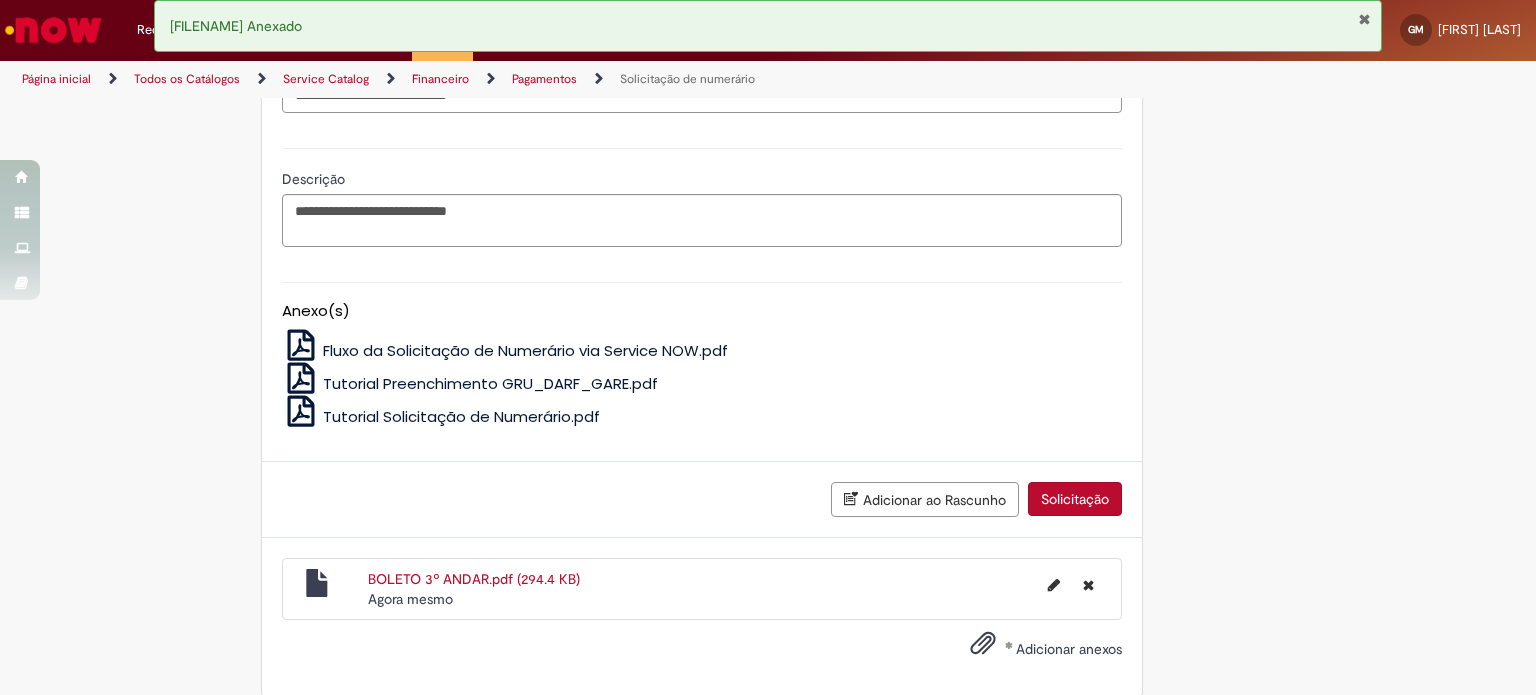 click on "Adicionar a Favoritos
Solicitação de numerário
Oferta para pagamentos em moeda nacional (BRL) que não caracterizem prestações de serviço, despesas operacionais ou suprimentos.
Orientações:
* SNS abertas de  Unidades tombadas  para o S4 Hana em nome de terceiros sem ID próprio Ambev (99....)  não poderão  ser atendidas por  limitação sistêmica.
*Após aprovação do chamado nossa automação roda nos horários:   >  9h, 10h, 13h, 15h, 18h.
* Para que a solicitação prossiga a etapa de Validação é necessário que o campo  "Favorecido"  tenha inserido um par interno (ID próprio Ambev) para que o Workday consiga ler a hierarquia de aprovação dele no SAP Hana.
Nesse sentido, ofertas abertas que tenham terceiros como Favorecidos  não poderão cumprir fluxo.
* A interface do sistema lê exclusivamente  competência da unidade" at bounding box center (768, -1751) 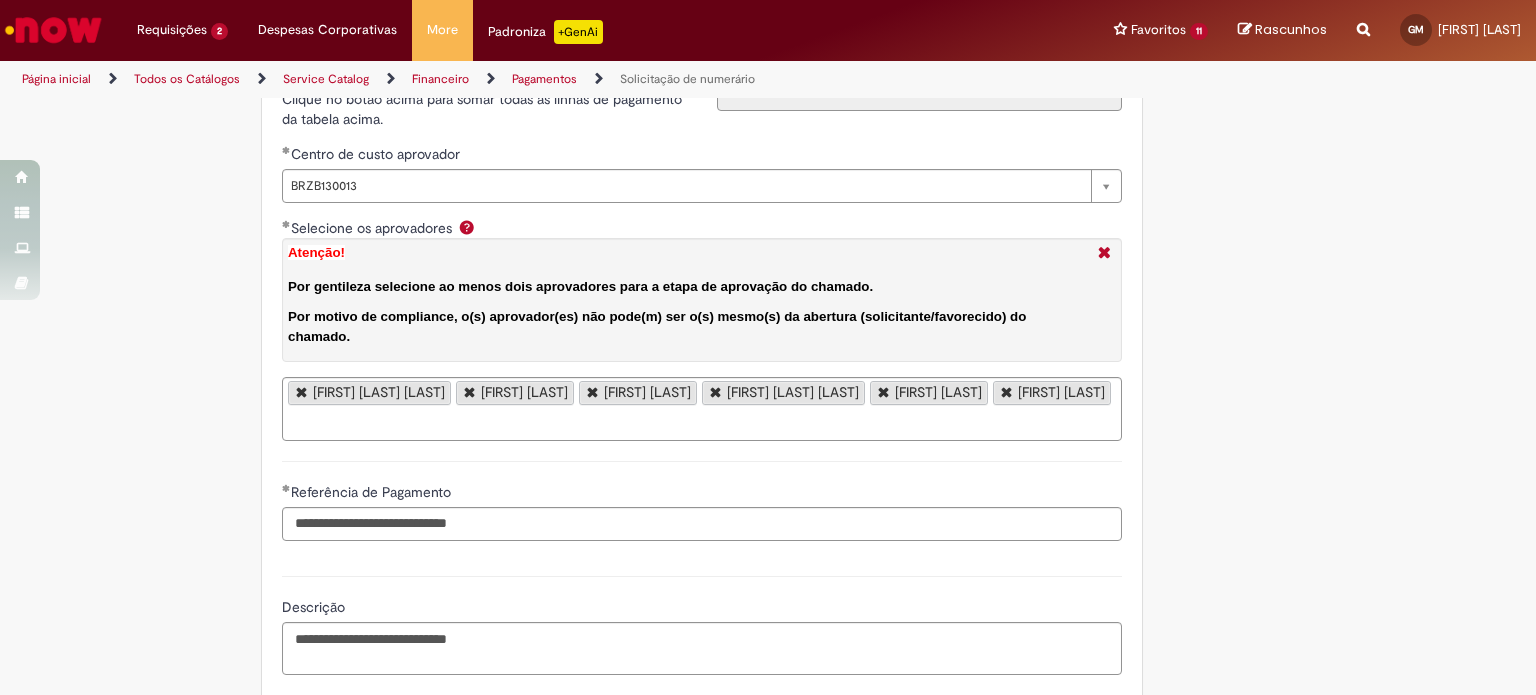 scroll, scrollTop: 4391, scrollLeft: 0, axis: vertical 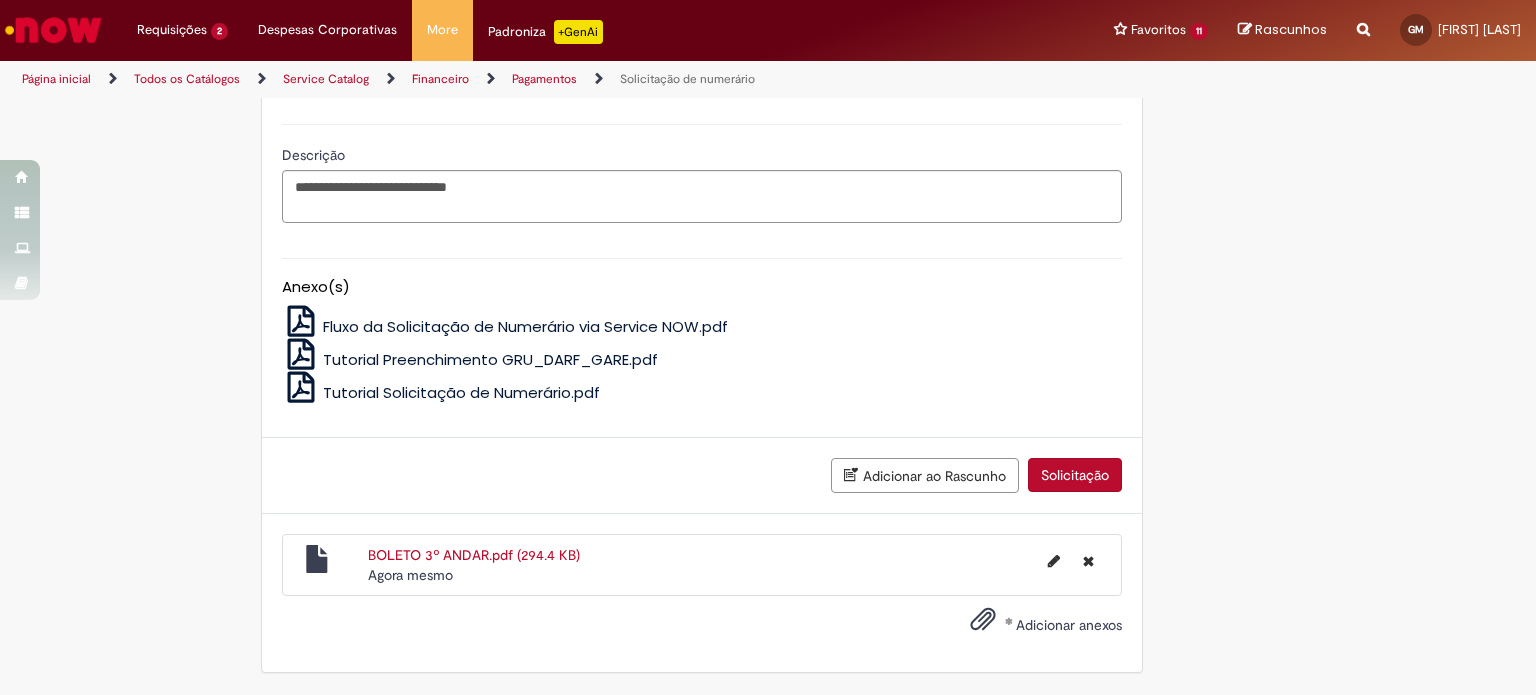click on "Solicitação" at bounding box center (1075, 475) 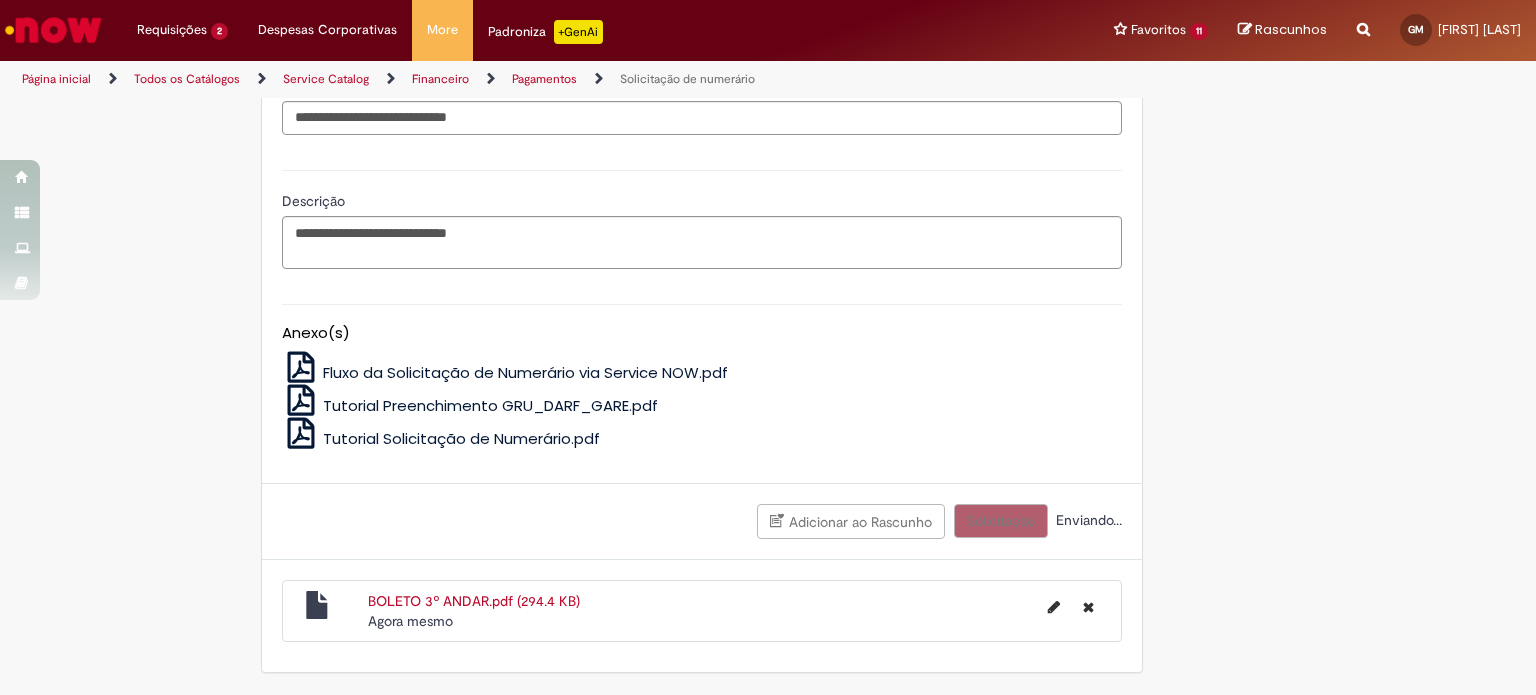 scroll, scrollTop: 4345, scrollLeft: 0, axis: vertical 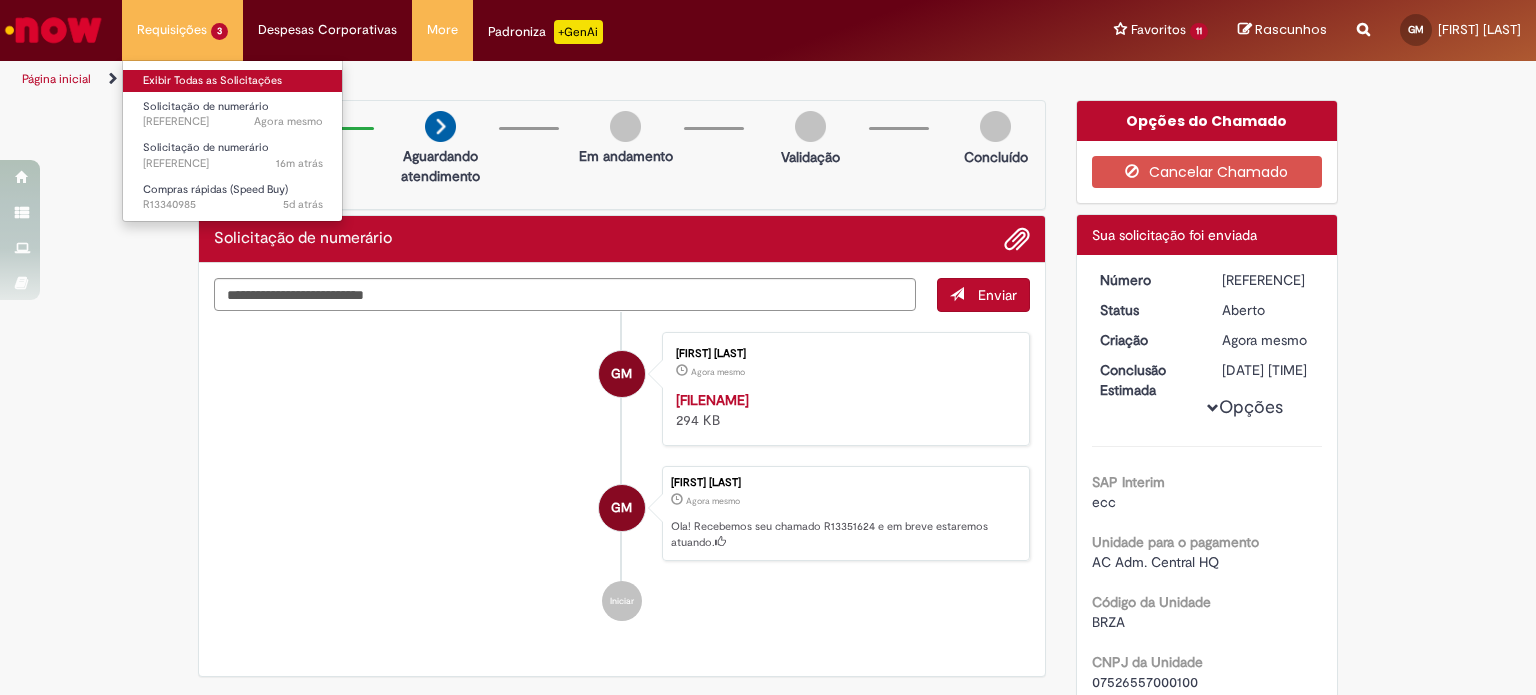 click on "Exibir Todas as Solicitações" at bounding box center (233, 81) 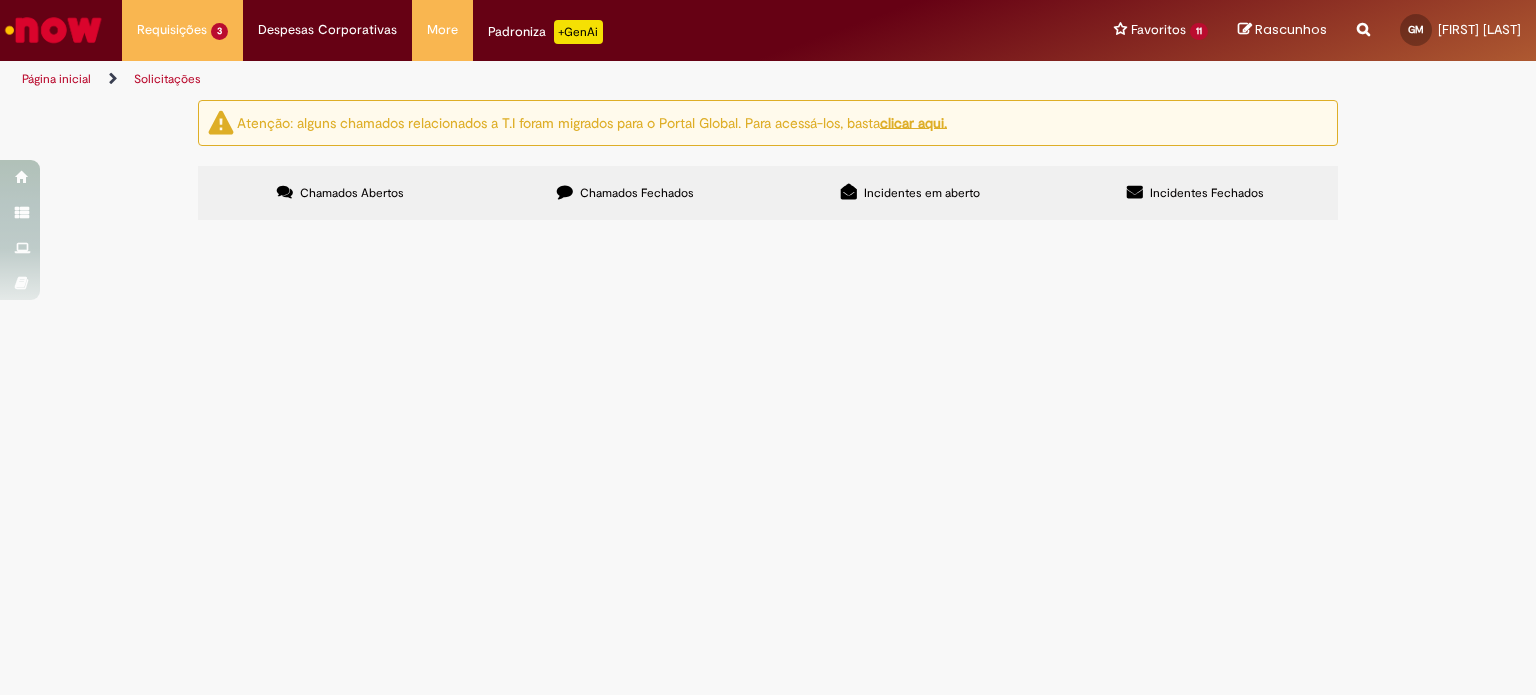 click on "CONDOMÍNIO 3º ANDAR - AMBEV JK" at bounding box center [0, 0] 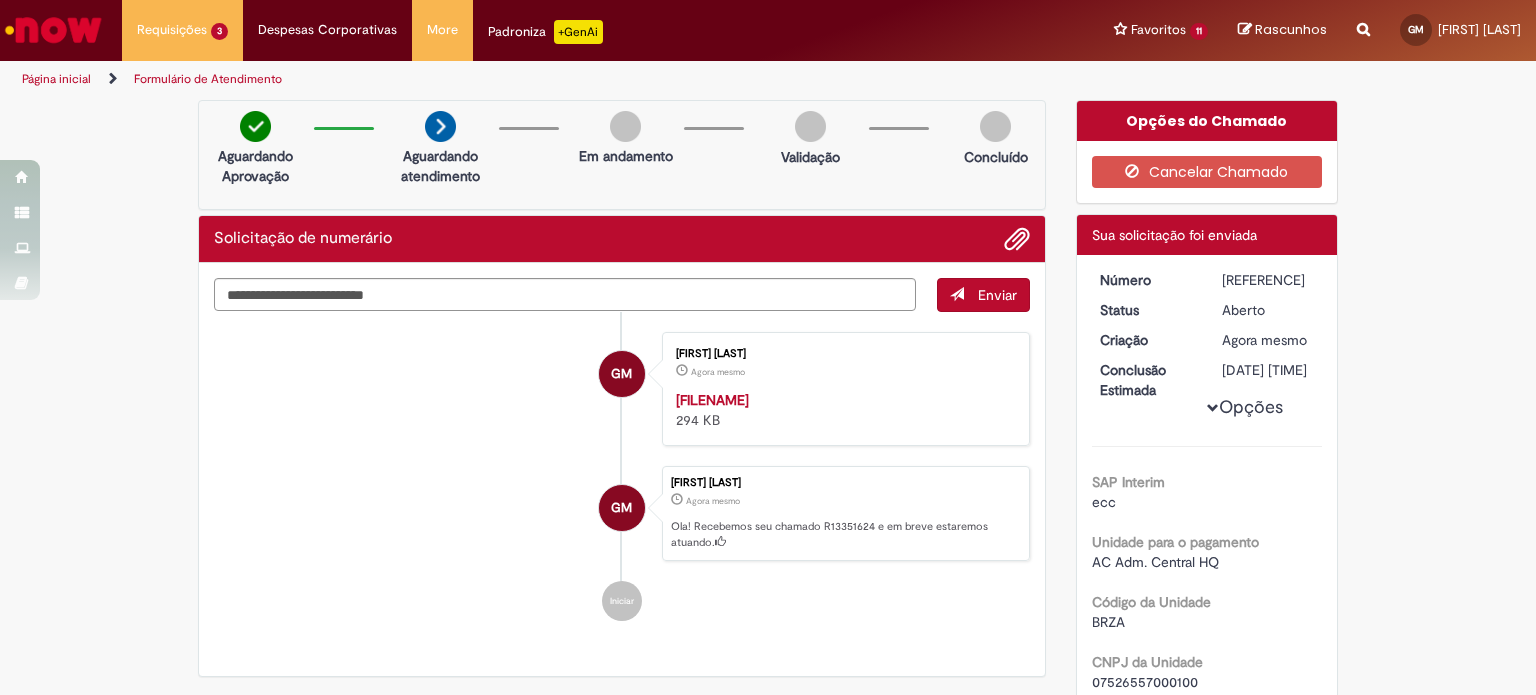 drag, startPoint x: 1216, startPoint y: 283, endPoint x: 1278, endPoint y: 269, distance: 63.560993 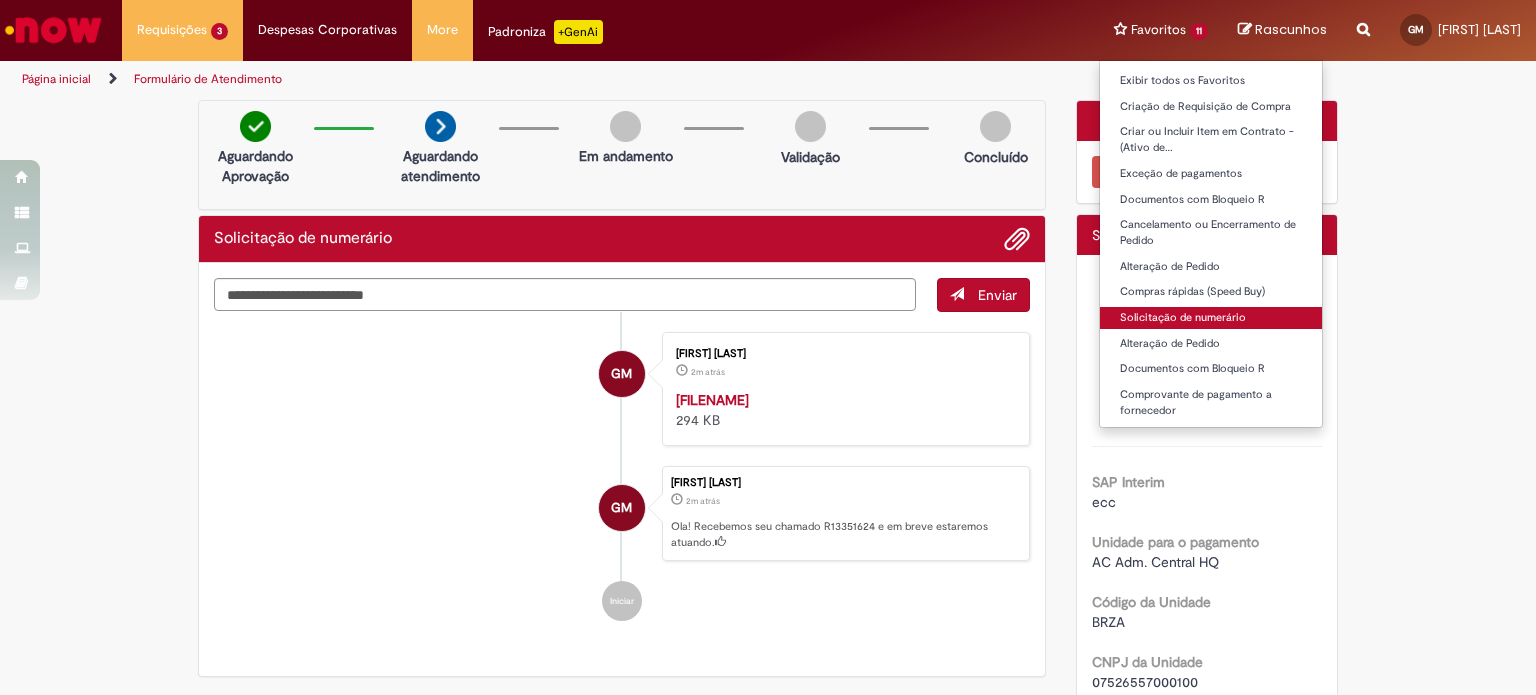 click on "Solicitação de numerário" at bounding box center (1211, 318) 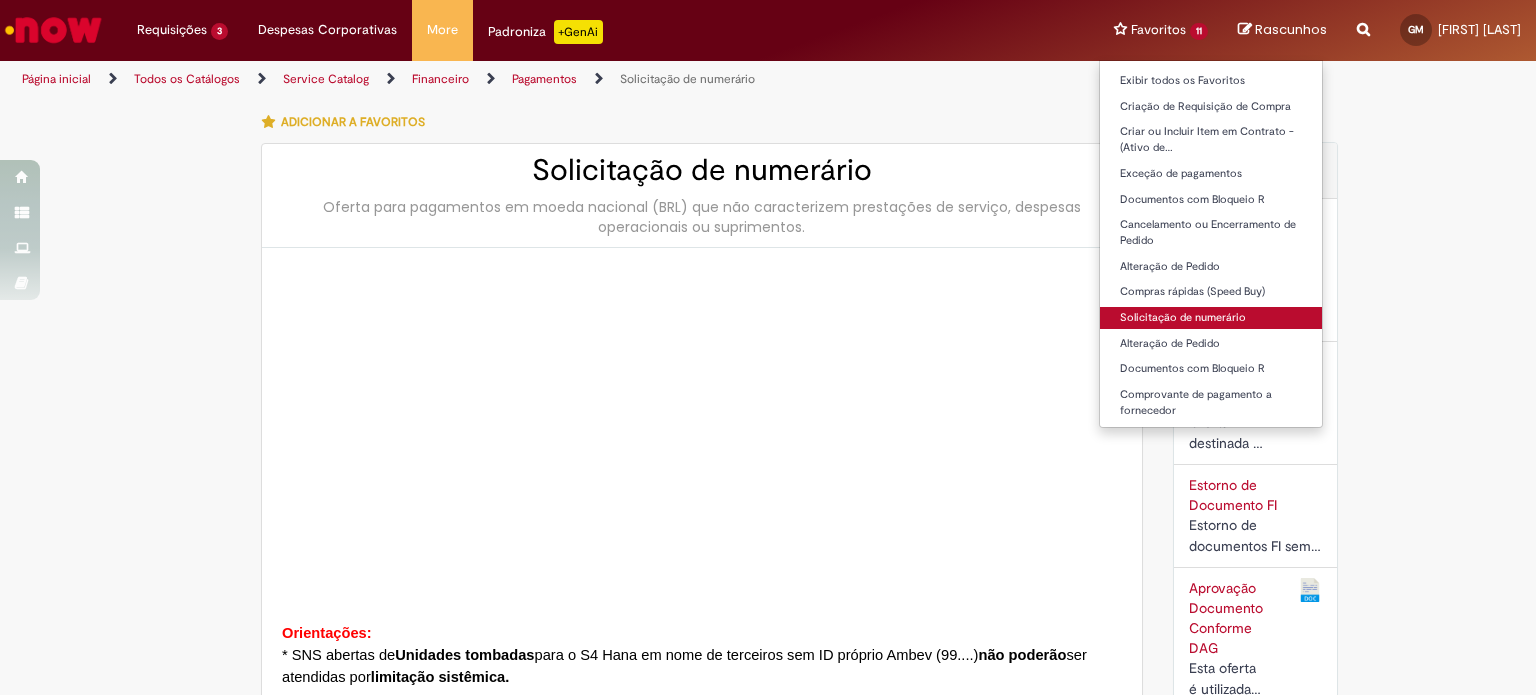 type on "*********" 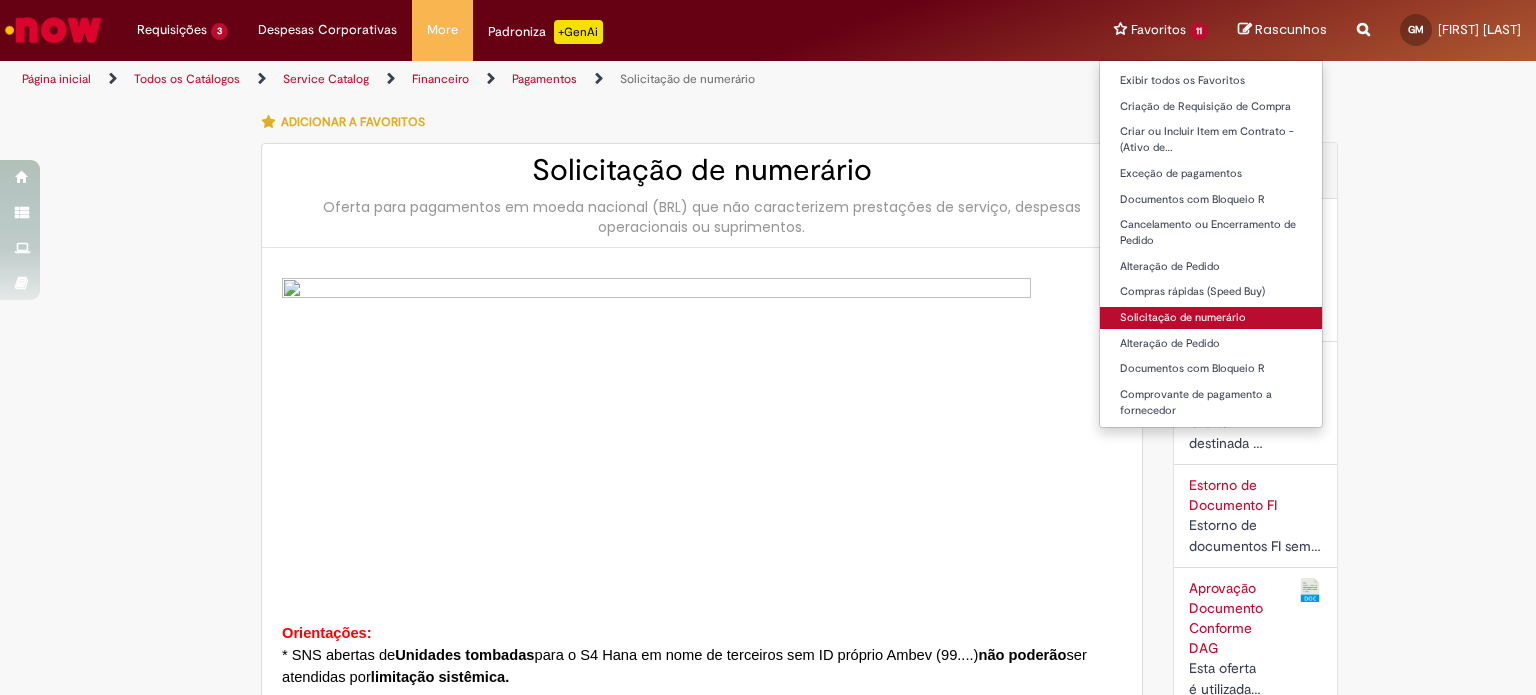 type on "**********" 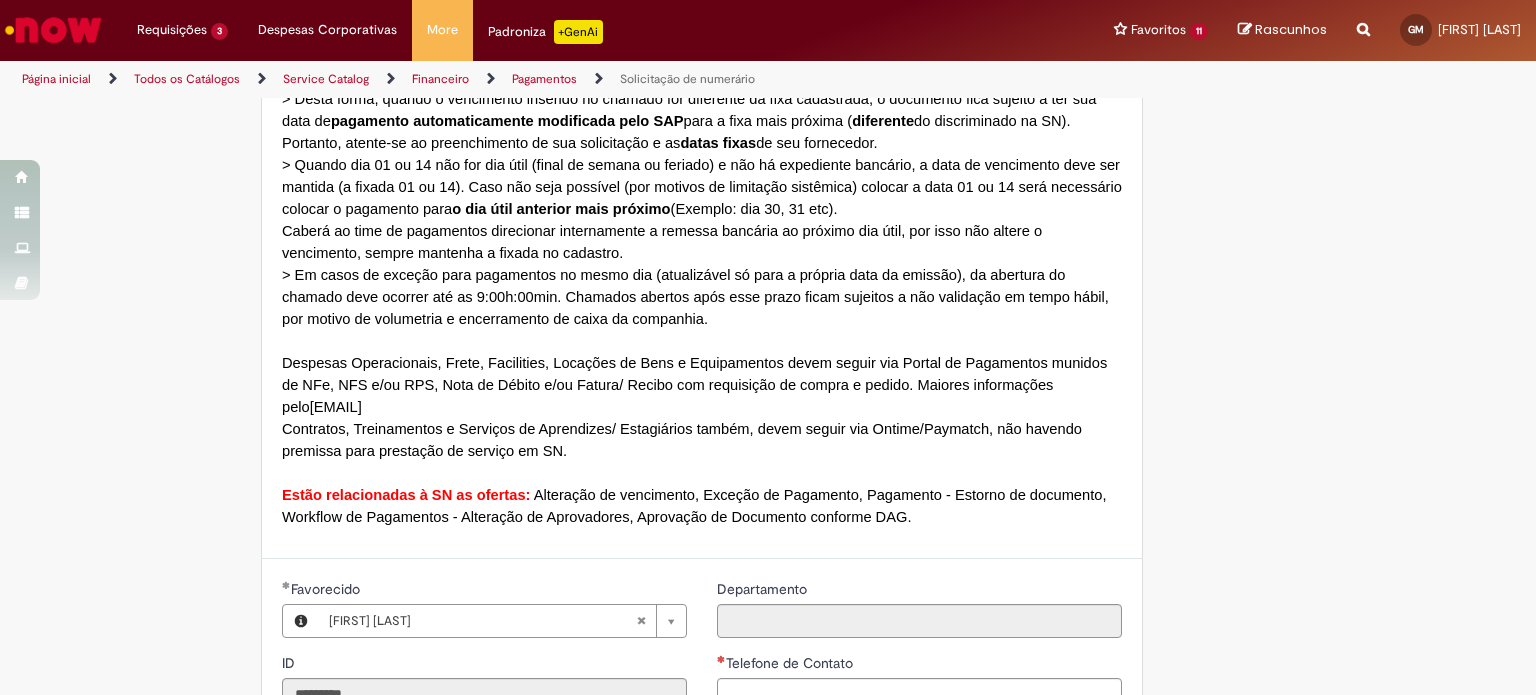 scroll, scrollTop: 1900, scrollLeft: 0, axis: vertical 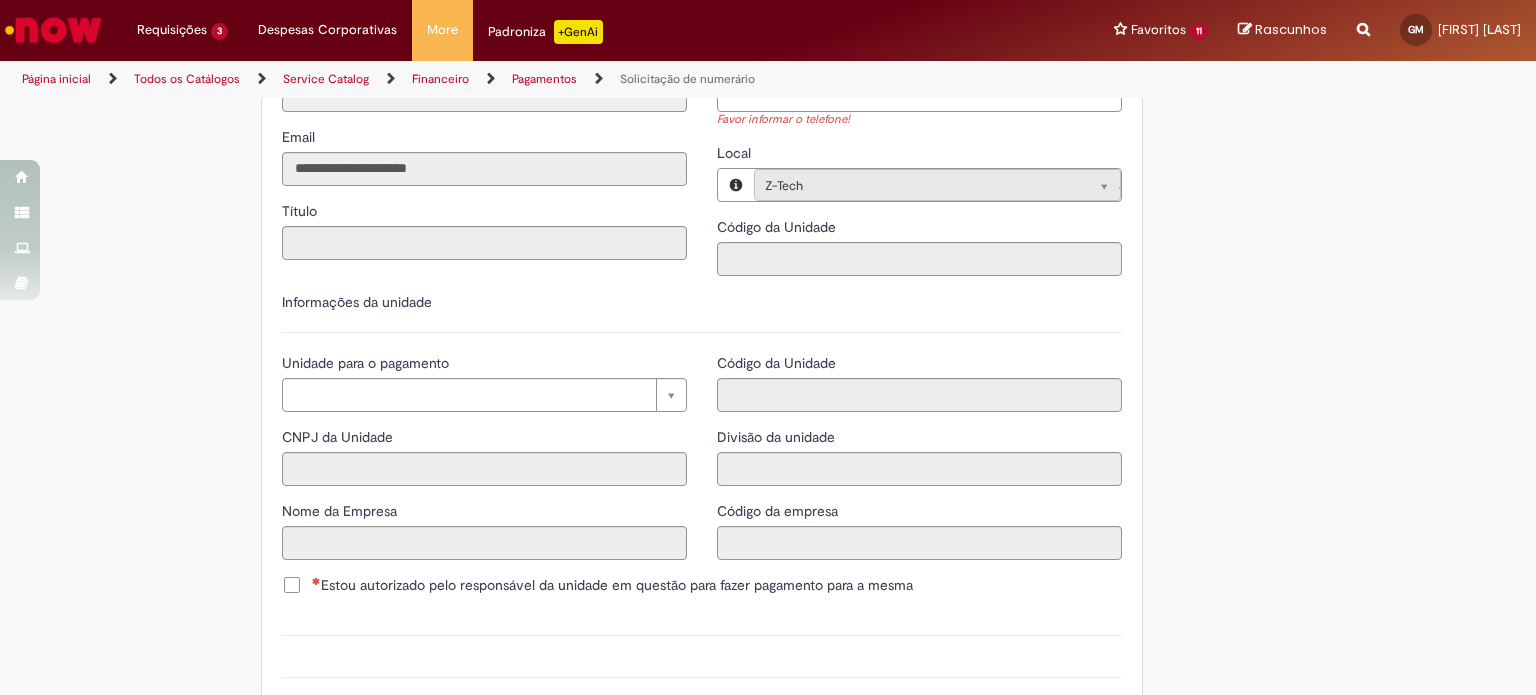 click on "Telefone de Contato" at bounding box center (919, 95) 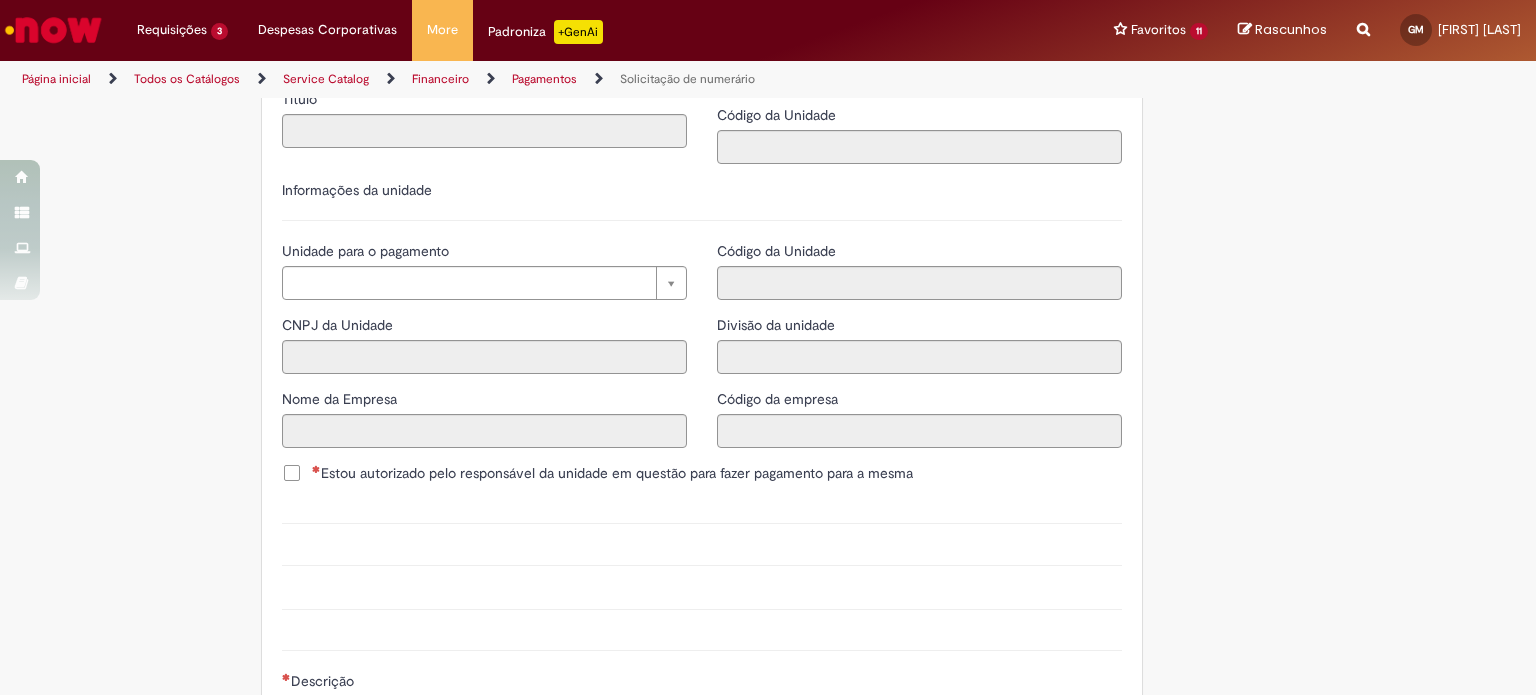 scroll, scrollTop: 2100, scrollLeft: 0, axis: vertical 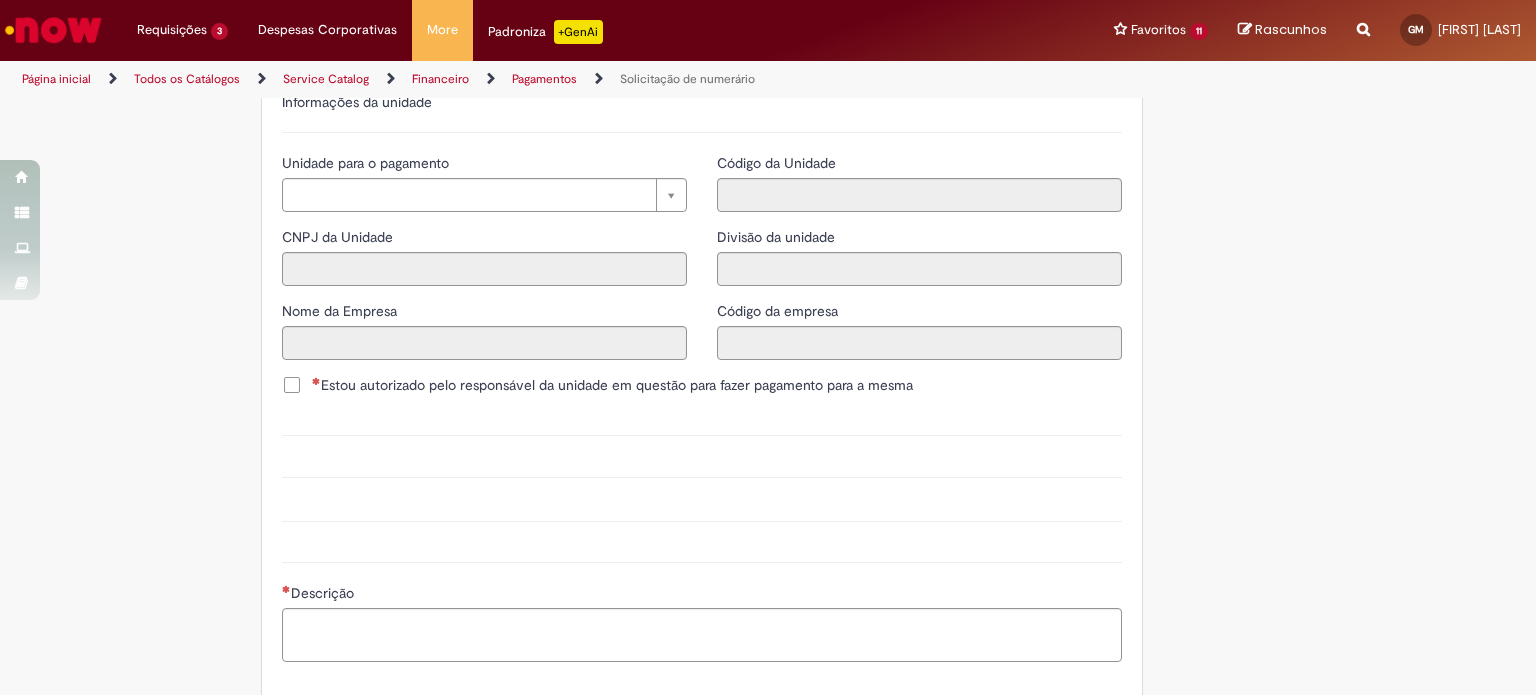 type on "**********" 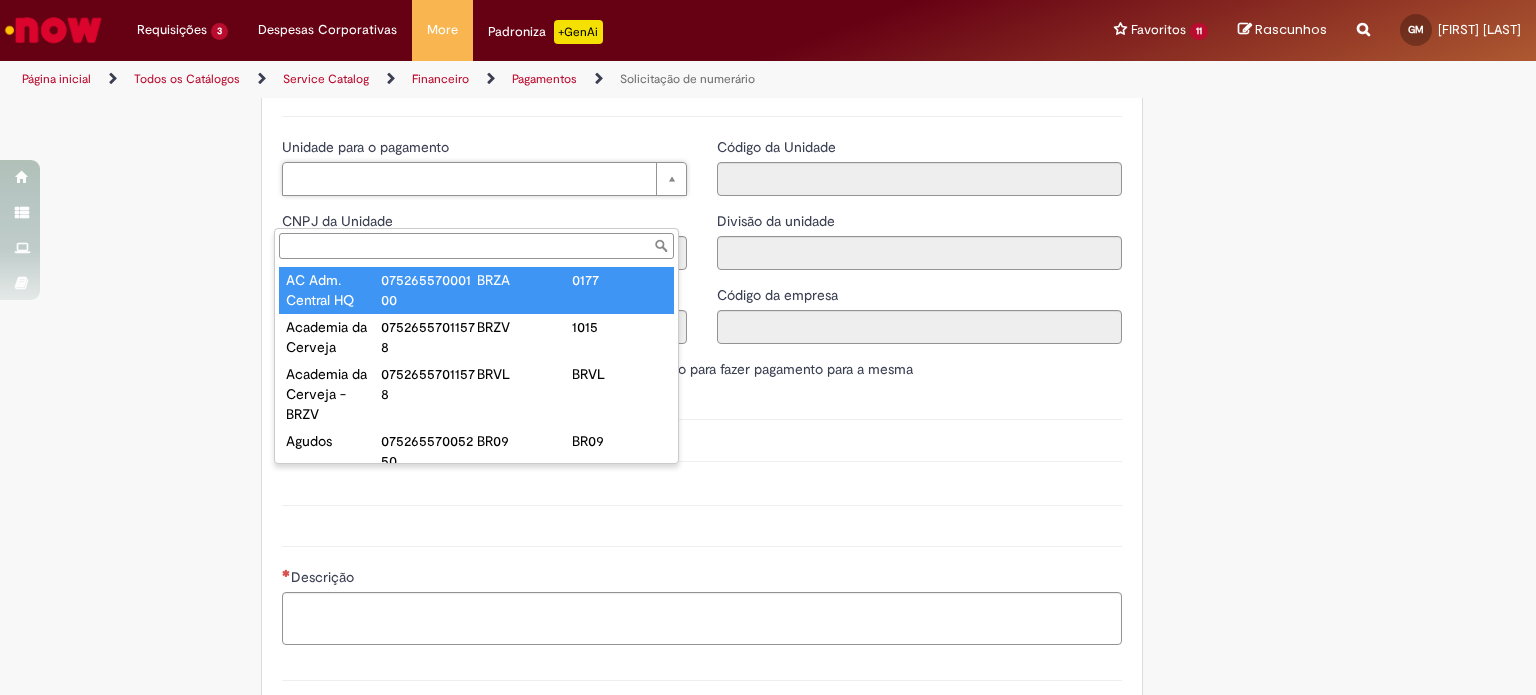 type on "**********" 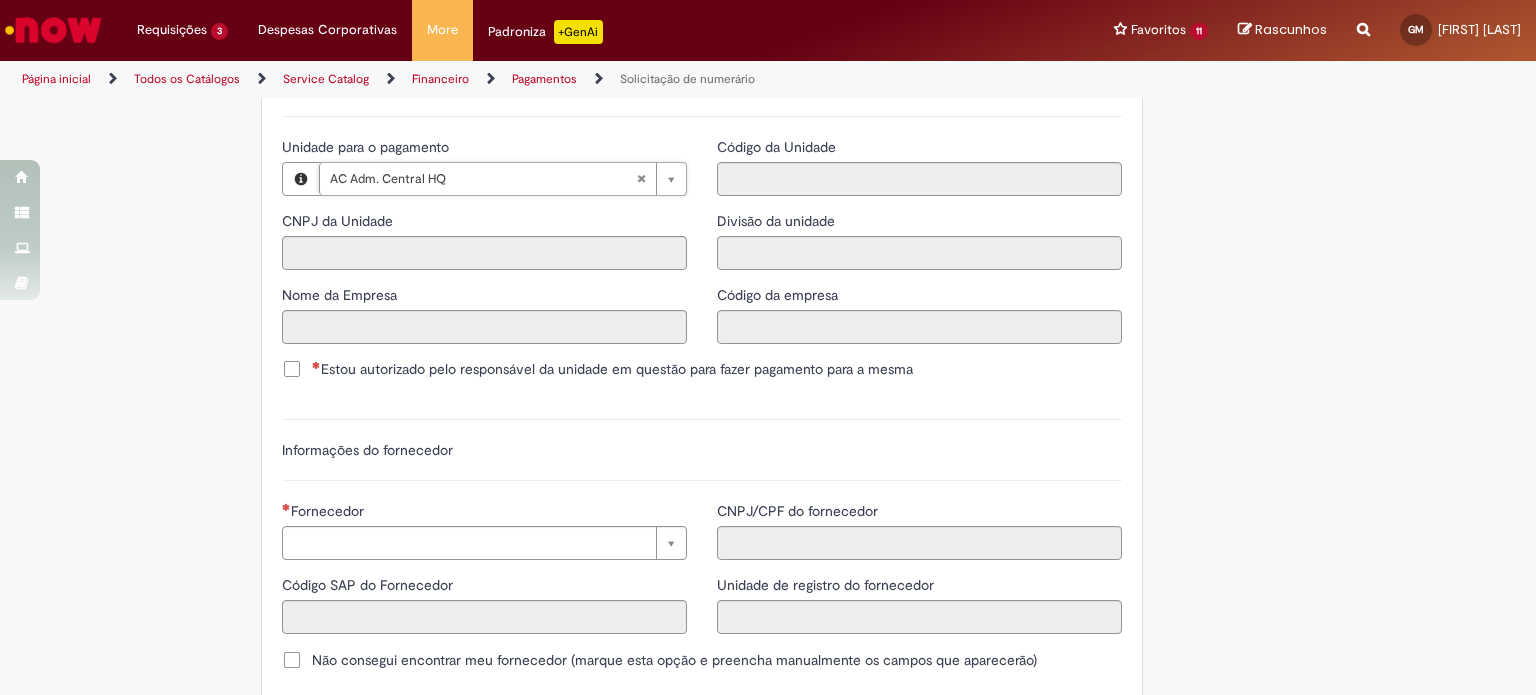 type on "**********" 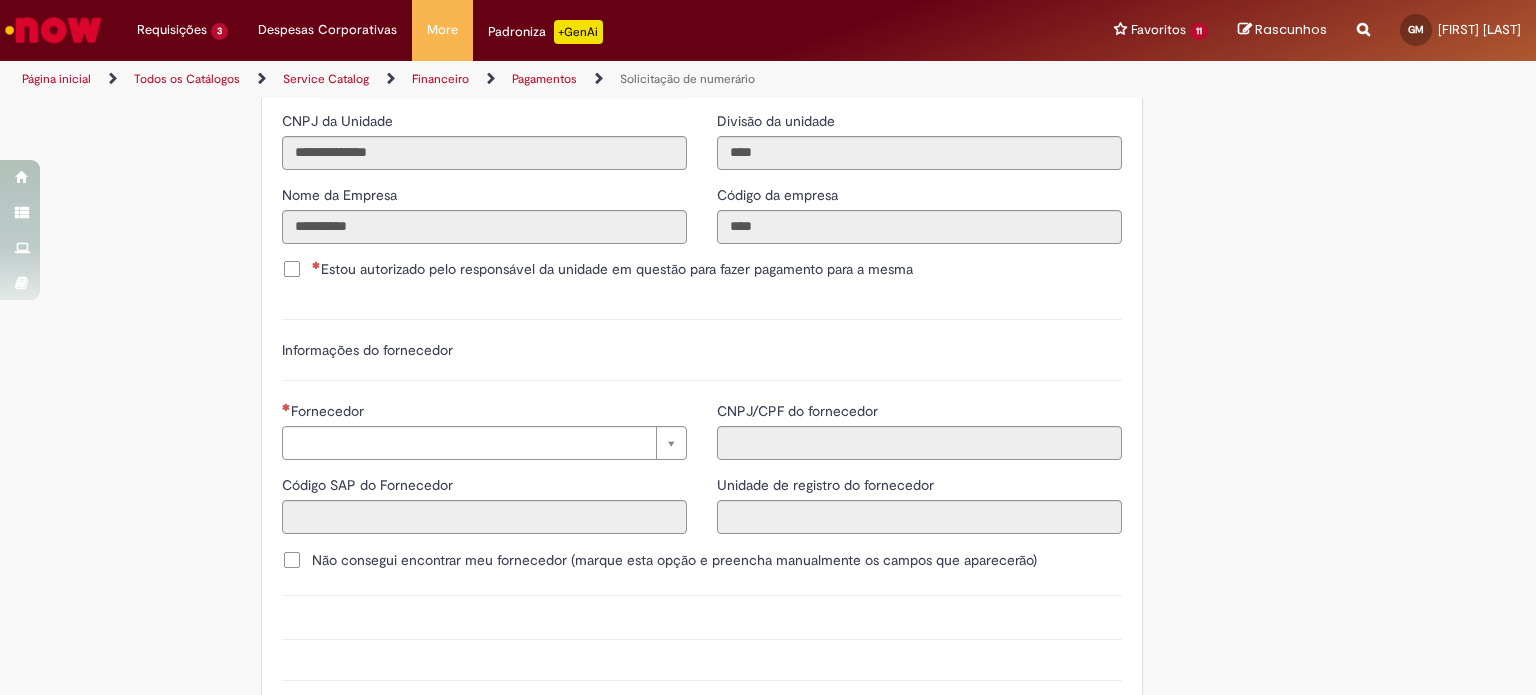 click on "Estou autorizado pelo responsável da unidade em questão para fazer pagamento para a mesma" at bounding box center [612, 269] 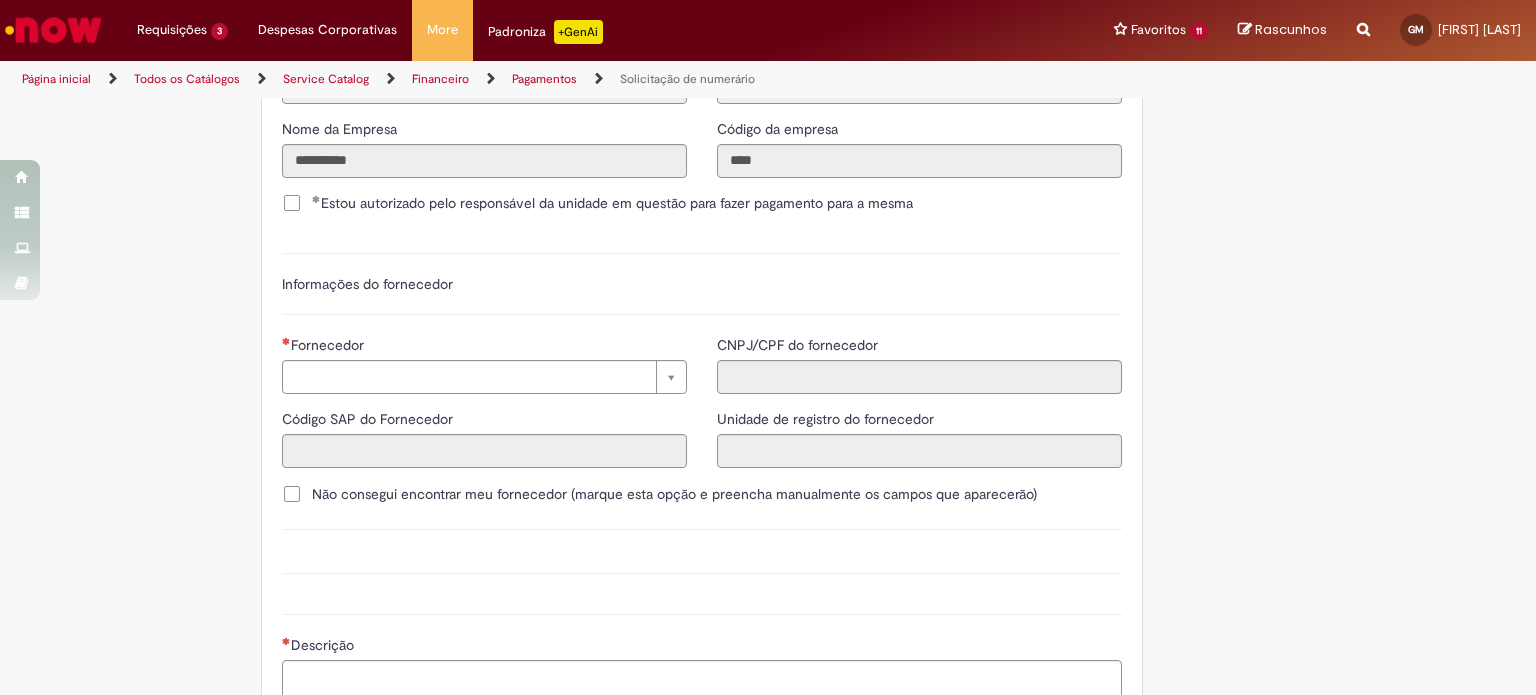 scroll, scrollTop: 2300, scrollLeft: 0, axis: vertical 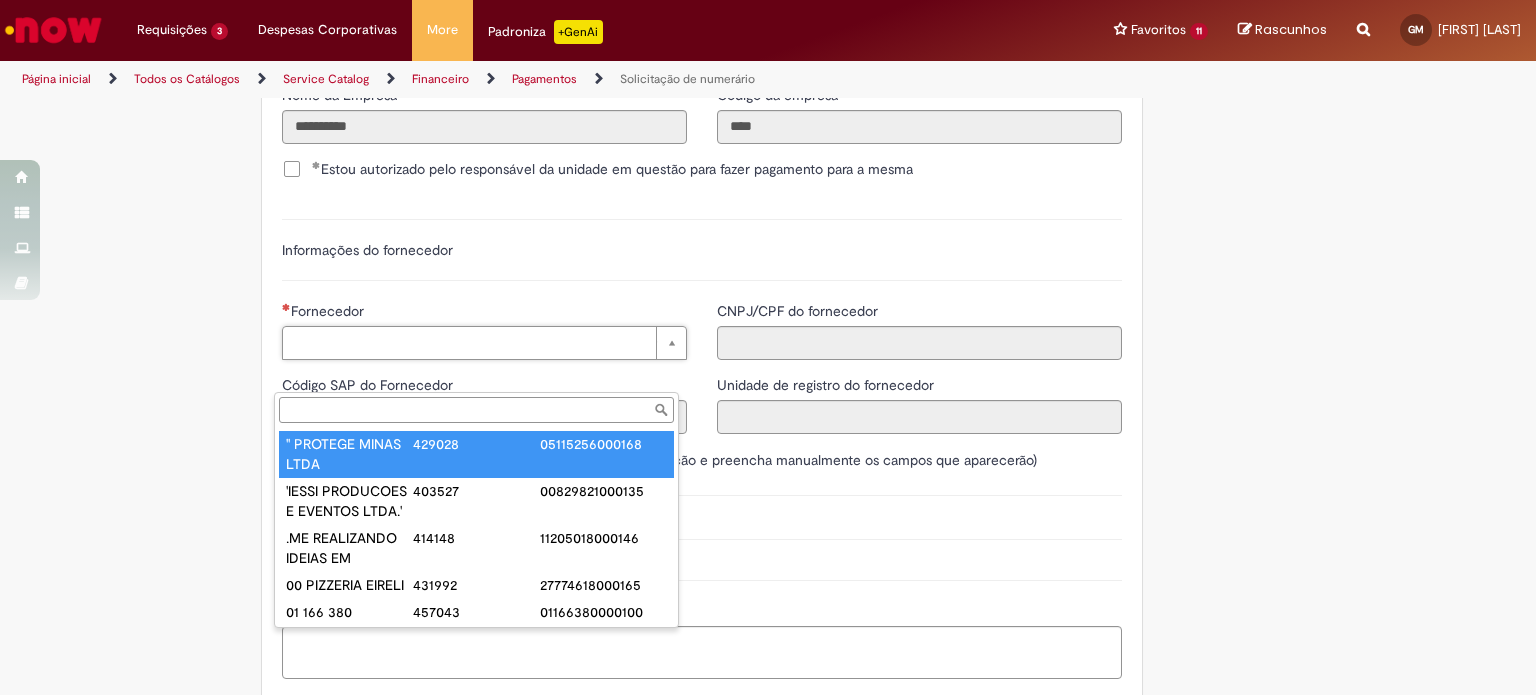 paste on "******" 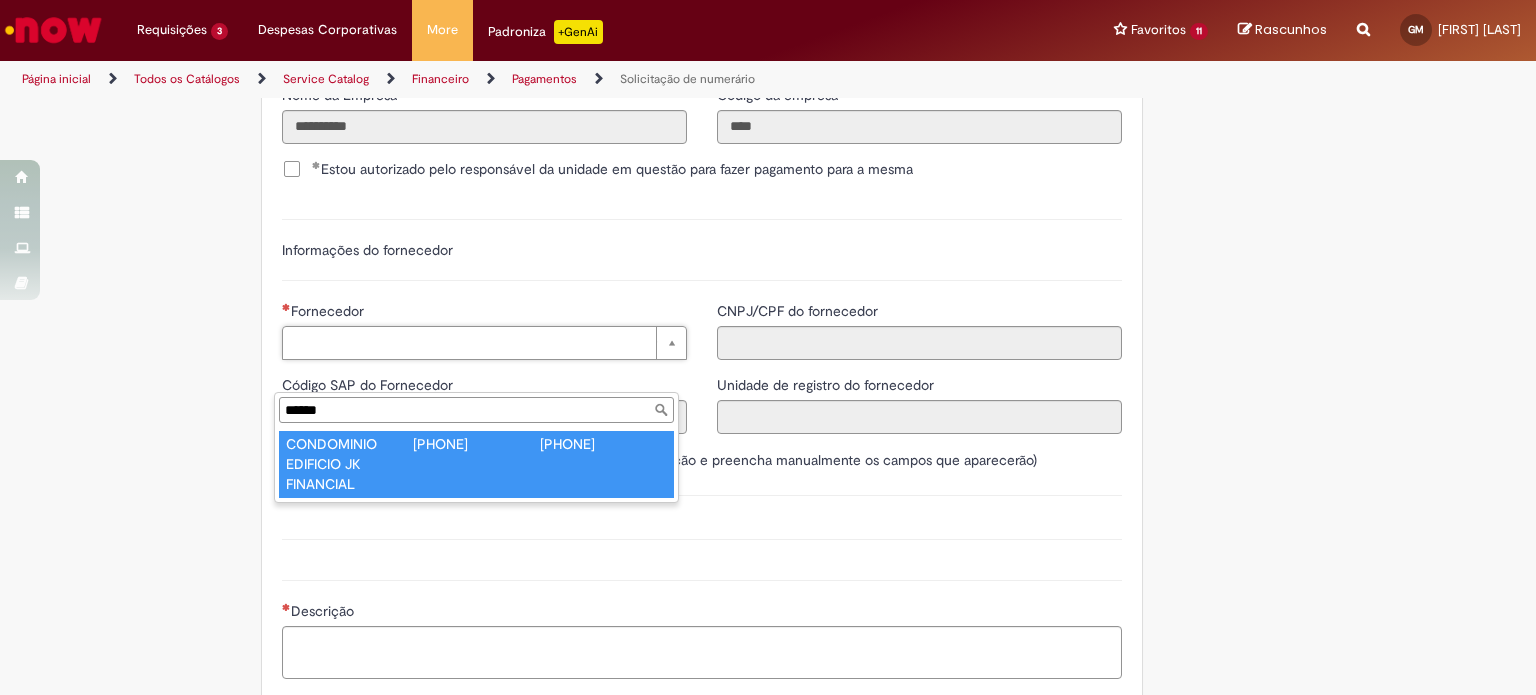 type on "******" 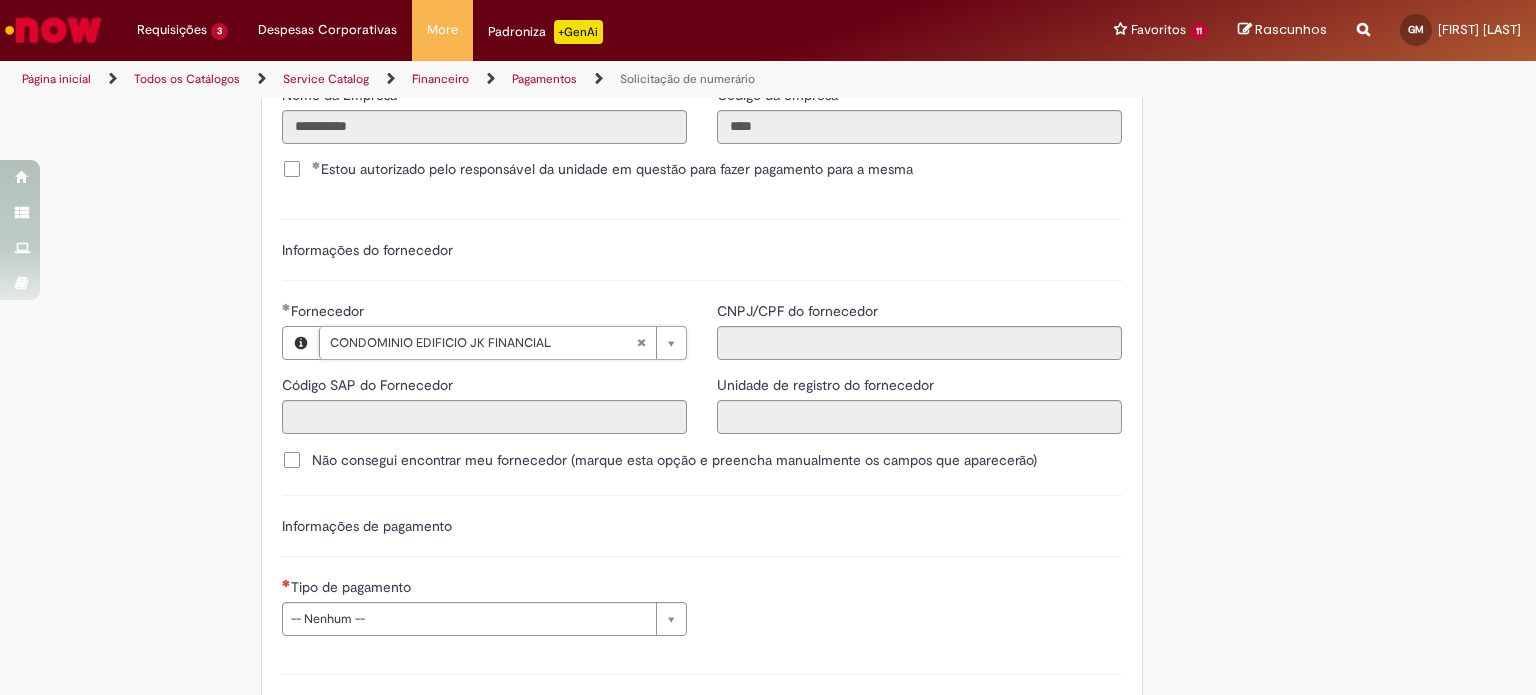 type on "******" 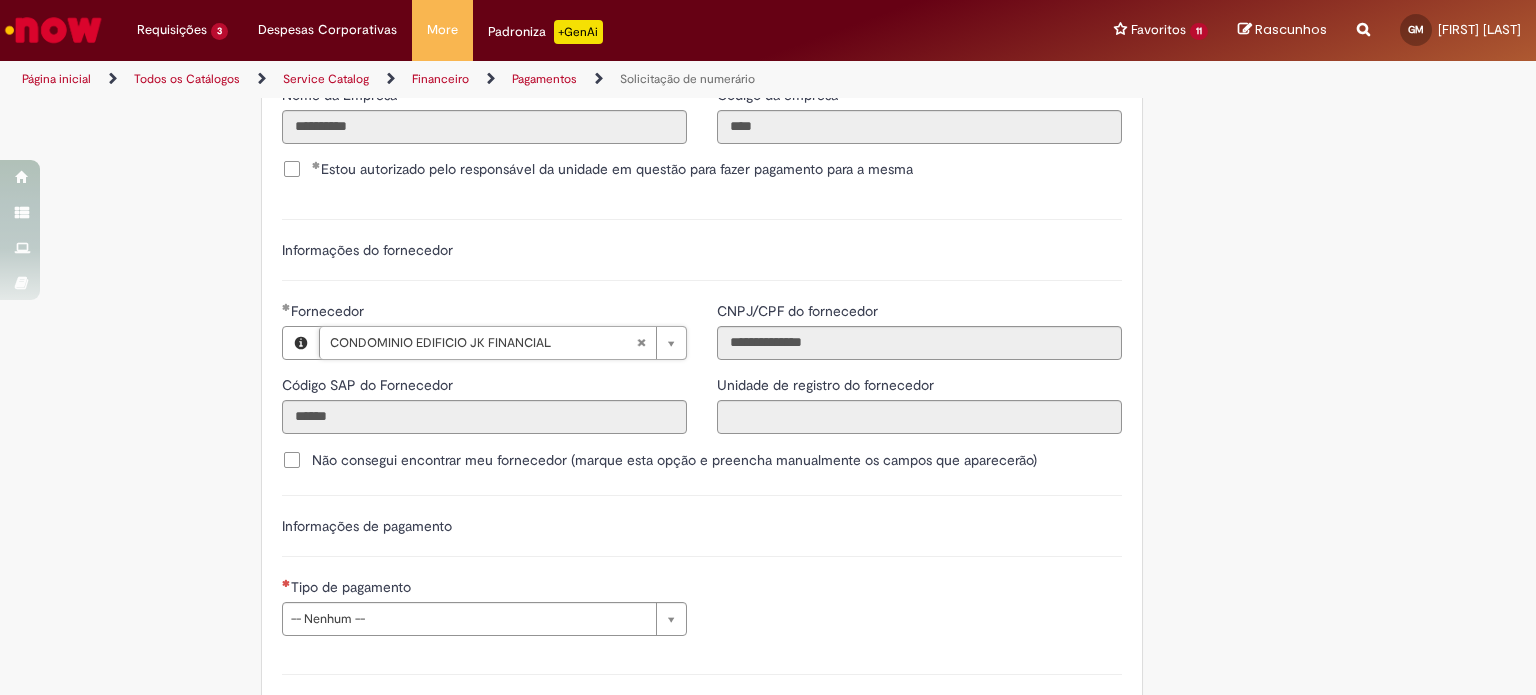 scroll, scrollTop: 2500, scrollLeft: 0, axis: vertical 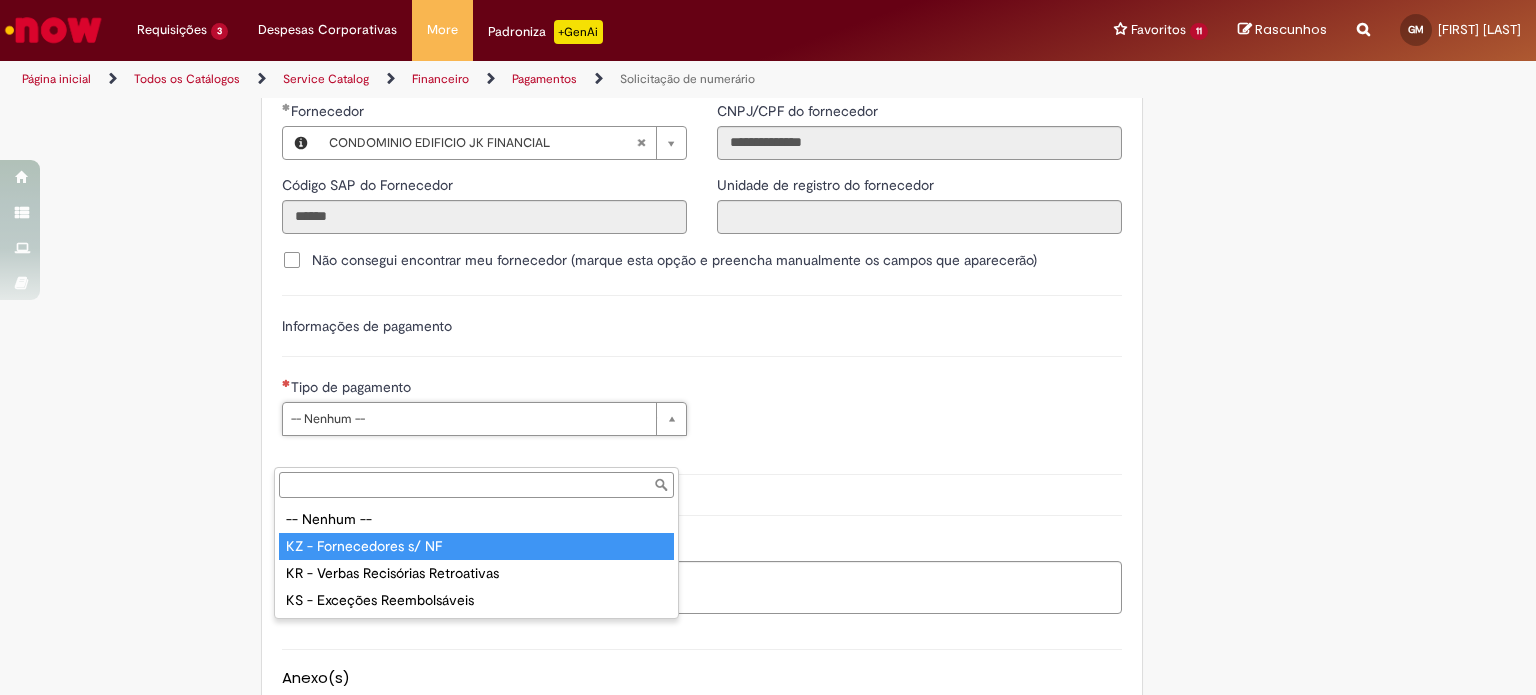 type on "**********" 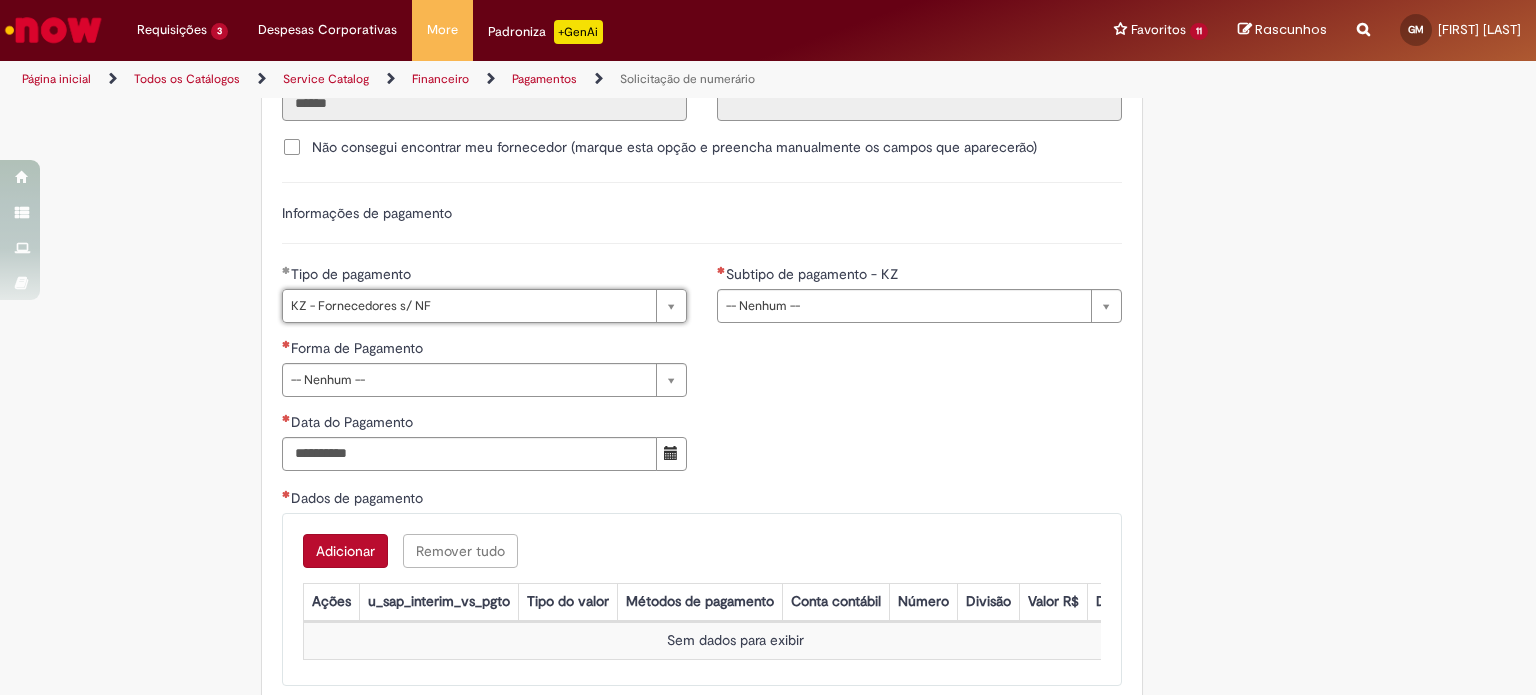 scroll, scrollTop: 2700, scrollLeft: 0, axis: vertical 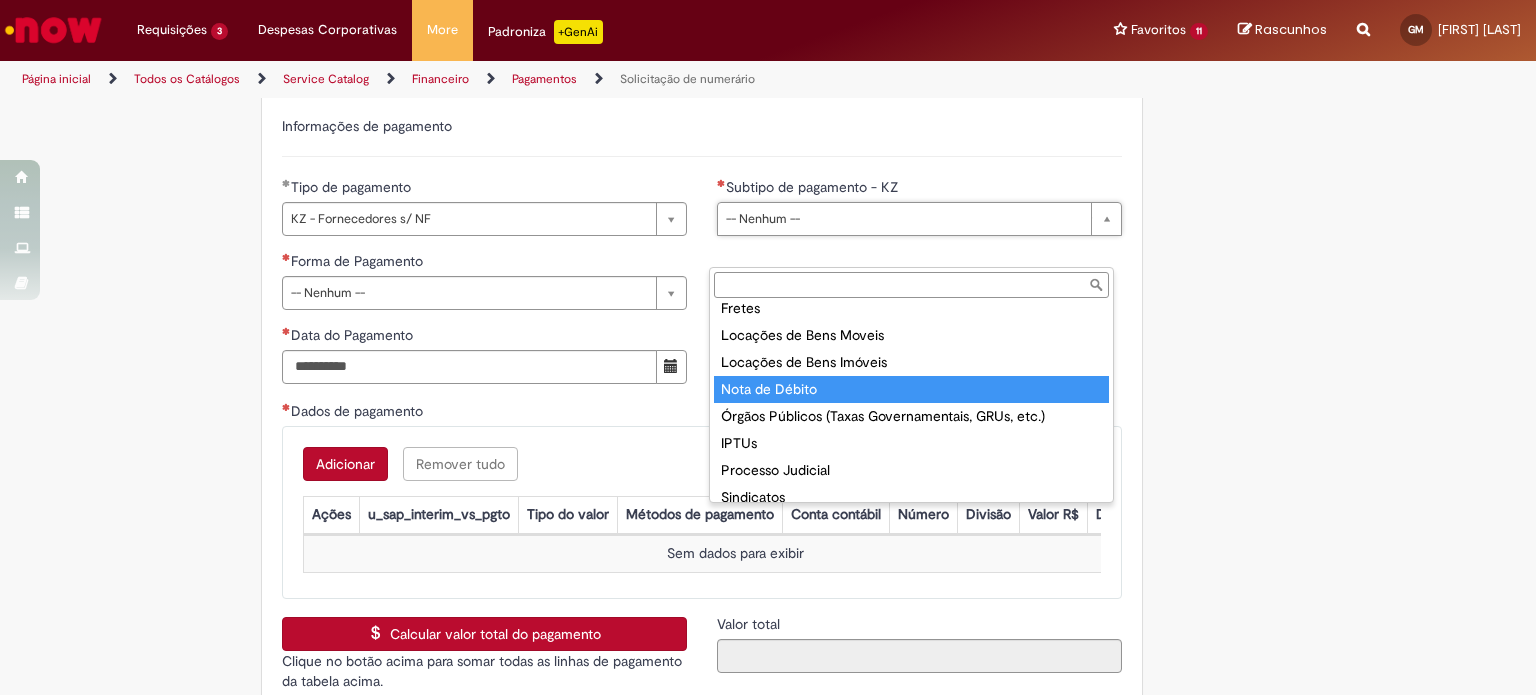 type on "**********" 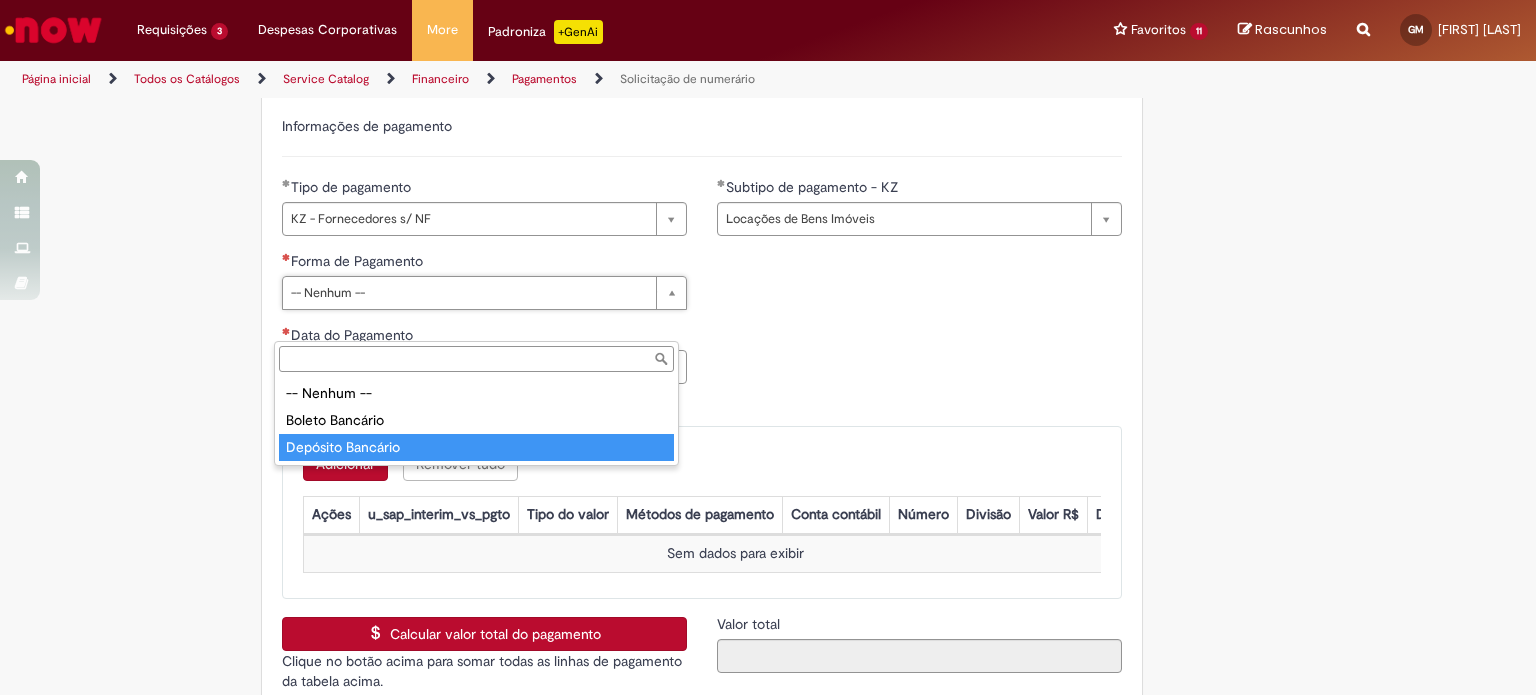 type on "**********" 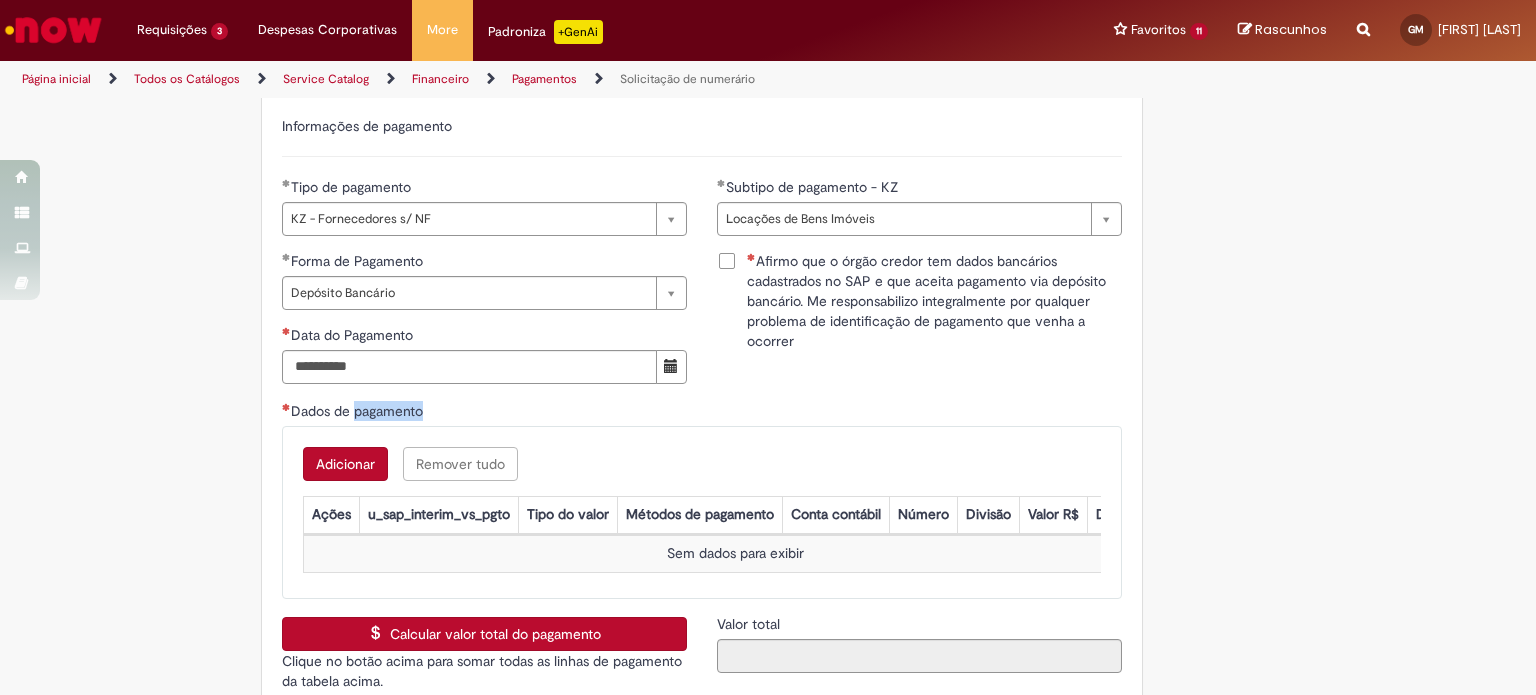 click on "Dados de pagamento" at bounding box center [359, 411] 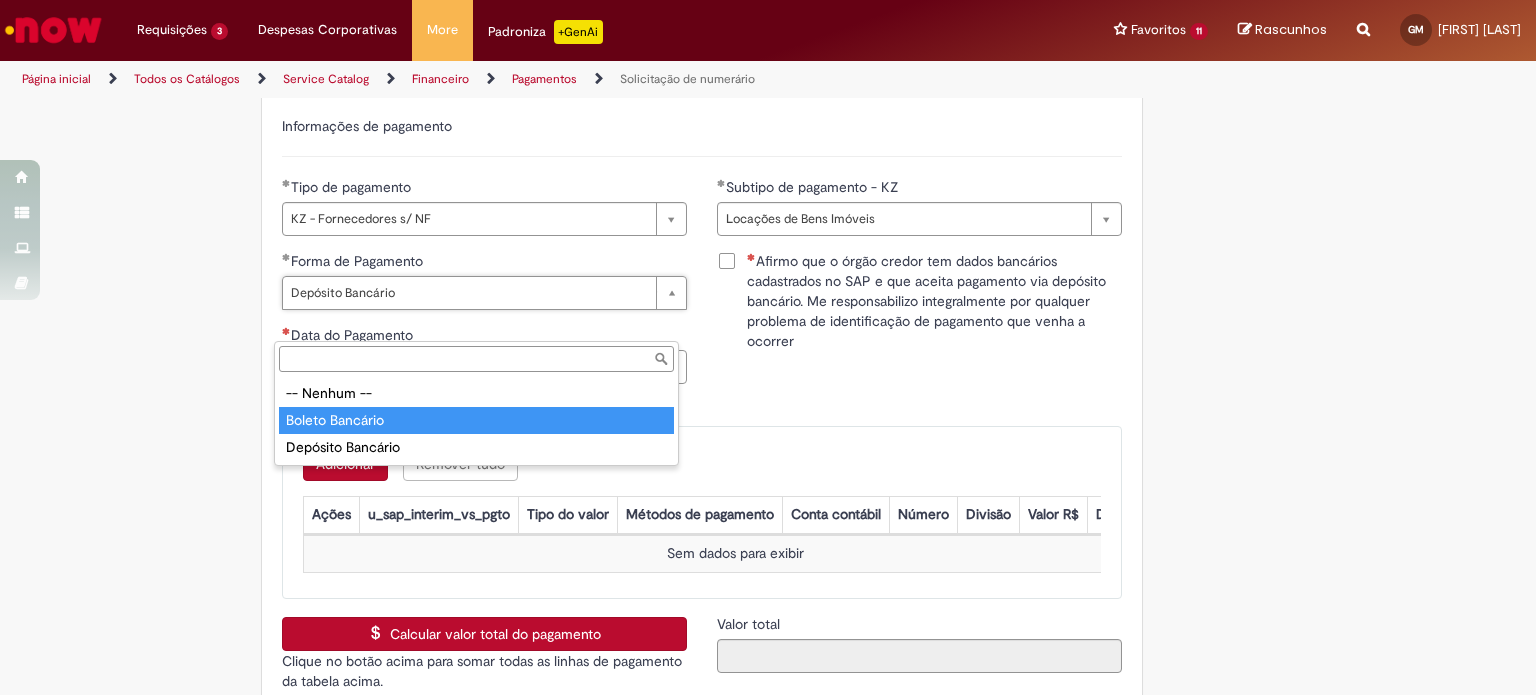 type on "**********" 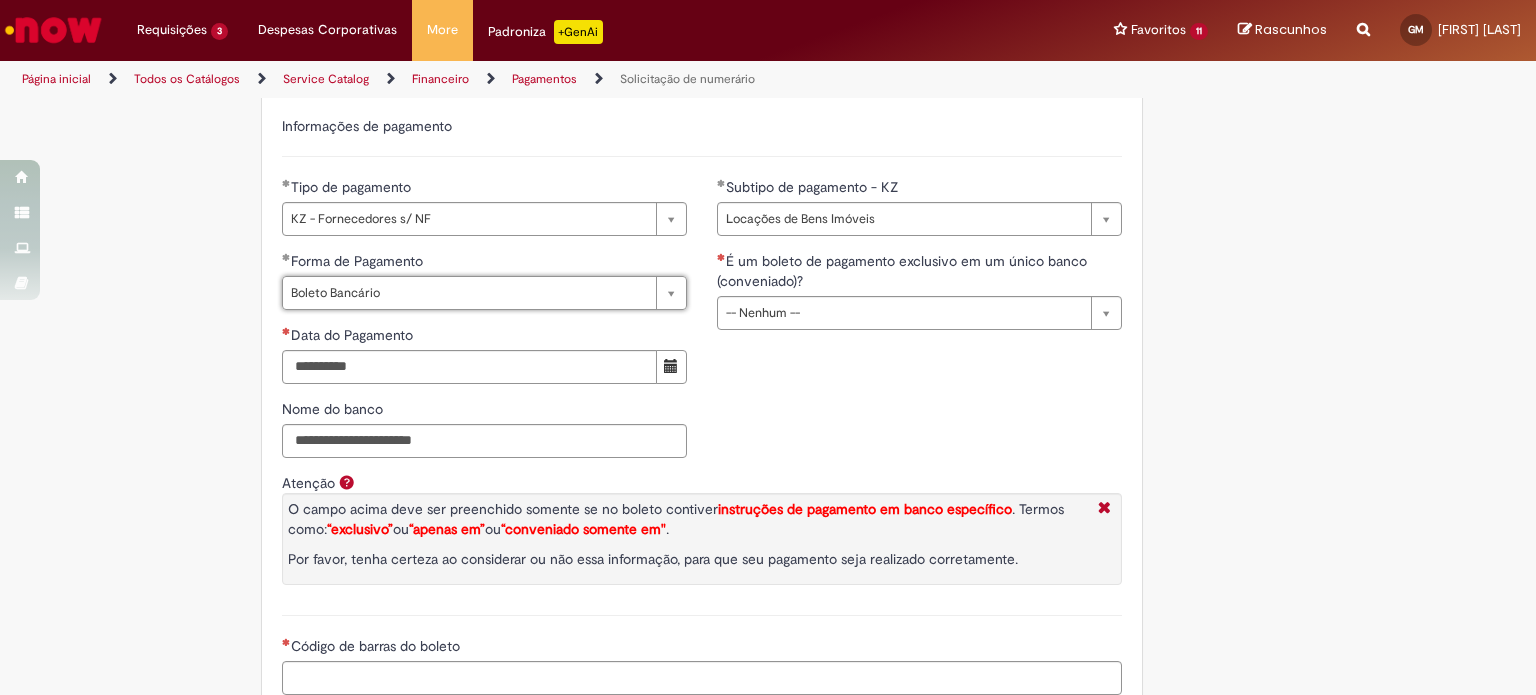 scroll, scrollTop: 0, scrollLeft: 0, axis: both 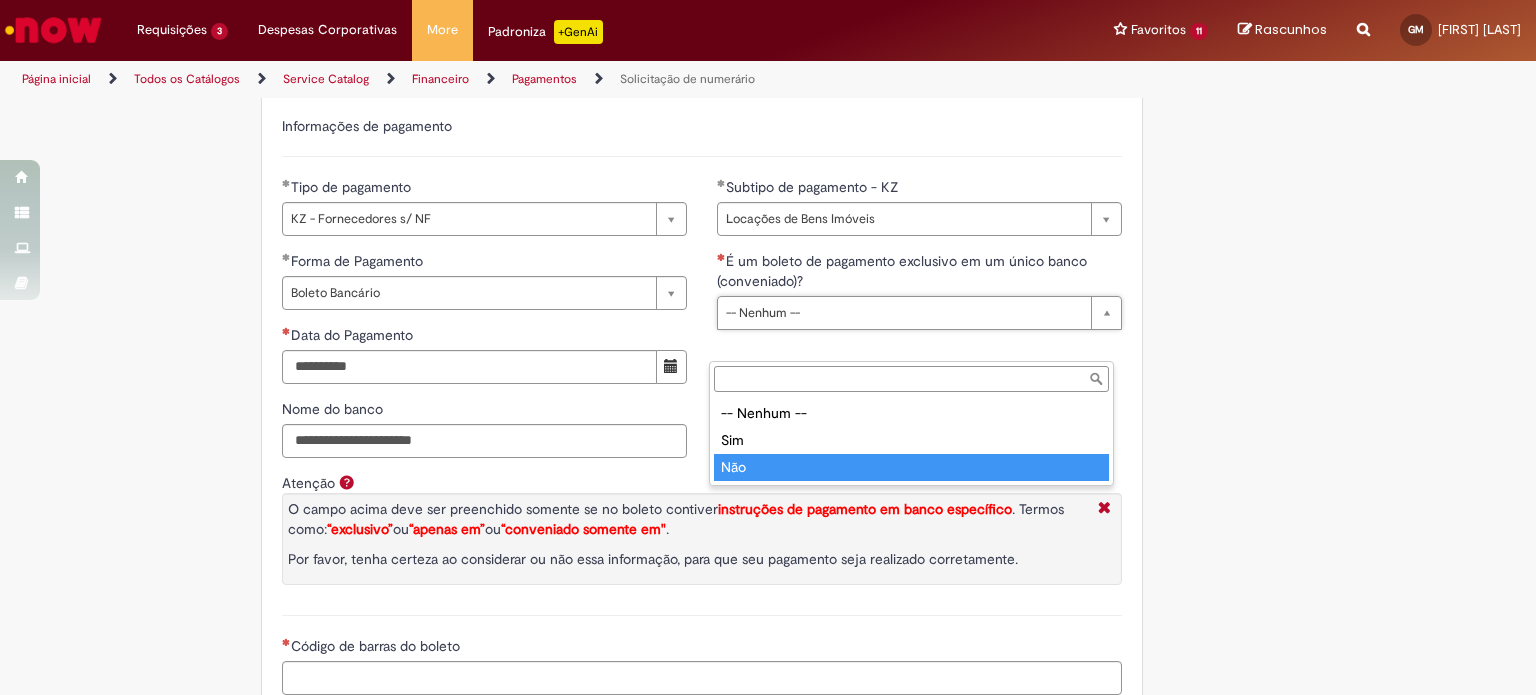 type on "***" 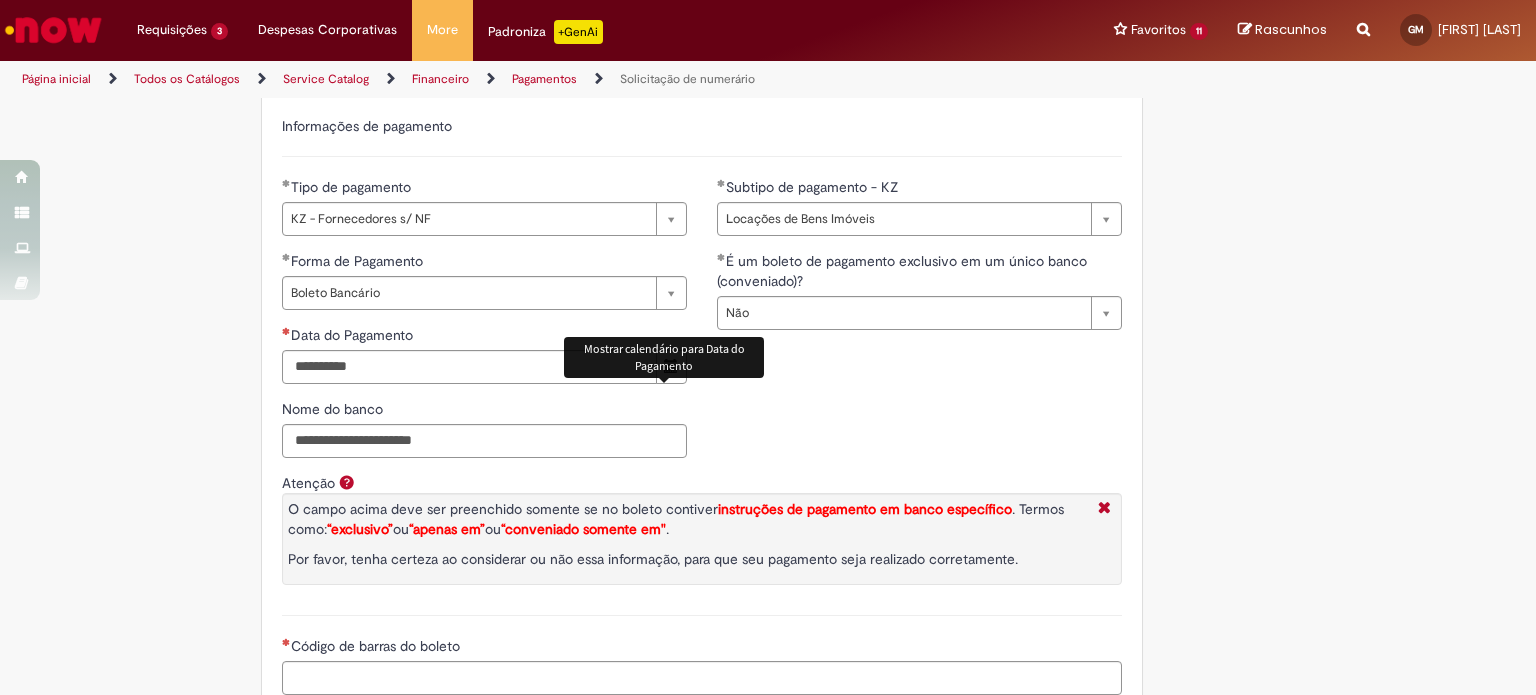 click at bounding box center [671, 366] 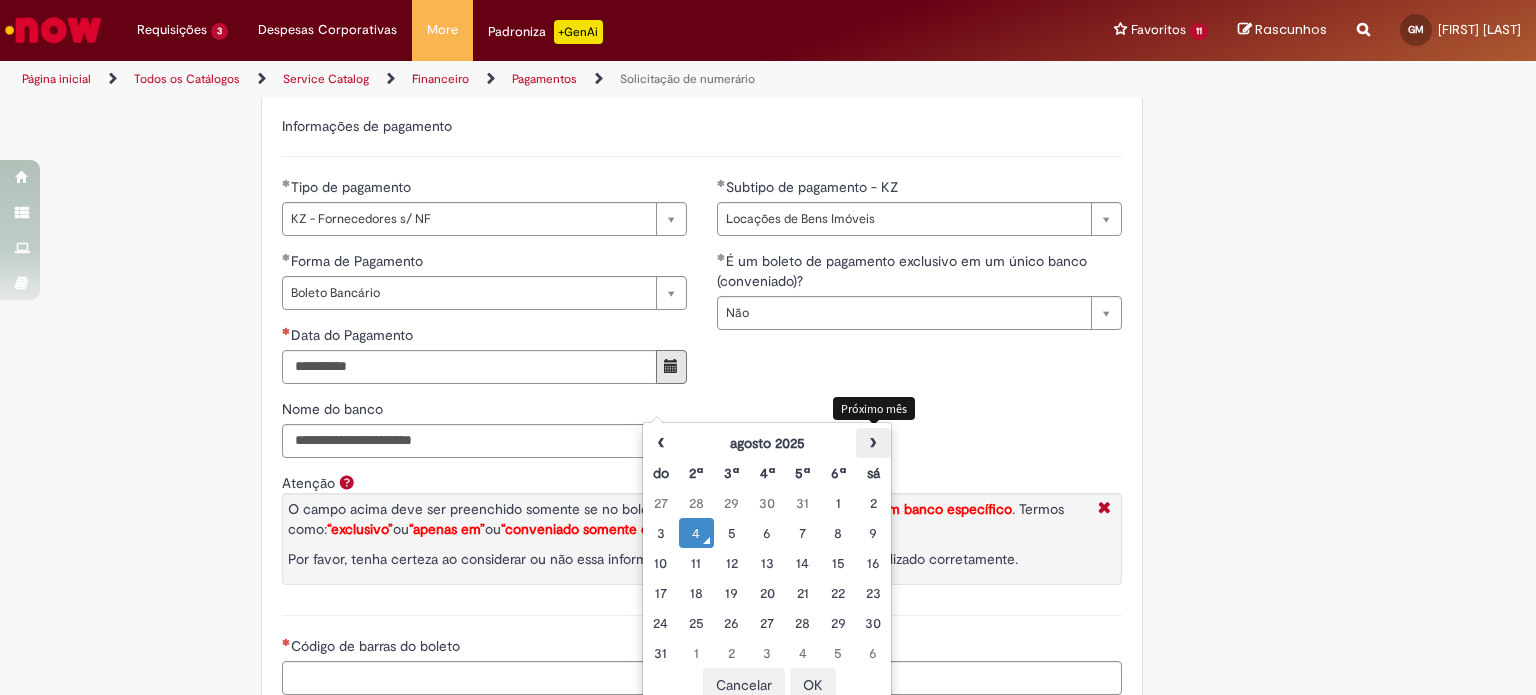 click on "›" at bounding box center (873, 443) 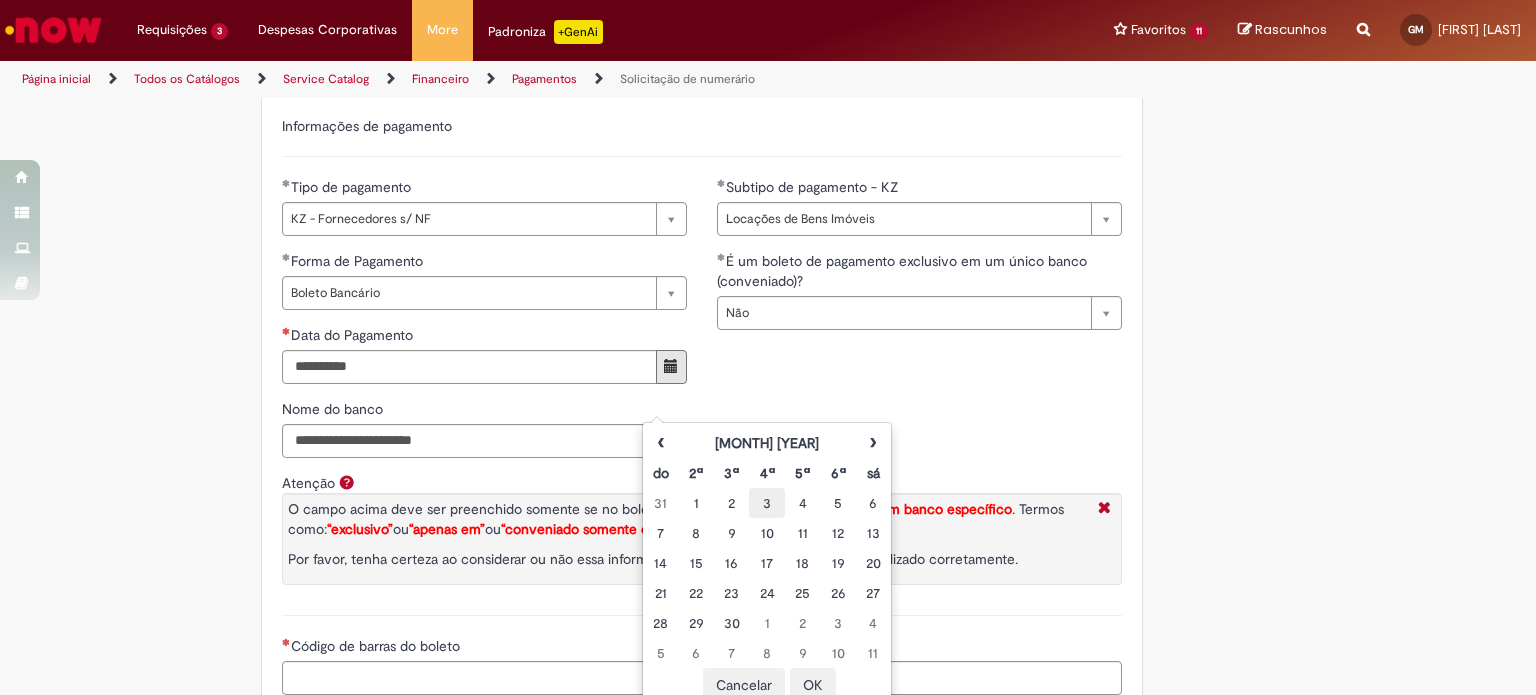 click on "3" at bounding box center (766, 503) 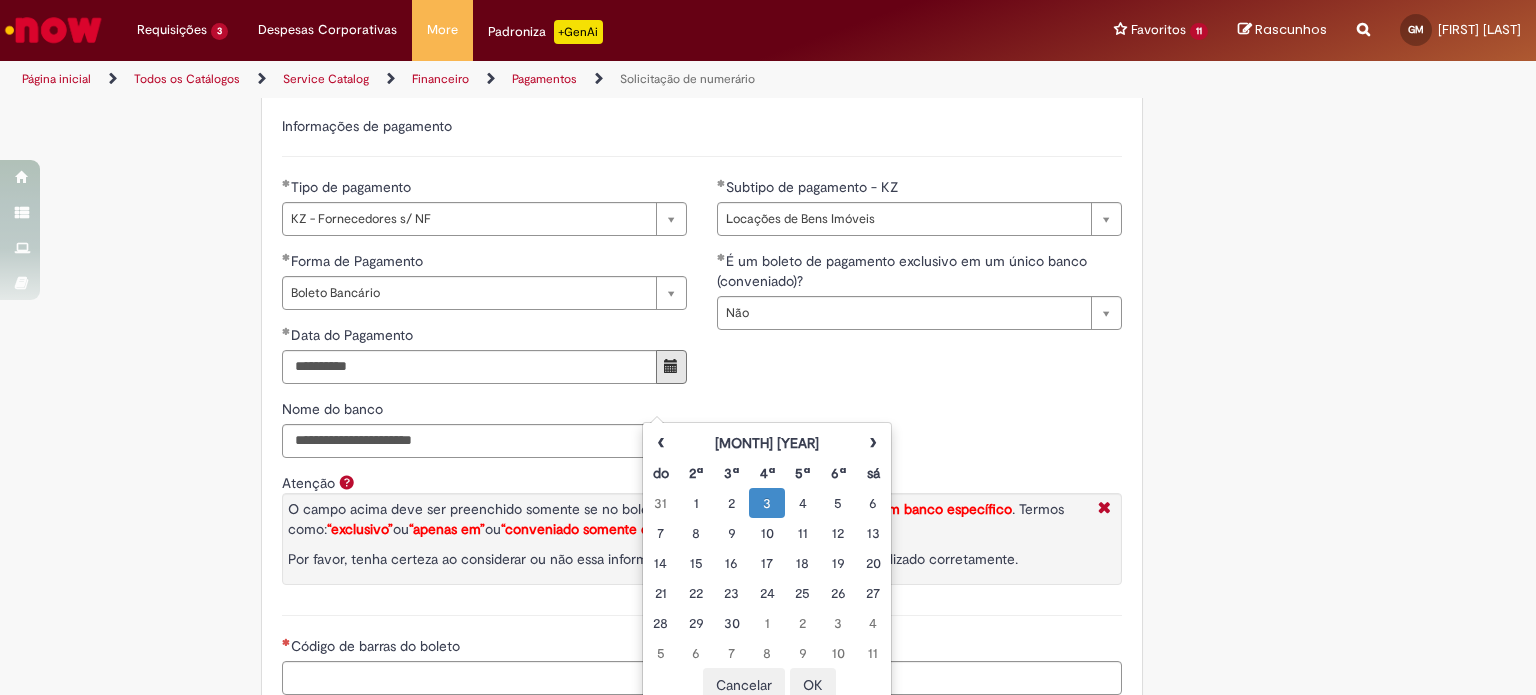 click on "“apenas em”" at bounding box center (447, 529) 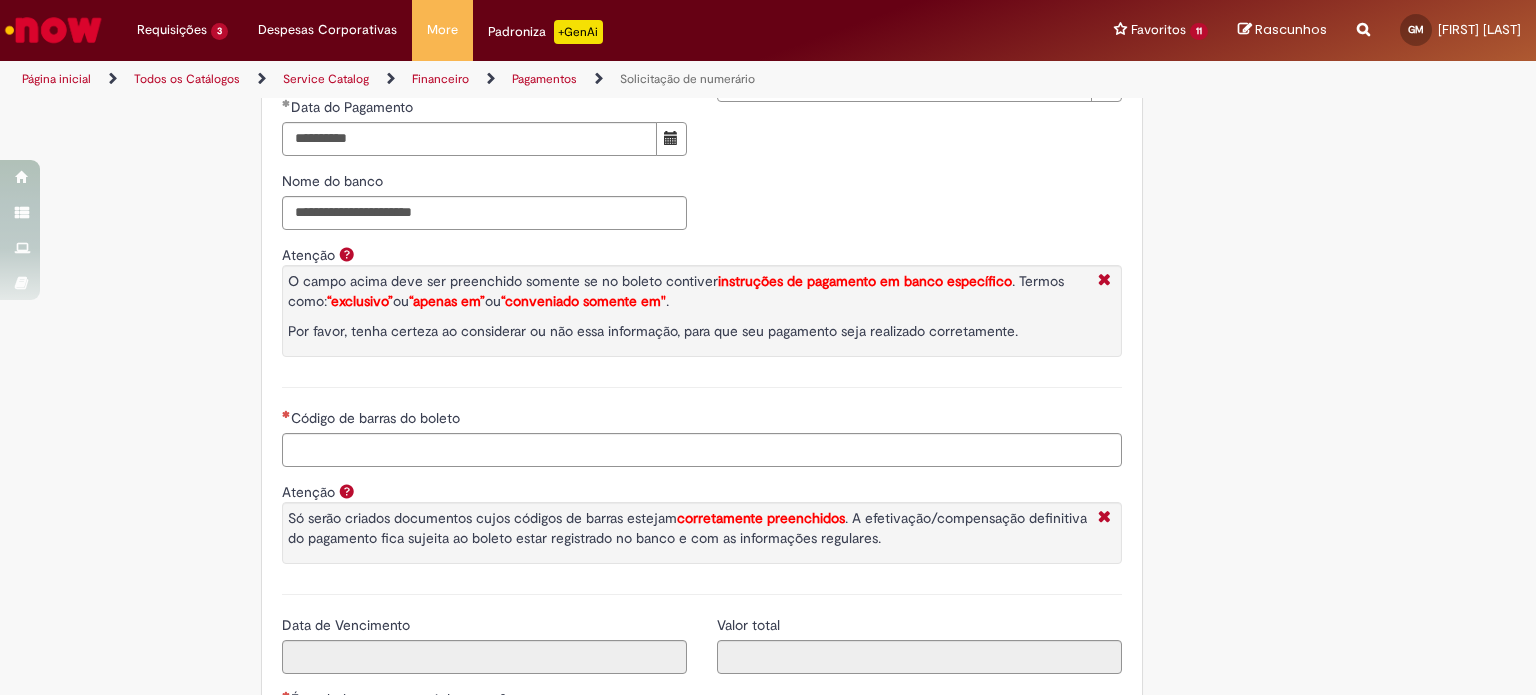 scroll, scrollTop: 3000, scrollLeft: 0, axis: vertical 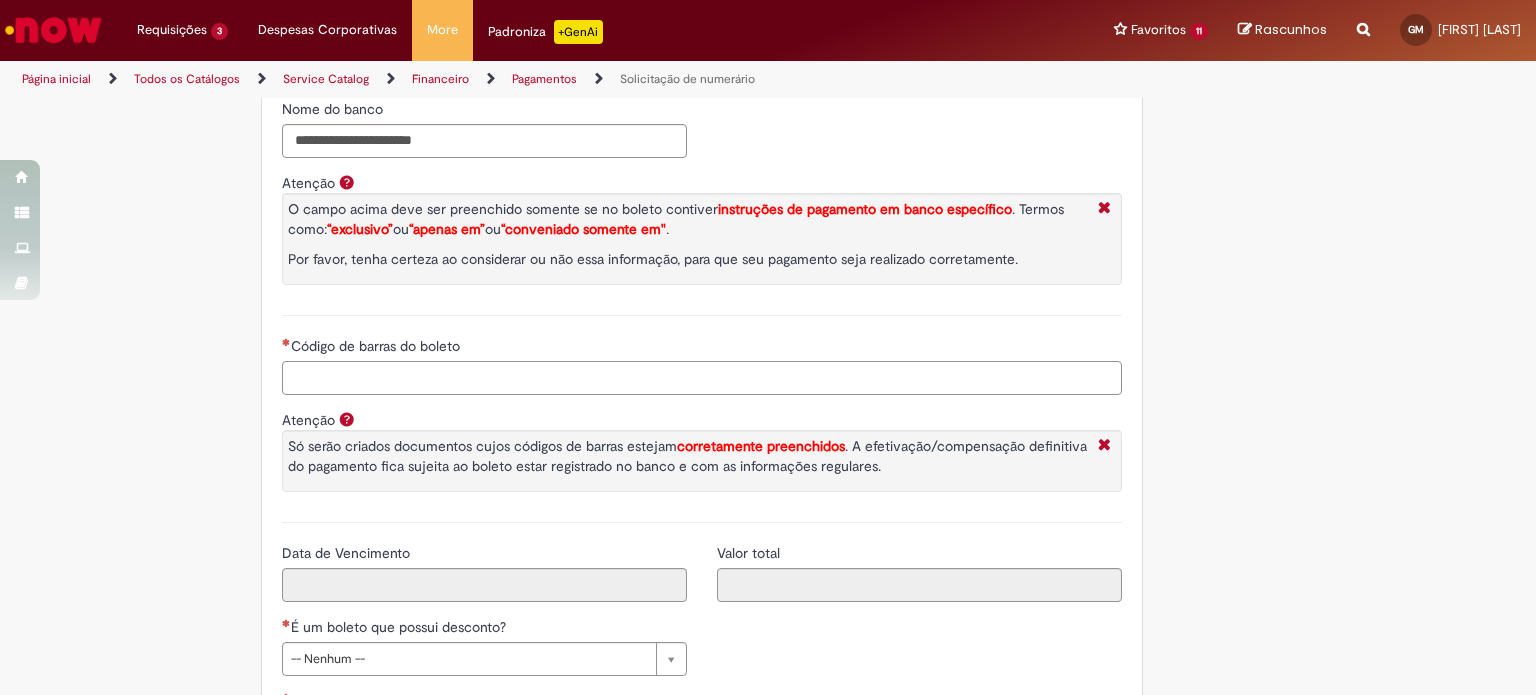 click on "Código de barras do boleto" at bounding box center [702, 378] 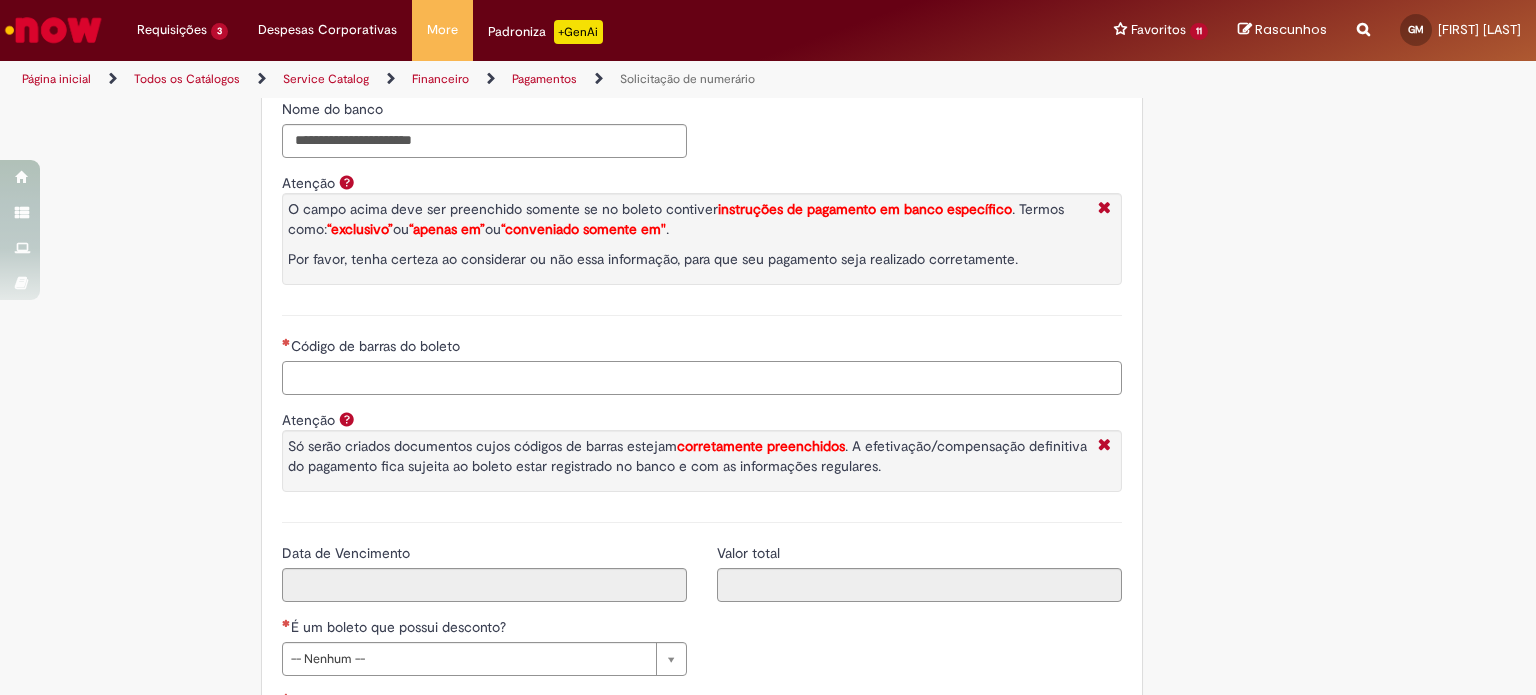 paste on "**********" 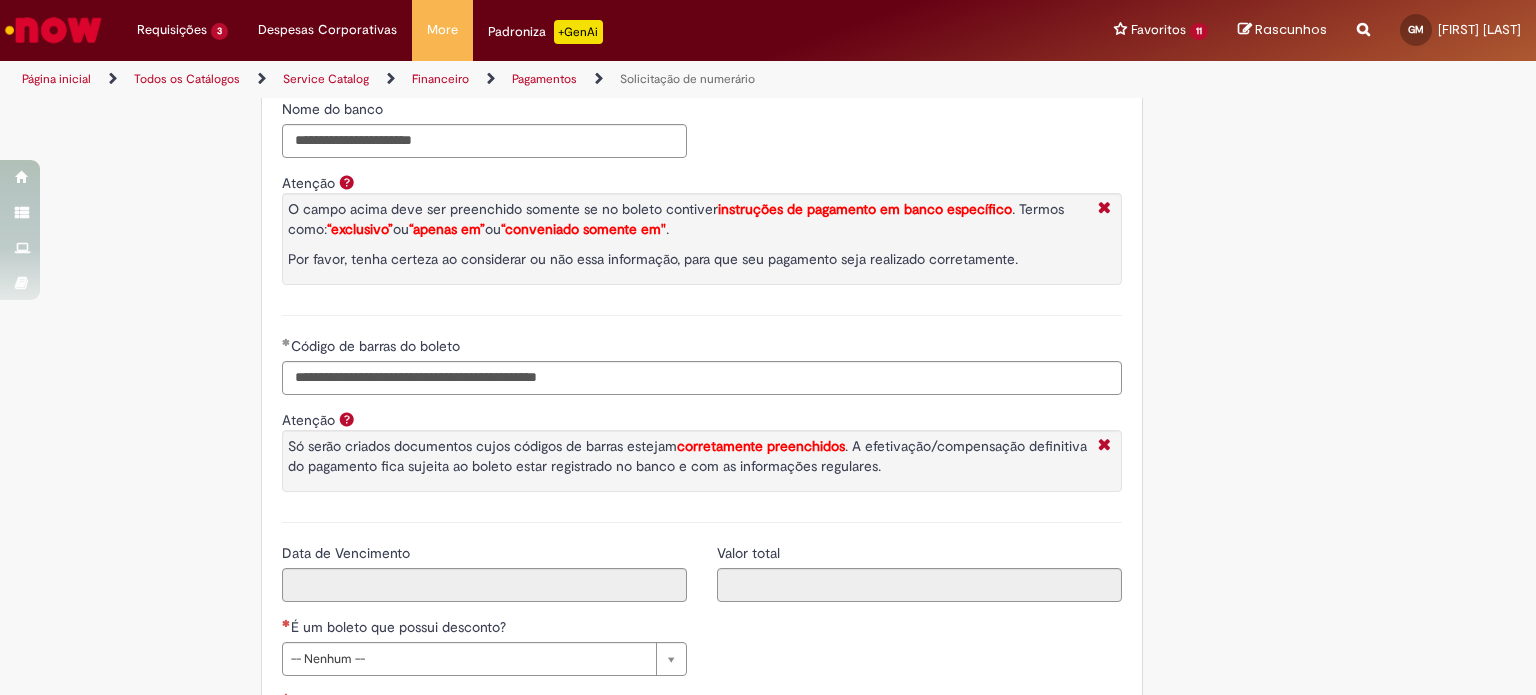 type on "**********" 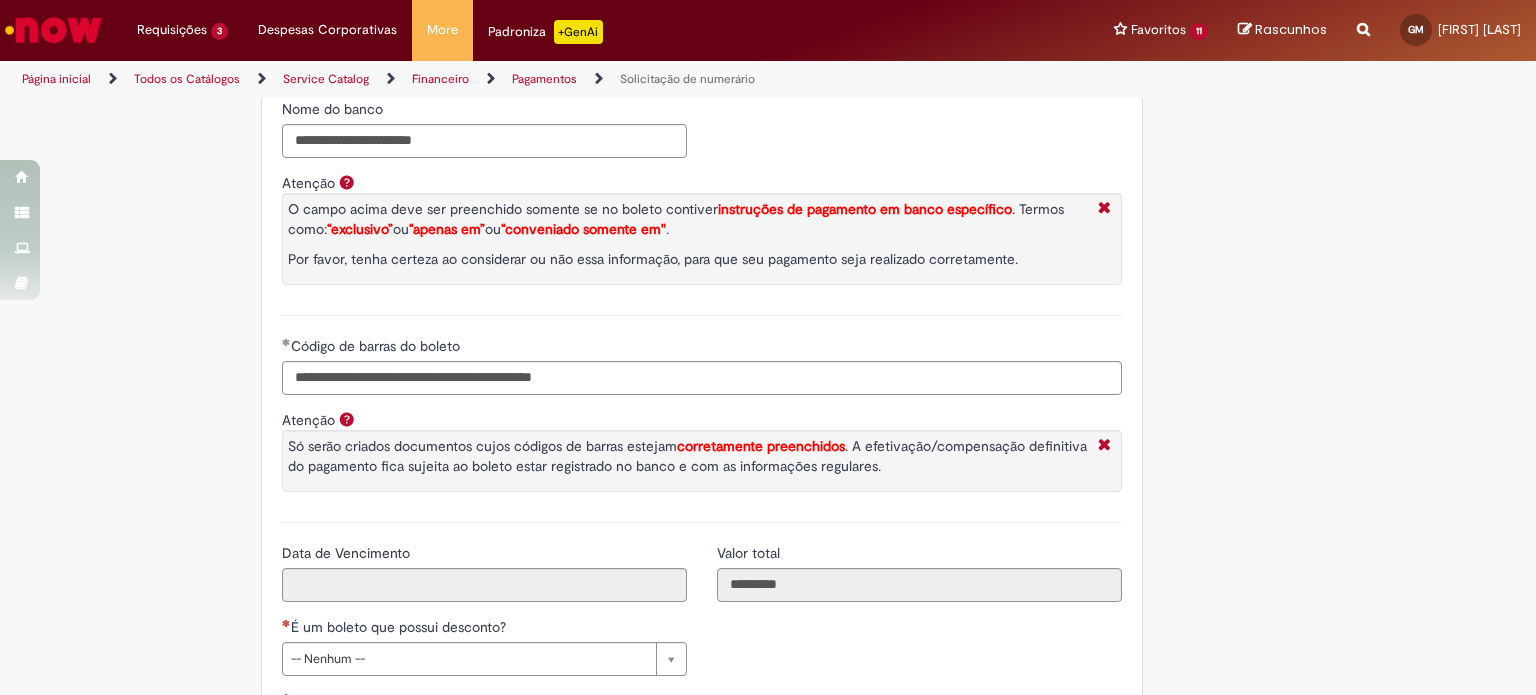 click on "**********" at bounding box center [702, 439] 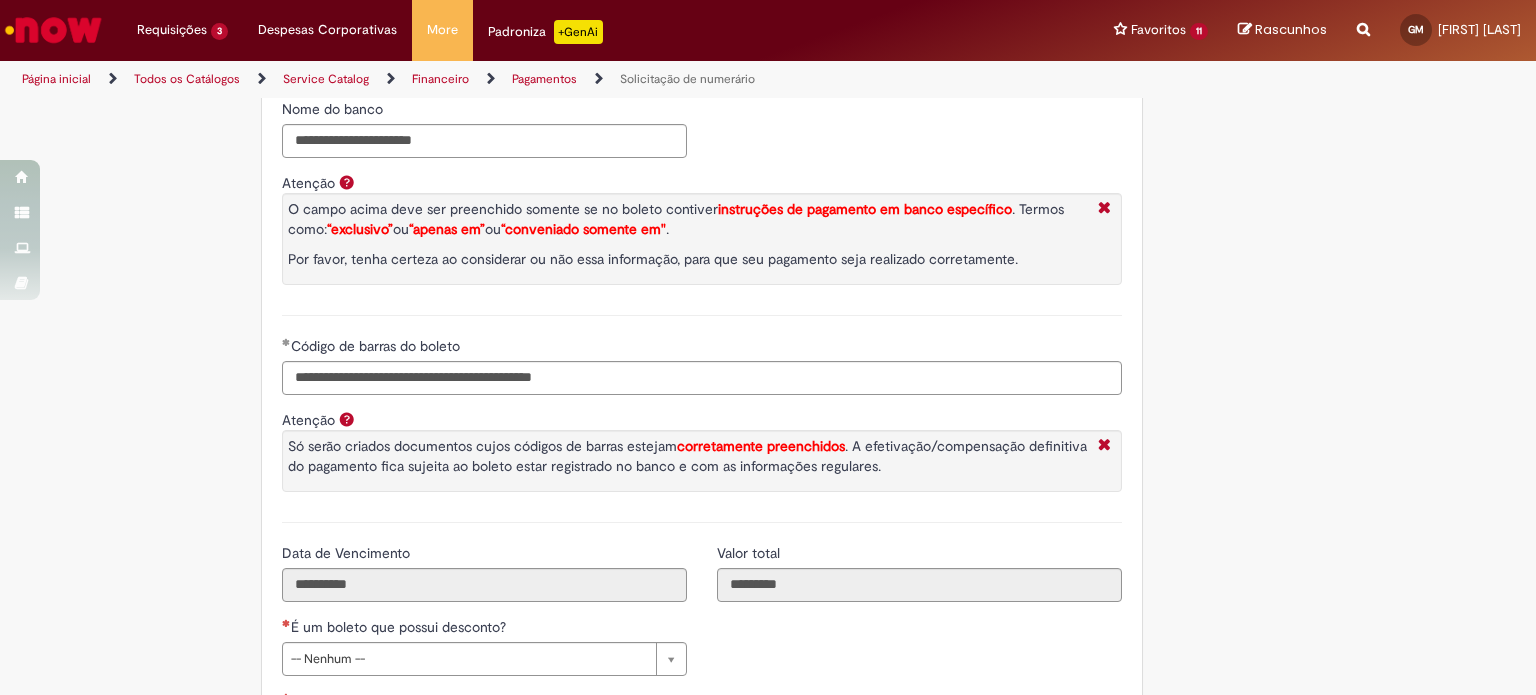 type on "**********" 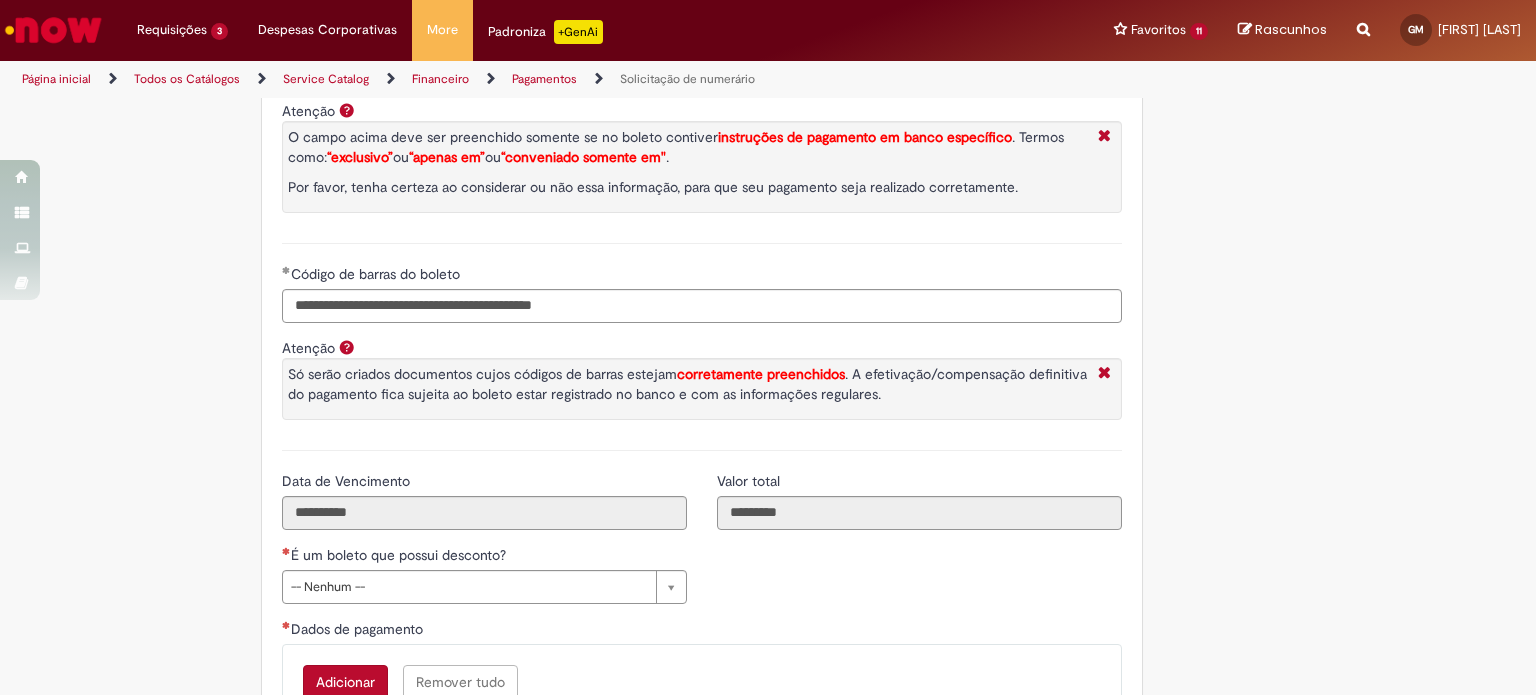 scroll, scrollTop: 3200, scrollLeft: 0, axis: vertical 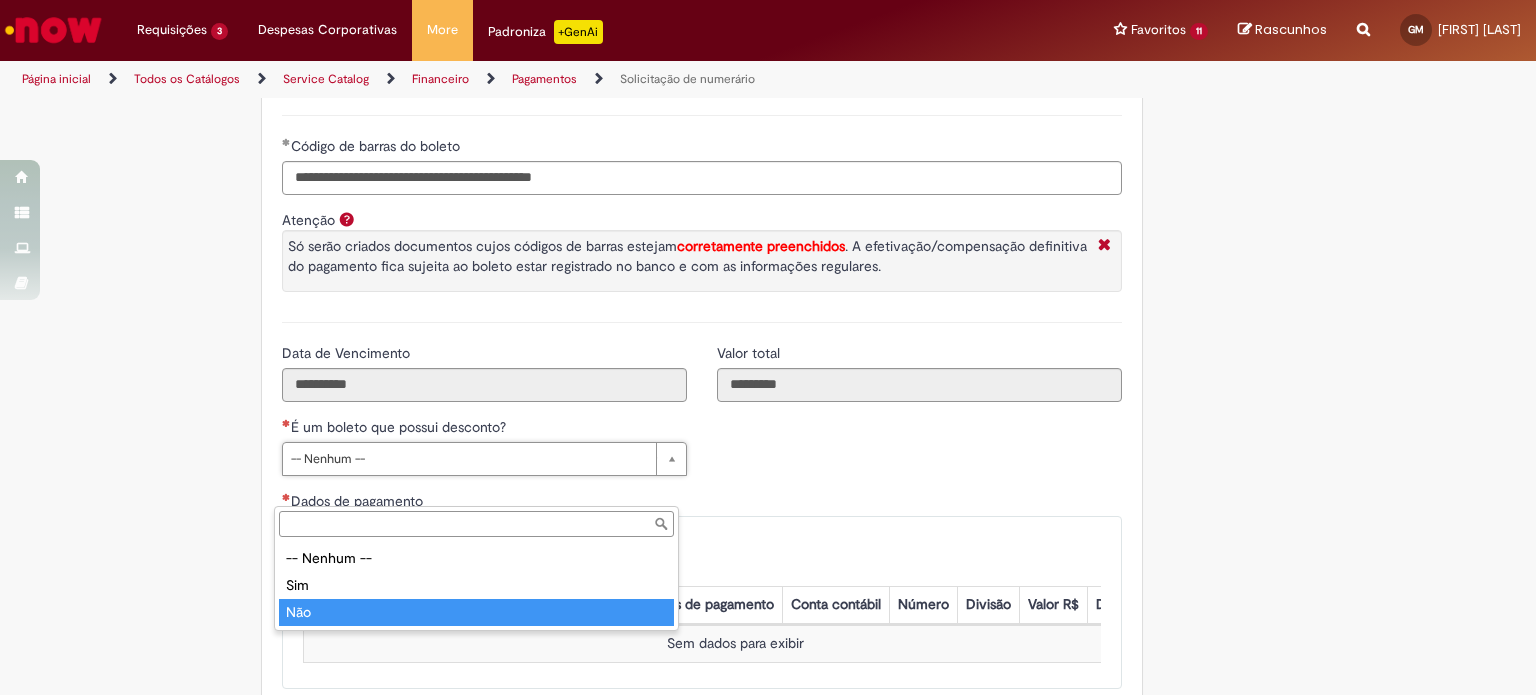 type on "***" 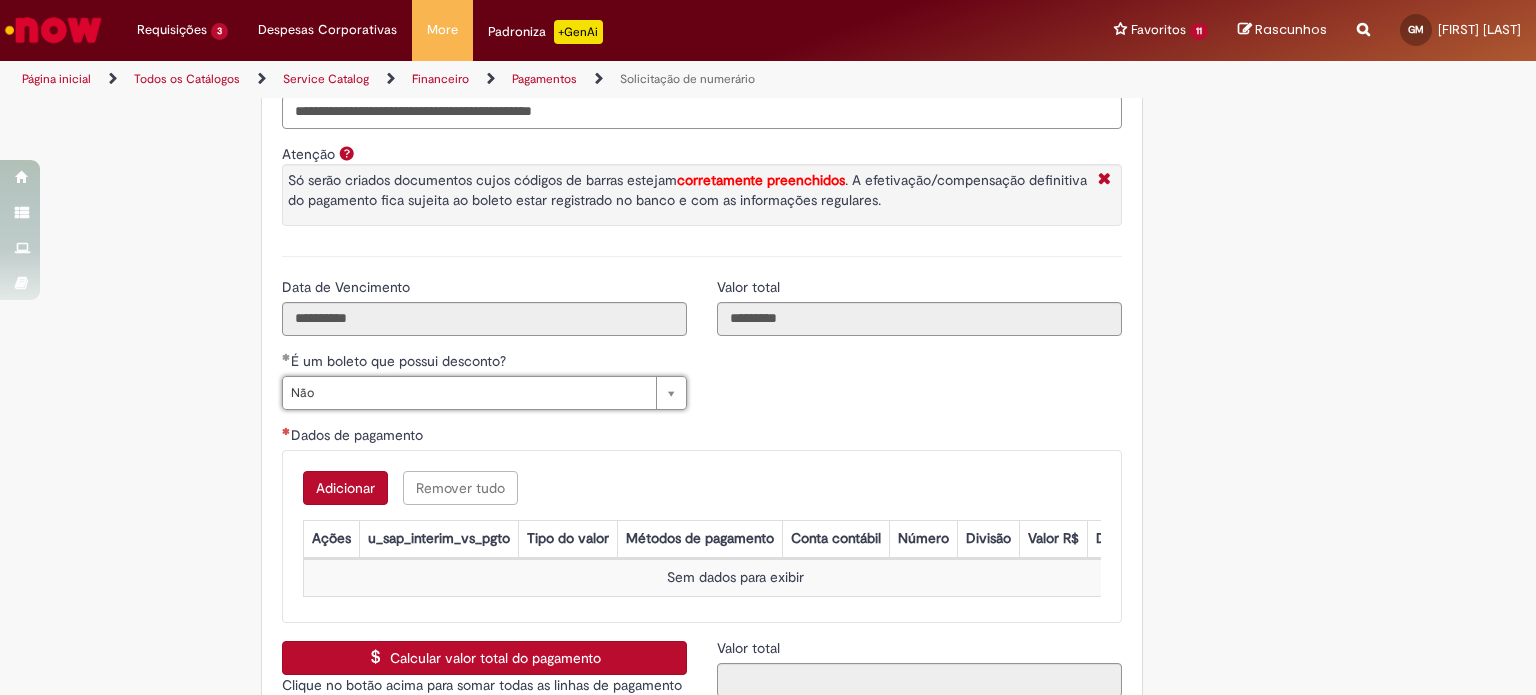 scroll, scrollTop: 3400, scrollLeft: 0, axis: vertical 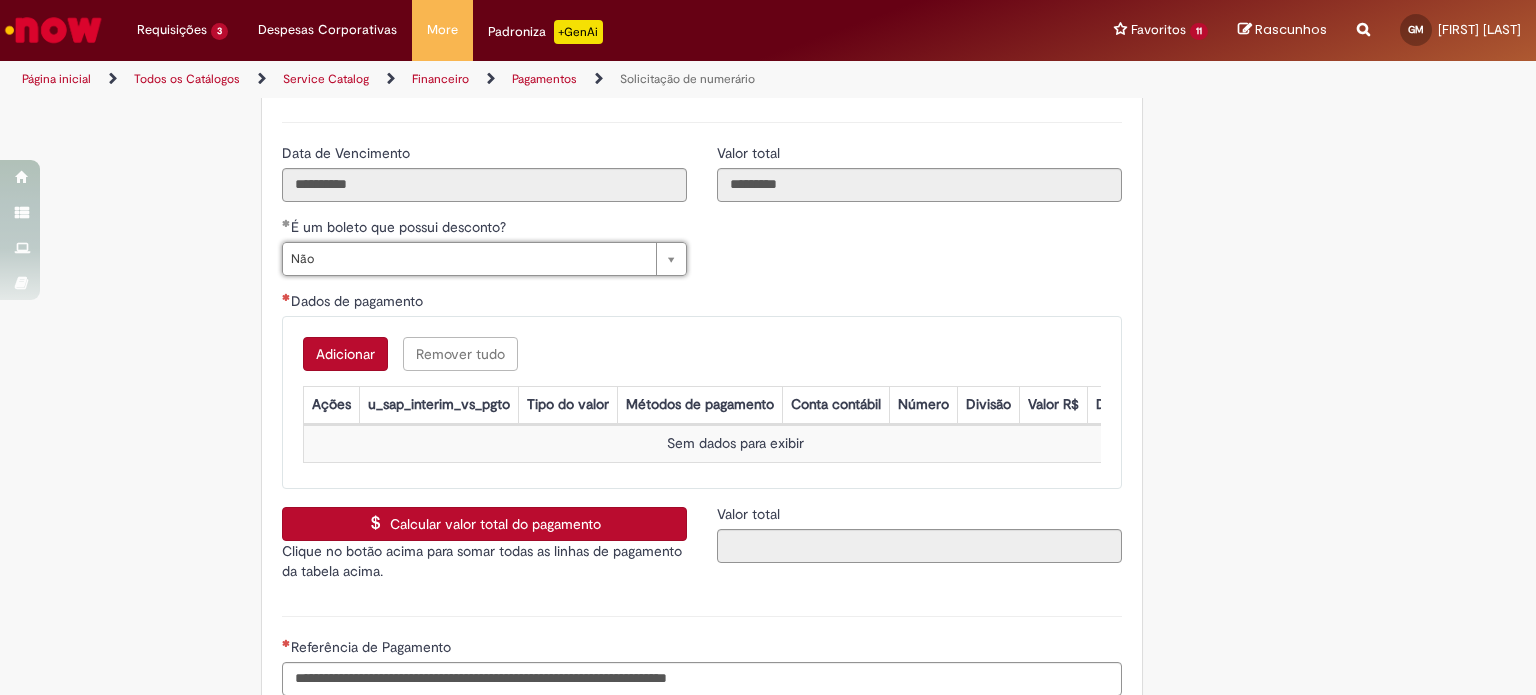 click on "Adicionar" at bounding box center (345, 354) 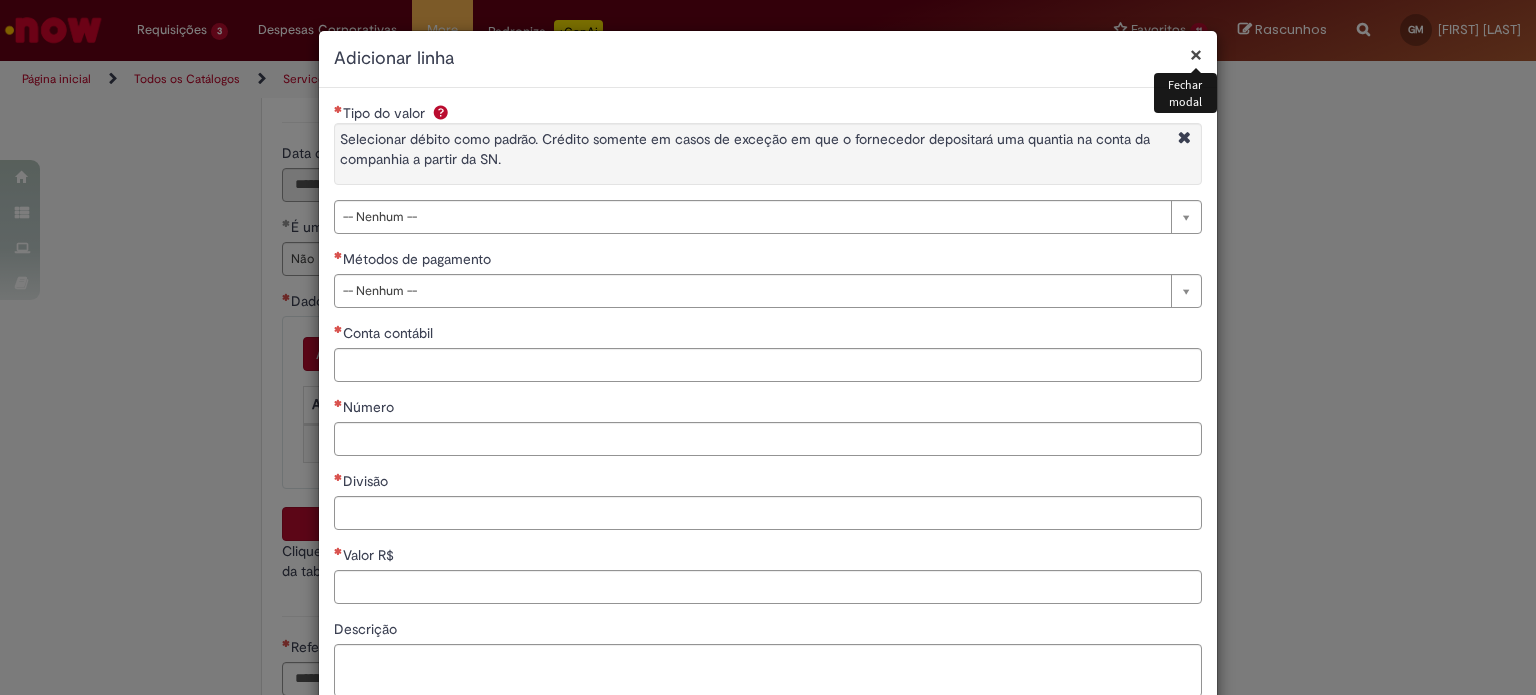 click on "Tipo do valor Selecionar débito como padrão. Crédito somente em casos de exceção em que o fornecedor depositará uma quantia na conta da companhia a partir da SN." at bounding box center (768, 149) 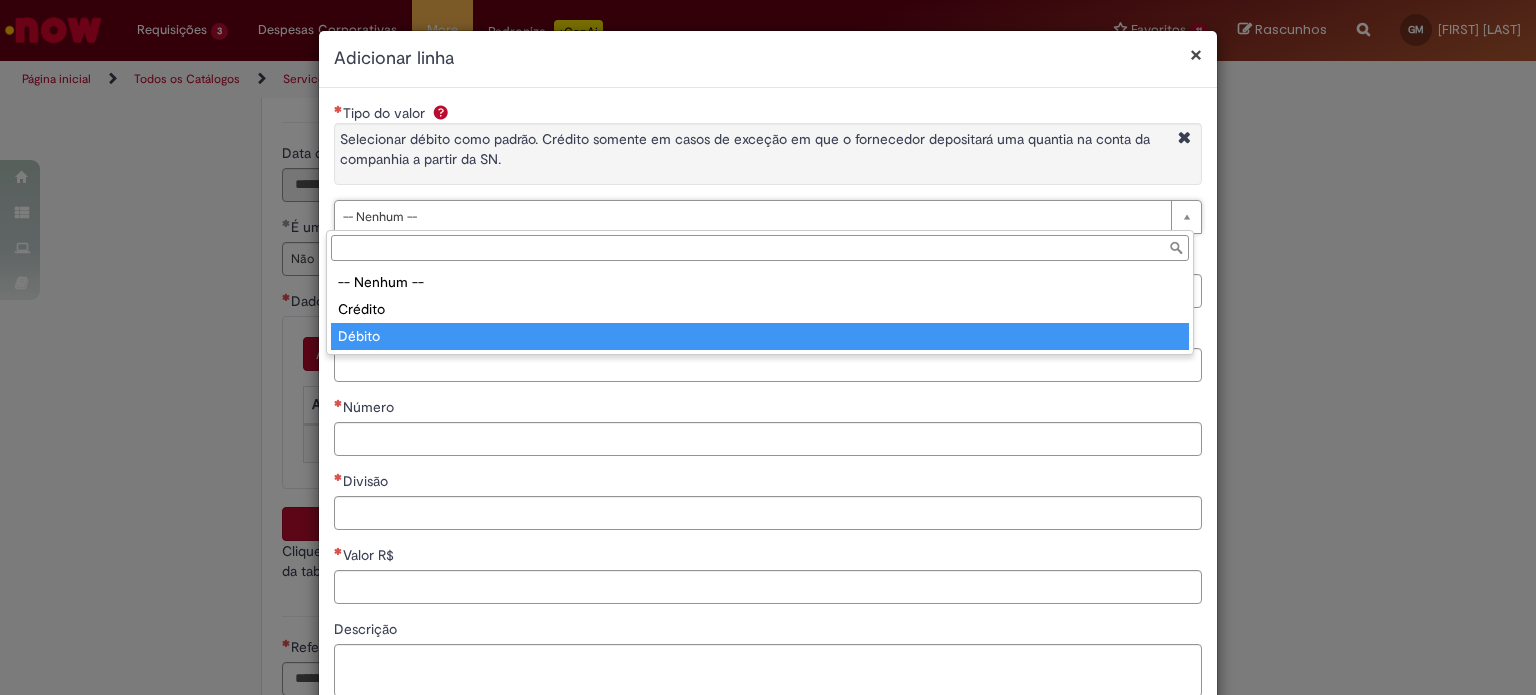 type on "******" 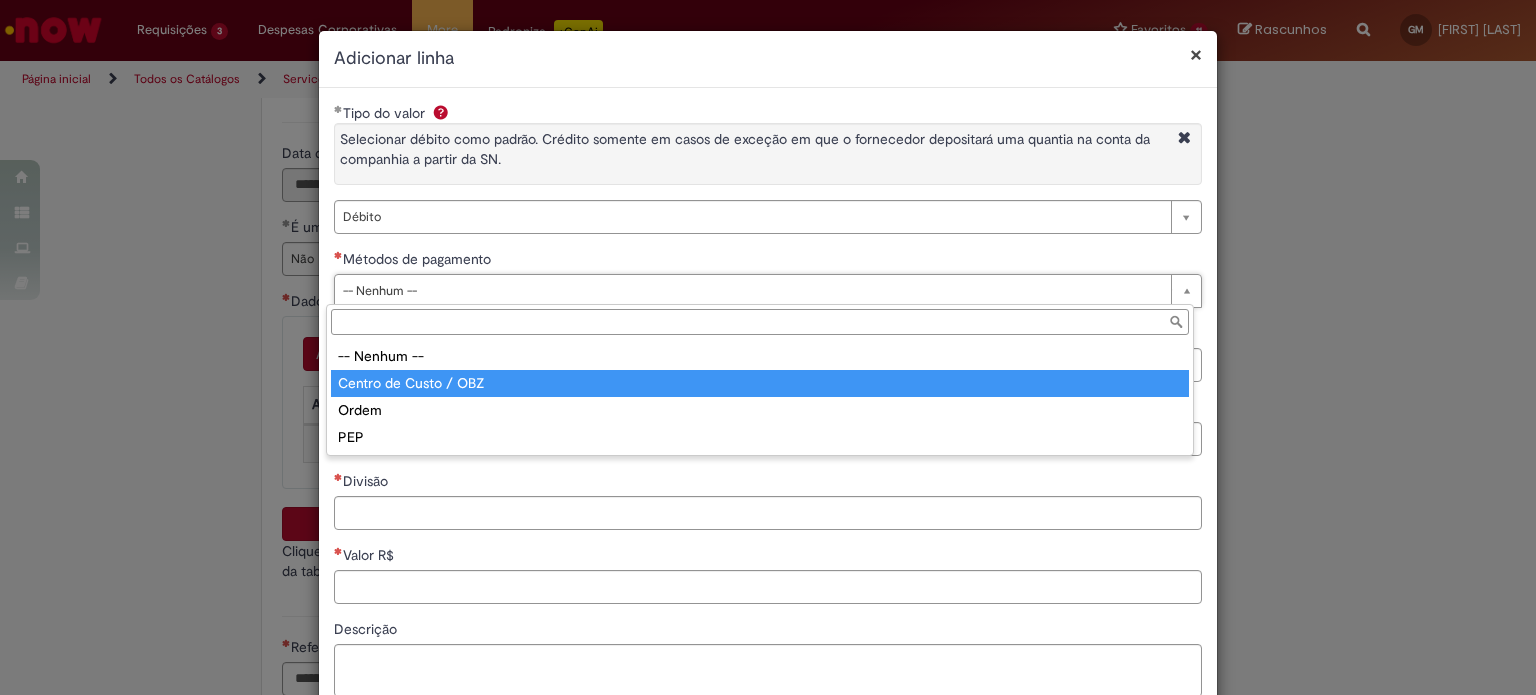 type on "**********" 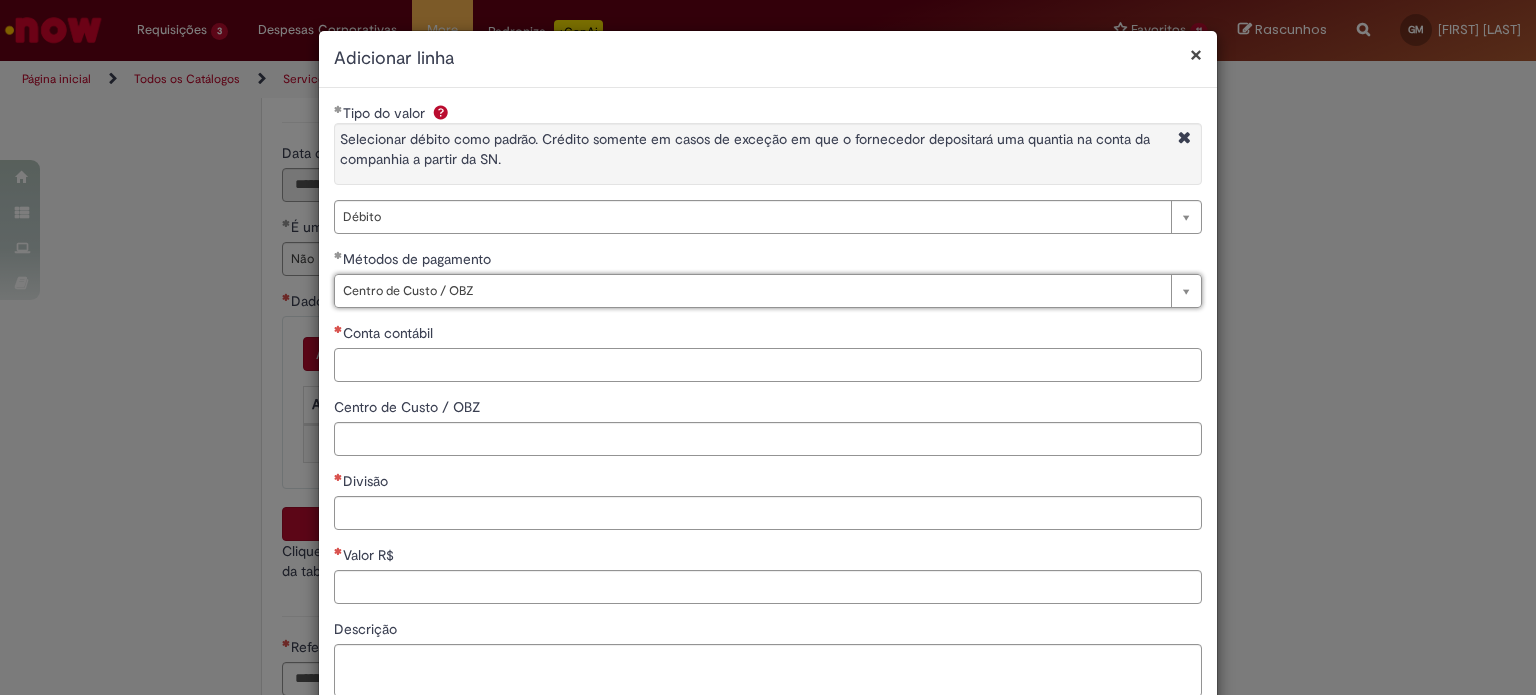 click on "Conta contábil" at bounding box center [768, 365] 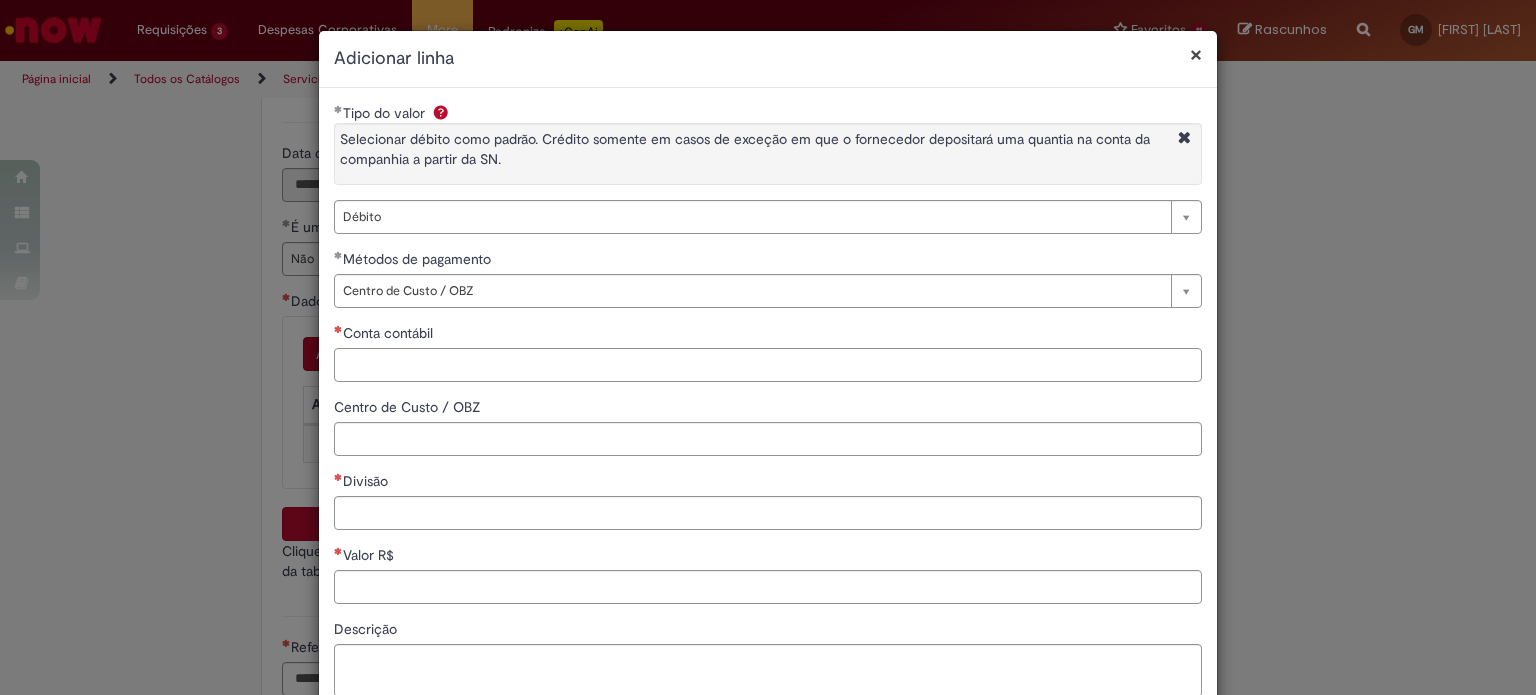 paste on "*******" 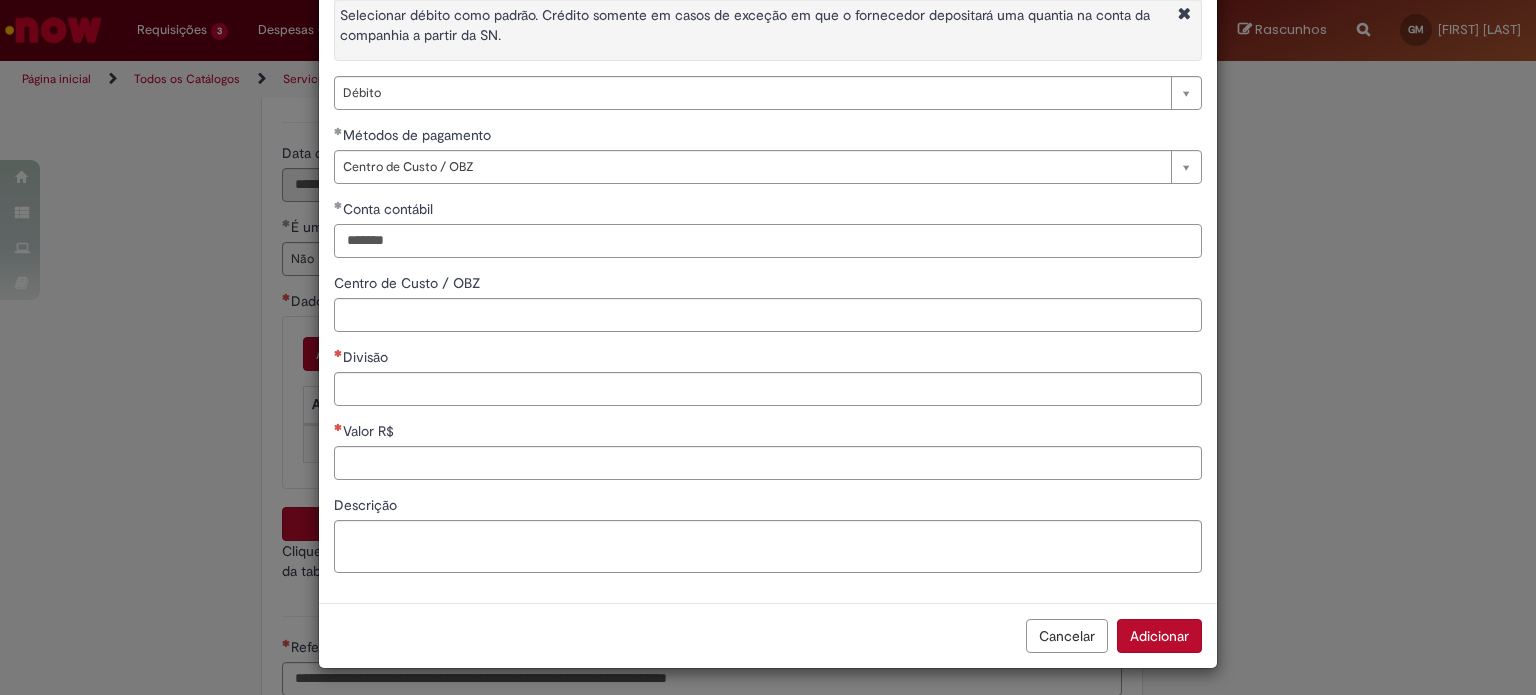 scroll, scrollTop: 127, scrollLeft: 0, axis: vertical 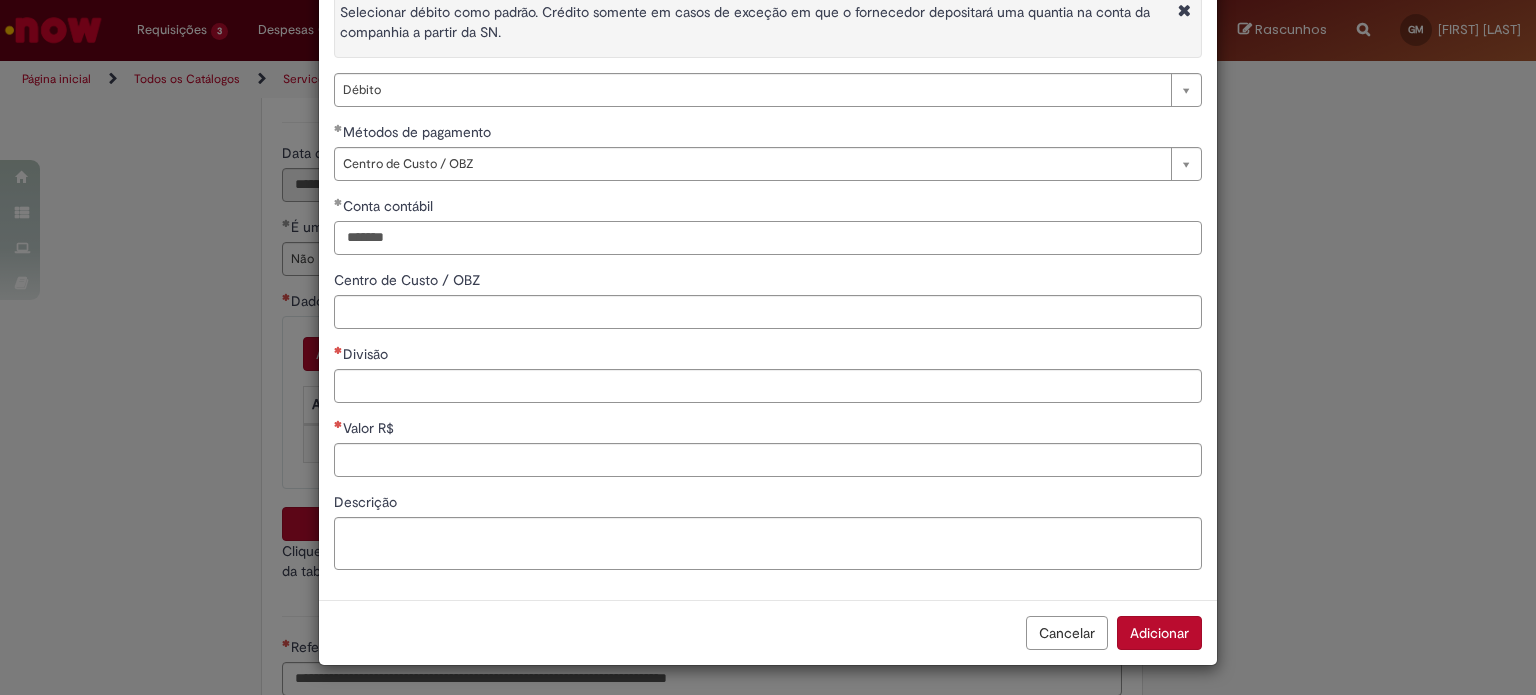 type on "*******" 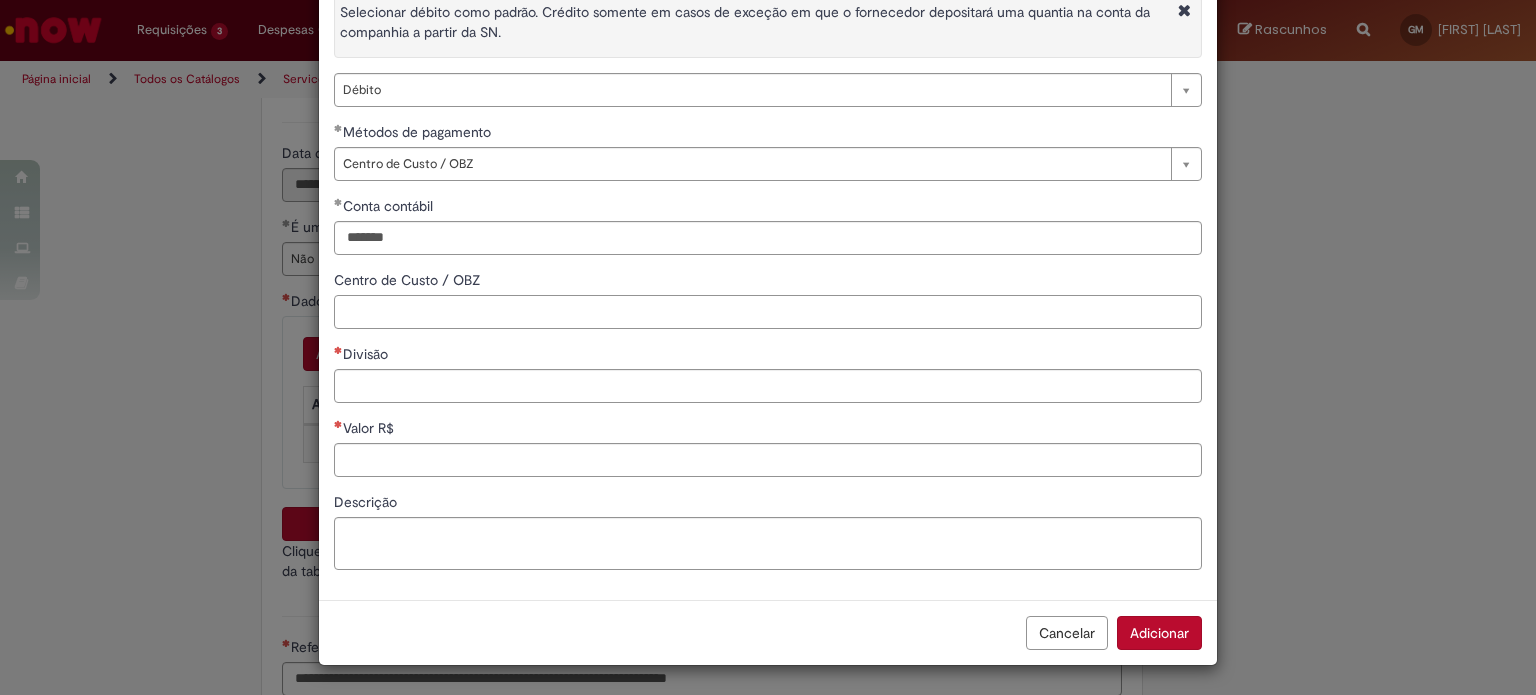 click on "Centro de Custo / OBZ" at bounding box center [768, 312] 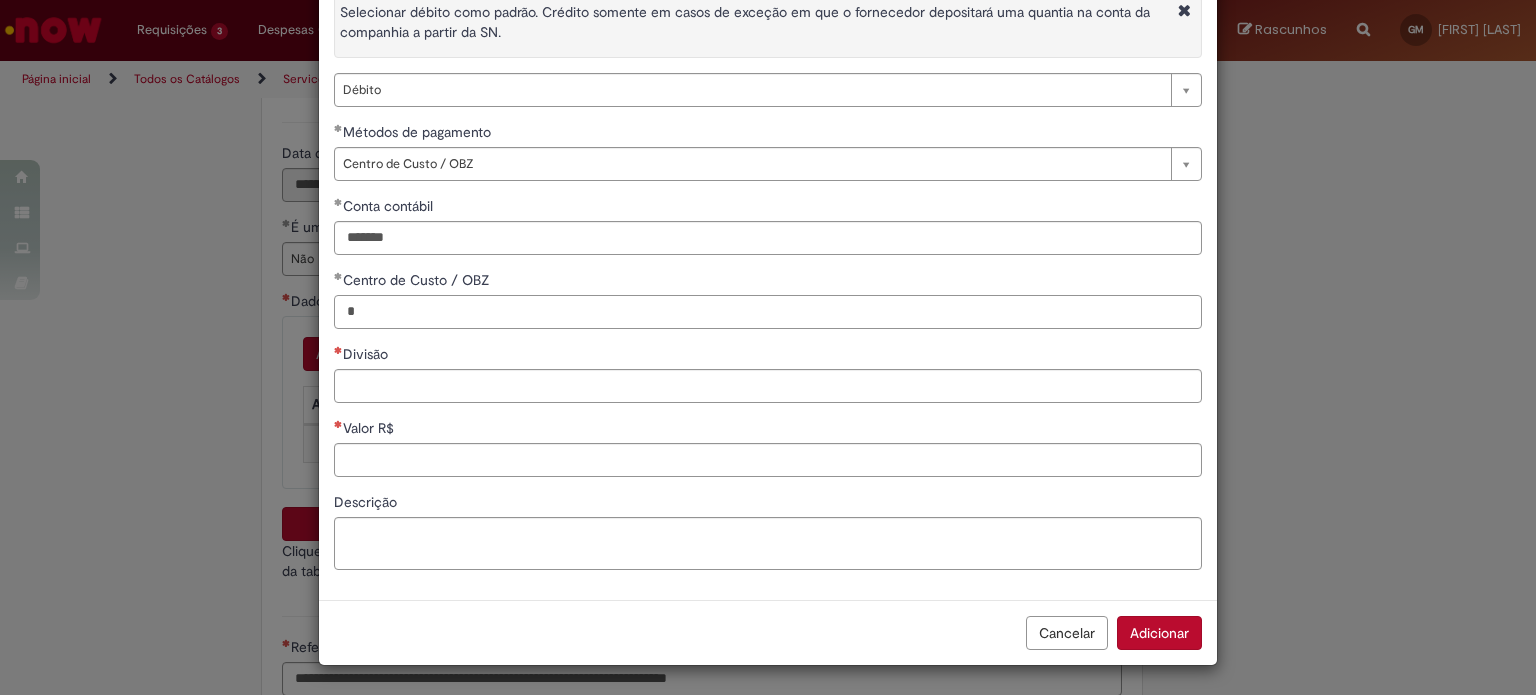 type on "*" 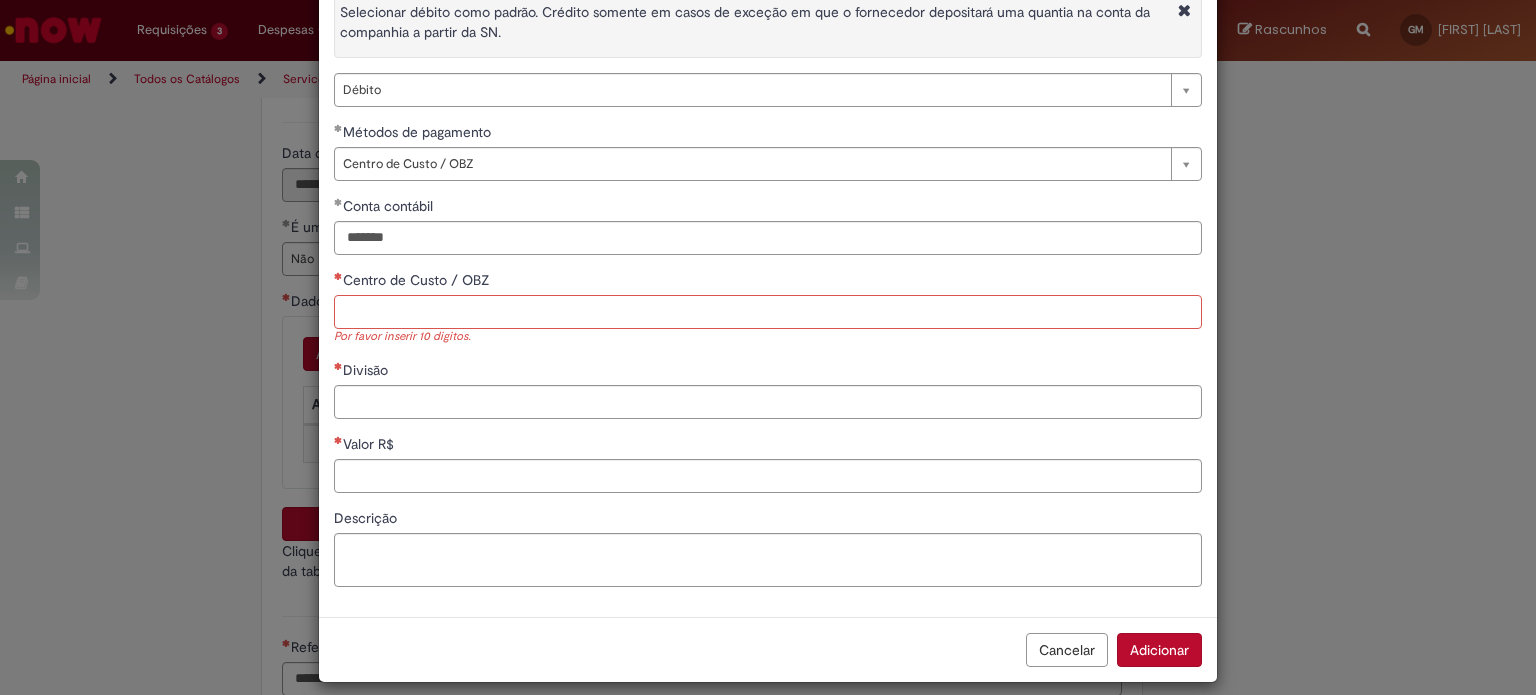 paste on "**********" 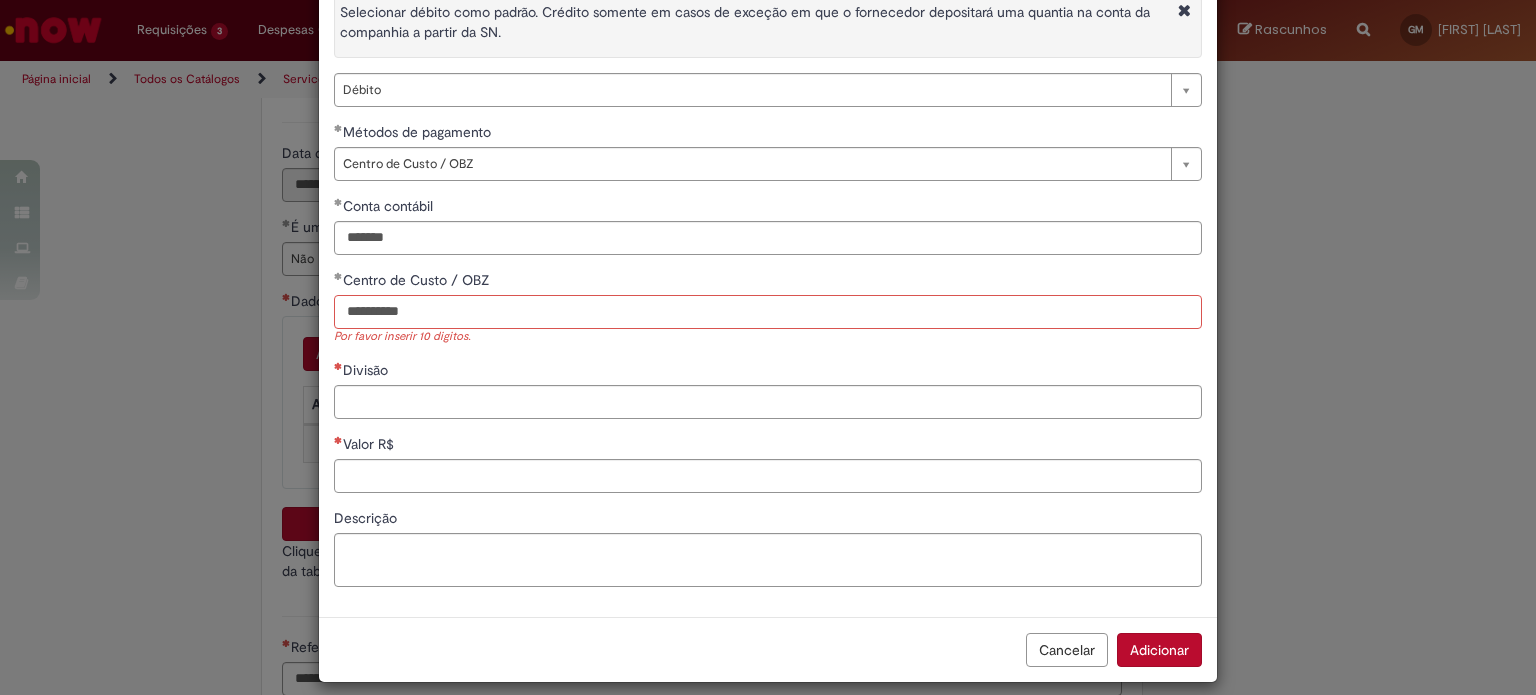type on "**********" 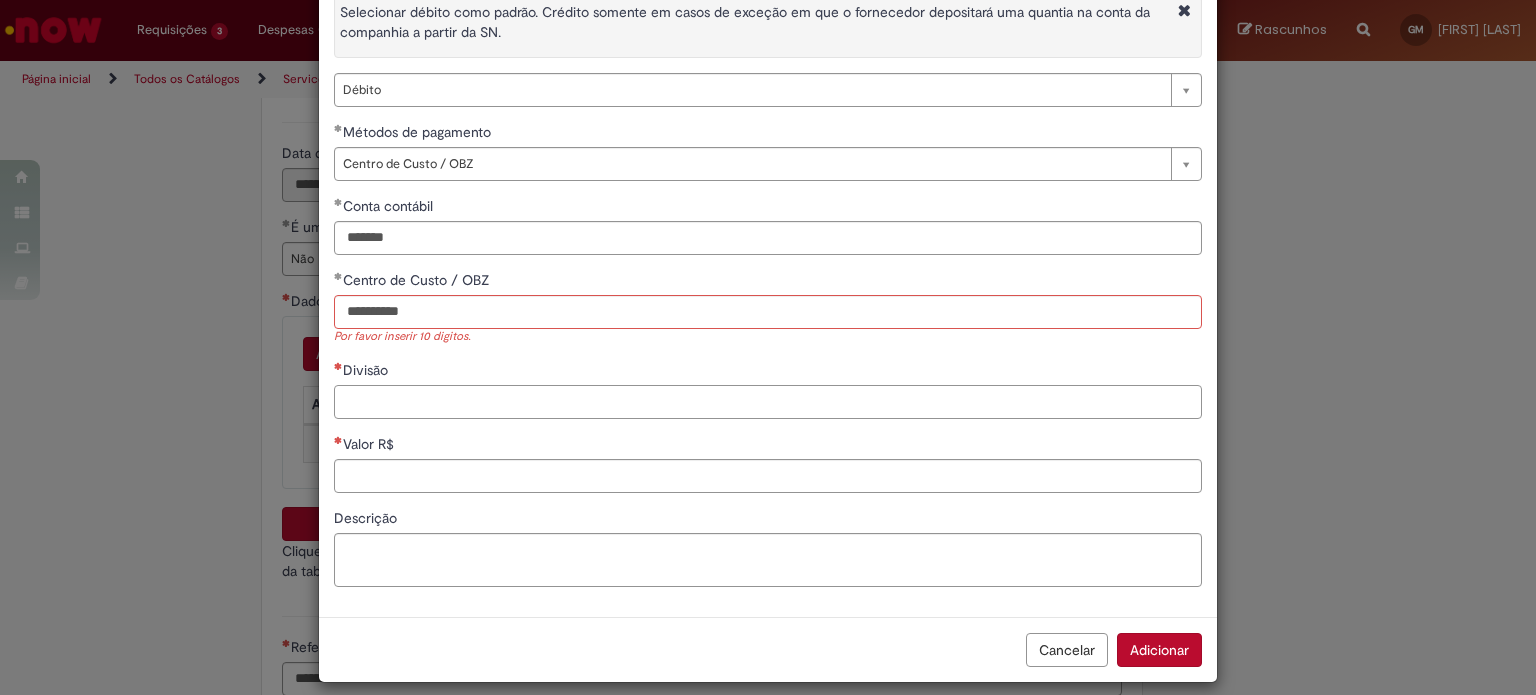 click on "Divisão" at bounding box center [768, 402] 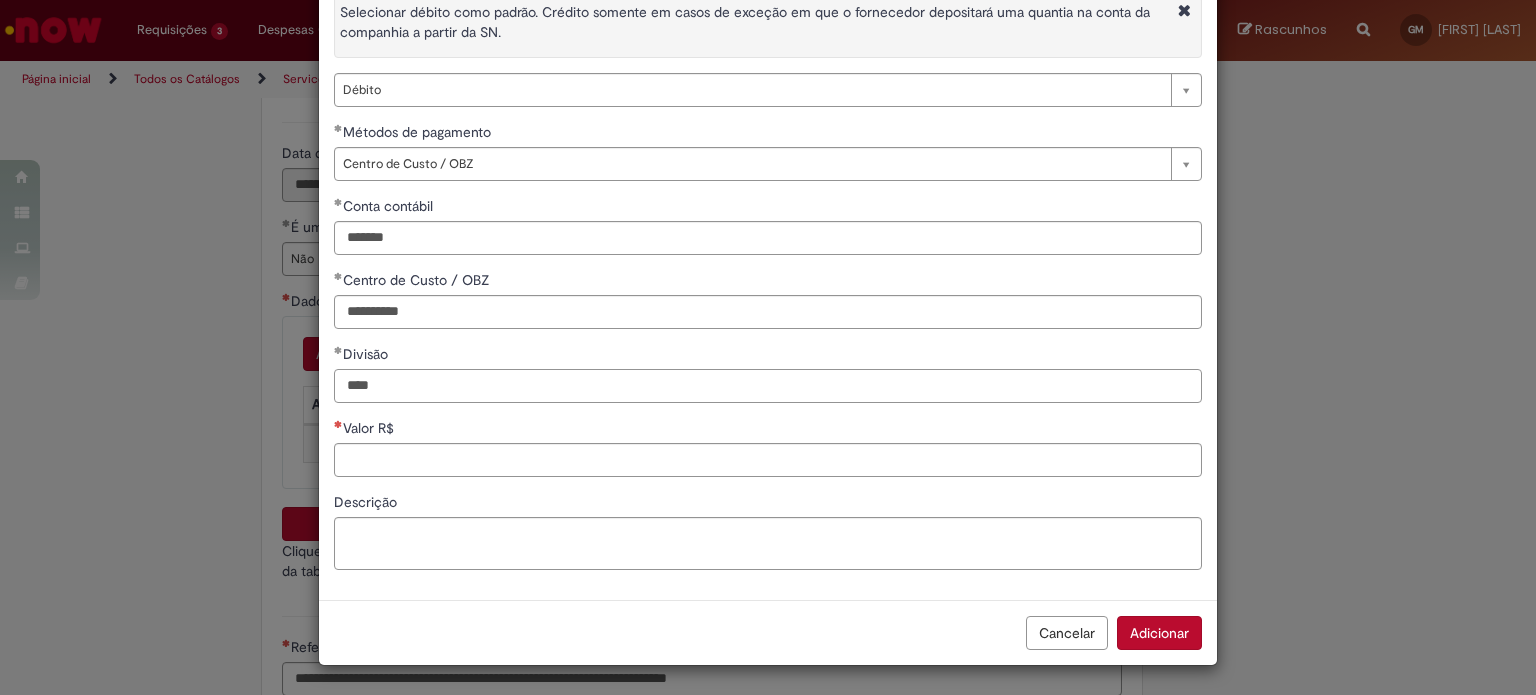 type on "****" 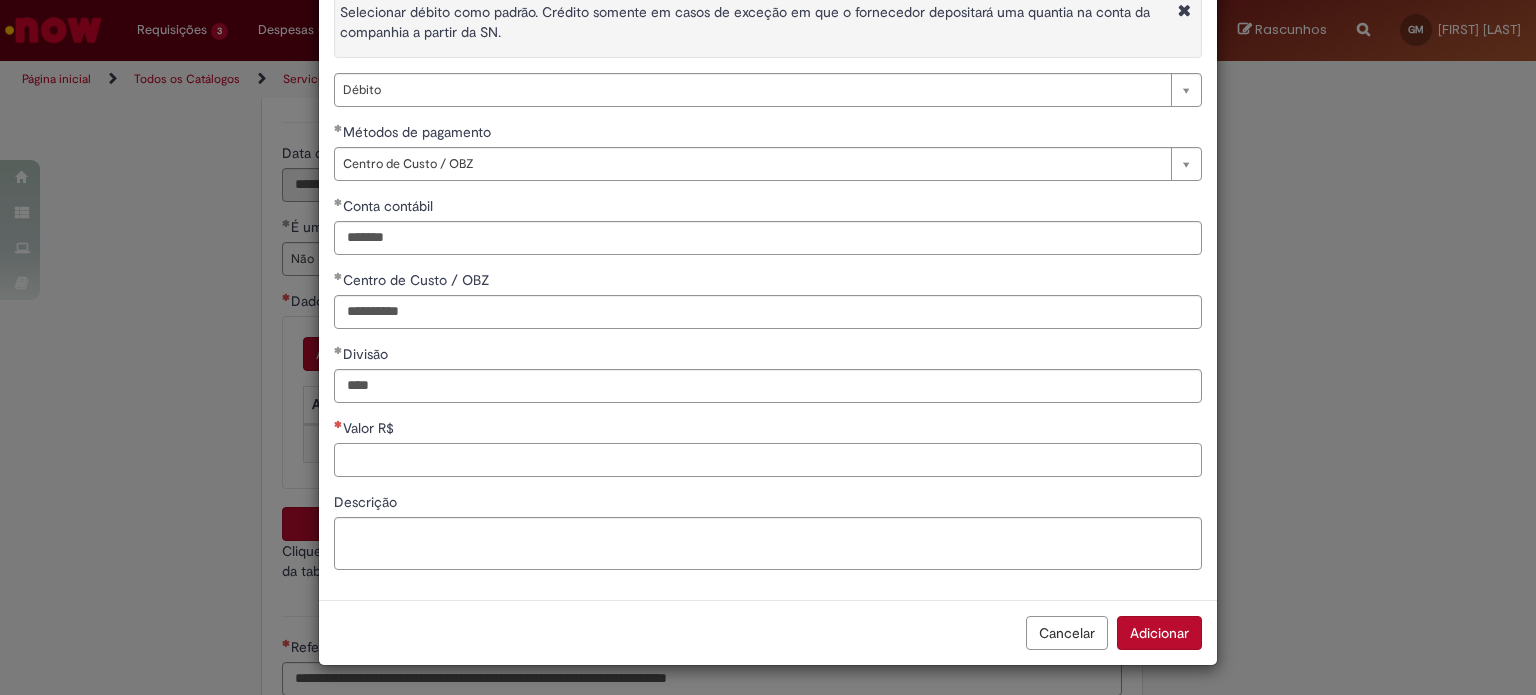 click on "Valor R$" at bounding box center (768, 460) 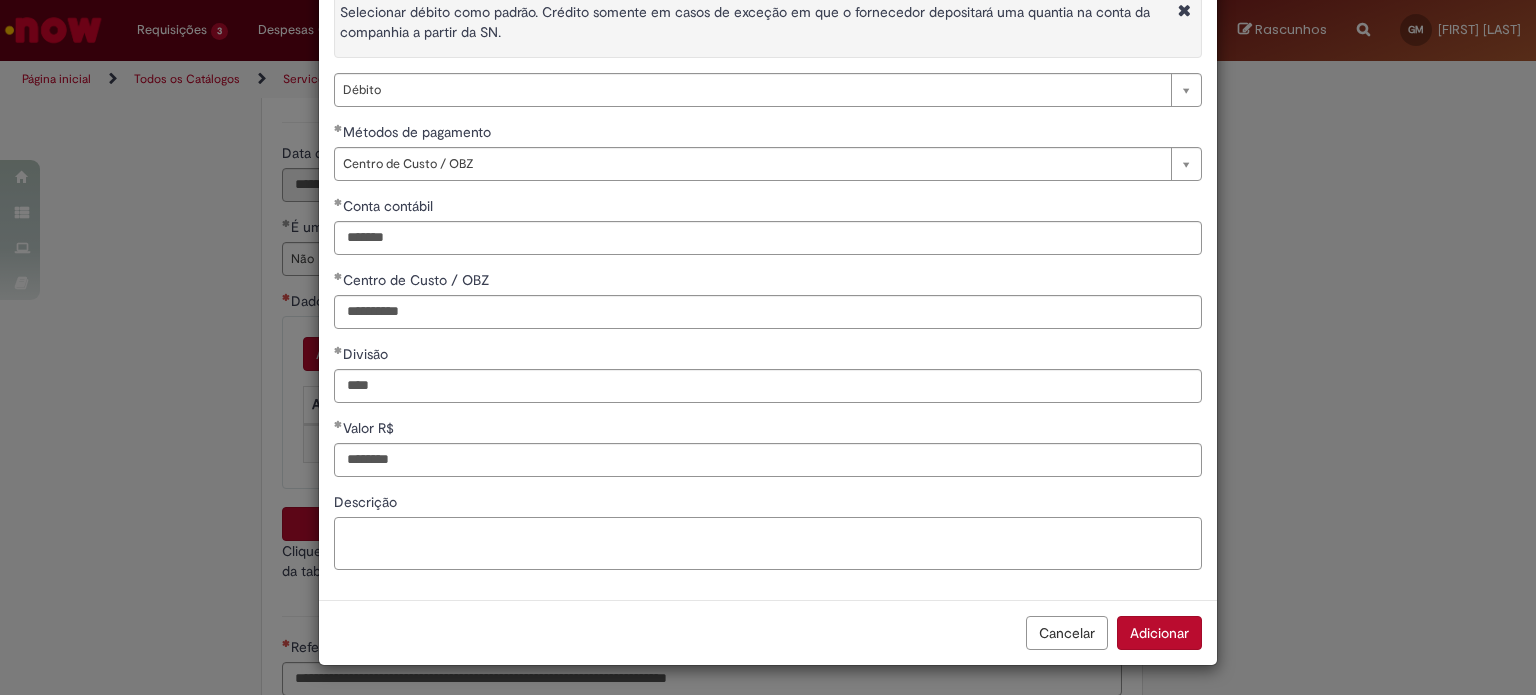 type on "*********" 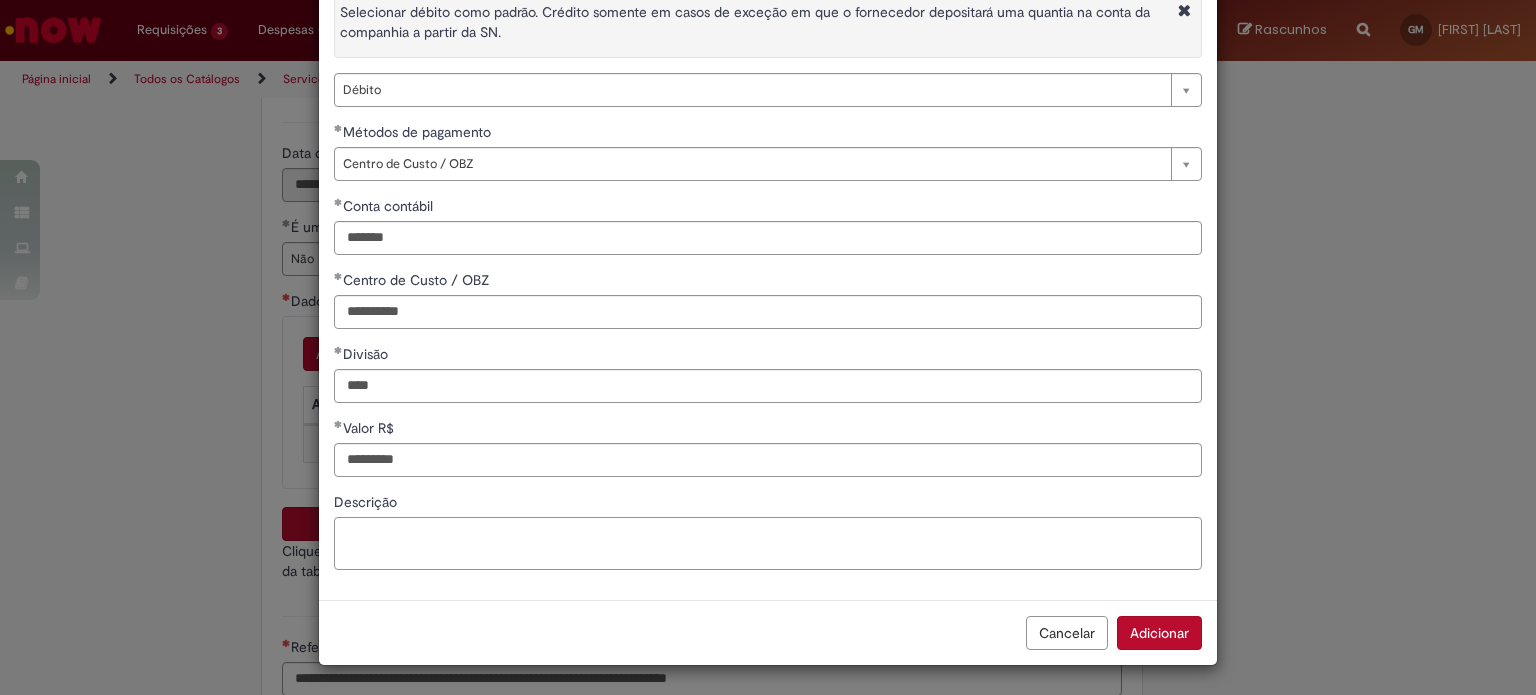 click on "Descrição" at bounding box center [768, 544] 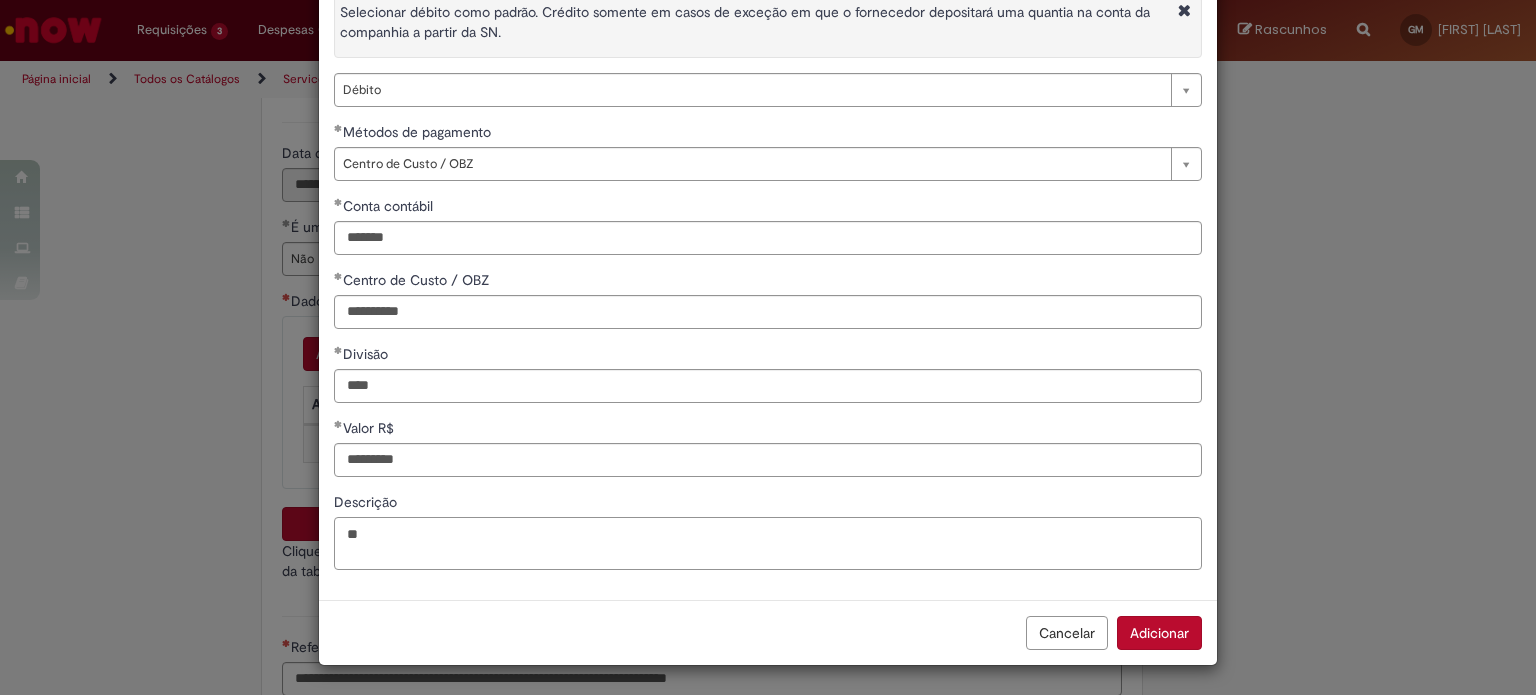 type on "*" 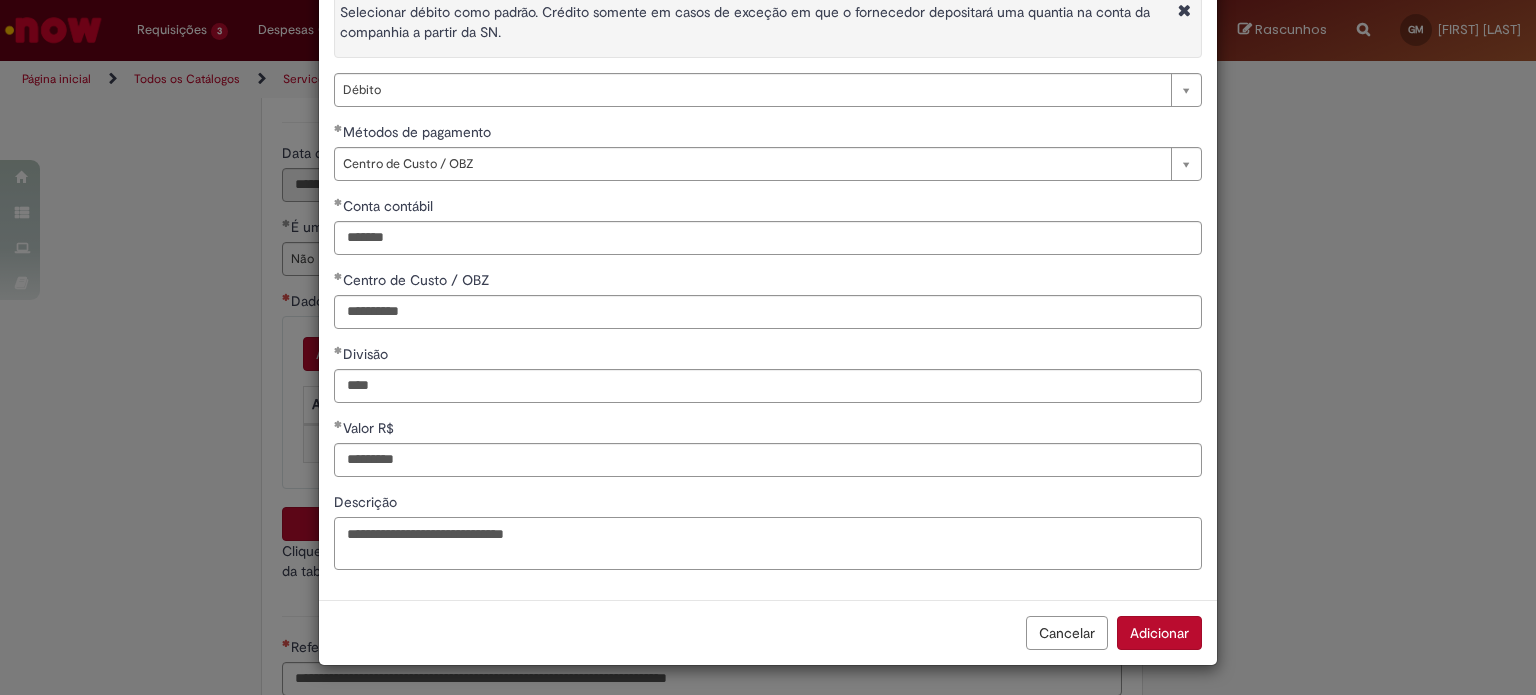 drag, startPoint x: 598, startPoint y: 535, endPoint x: 219, endPoint y: 547, distance: 379.1899 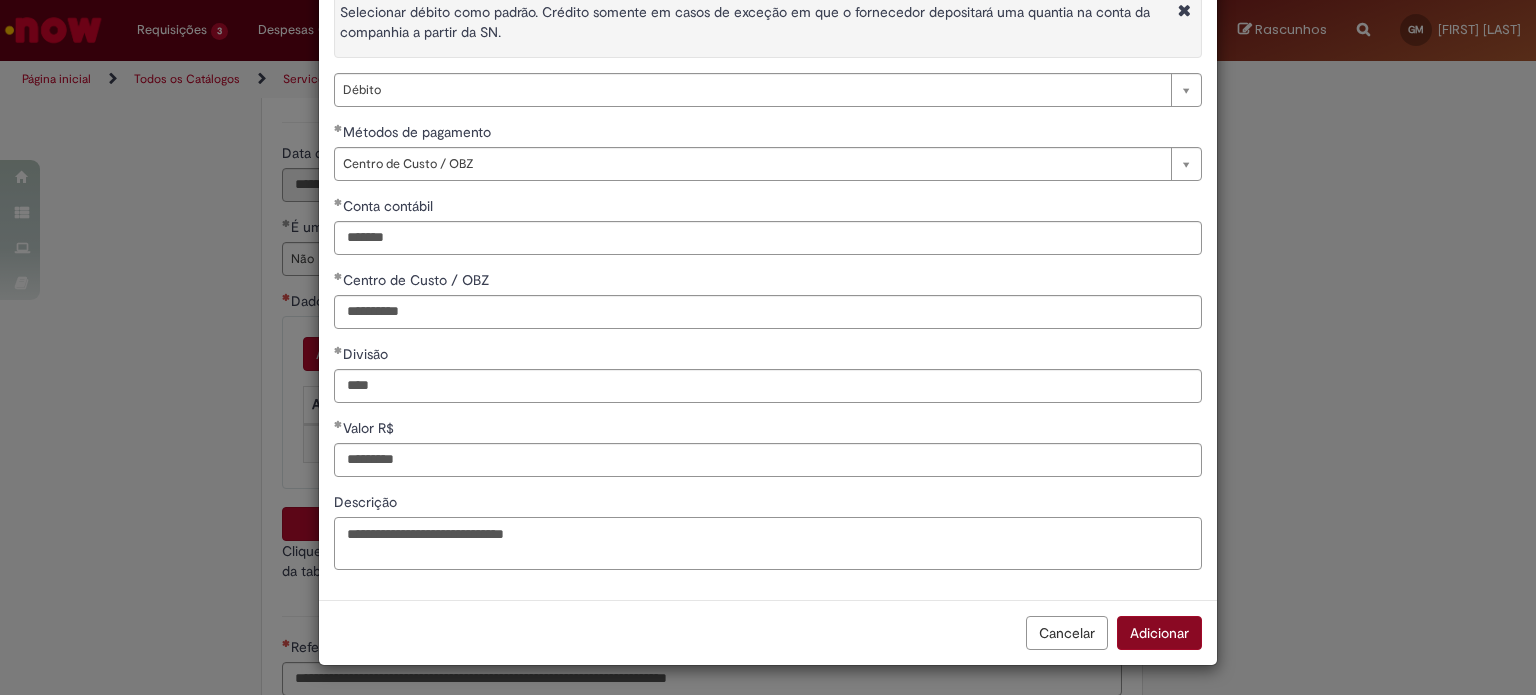 type on "**********" 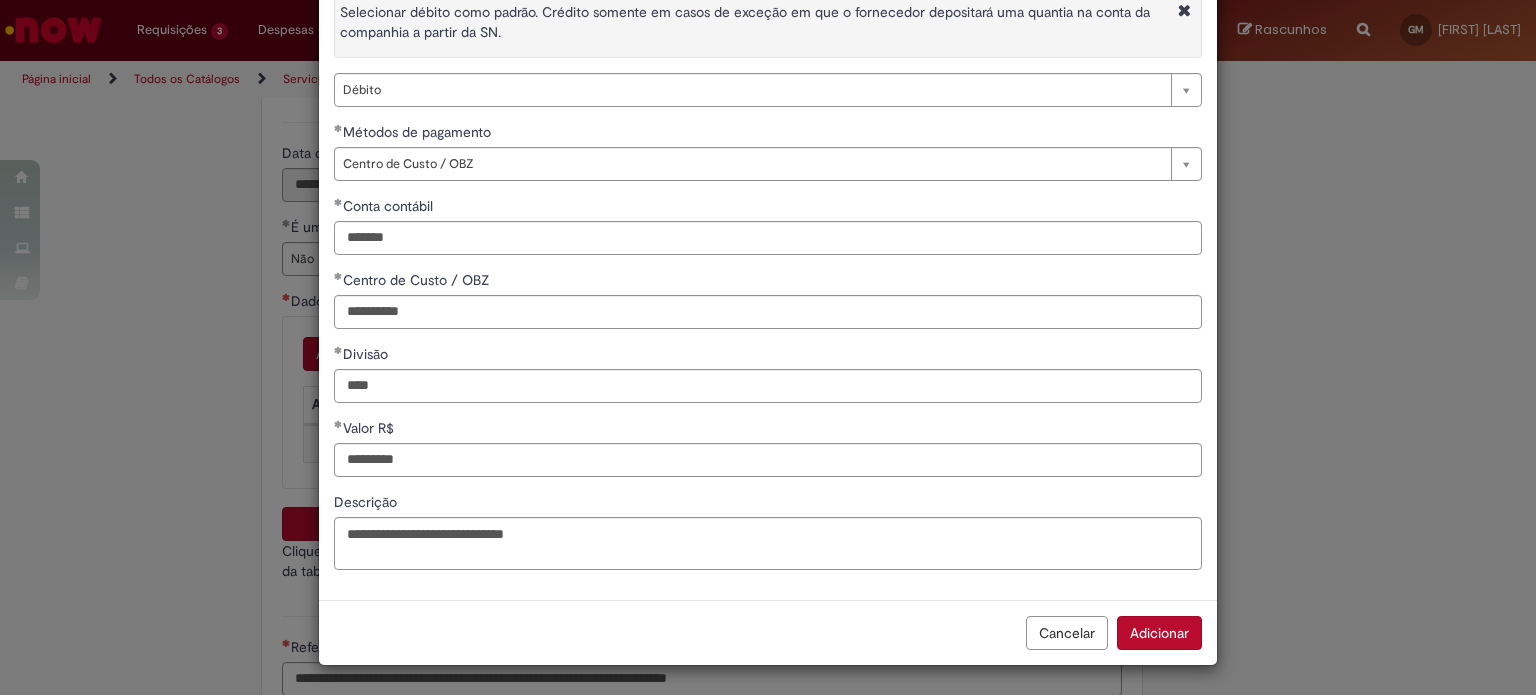 click on "Adicionar" at bounding box center [1159, 633] 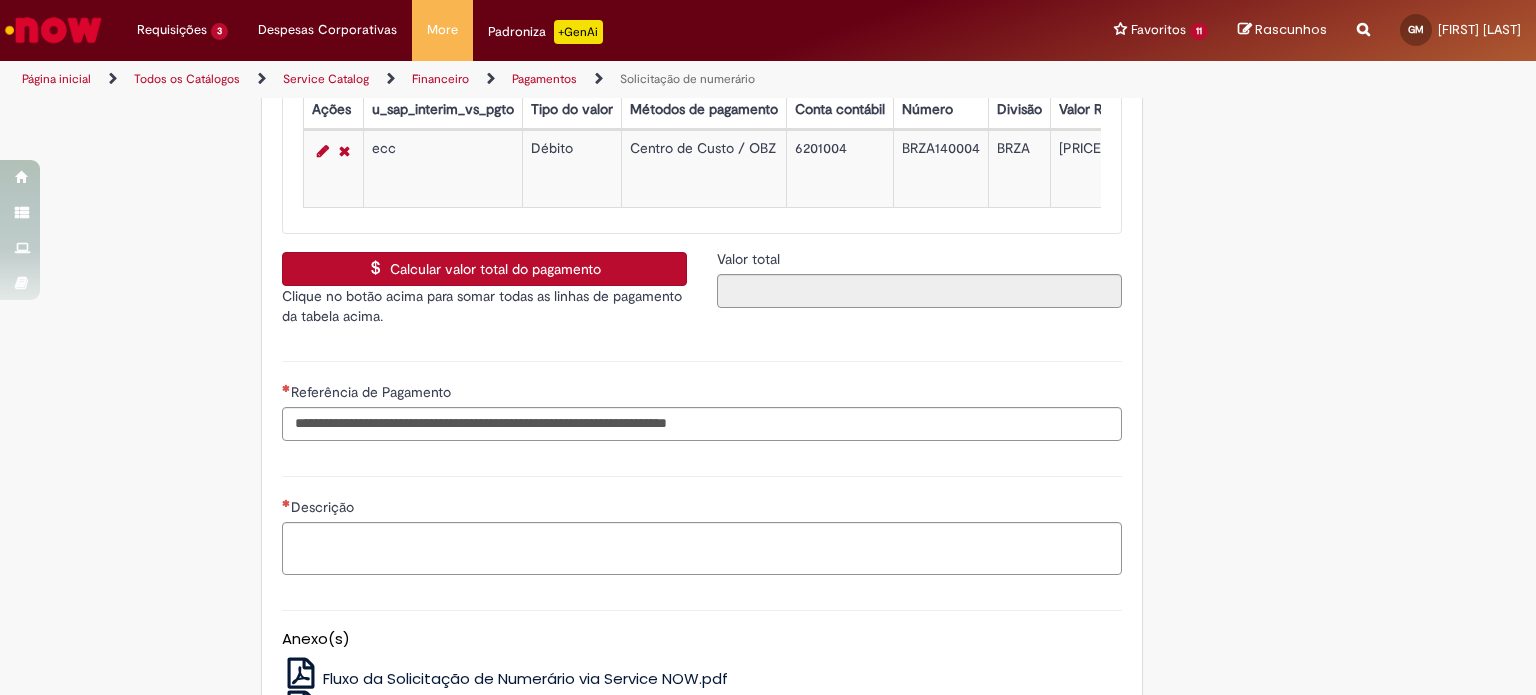 scroll, scrollTop: 3700, scrollLeft: 0, axis: vertical 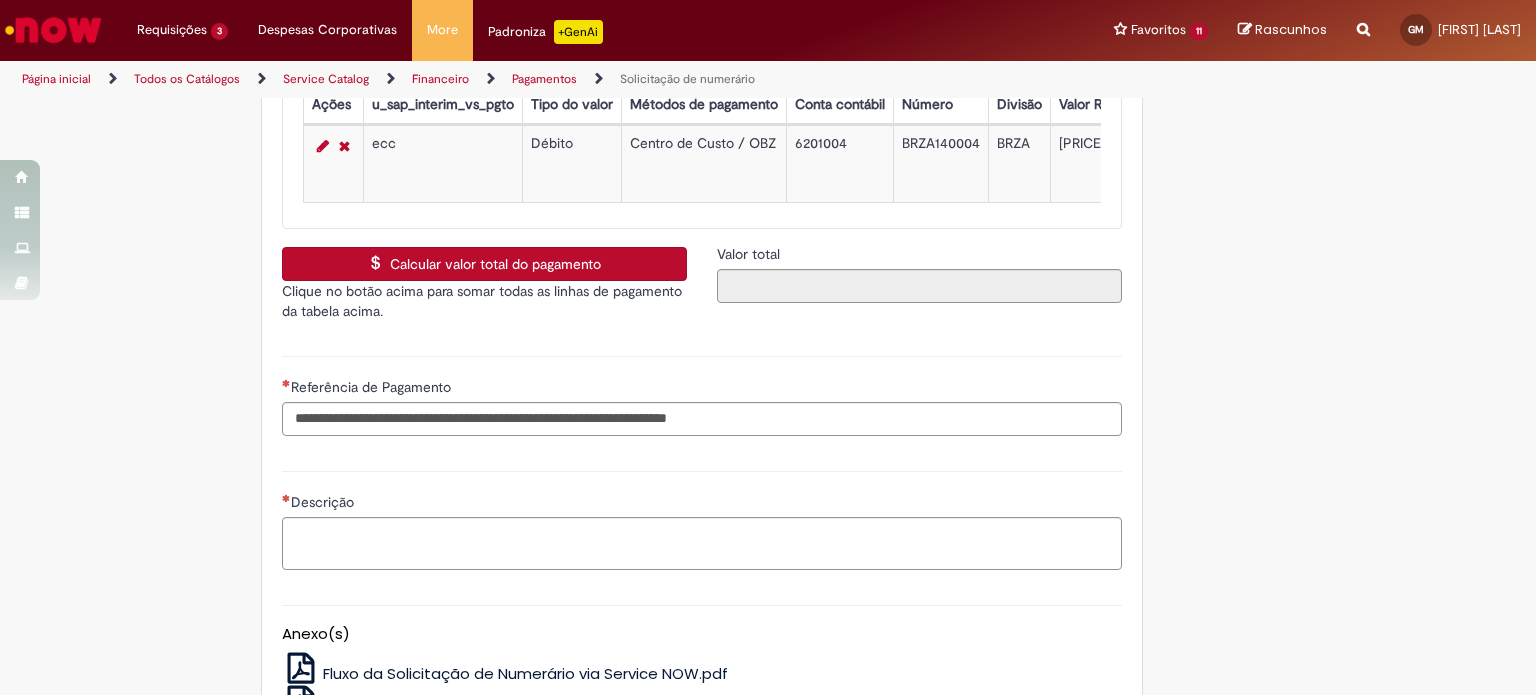 click on "Calcular valor total do pagamento" at bounding box center (484, 264) 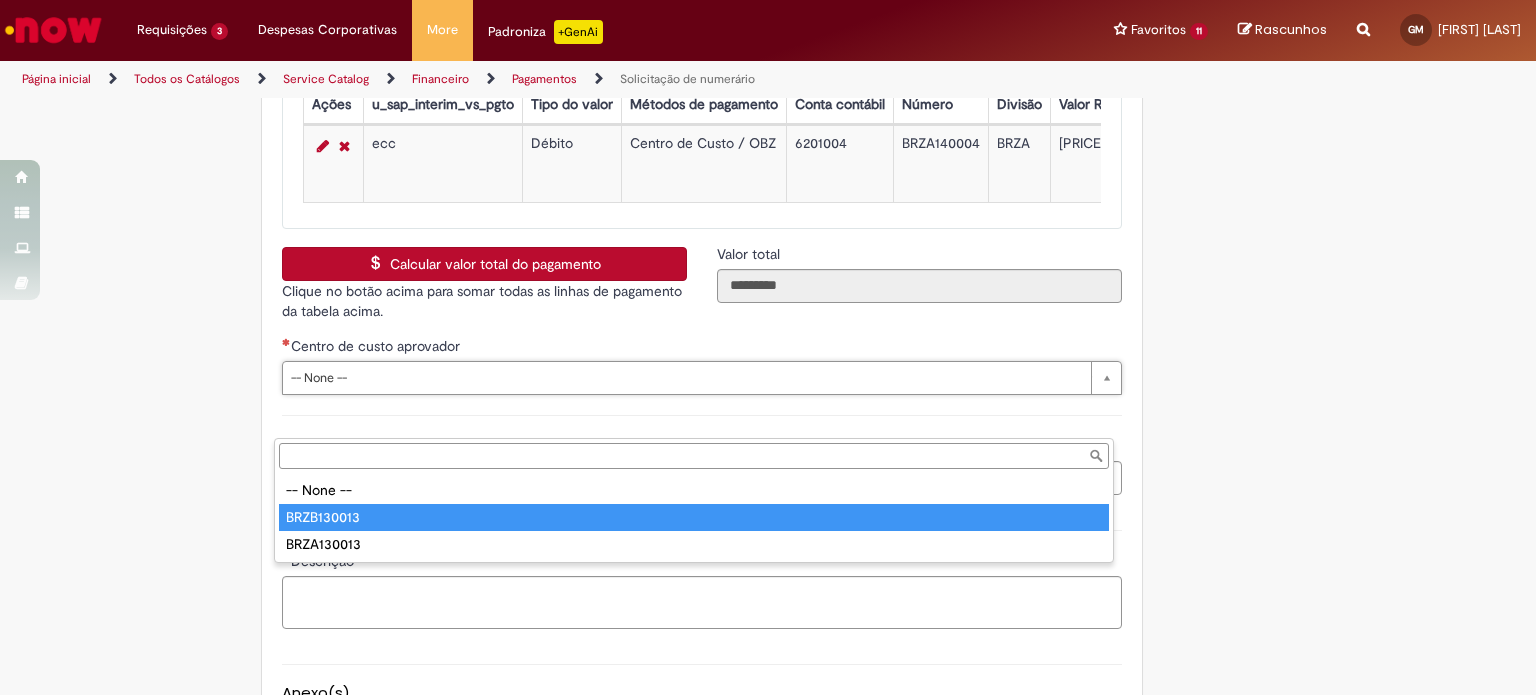 type on "**********" 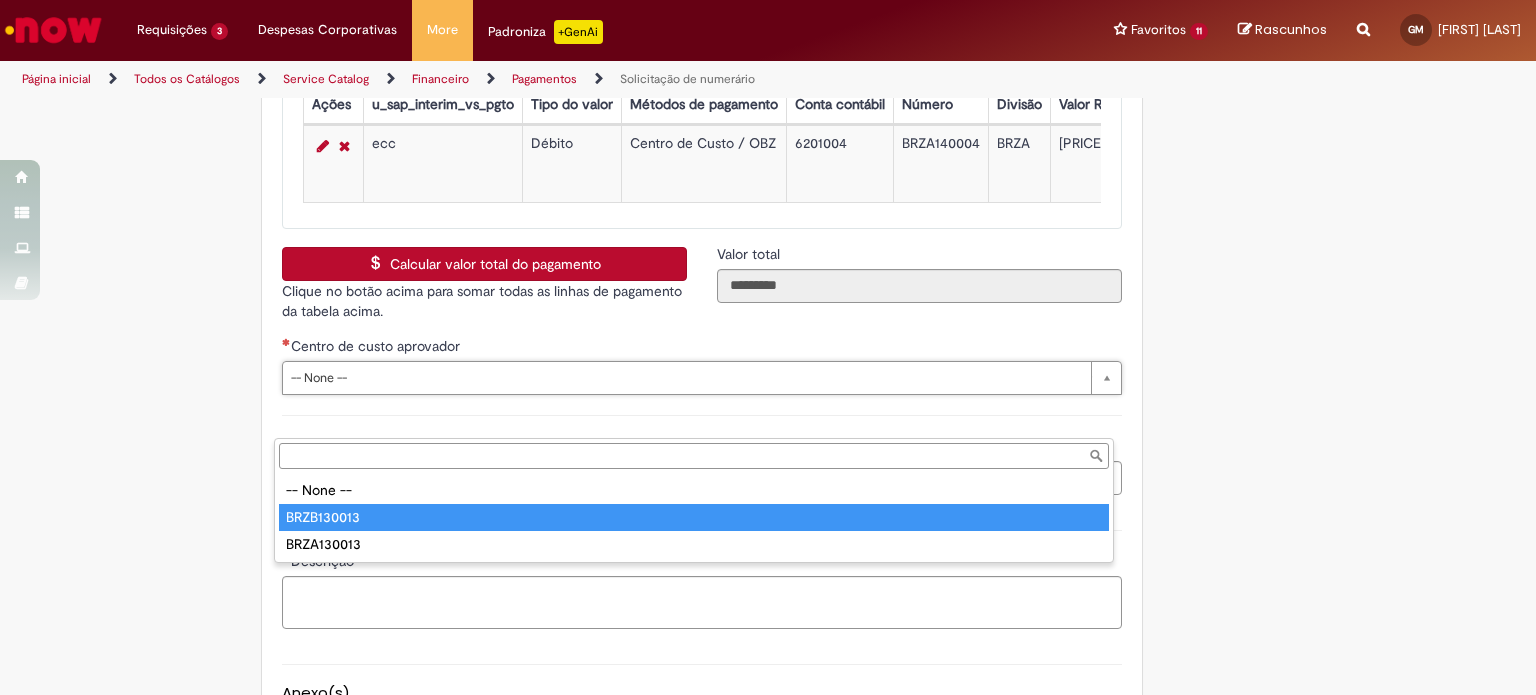 select on "**********" 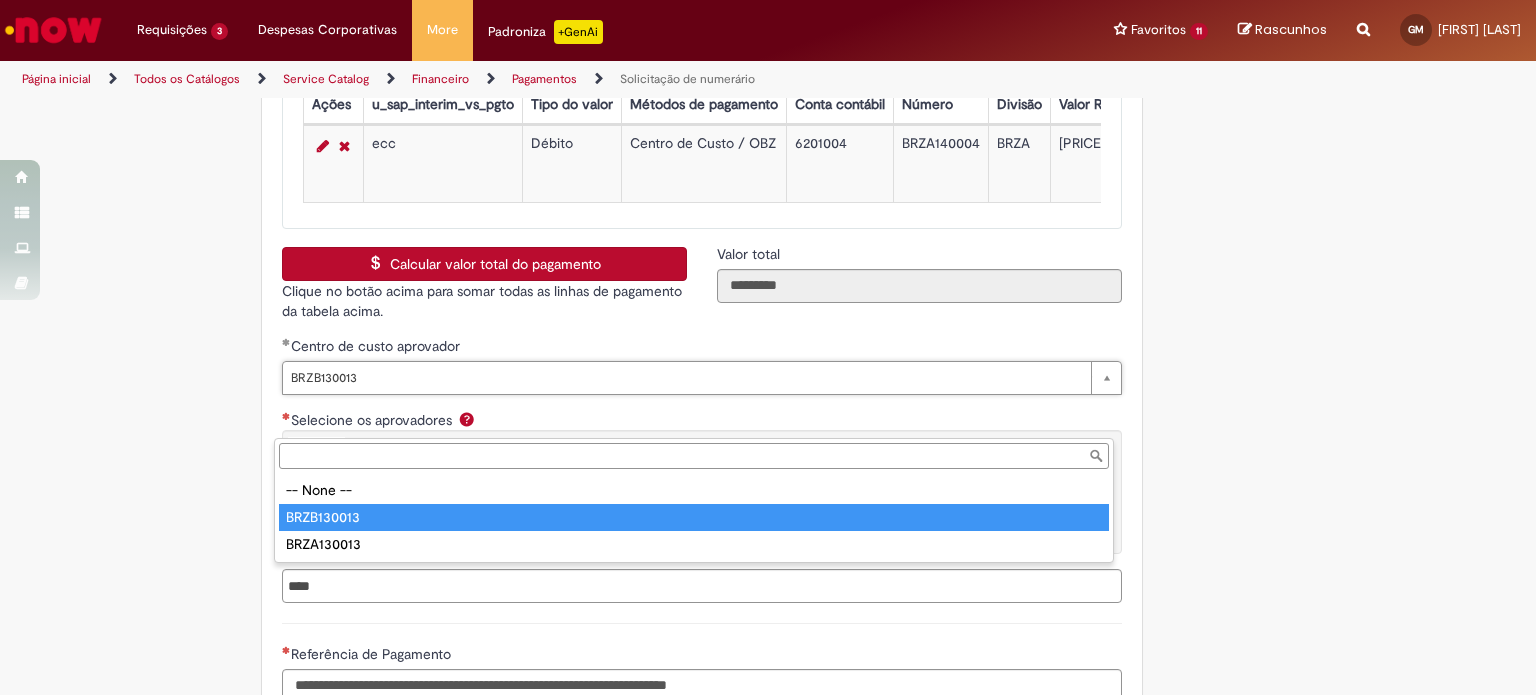 type on "**********" 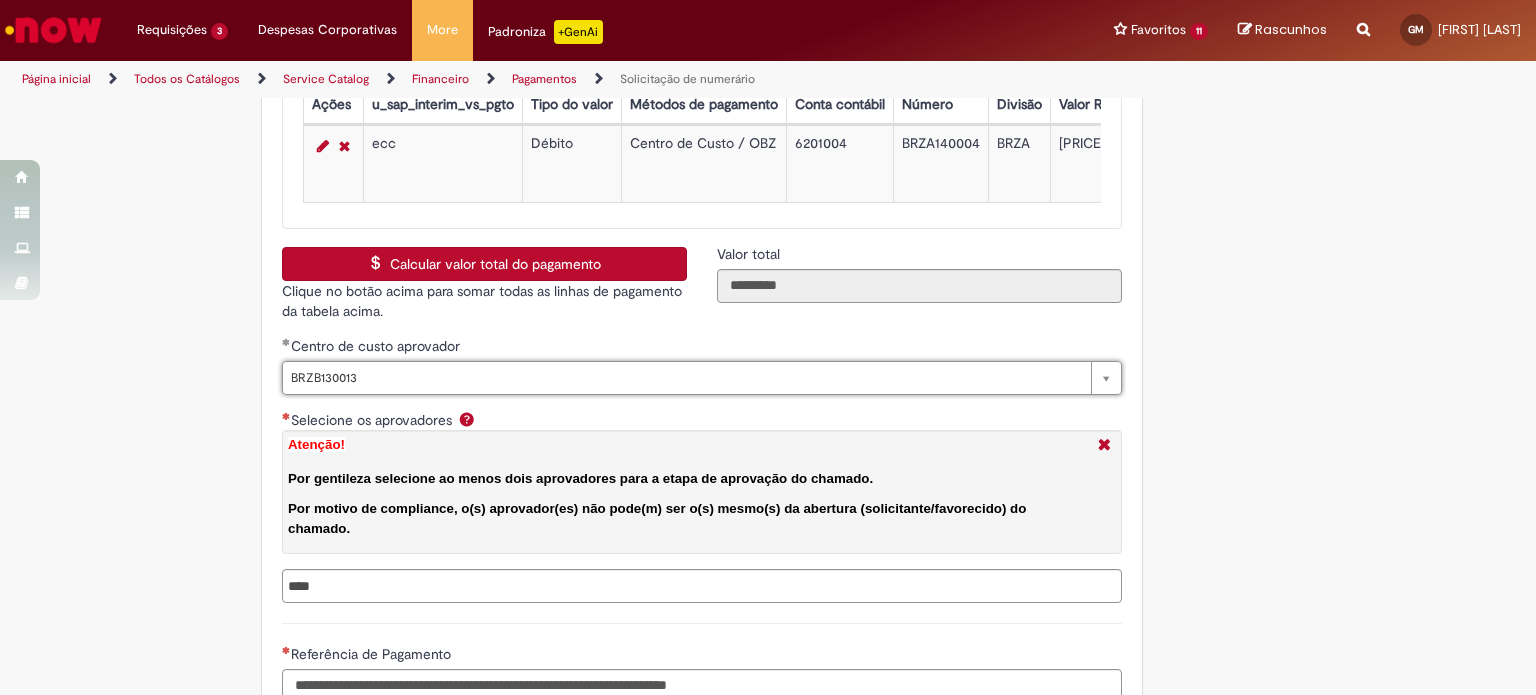 scroll, scrollTop: 0, scrollLeft: 73, axis: horizontal 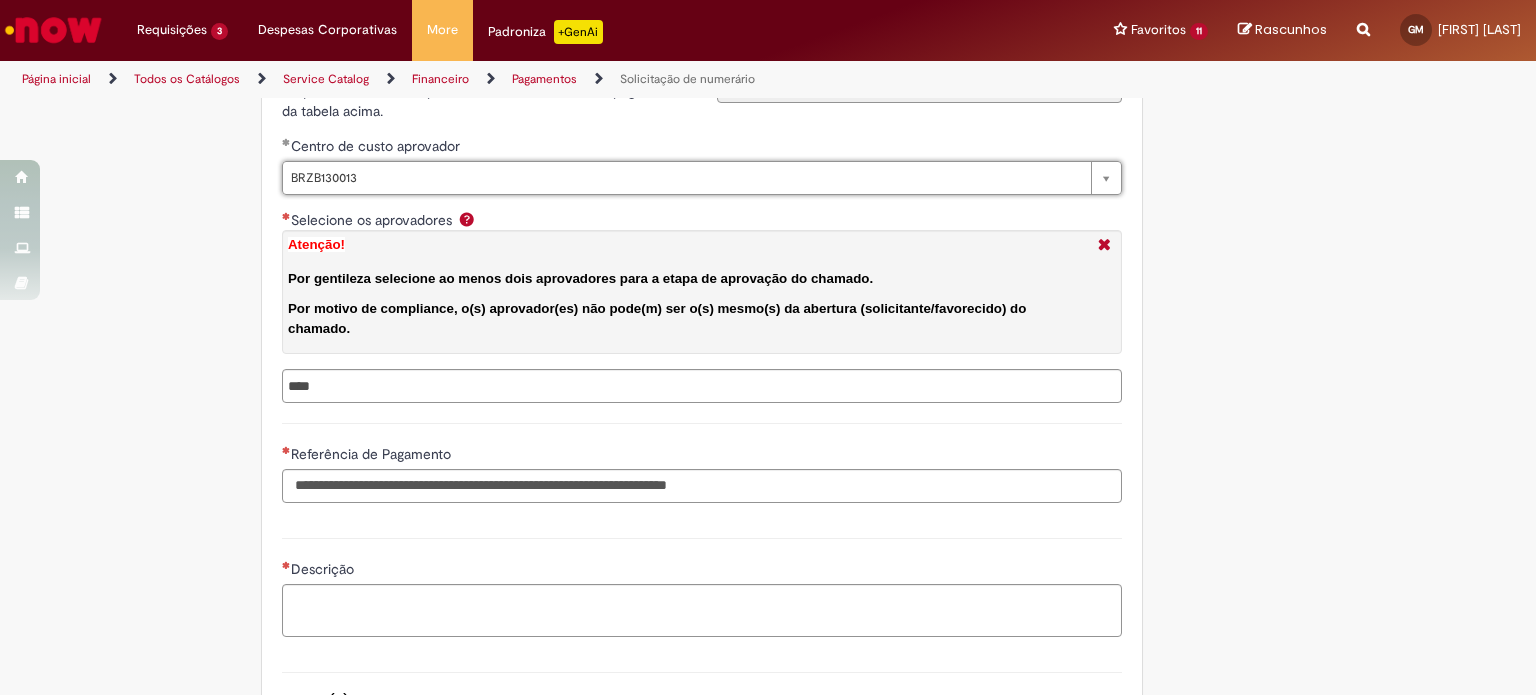 type 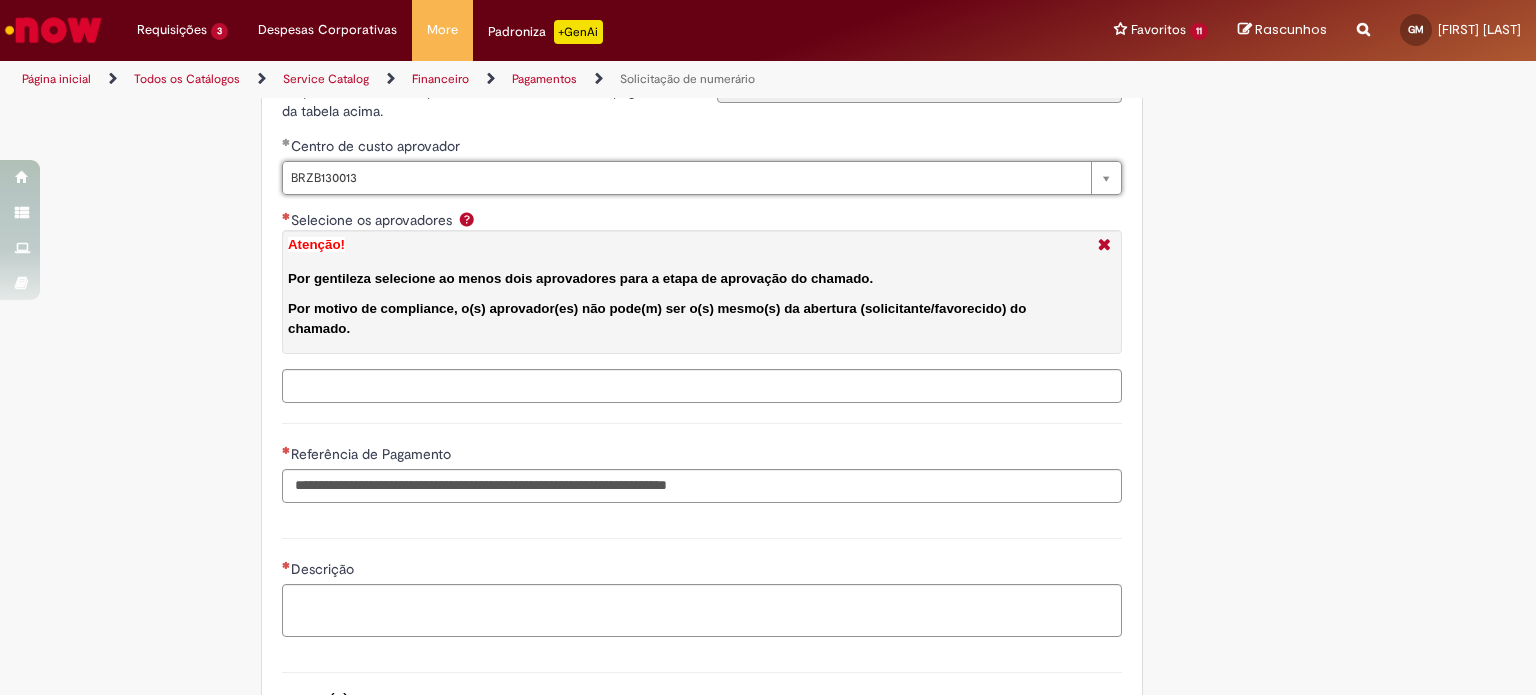 scroll, scrollTop: 0, scrollLeft: 0, axis: both 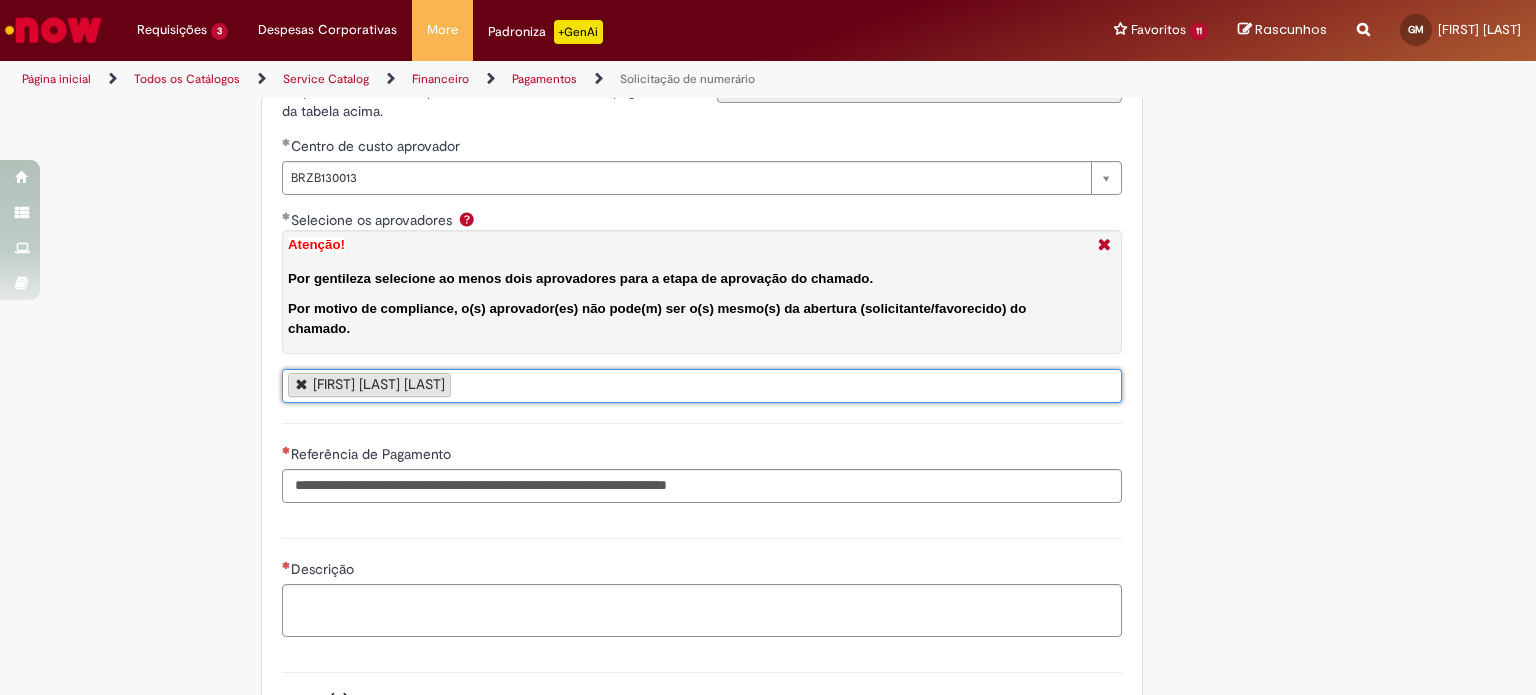 click on "[FIRST] [LAST] [LAST]" at bounding box center [702, 386] 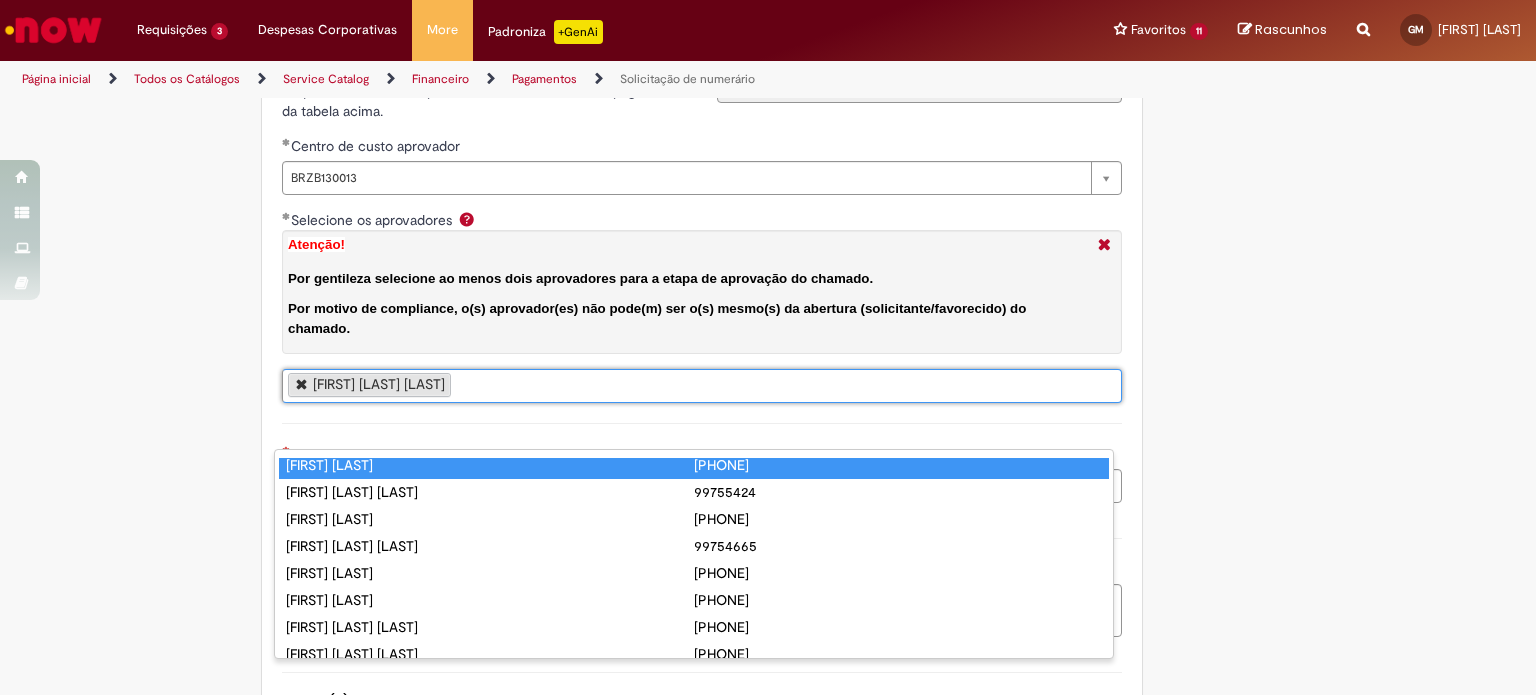 scroll, scrollTop: 100, scrollLeft: 0, axis: vertical 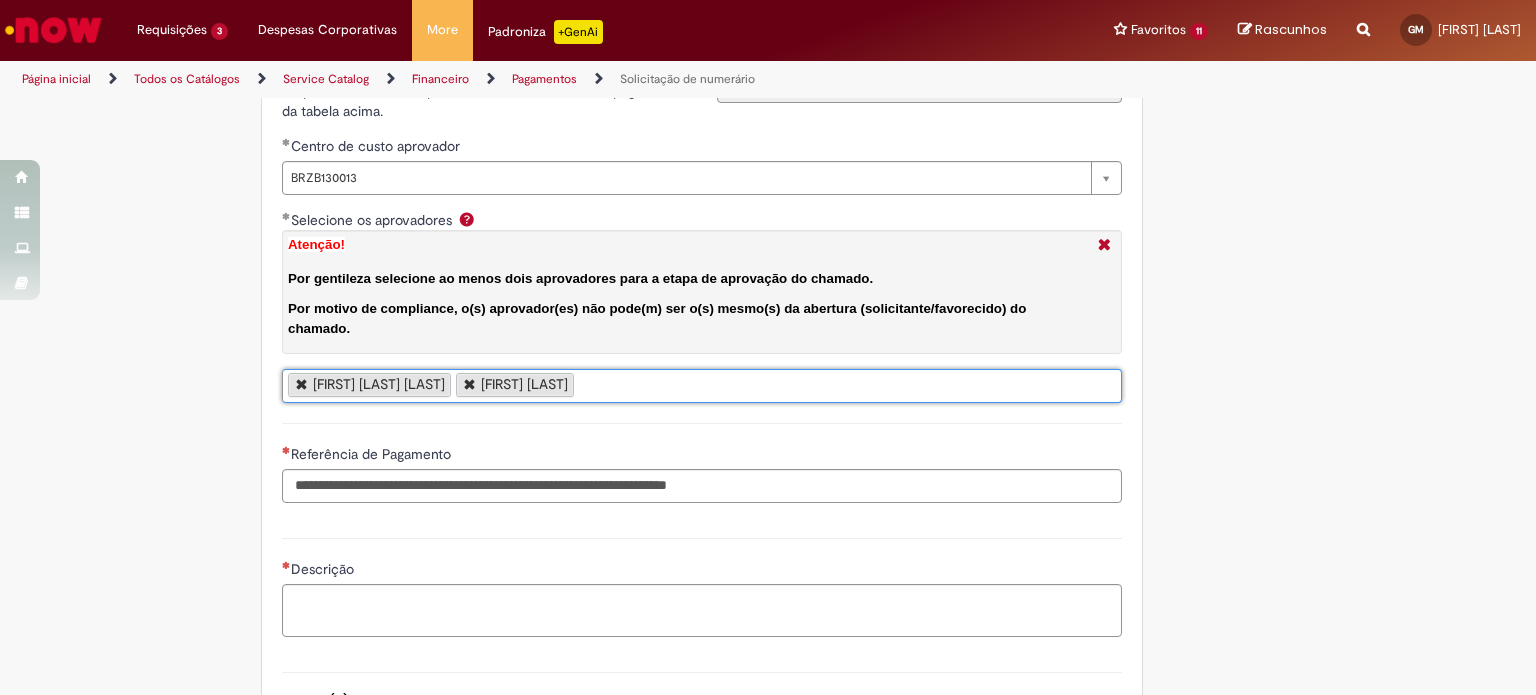 click on "[FIRST] [LAST]           [FIRST] [LAST]" at bounding box center [702, 386] 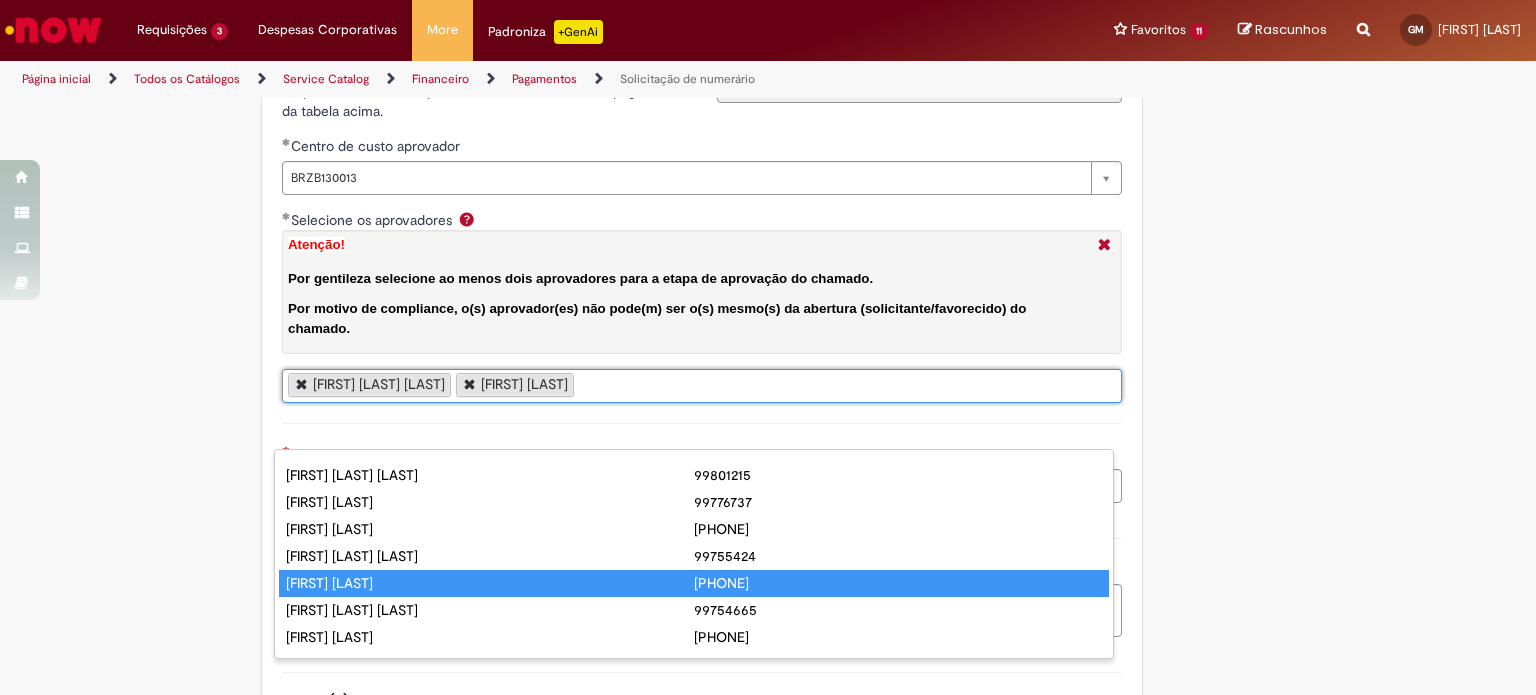 scroll, scrollTop: 185, scrollLeft: 0, axis: vertical 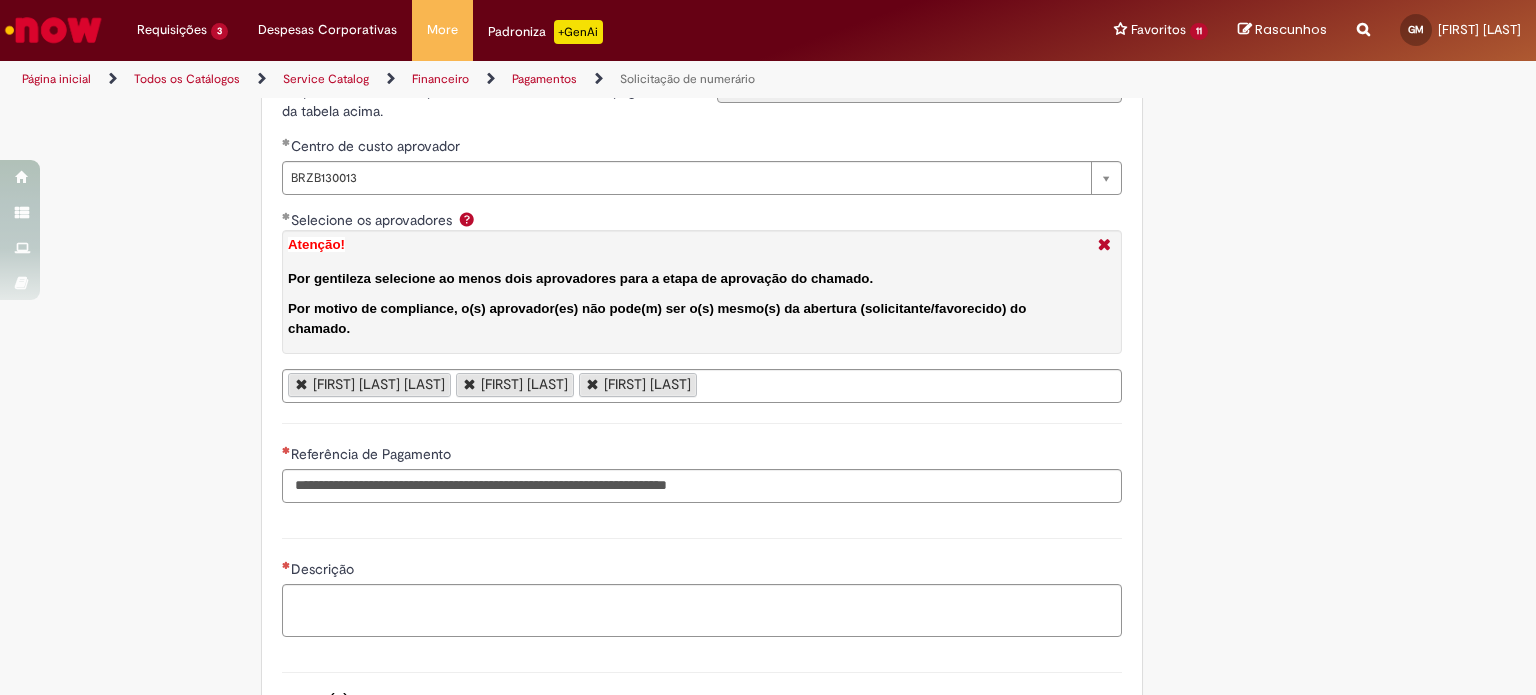 click on "[FIRST] [LAST] [LAST]           [FIRST] [LAST] [LAST]           [FIRST] [LAST] [LAST]" at bounding box center [702, 386] 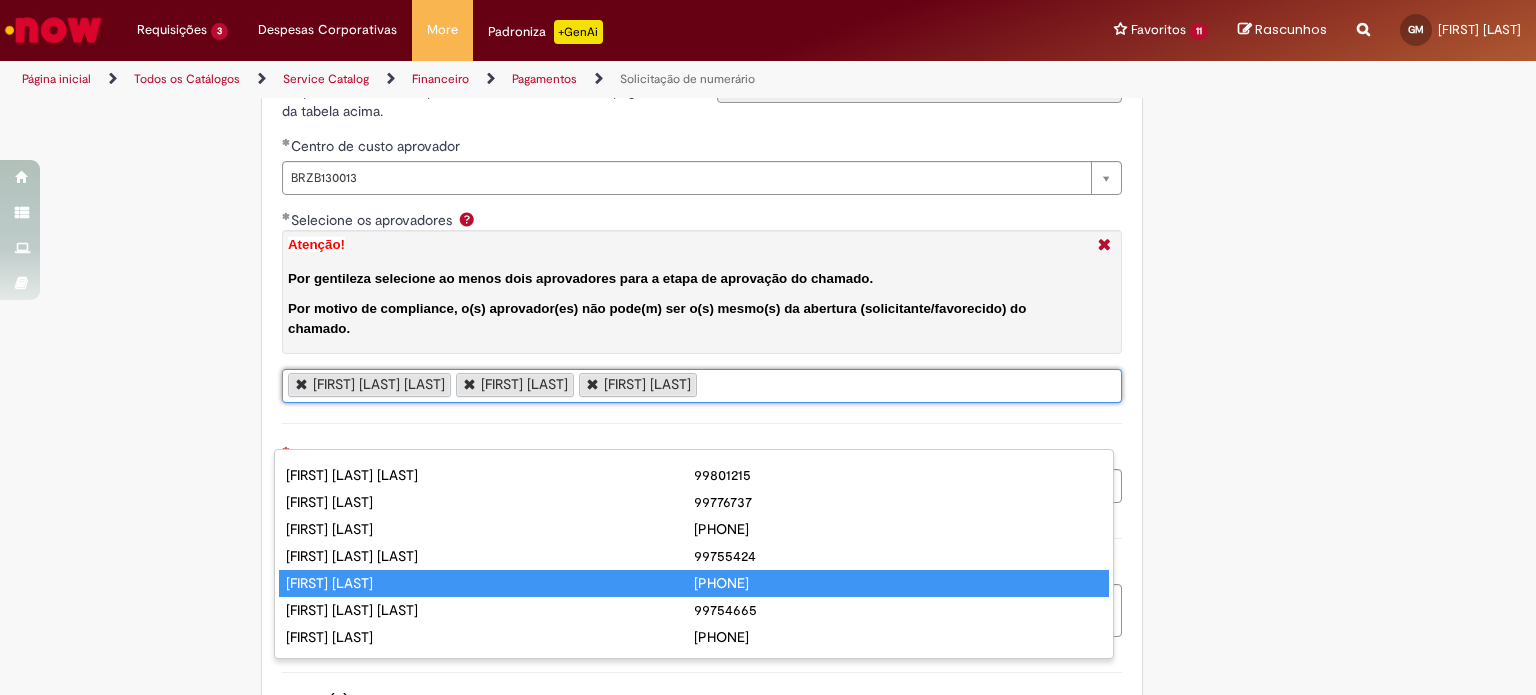 scroll, scrollTop: 159, scrollLeft: 0, axis: vertical 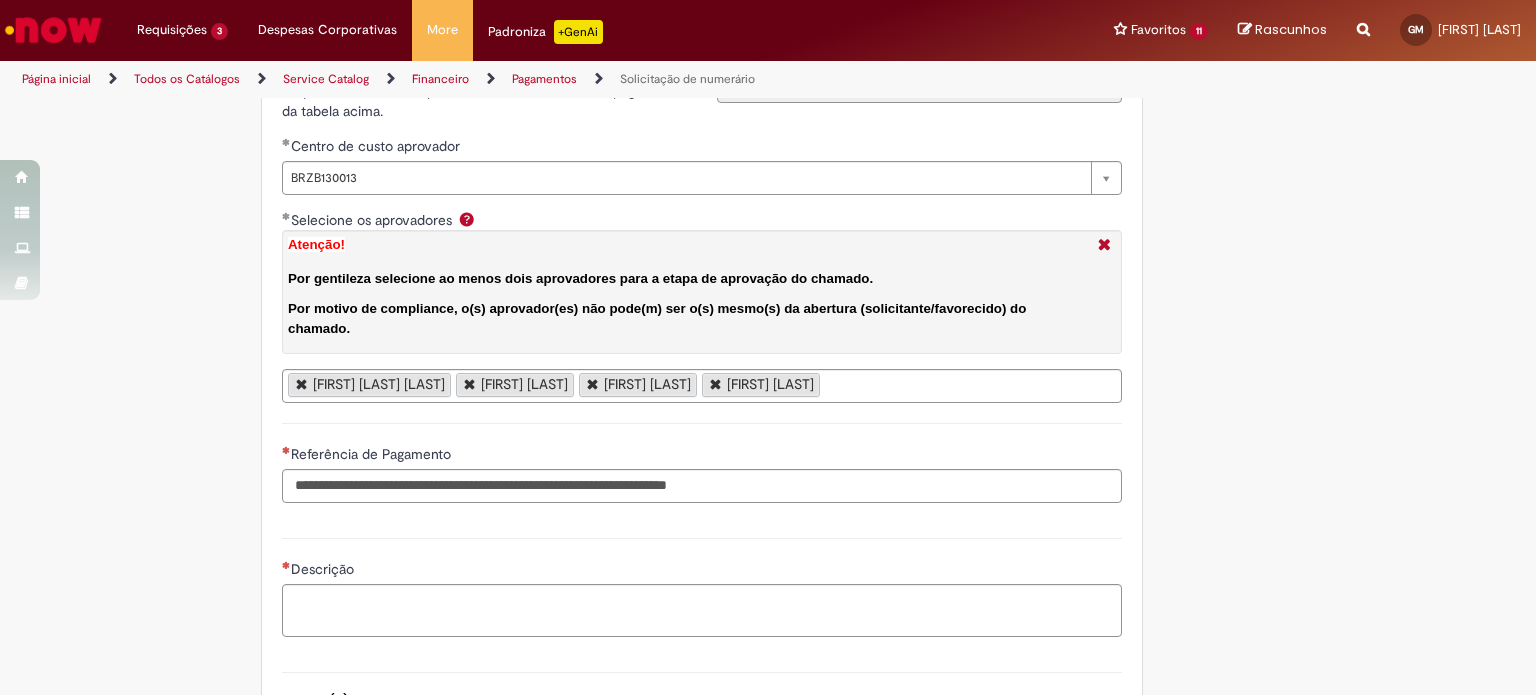 click on "[FIRST] [LAST]           [FIRST] [LAST]           [FIRST] [LAST]           [FIRST] [LAST]" at bounding box center (702, 386) 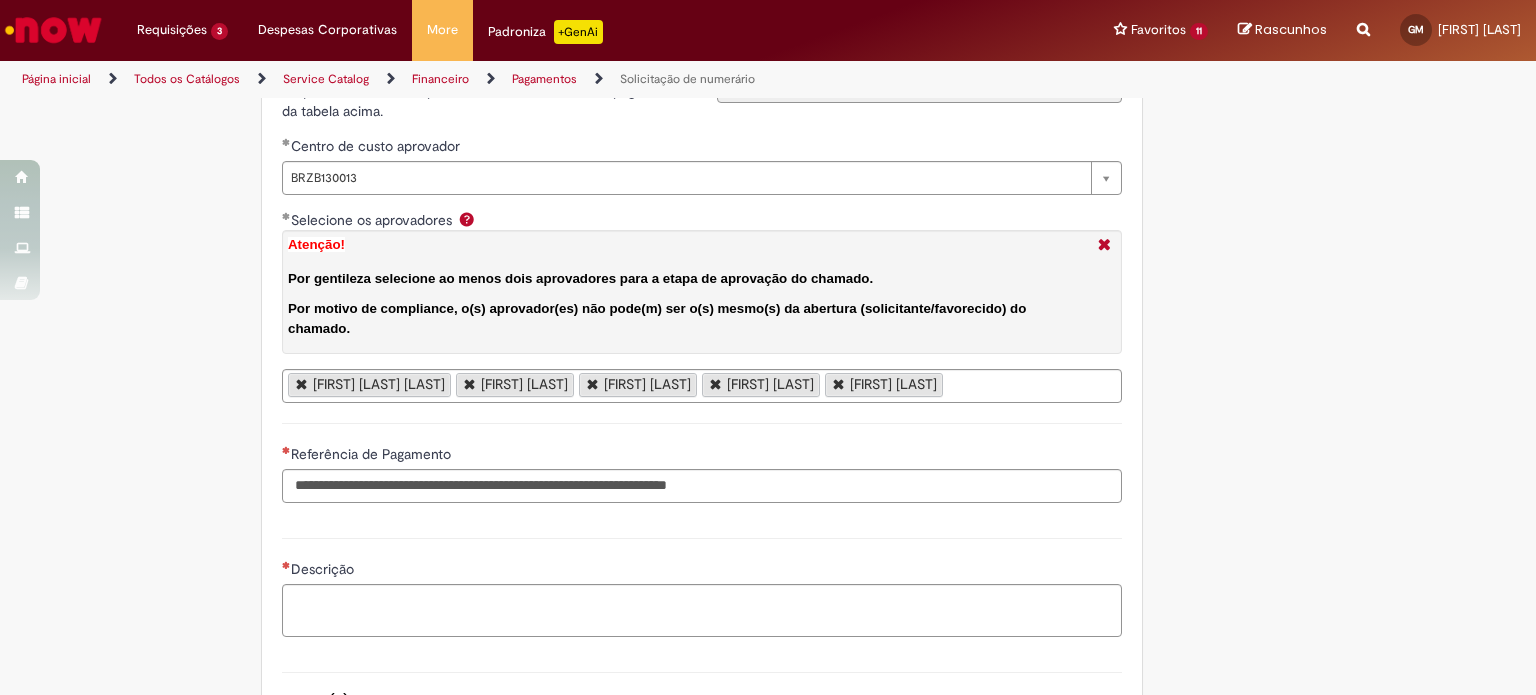 click on "[FIRST] [LAST]           [FIRST] [LAST]           [FIRST] [LAST]           [FIRST] [LAST]           [FIRST] [LAST]" at bounding box center [702, 386] 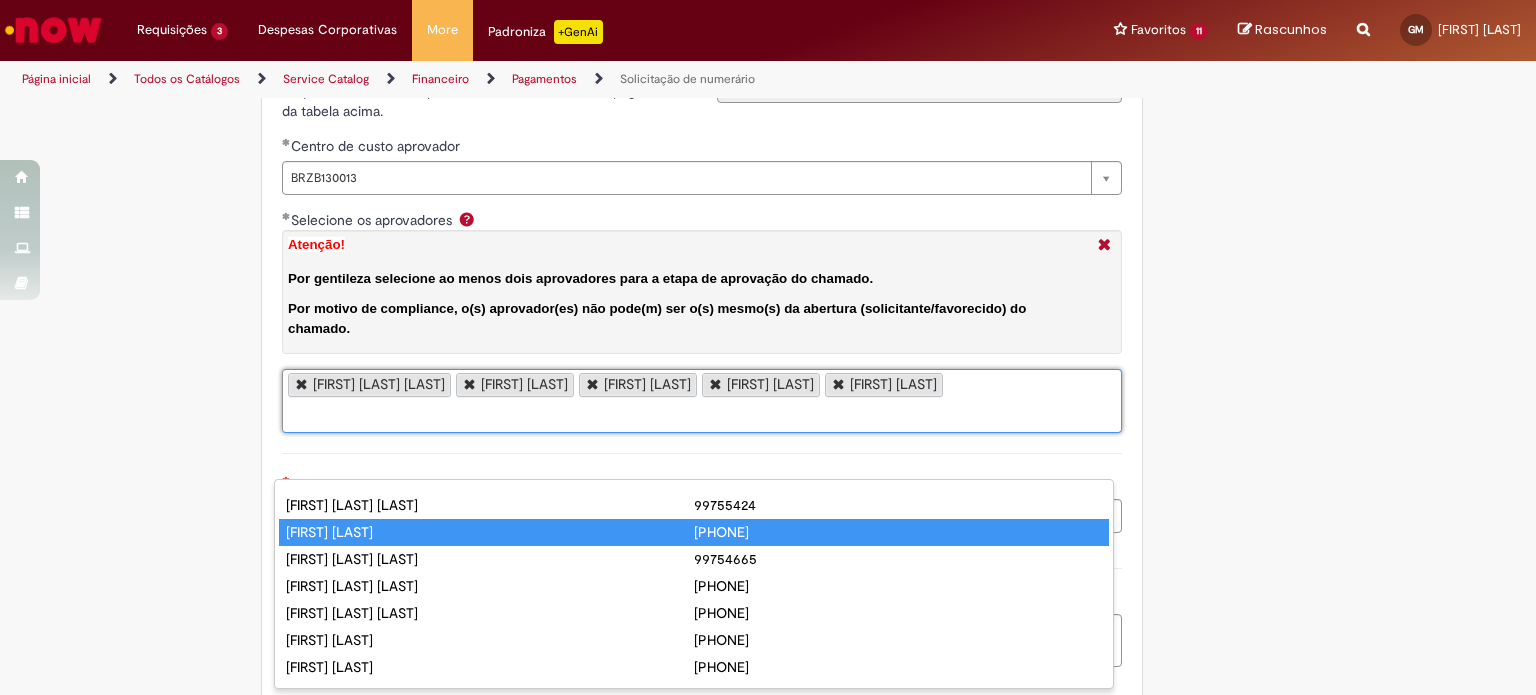 scroll, scrollTop: 104, scrollLeft: 0, axis: vertical 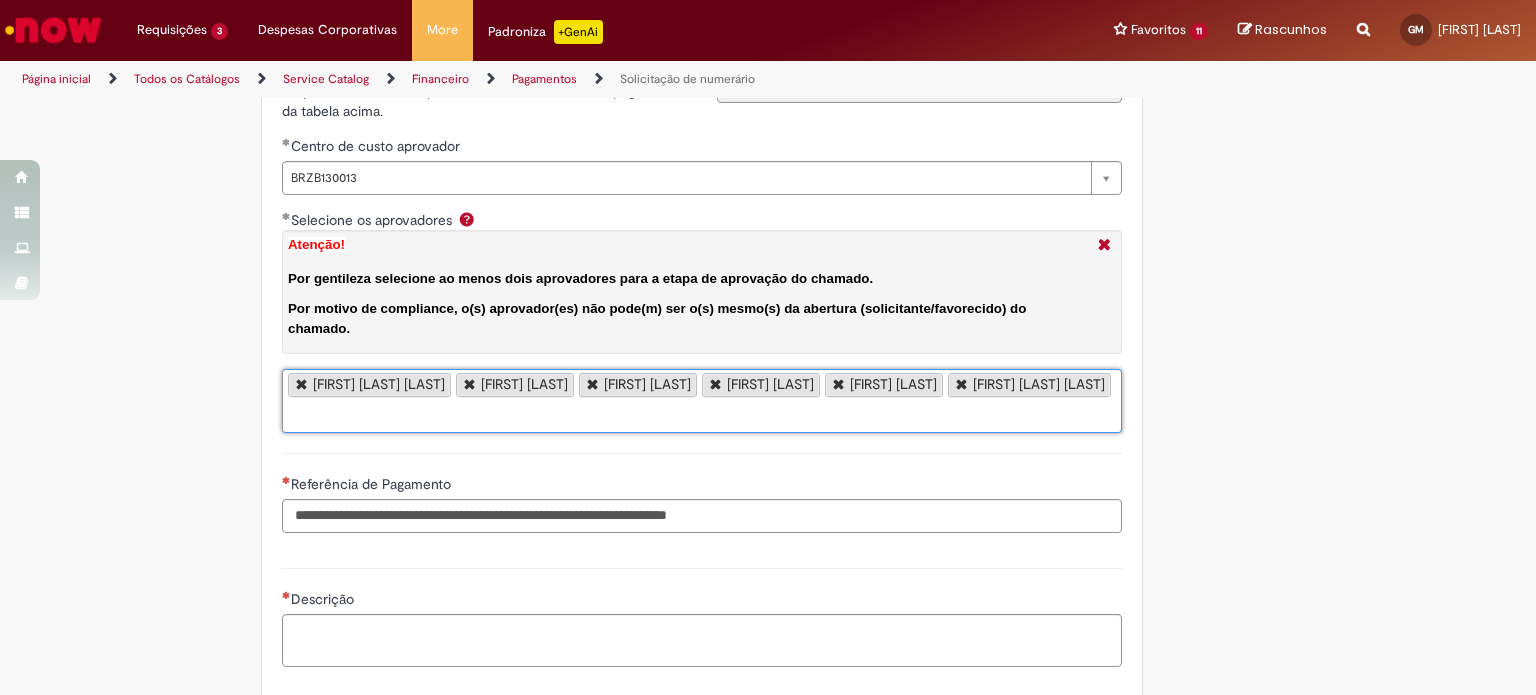 click on "Selecione os aprovadores Atenção!
Por gentileza selecione ao menos dois aprovadores para a etapa de aprovação do chamado.
Por motivo de compliance, o(s) aprovador(es) não pode(m) ser o(s) mesmo(s) da abertura (solicitante/favorecido) do chamado." at bounding box center [293, 416] 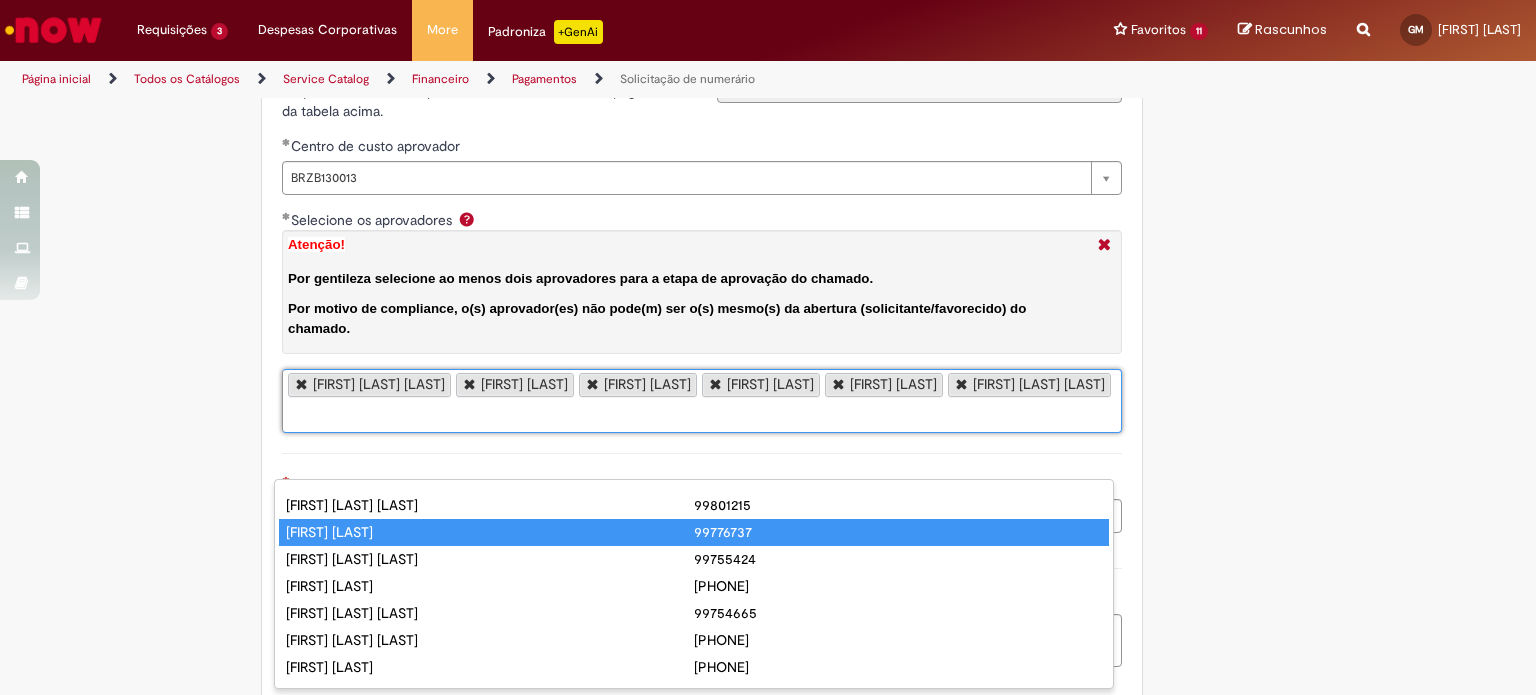 scroll, scrollTop: 78, scrollLeft: 0, axis: vertical 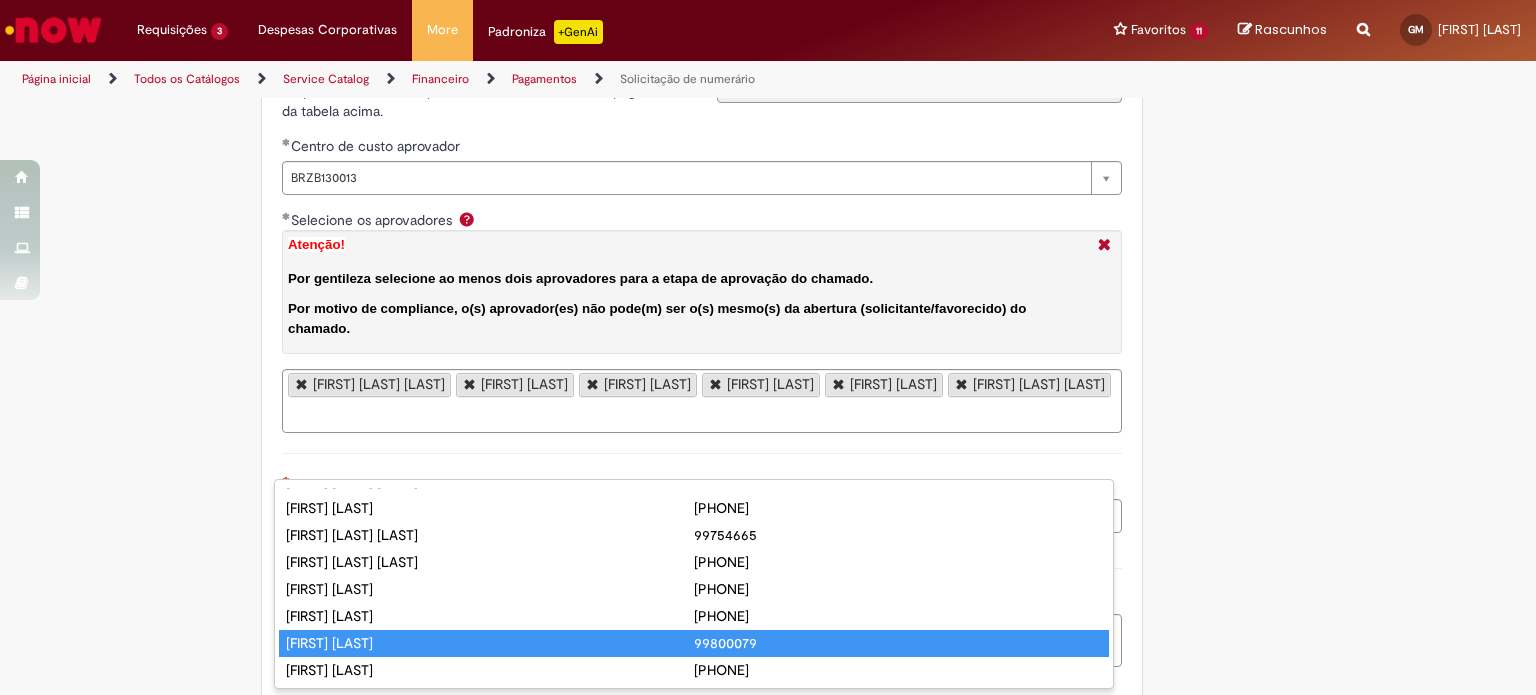 type on "**********" 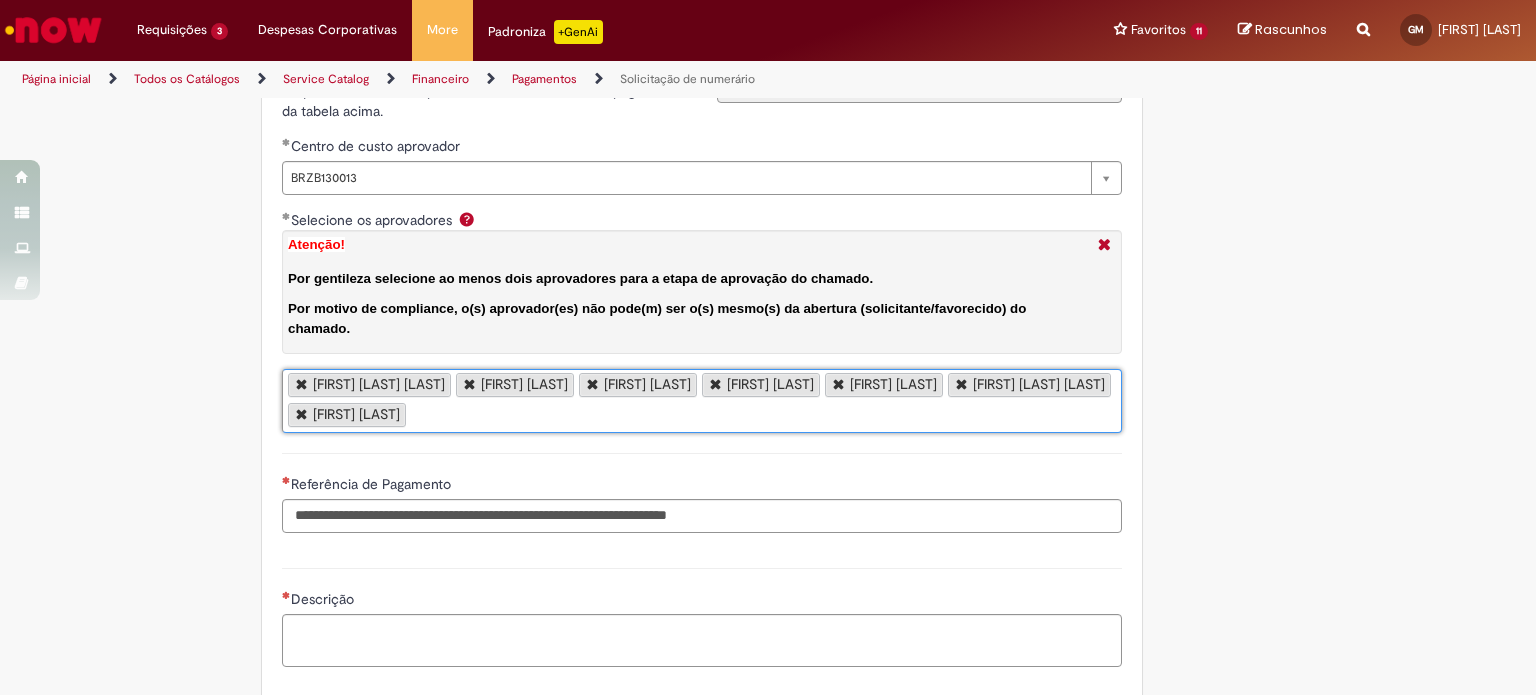 scroll, scrollTop: 0, scrollLeft: 0, axis: both 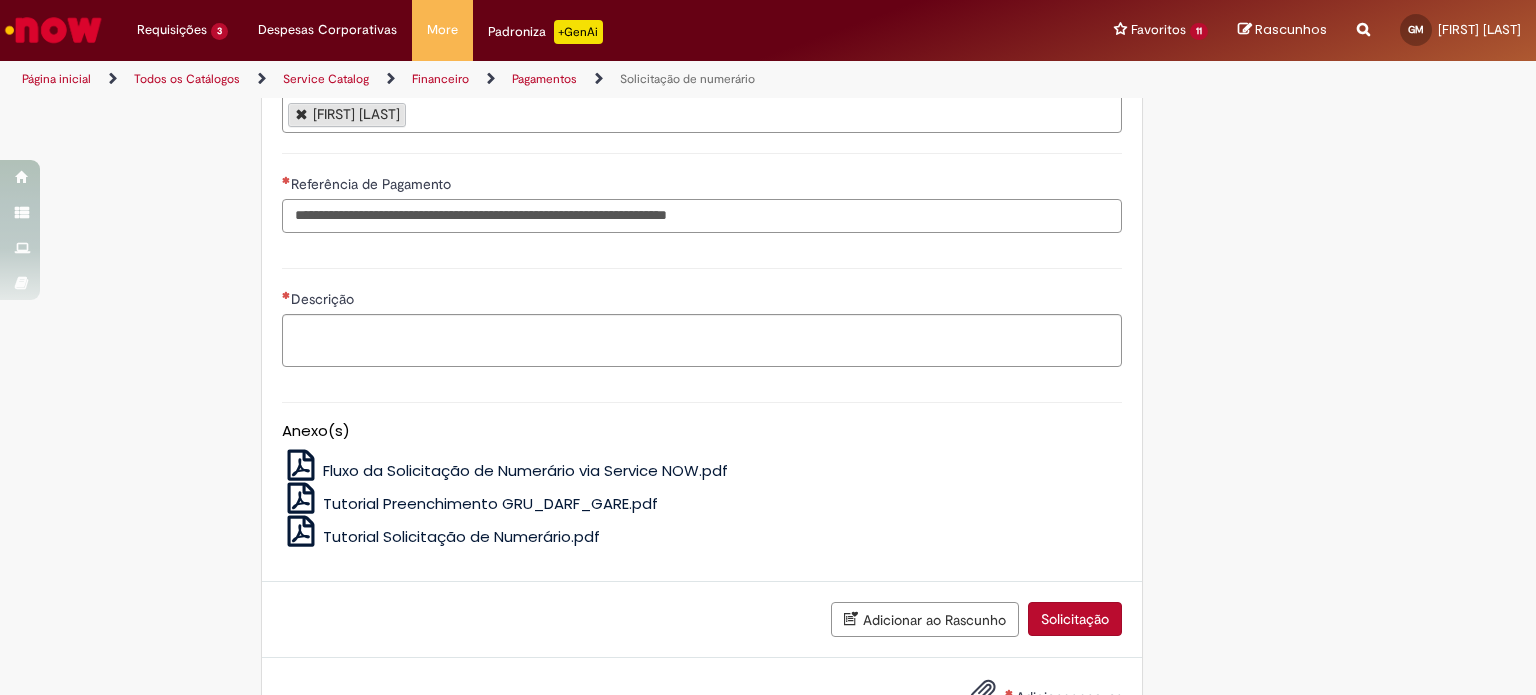 click on "Referência de Pagamento" at bounding box center [702, 216] 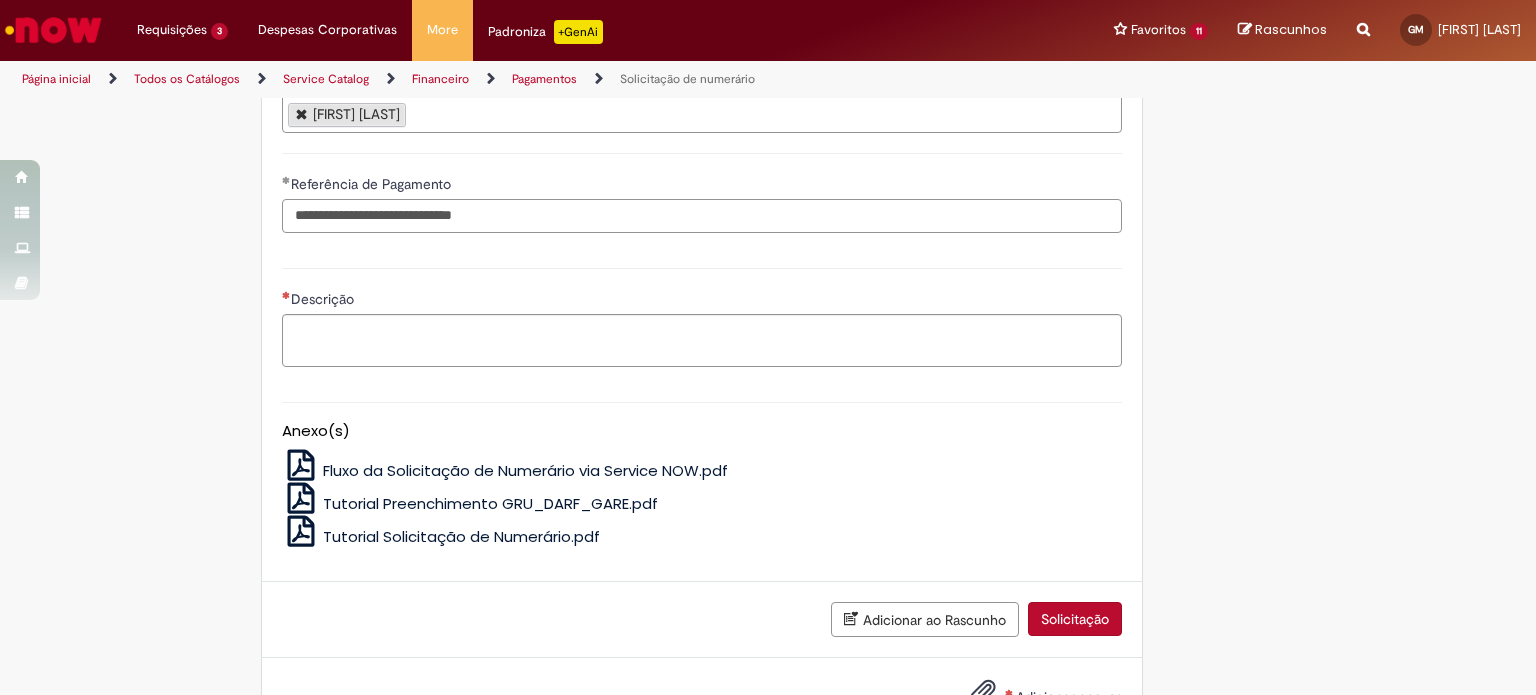 type on "**********" 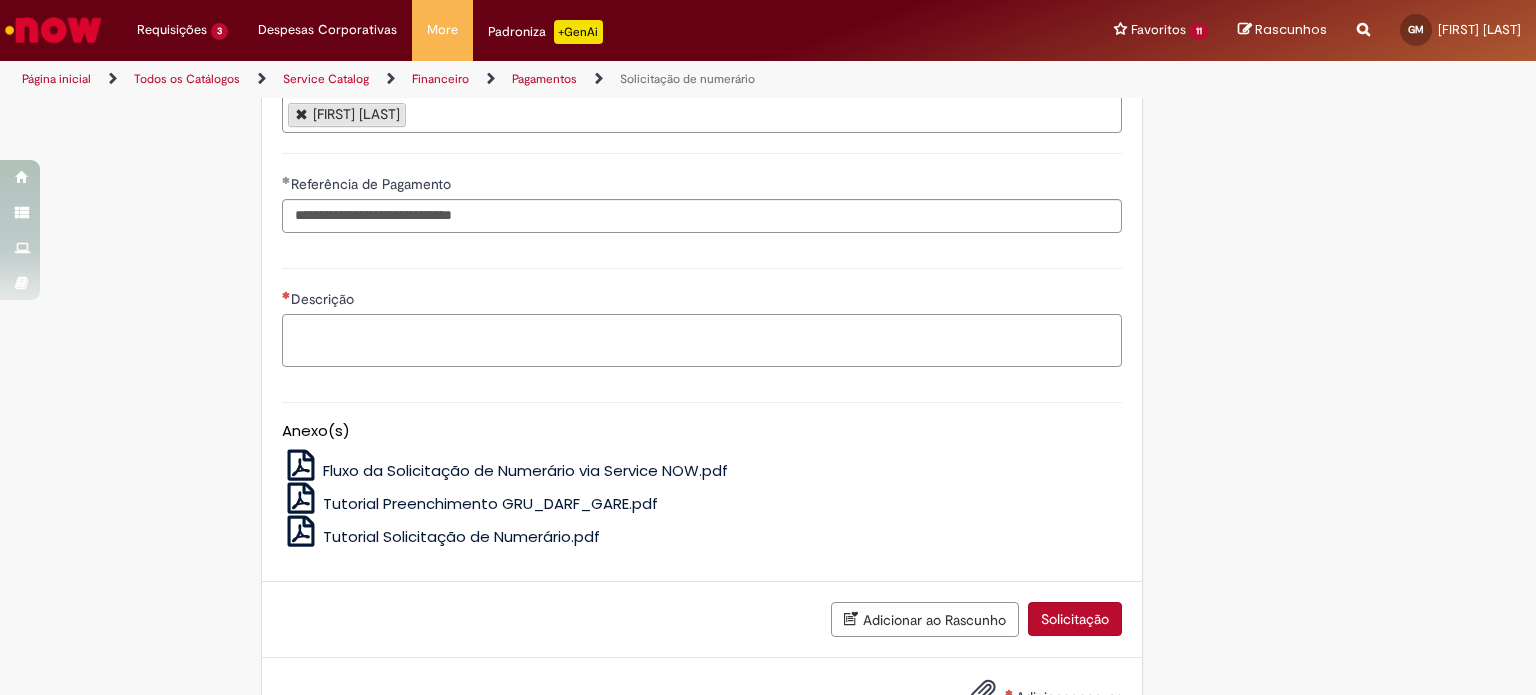 click on "Descrição" at bounding box center (702, 341) 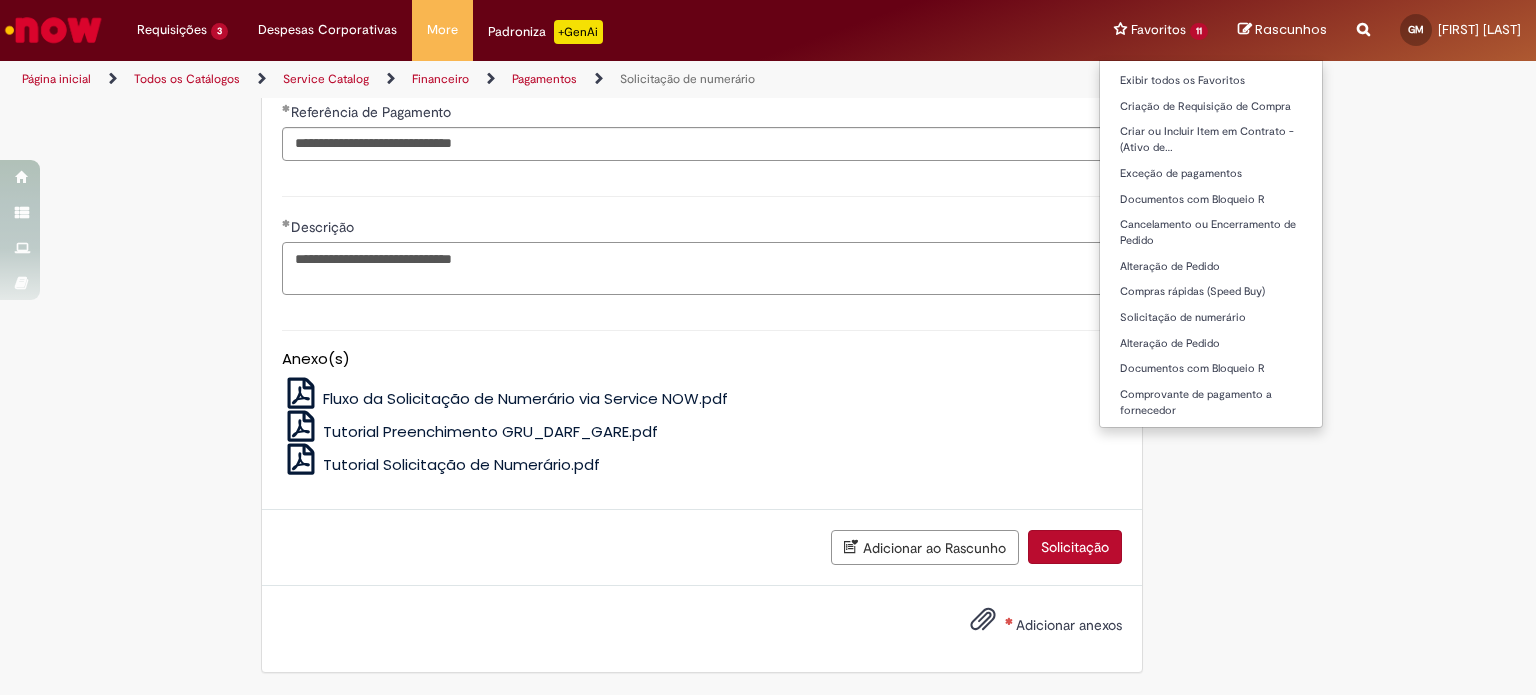 scroll, scrollTop: 4349, scrollLeft: 0, axis: vertical 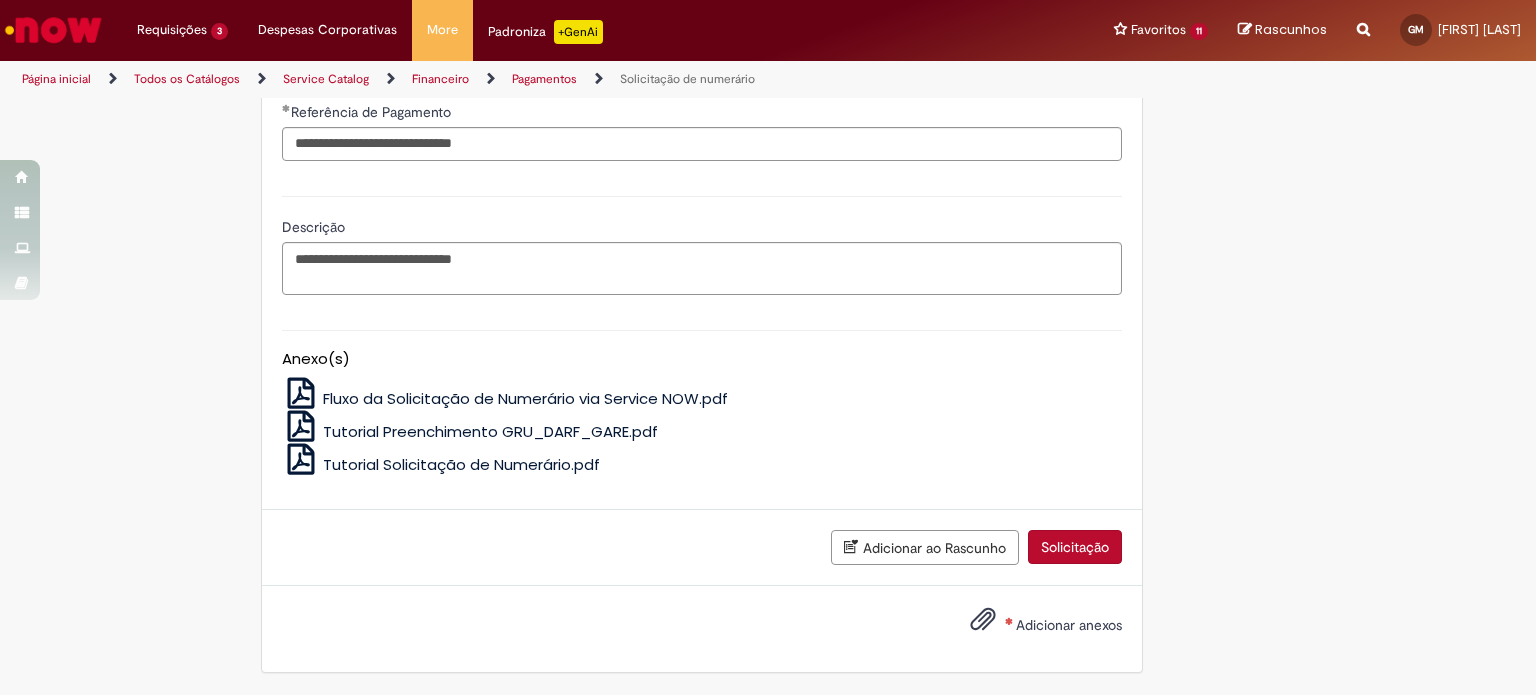 click on "Adicionar anexos" at bounding box center [1031, 626] 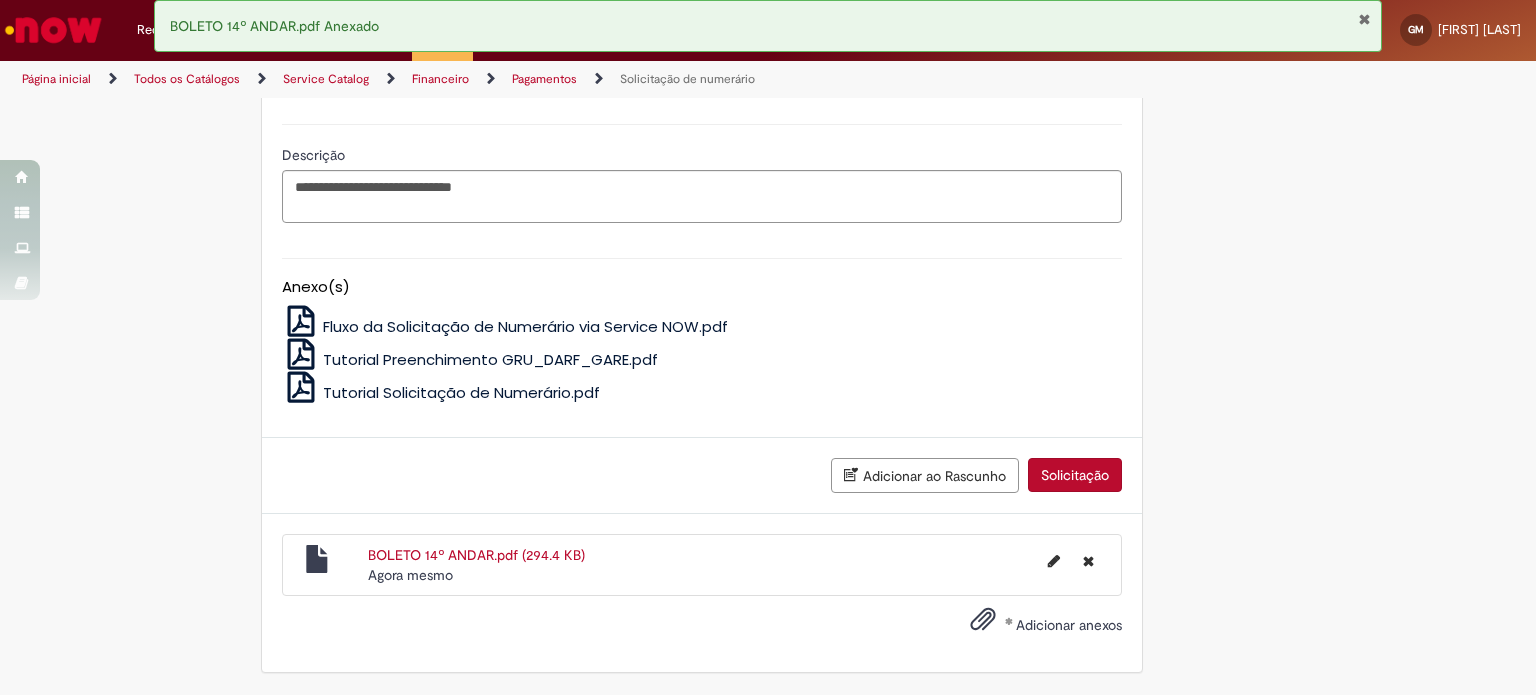 scroll, scrollTop: 4421, scrollLeft: 0, axis: vertical 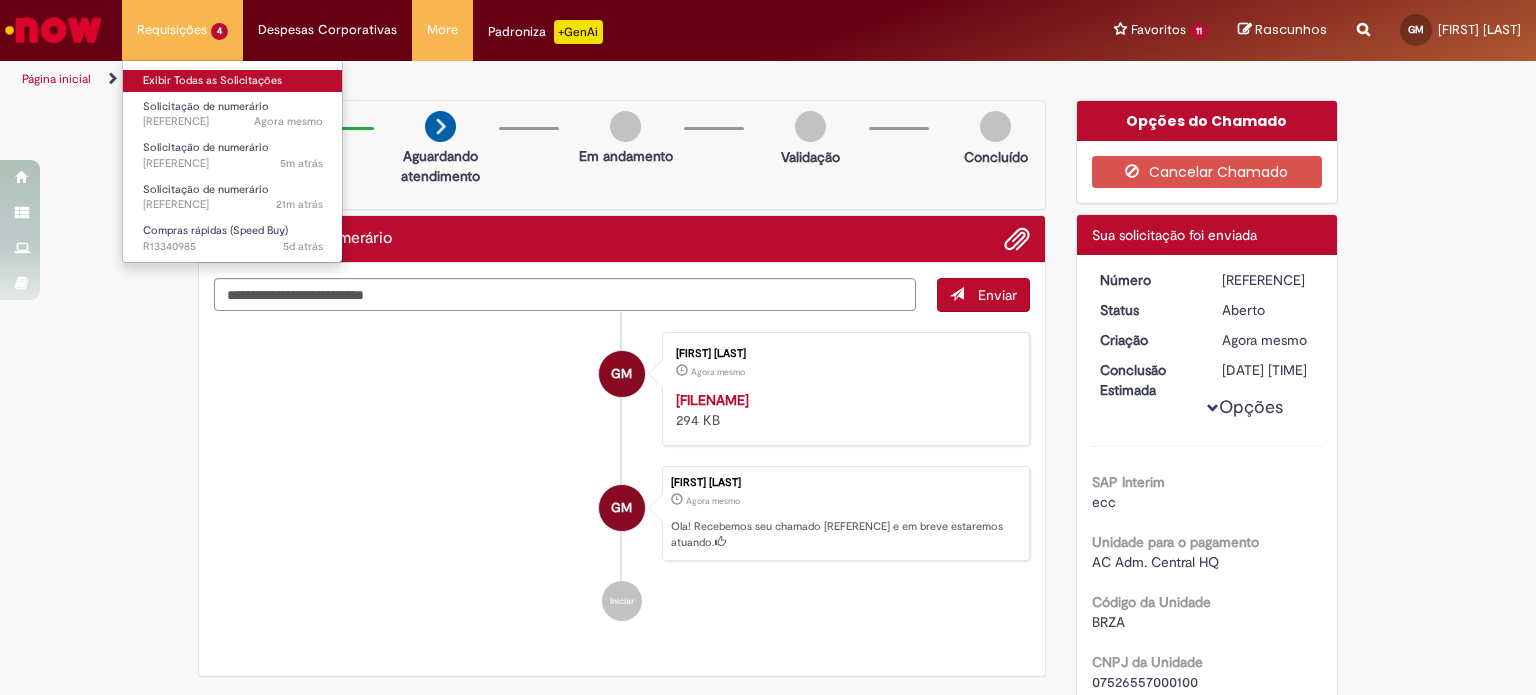 click on "Exibir Todas as Solicitações" at bounding box center (233, 81) 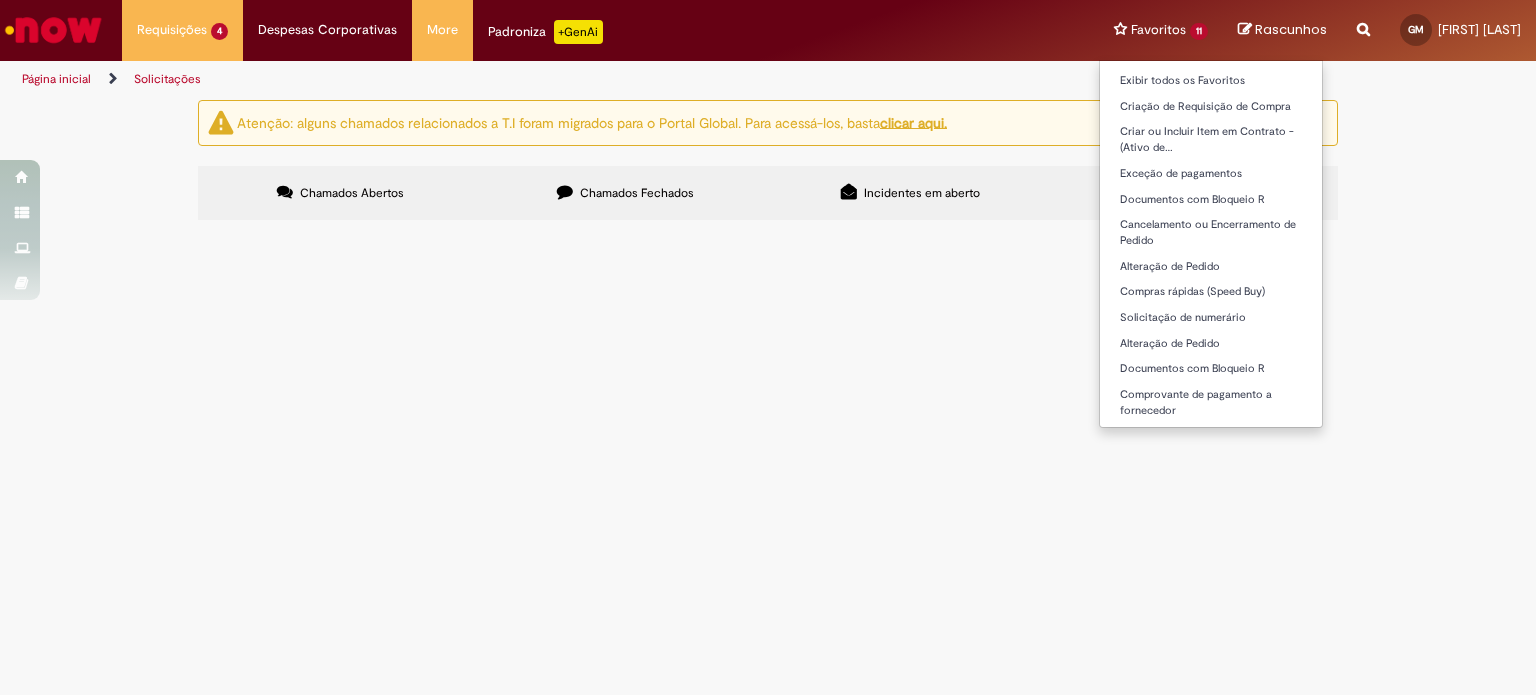 click on "Favoritos   11
Exibir todos os Favoritos
Criação de Requisição de Compra
Criar ou  Incluir Item em Contrato - (Ativo de…
Exceção de pagamentos
Documentos com Bloqueio R
Cancelamento ou Encerramento de Pedido
Alteração de Pedido
Compras rápidas (Speed Buy)
Solicitação de numerário
Alteração de Pedido
Documentos com Bloqueio R
Comprovante de pagamento a fornecedor" at bounding box center (1161, 30) 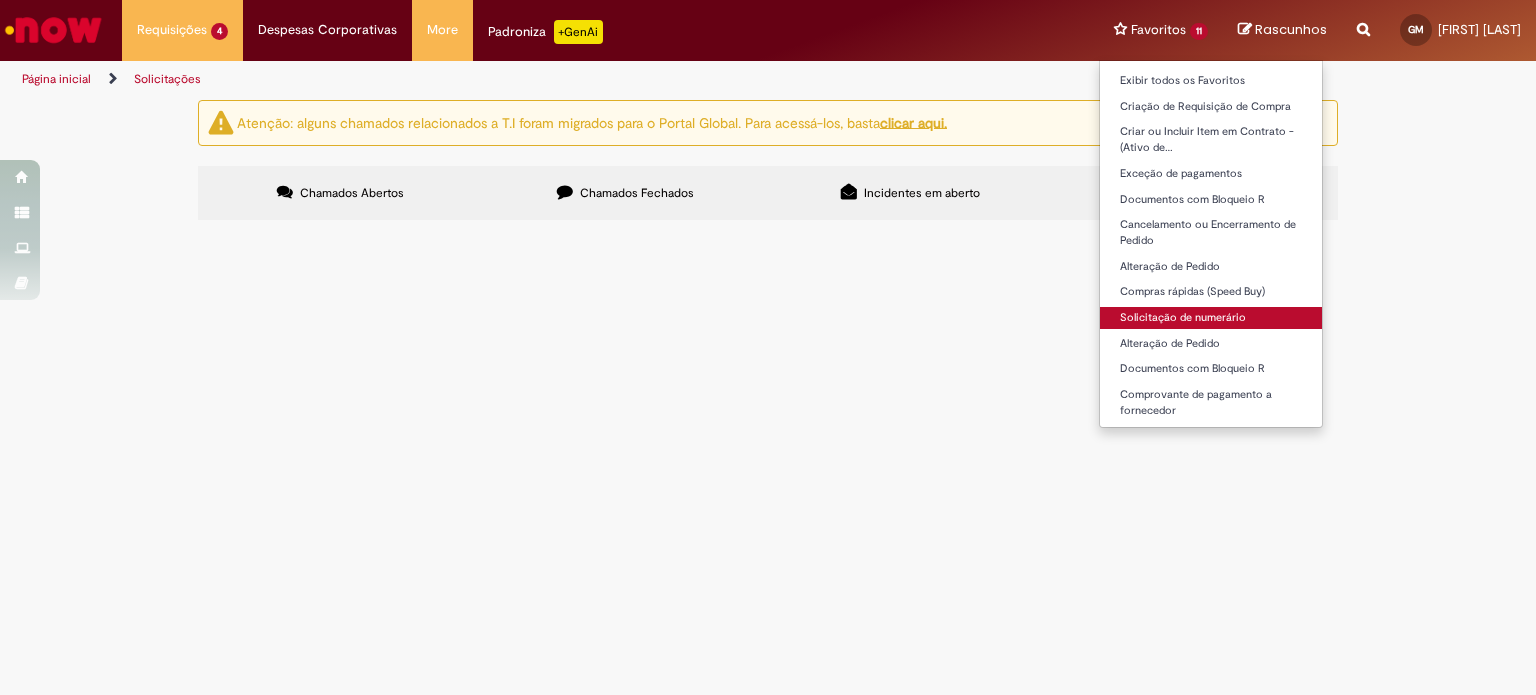 click on "Solicitação de numerário" at bounding box center [1211, 318] 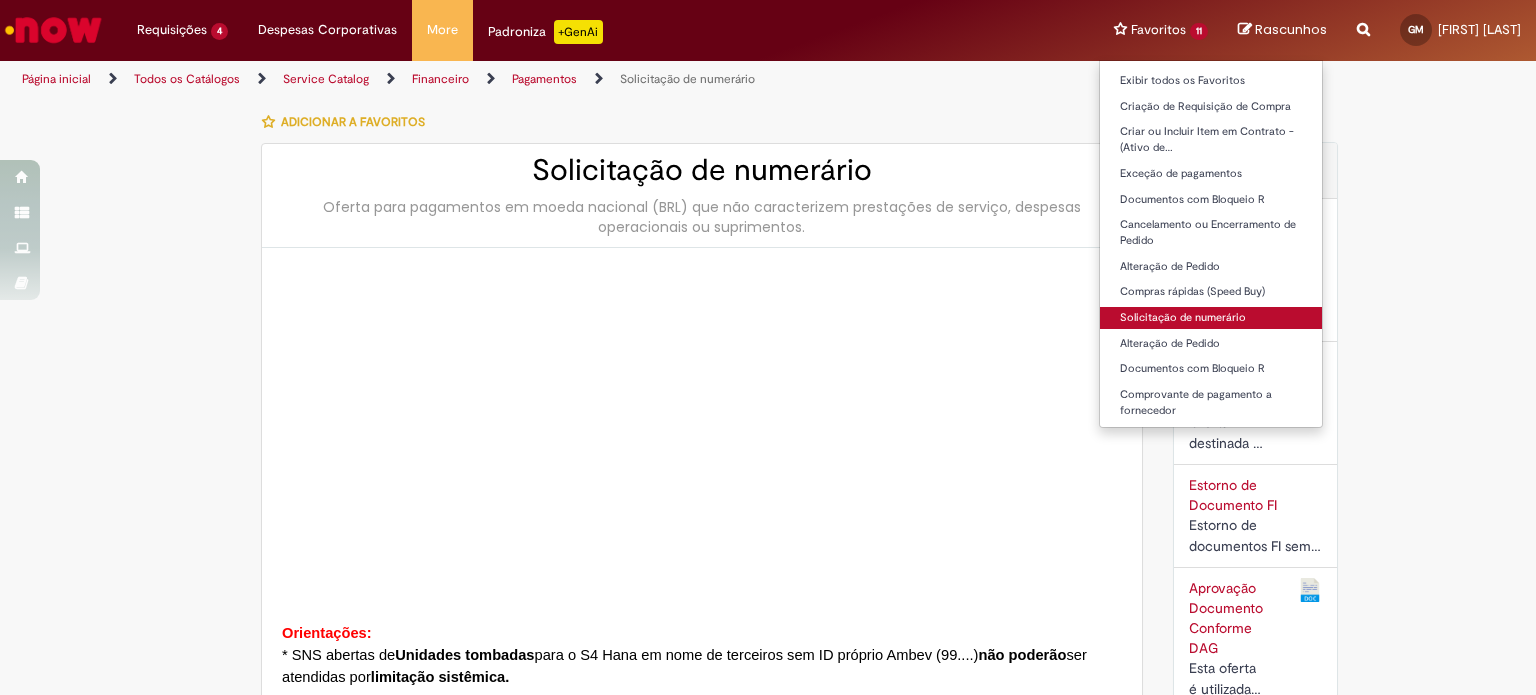 type on "*********" 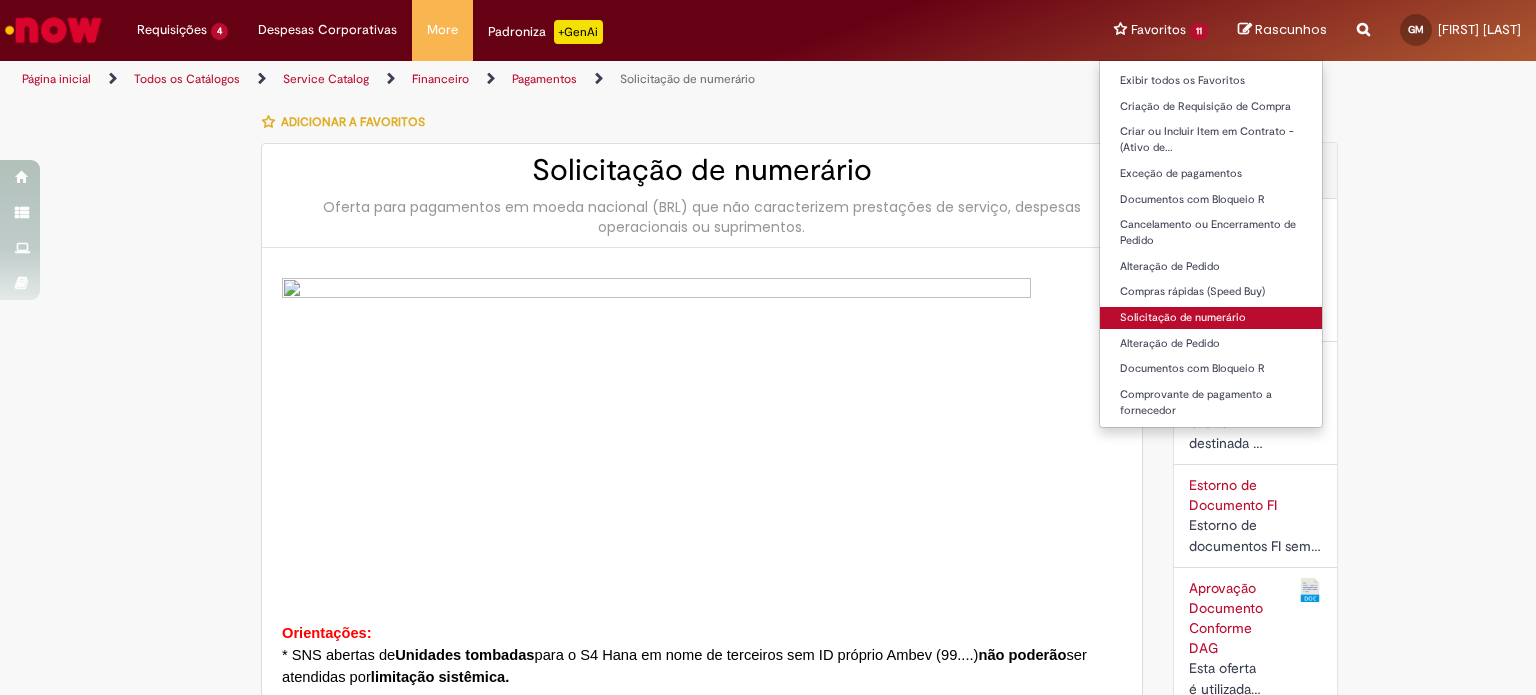 type on "**********" 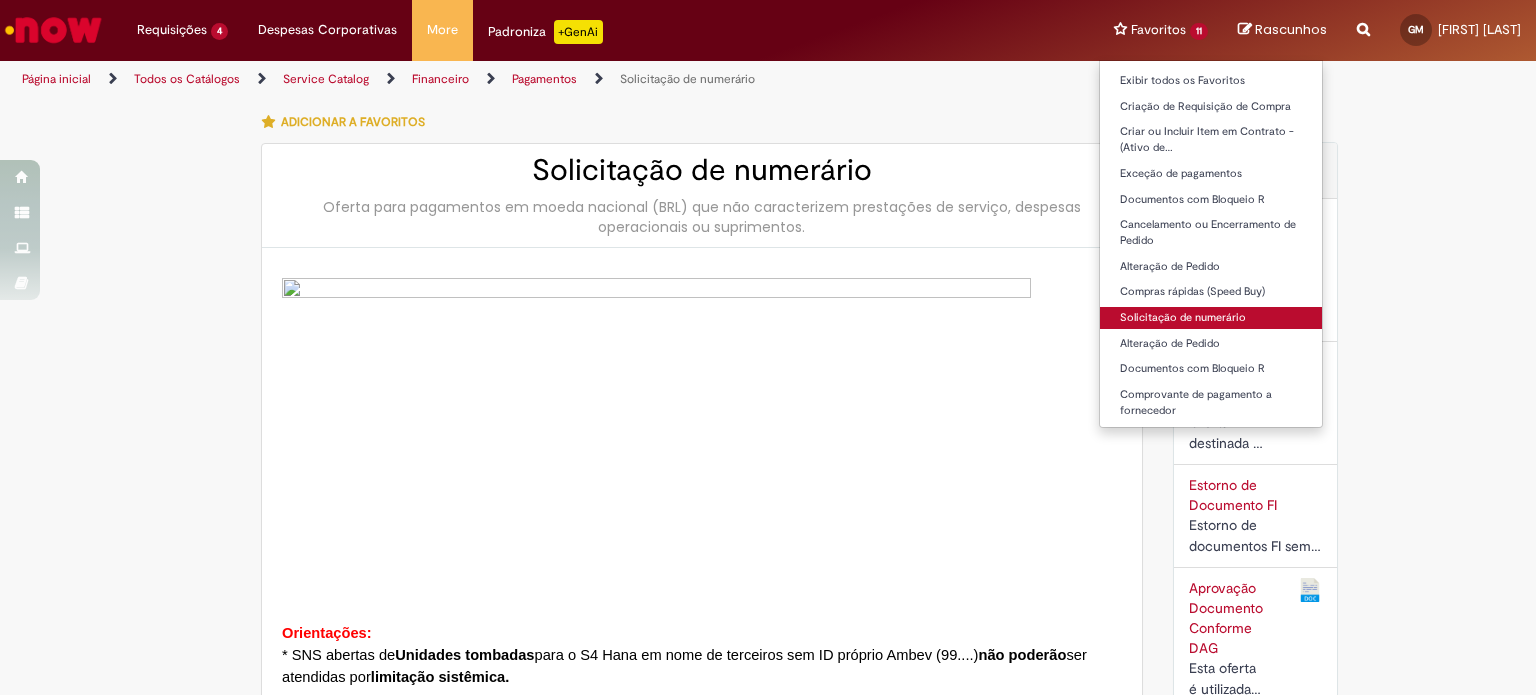 type on "**********" 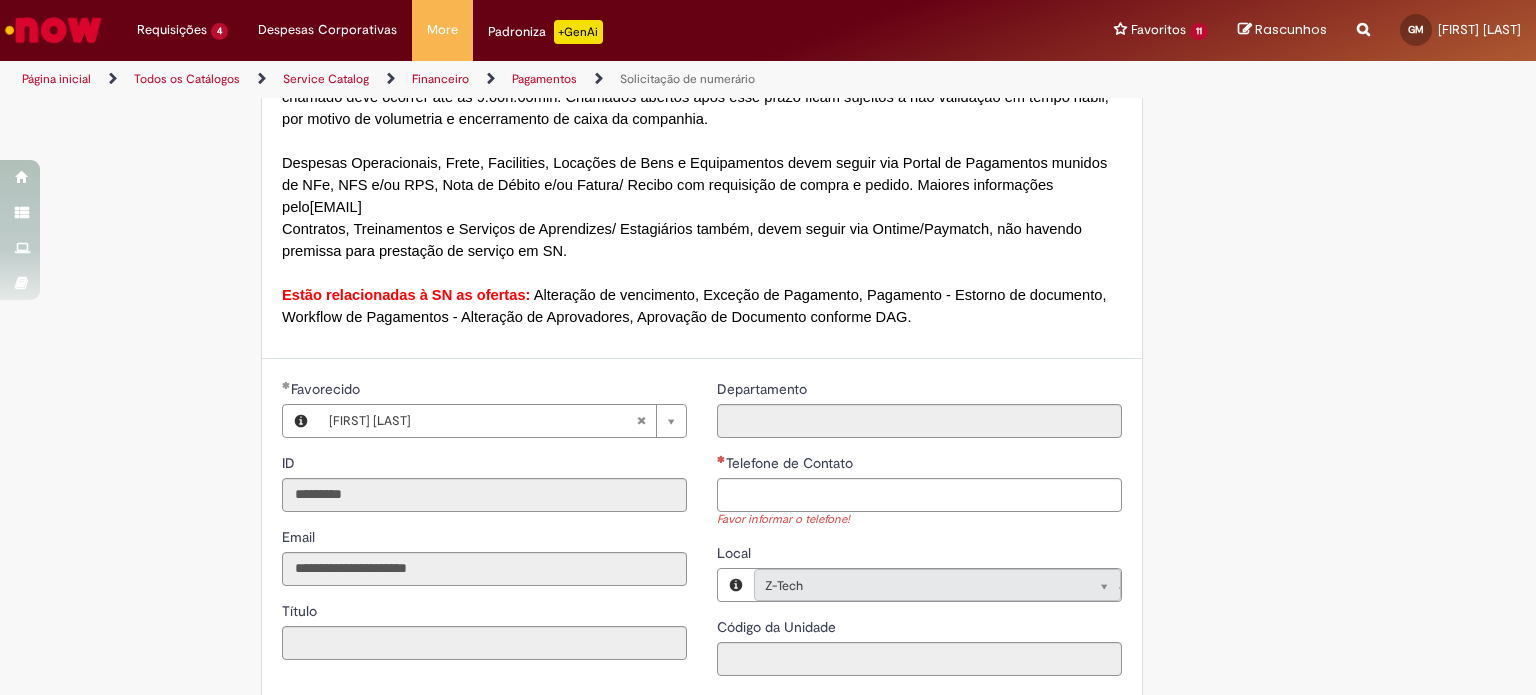 scroll, scrollTop: 1600, scrollLeft: 0, axis: vertical 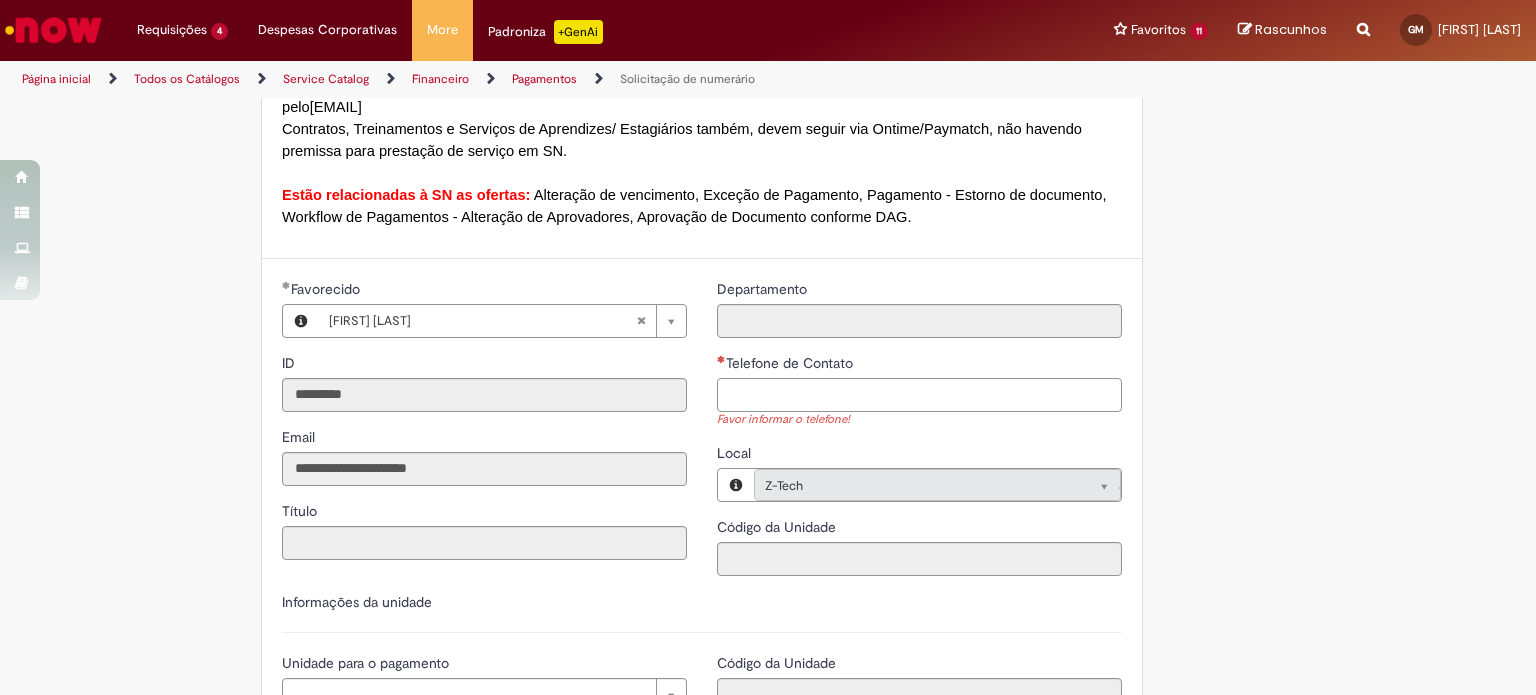 click on "Telefone de Contato" at bounding box center (919, 395) 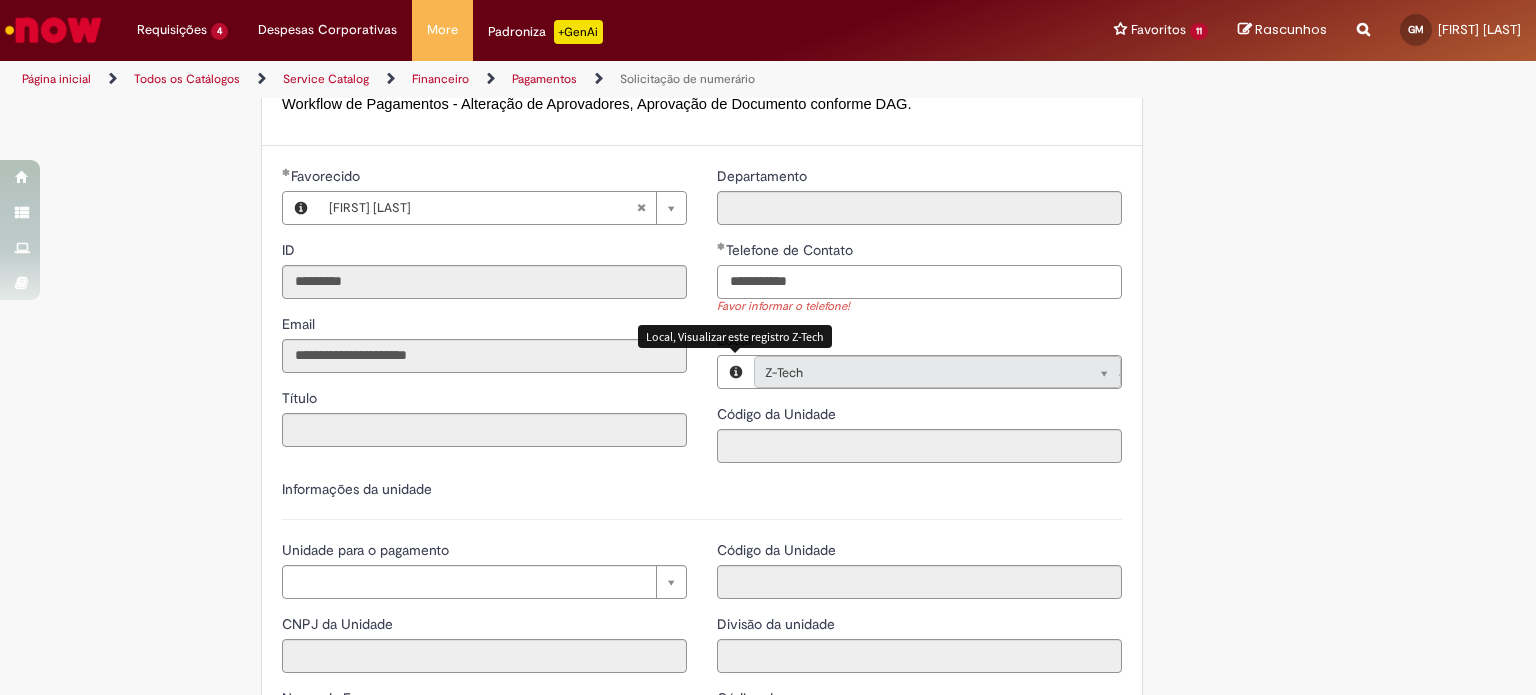 scroll, scrollTop: 1900, scrollLeft: 0, axis: vertical 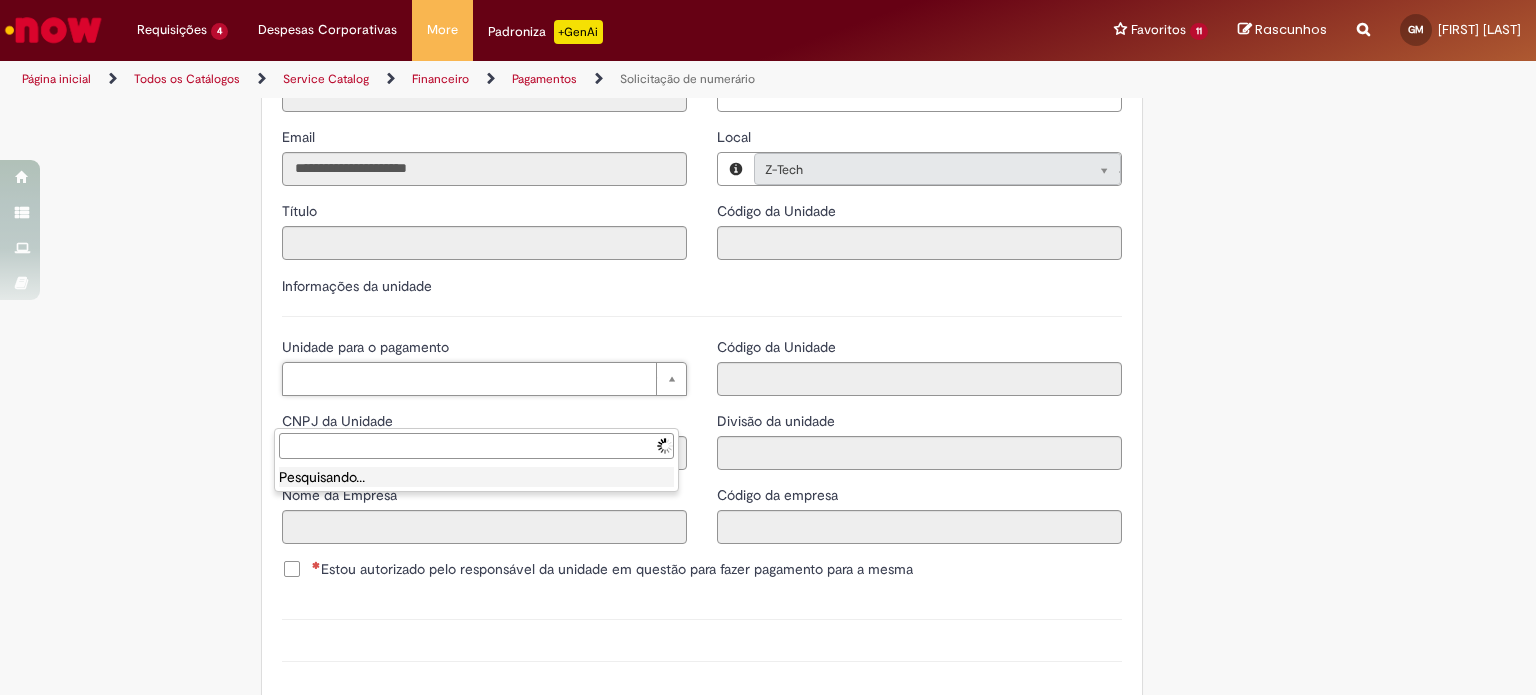 type on "**********" 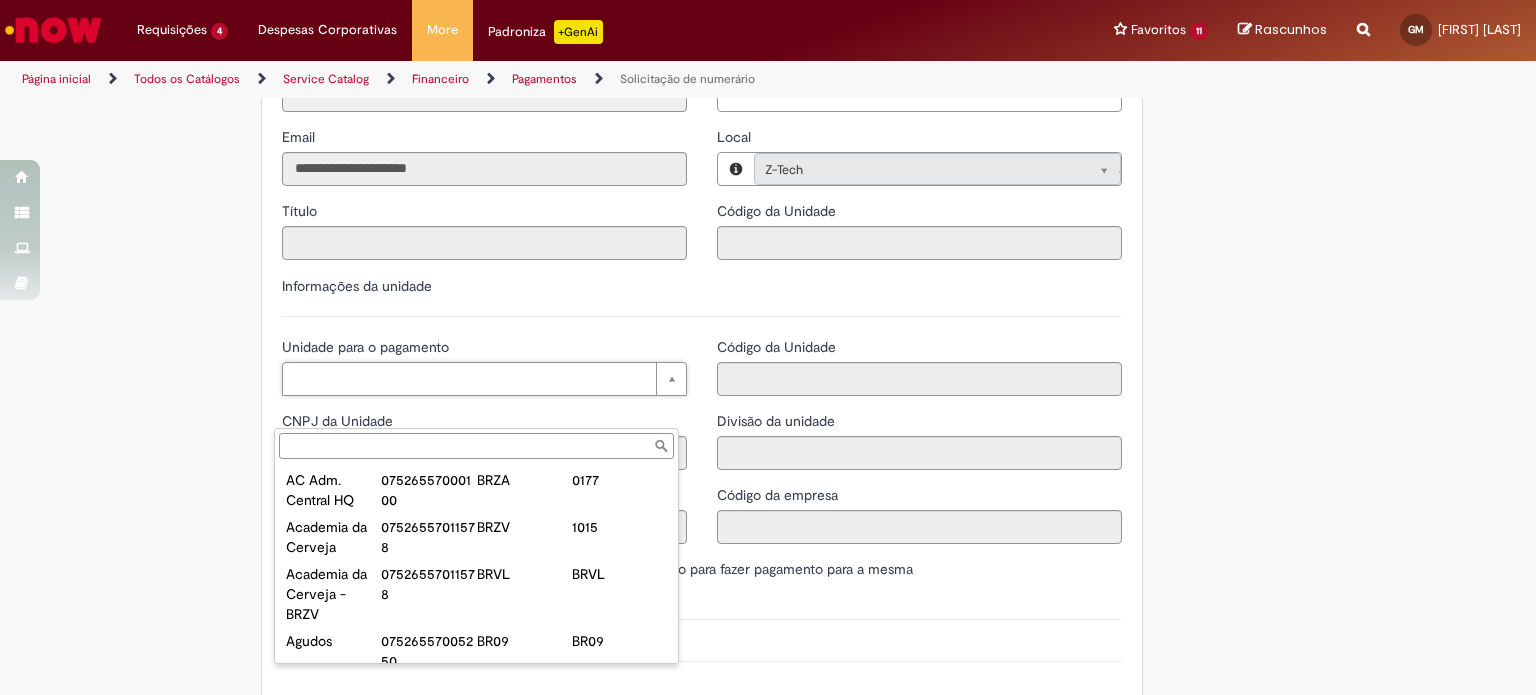 paste on "******" 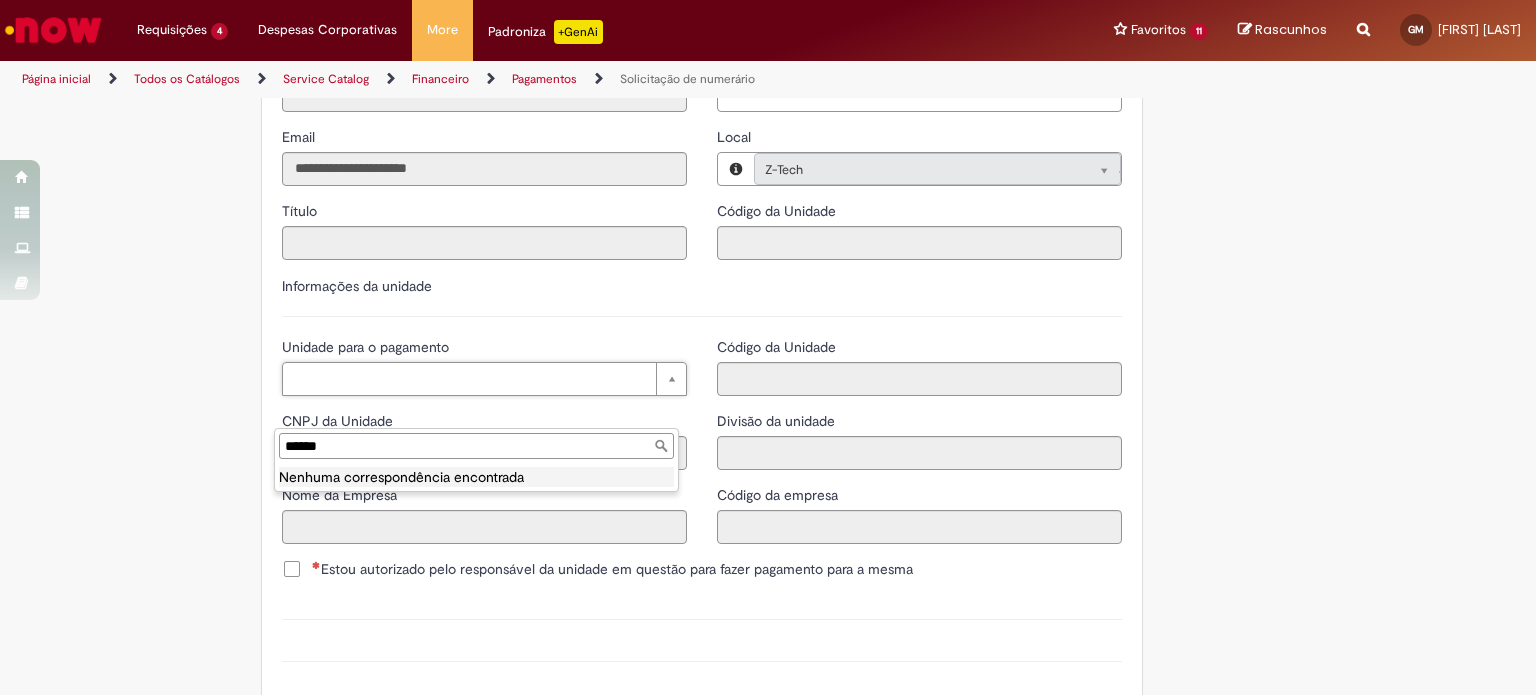 drag, startPoint x: 180, startPoint y: 450, endPoint x: 103, endPoint y: 447, distance: 77.05842 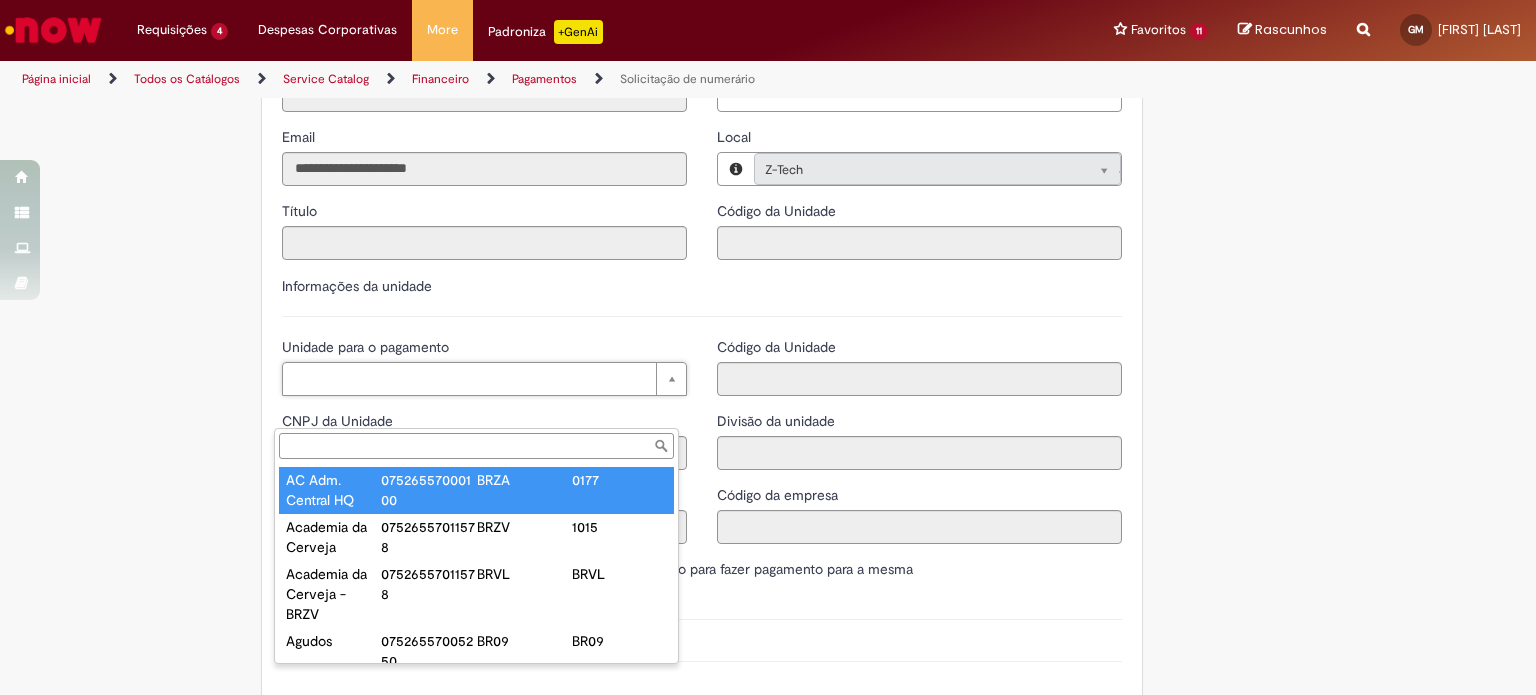 type on "**********" 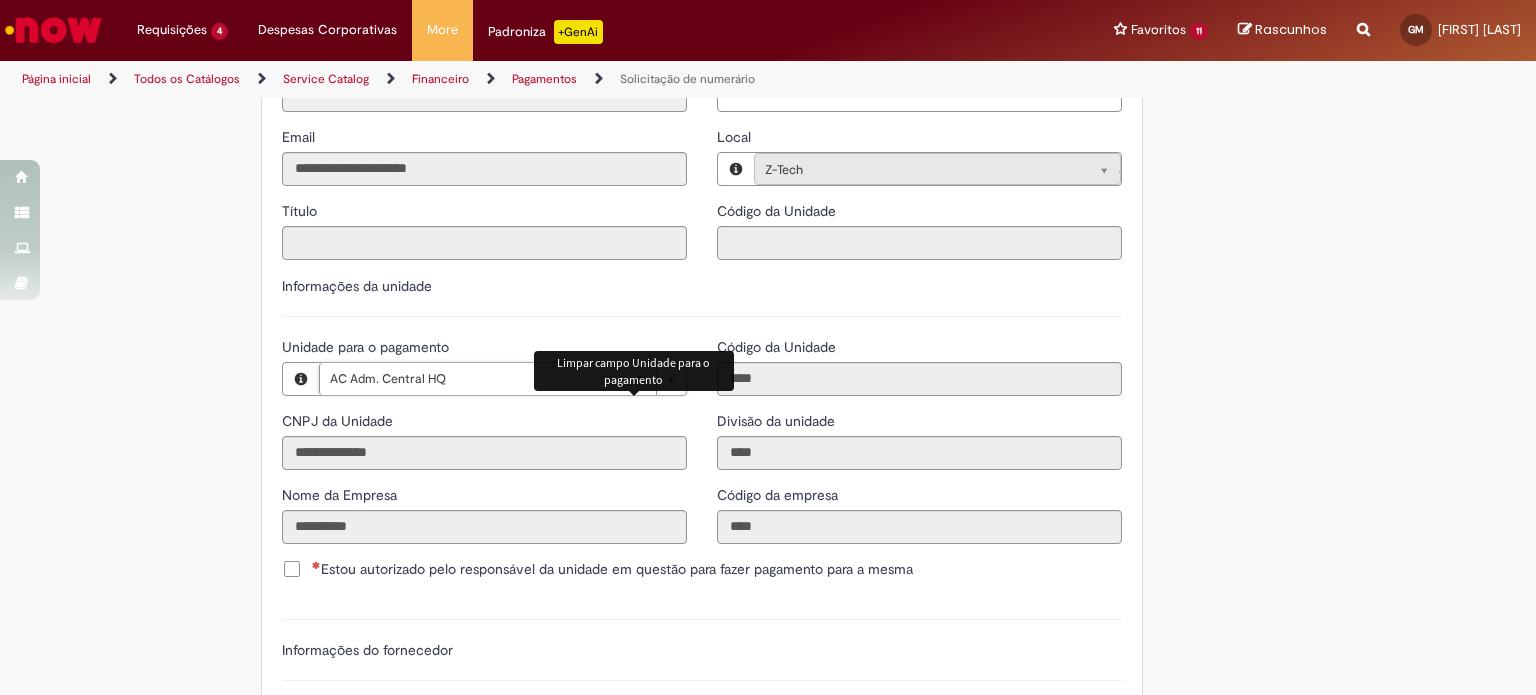drag, startPoint x: 632, startPoint y: 414, endPoint x: 509, endPoint y: 421, distance: 123.19903 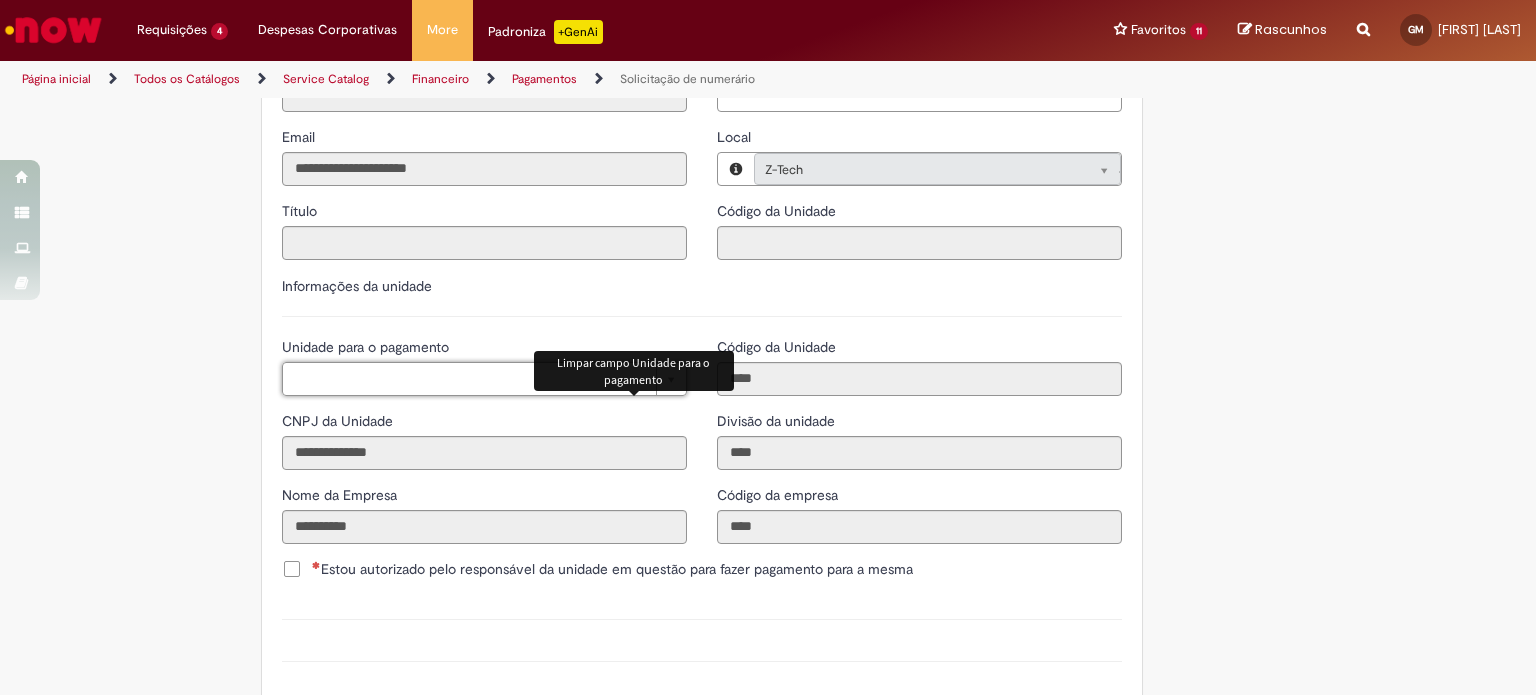 scroll, scrollTop: 0, scrollLeft: 0, axis: both 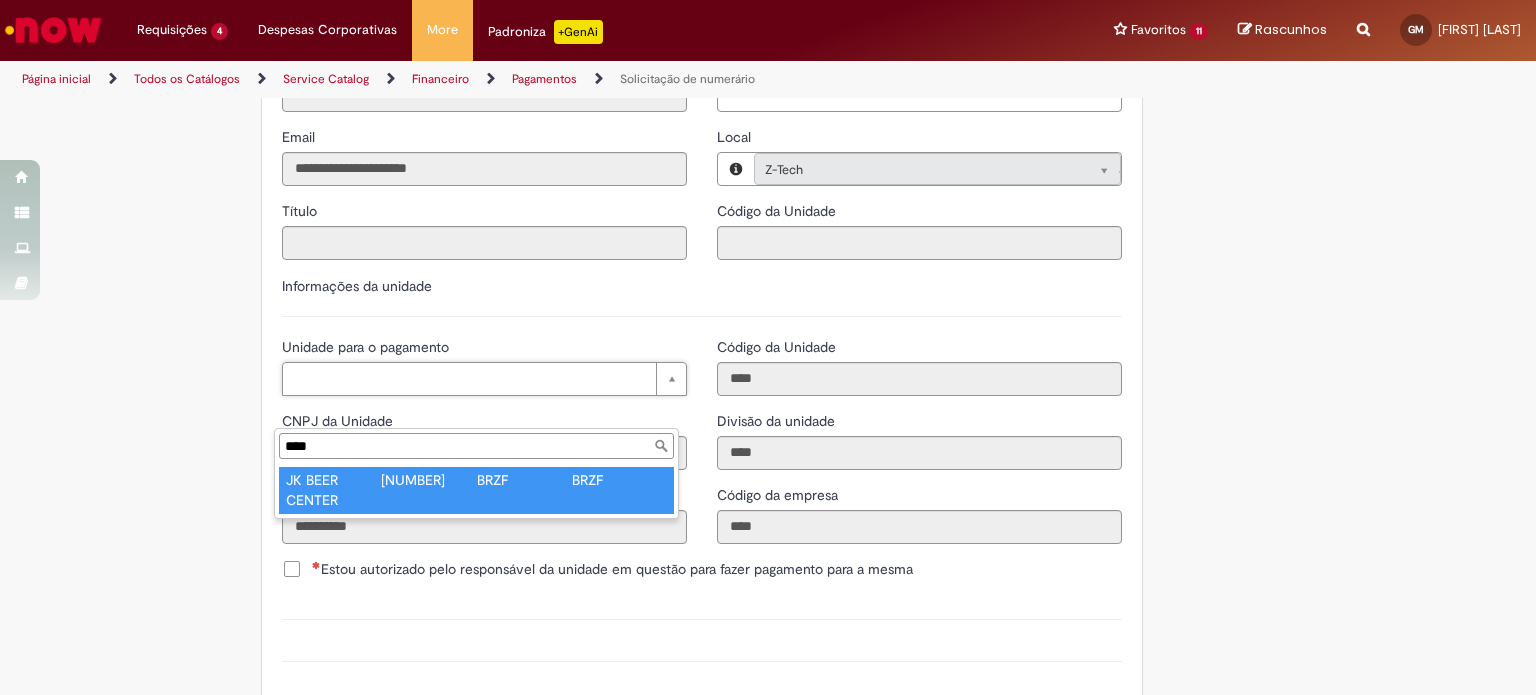 type on "****" 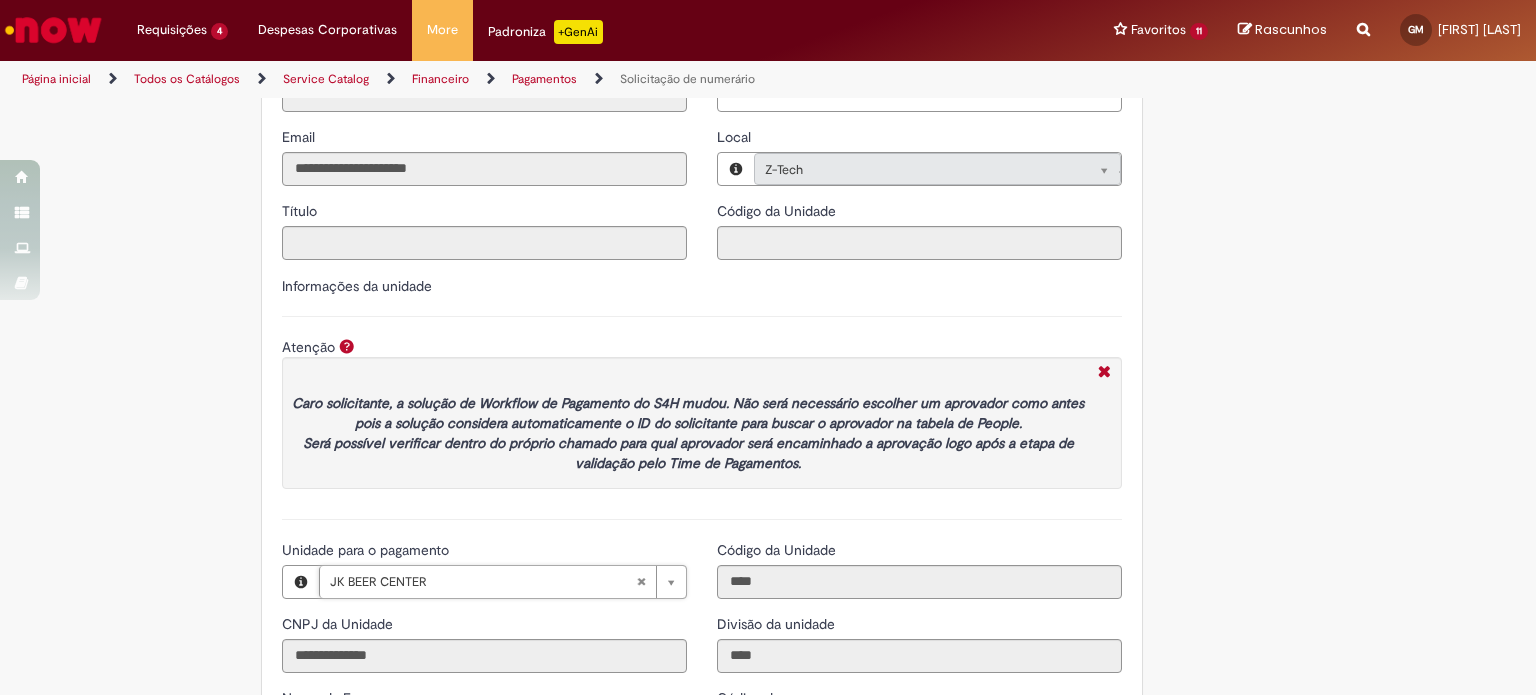 type on "**********" 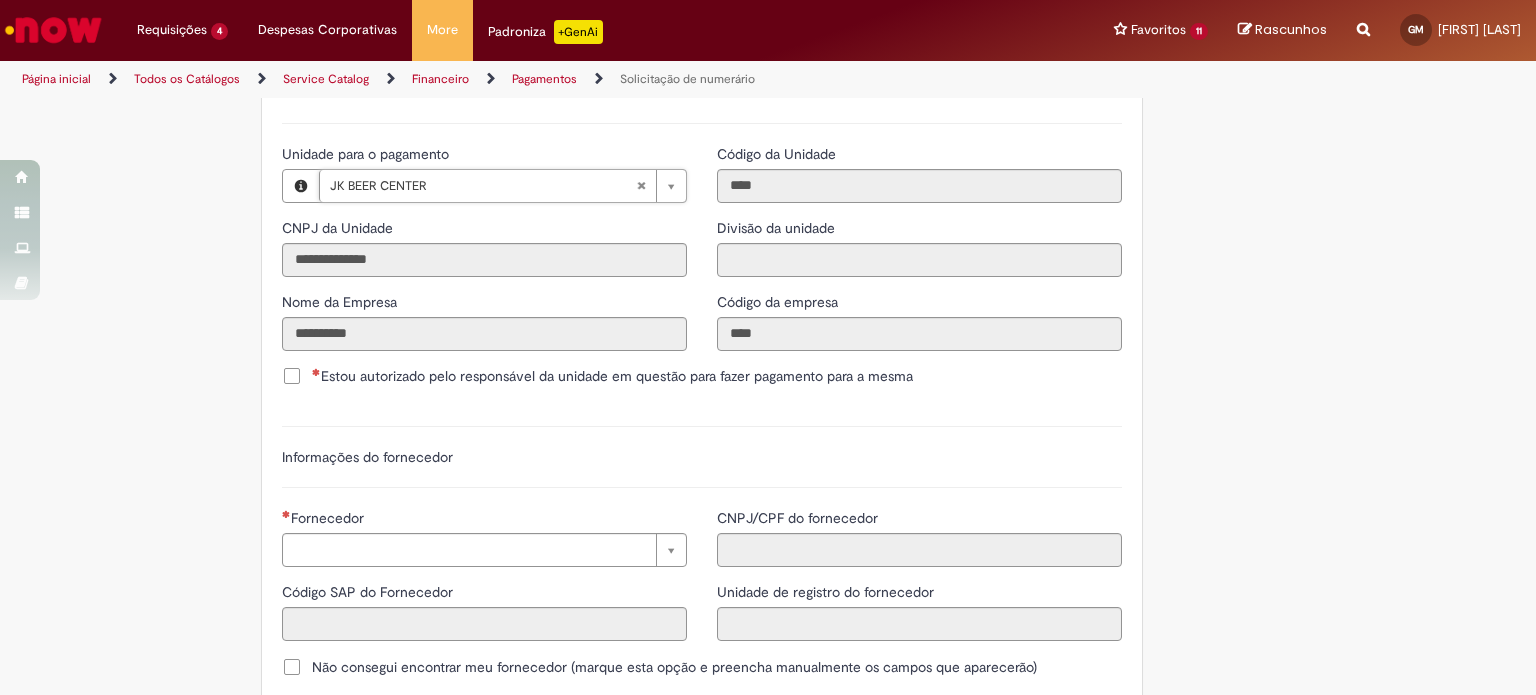 scroll, scrollTop: 2300, scrollLeft: 0, axis: vertical 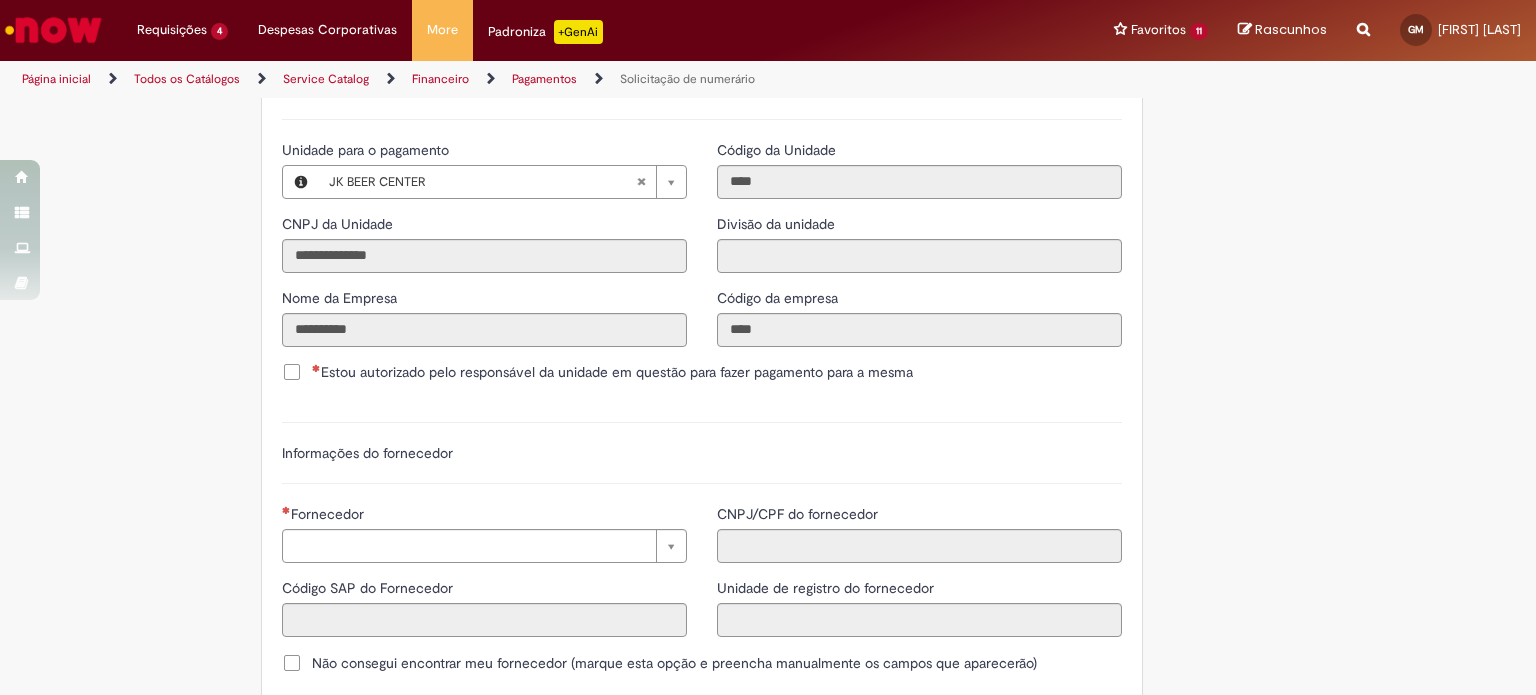 click on "Estou autorizado pelo responsável da unidade em questão para fazer pagamento para a mesma" at bounding box center [612, 372] 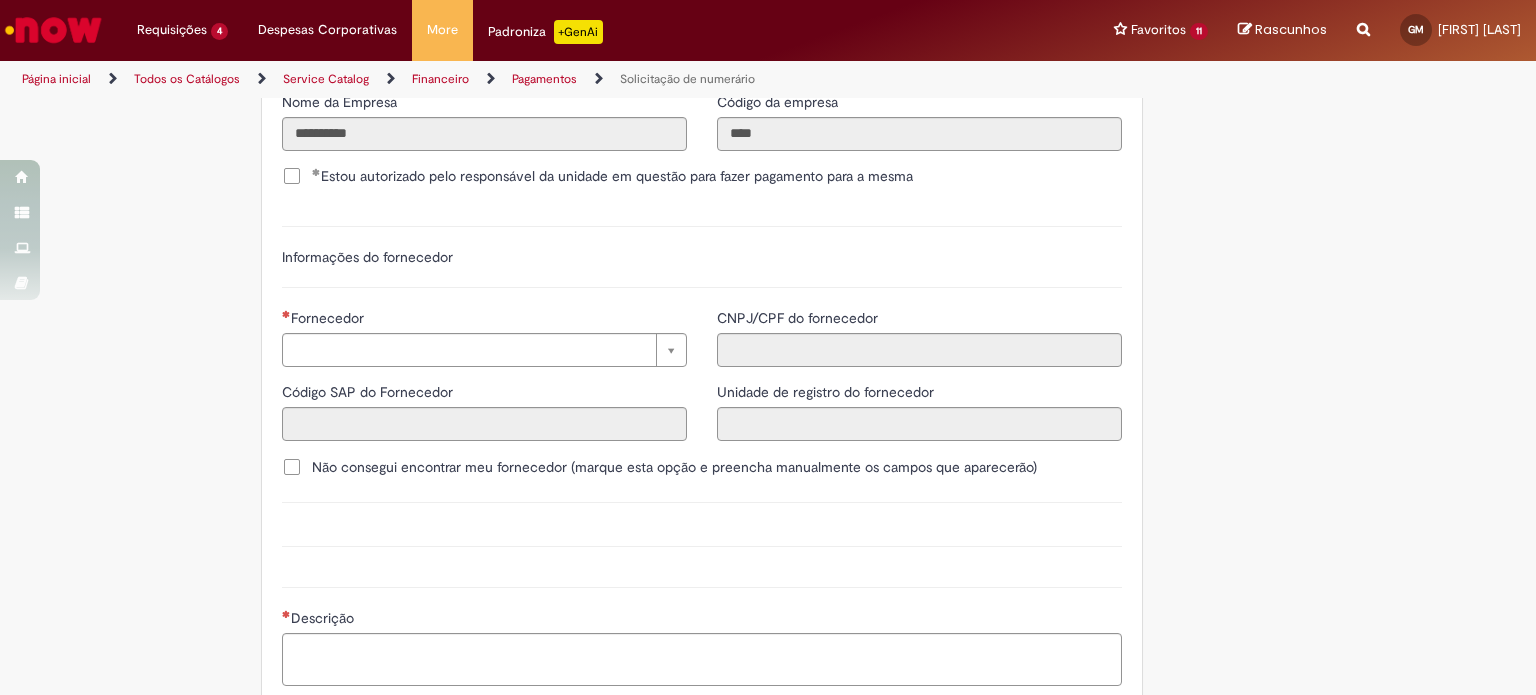 scroll, scrollTop: 2500, scrollLeft: 0, axis: vertical 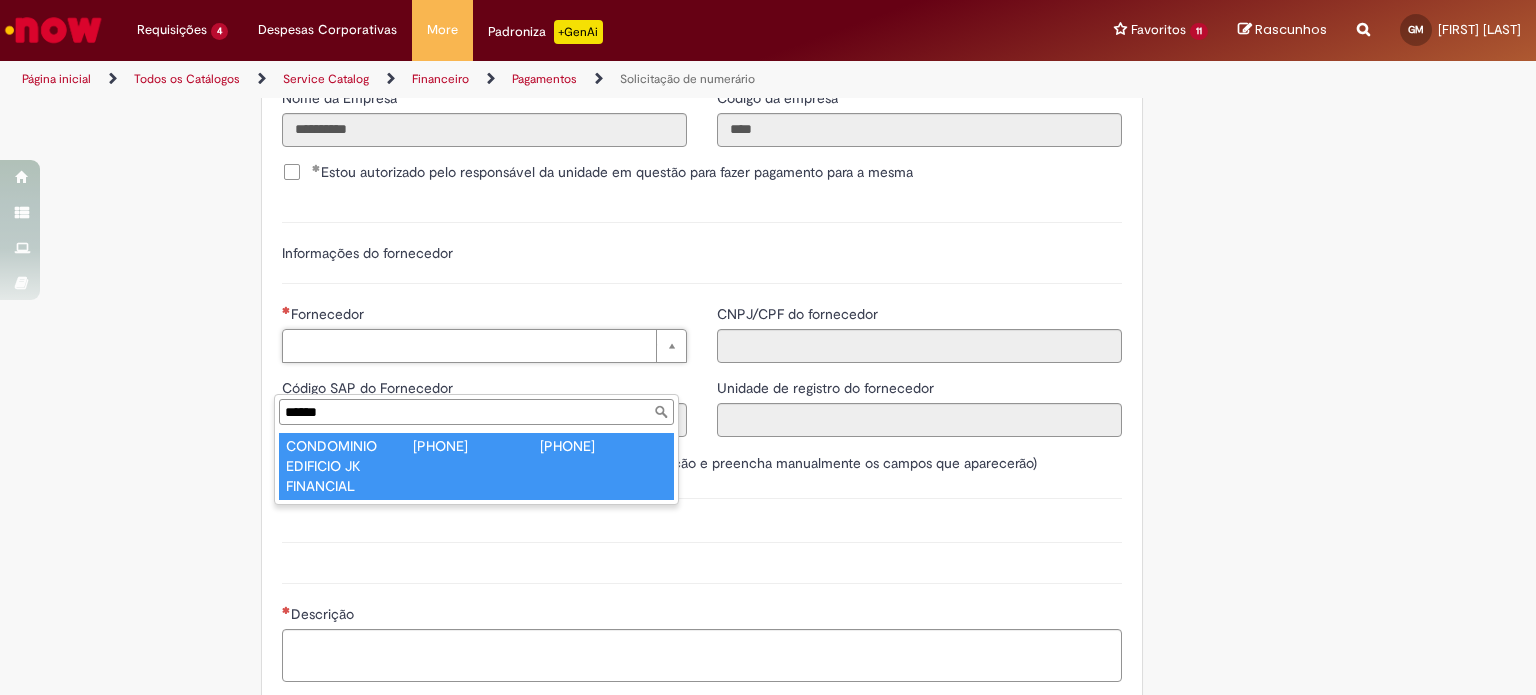 type on "******" 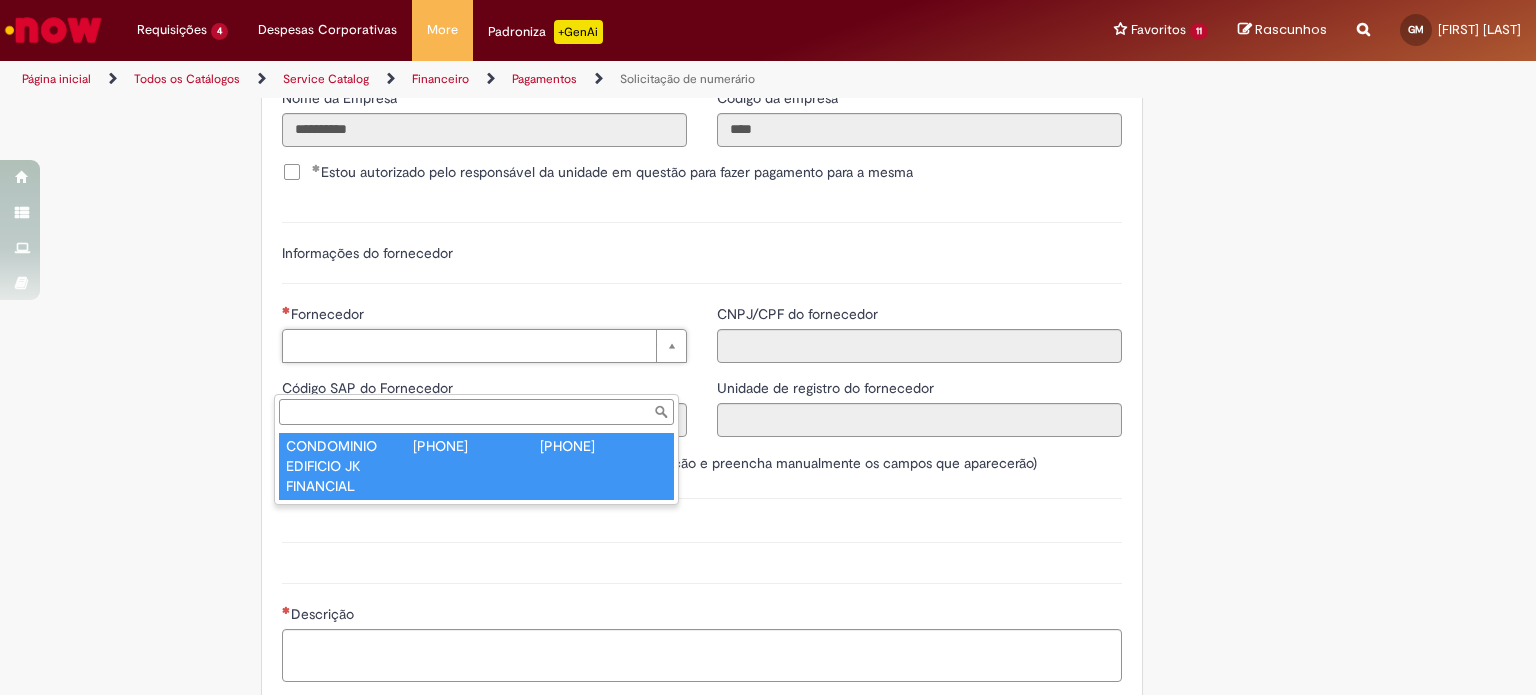 type on "******" 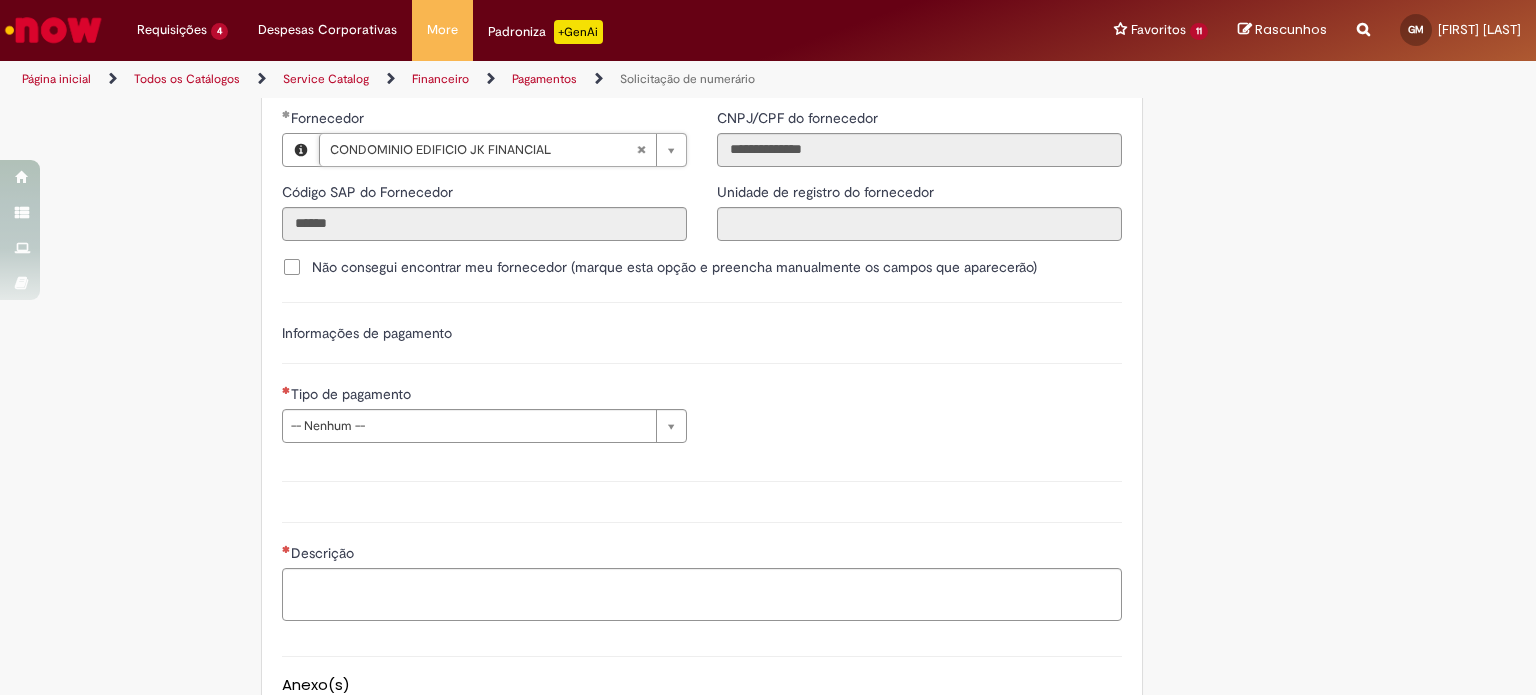 scroll, scrollTop: 2700, scrollLeft: 0, axis: vertical 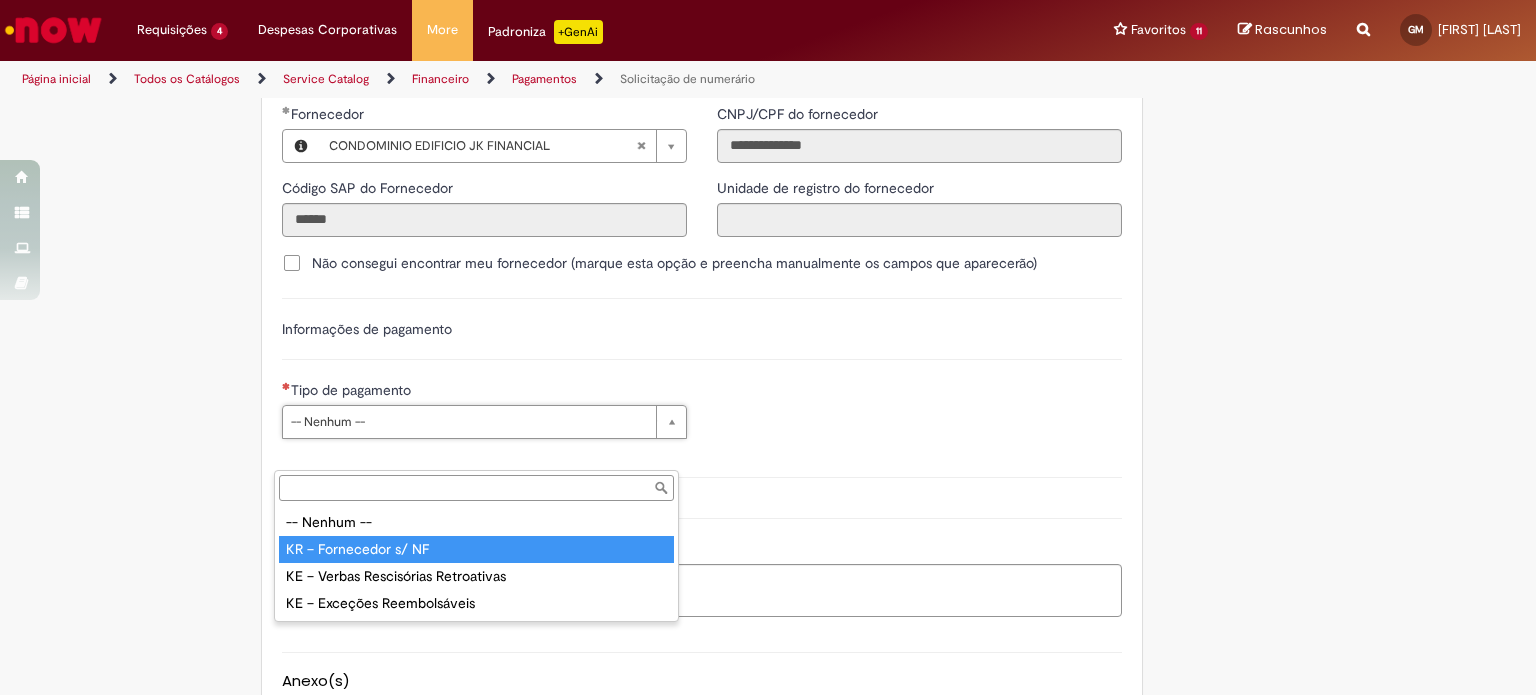 type on "**********" 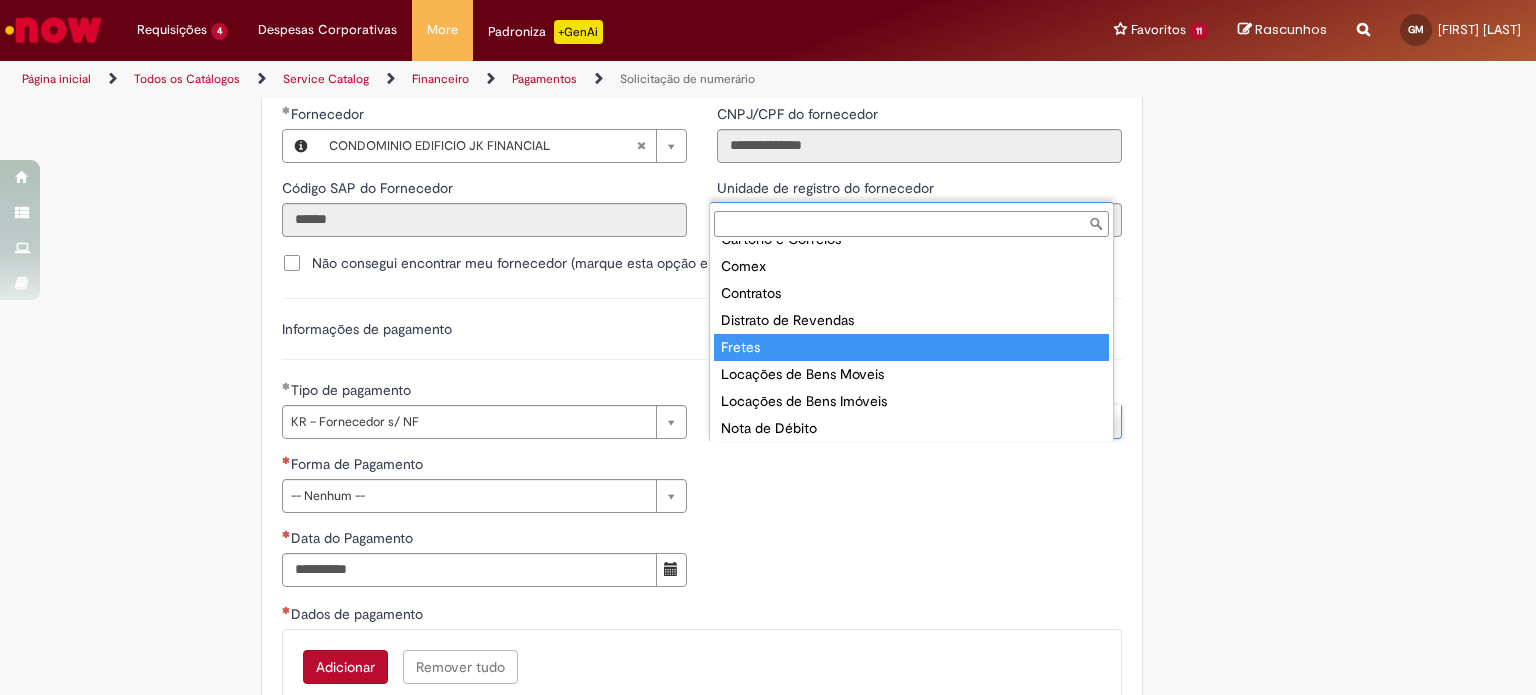 scroll, scrollTop: 200, scrollLeft: 0, axis: vertical 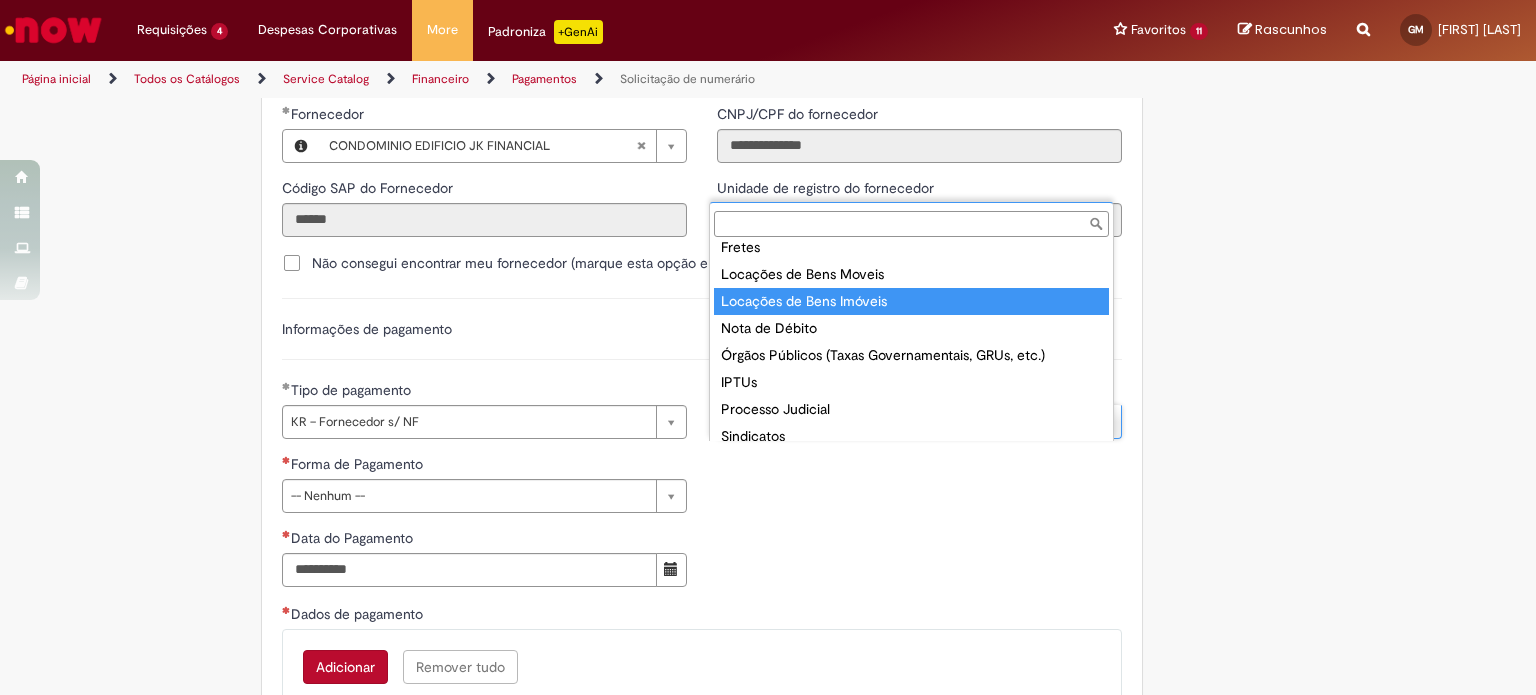 type on "**********" 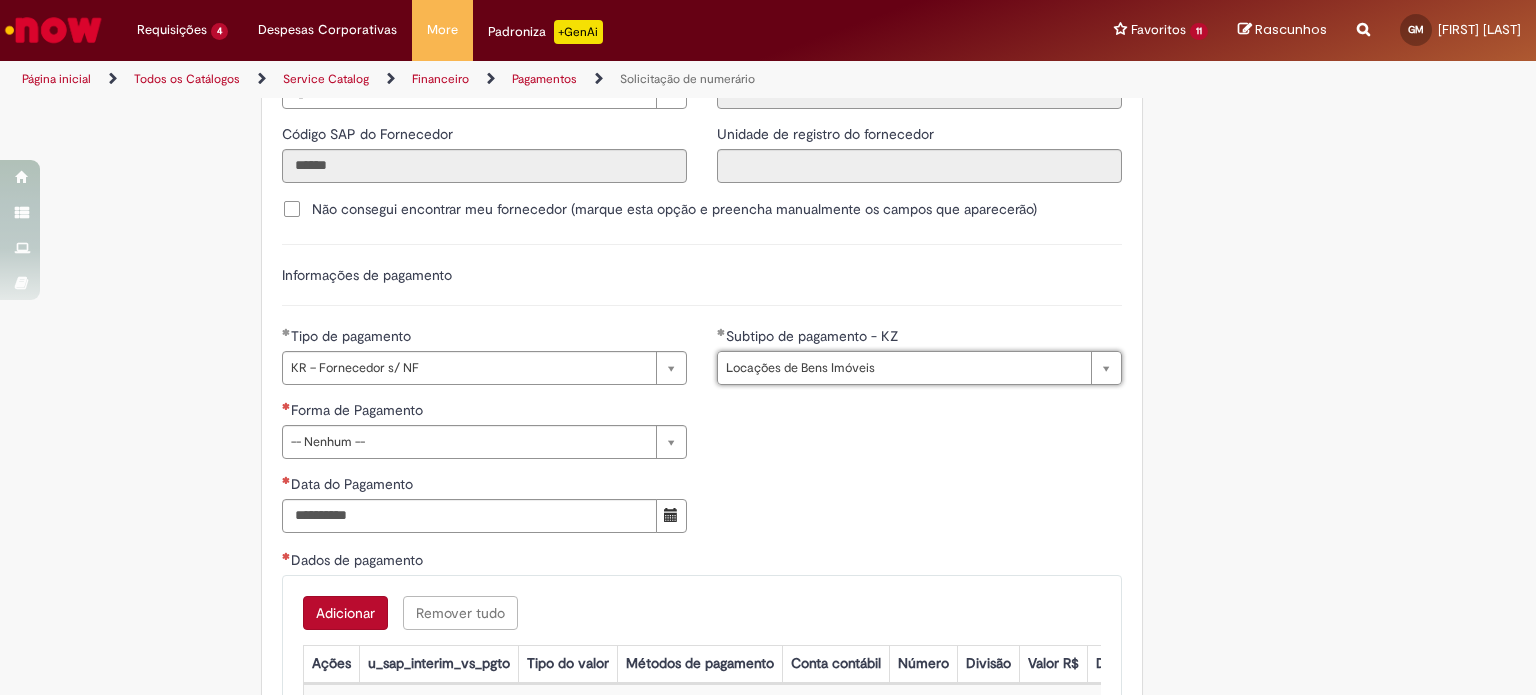 scroll, scrollTop: 2800, scrollLeft: 0, axis: vertical 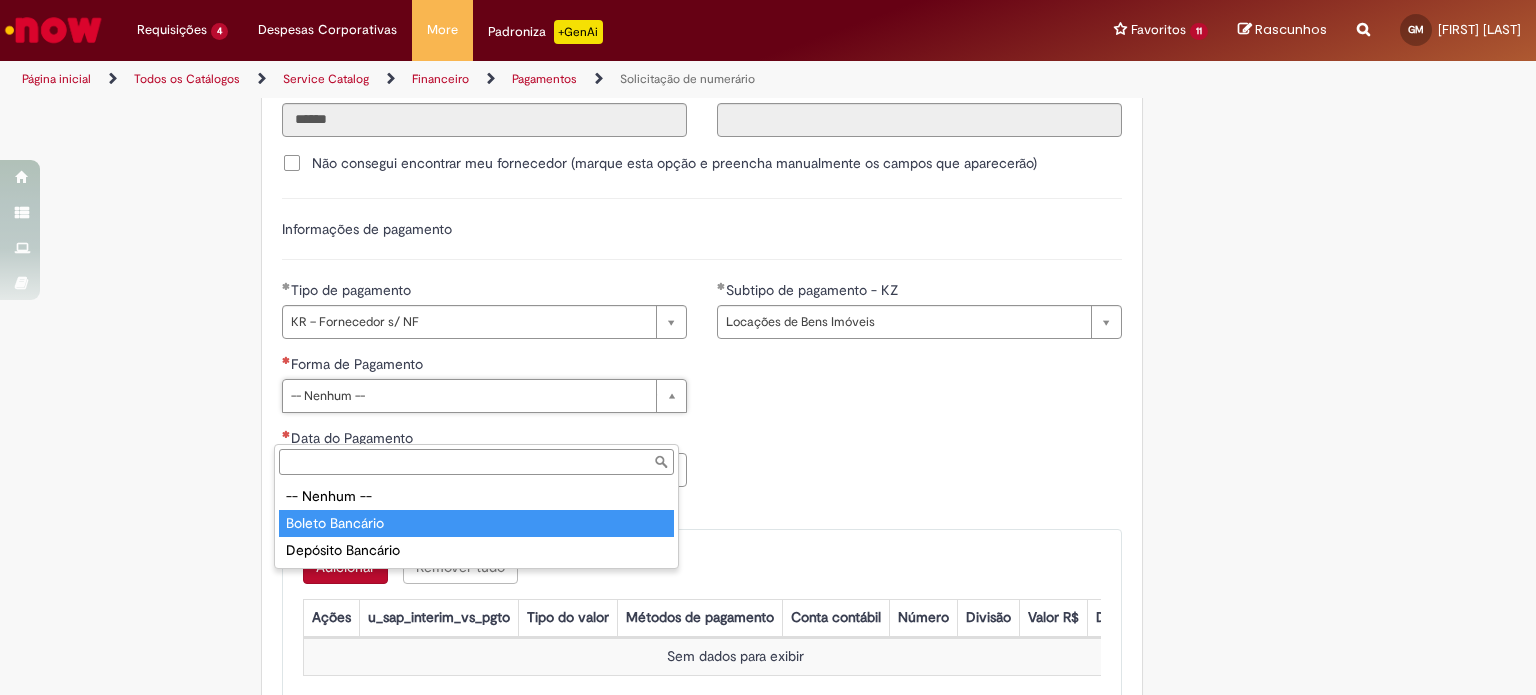 type on "**********" 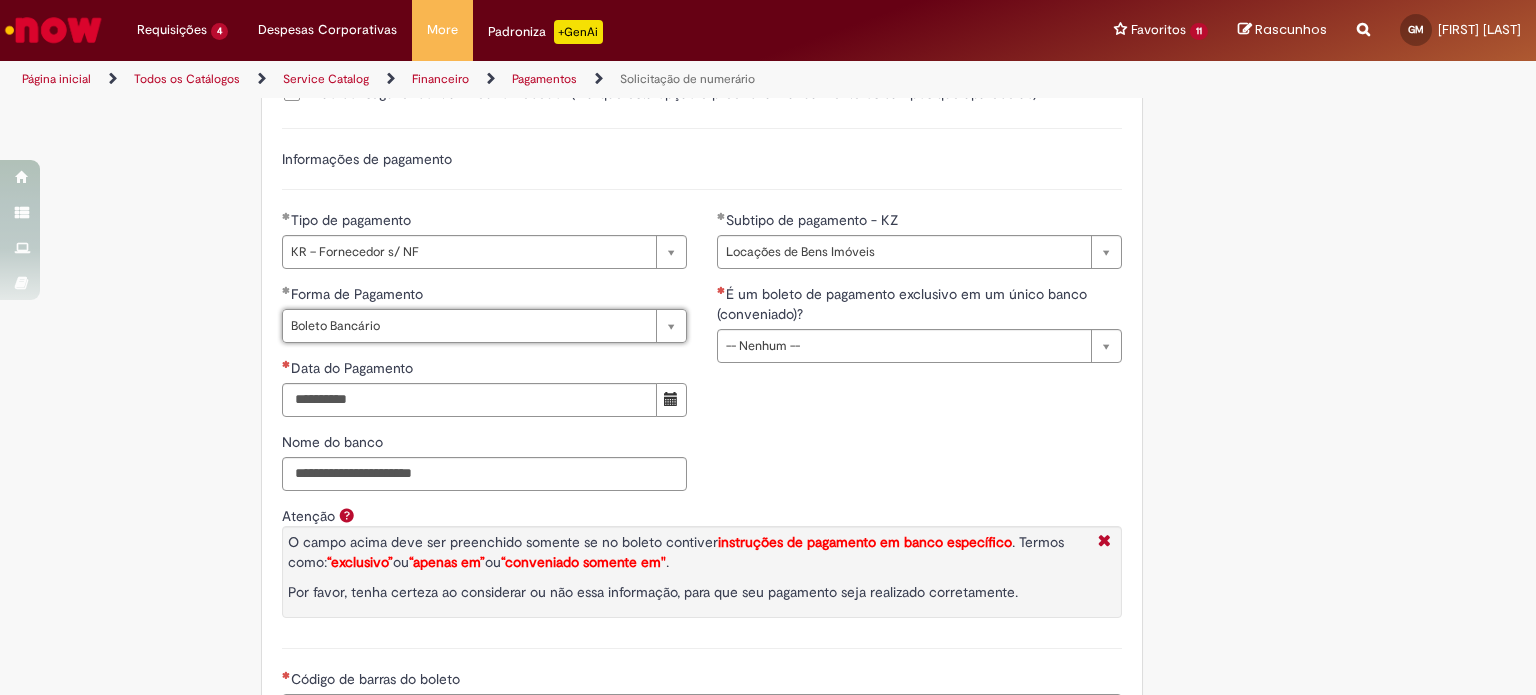 scroll, scrollTop: 2900, scrollLeft: 0, axis: vertical 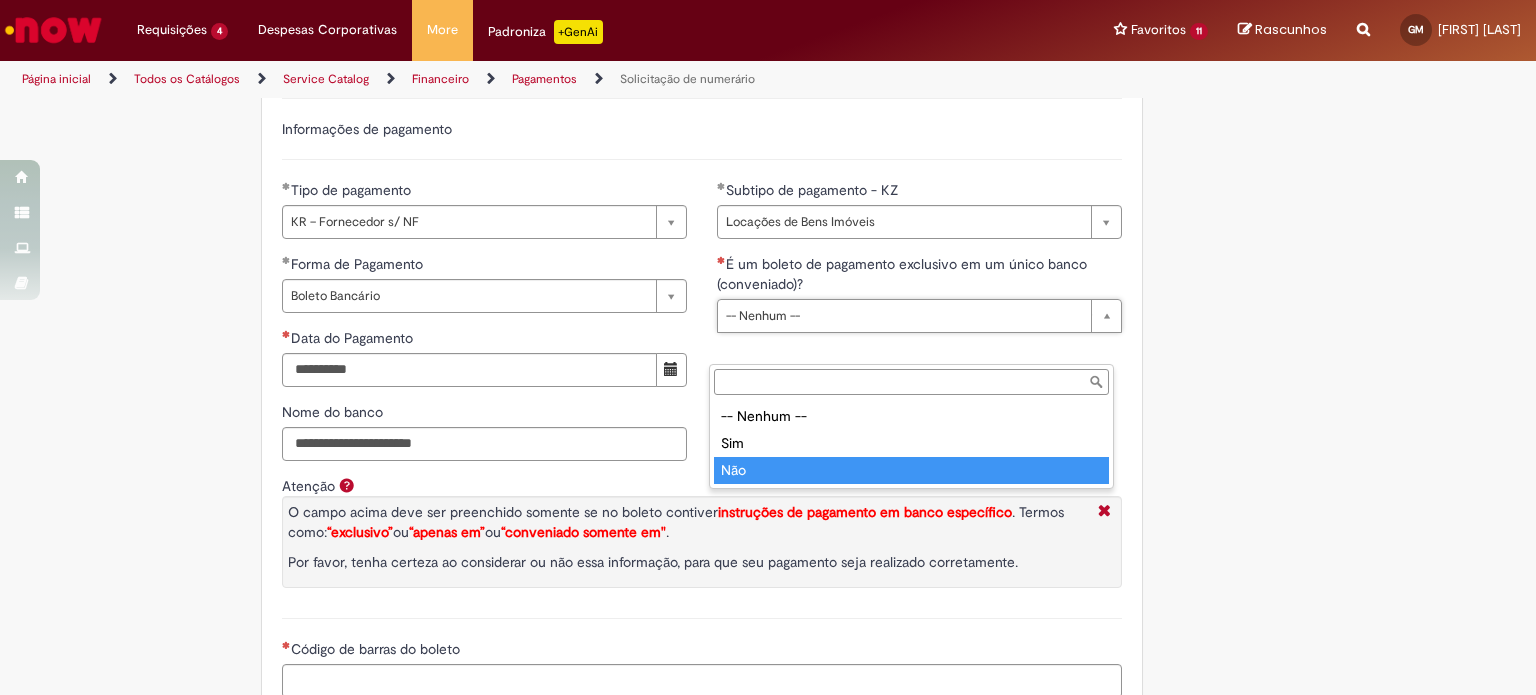 type on "***" 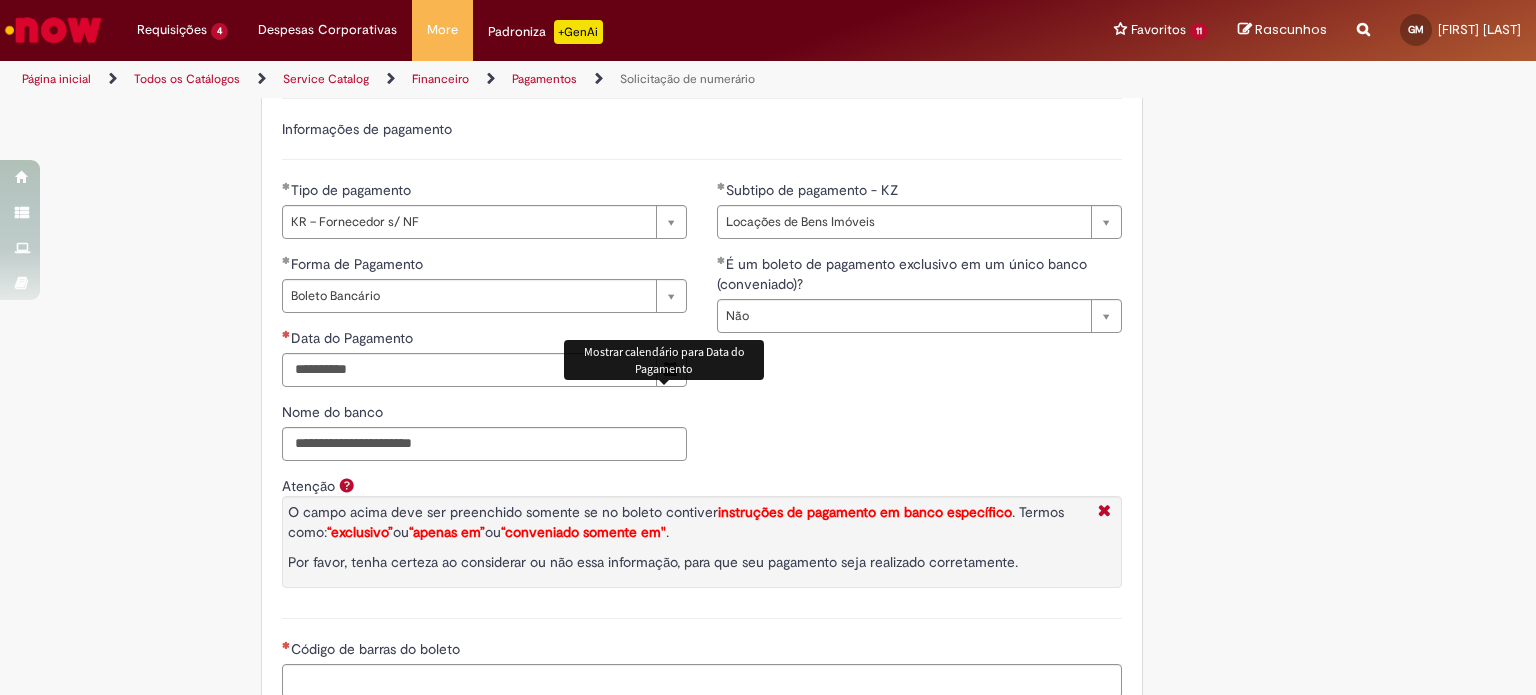 click at bounding box center [671, 370] 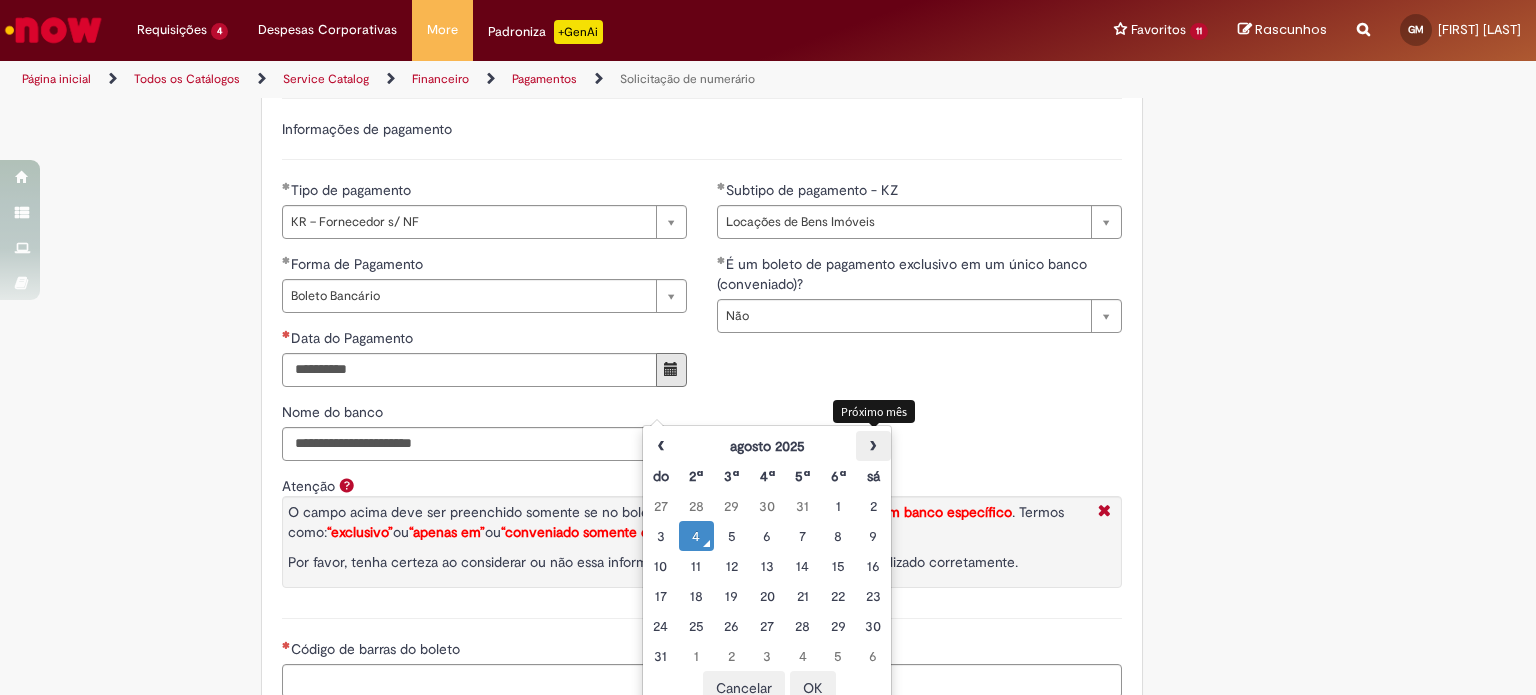 click on "›" at bounding box center (873, 446) 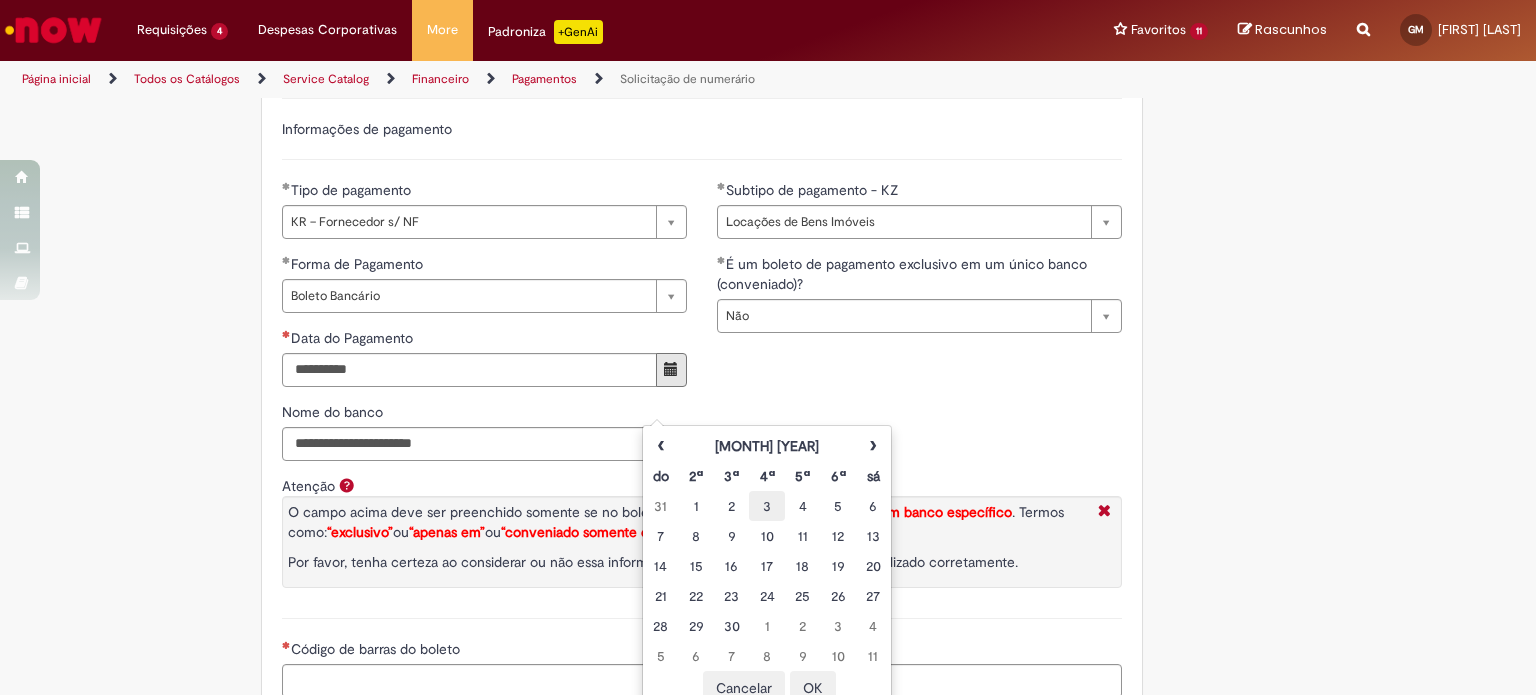 click on "3" at bounding box center (766, 506) 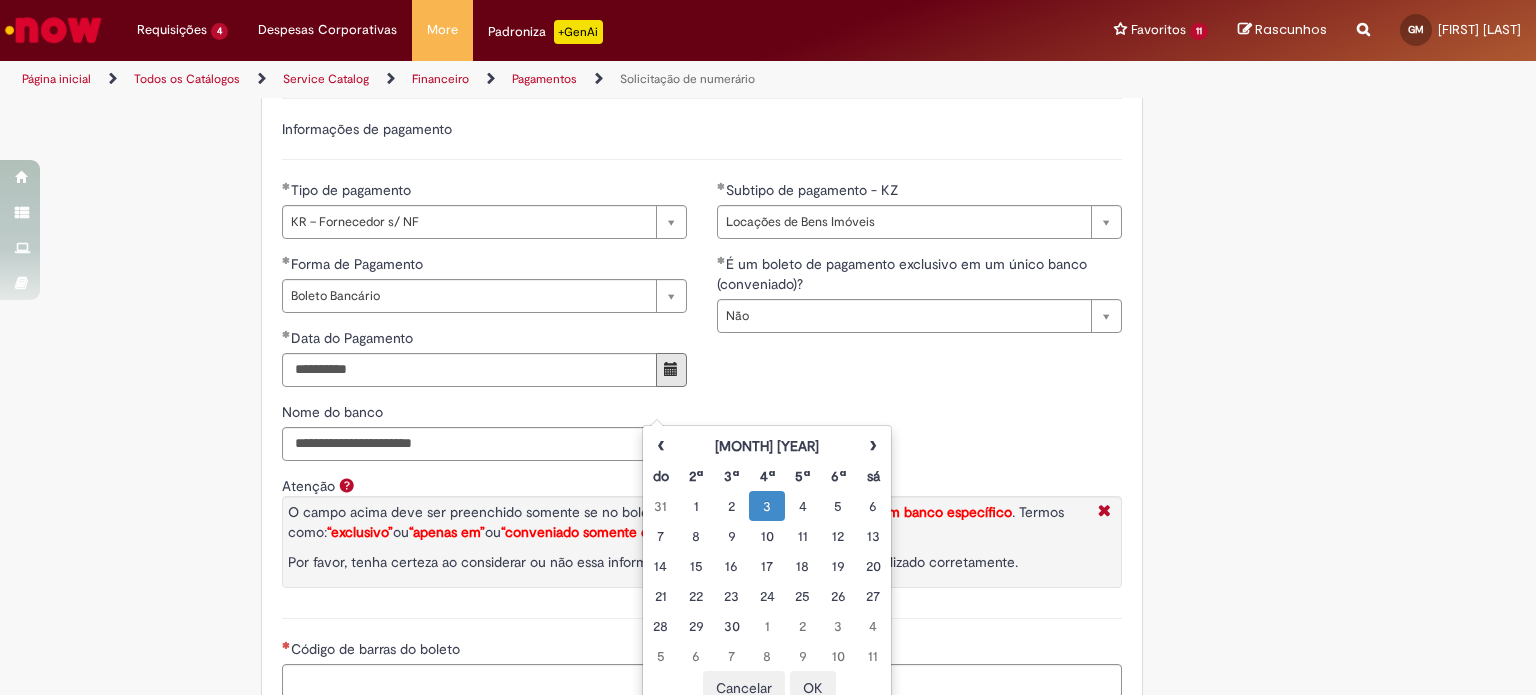 click on "**********" at bounding box center [702, 365] 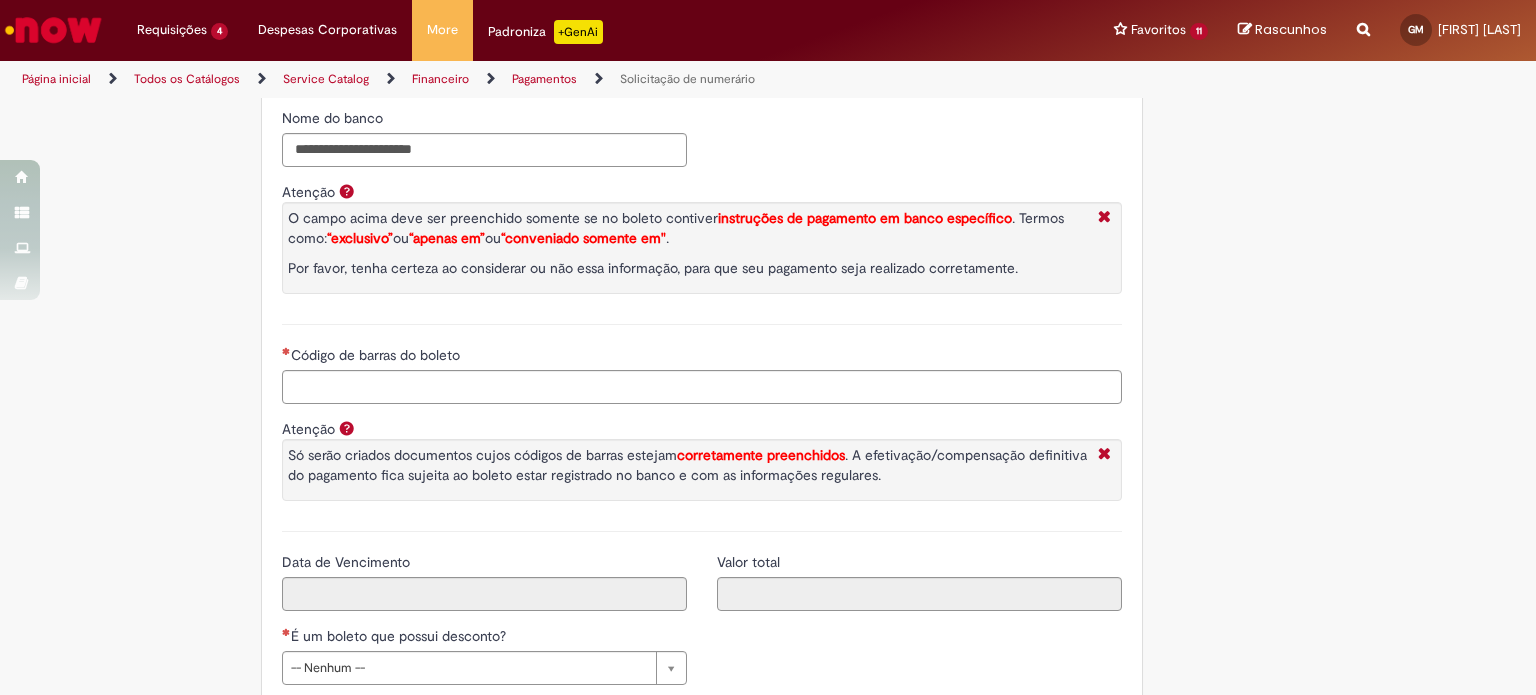 scroll, scrollTop: 3200, scrollLeft: 0, axis: vertical 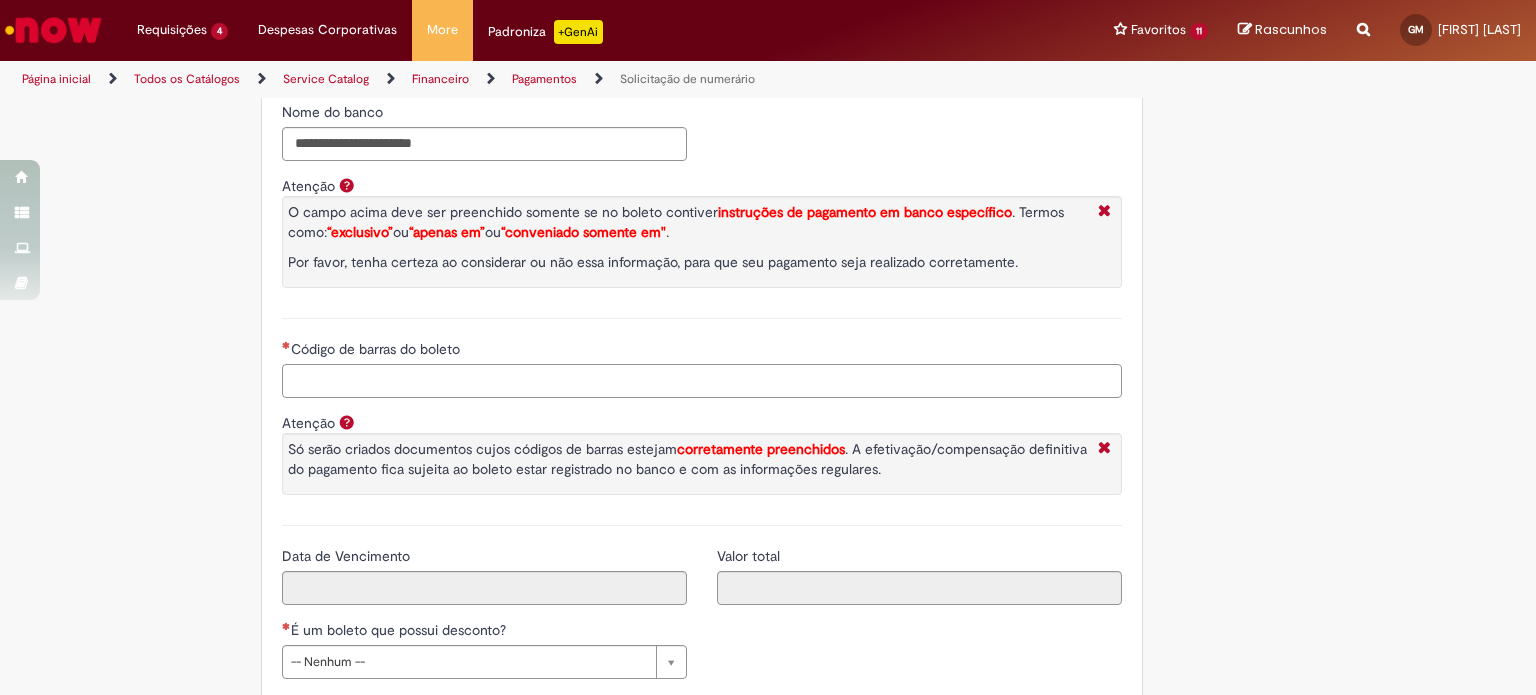 click on "Código de barras do boleto" at bounding box center (702, 381) 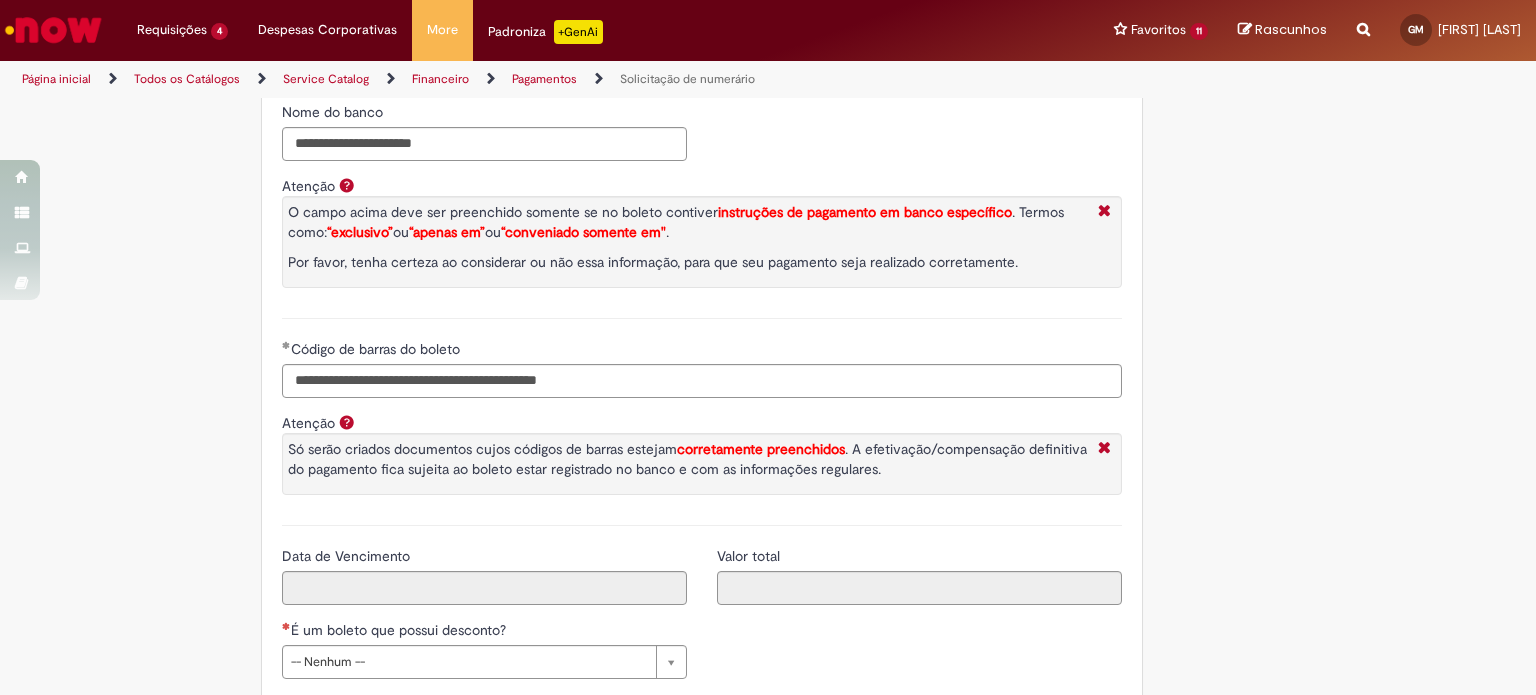 type on "**********" 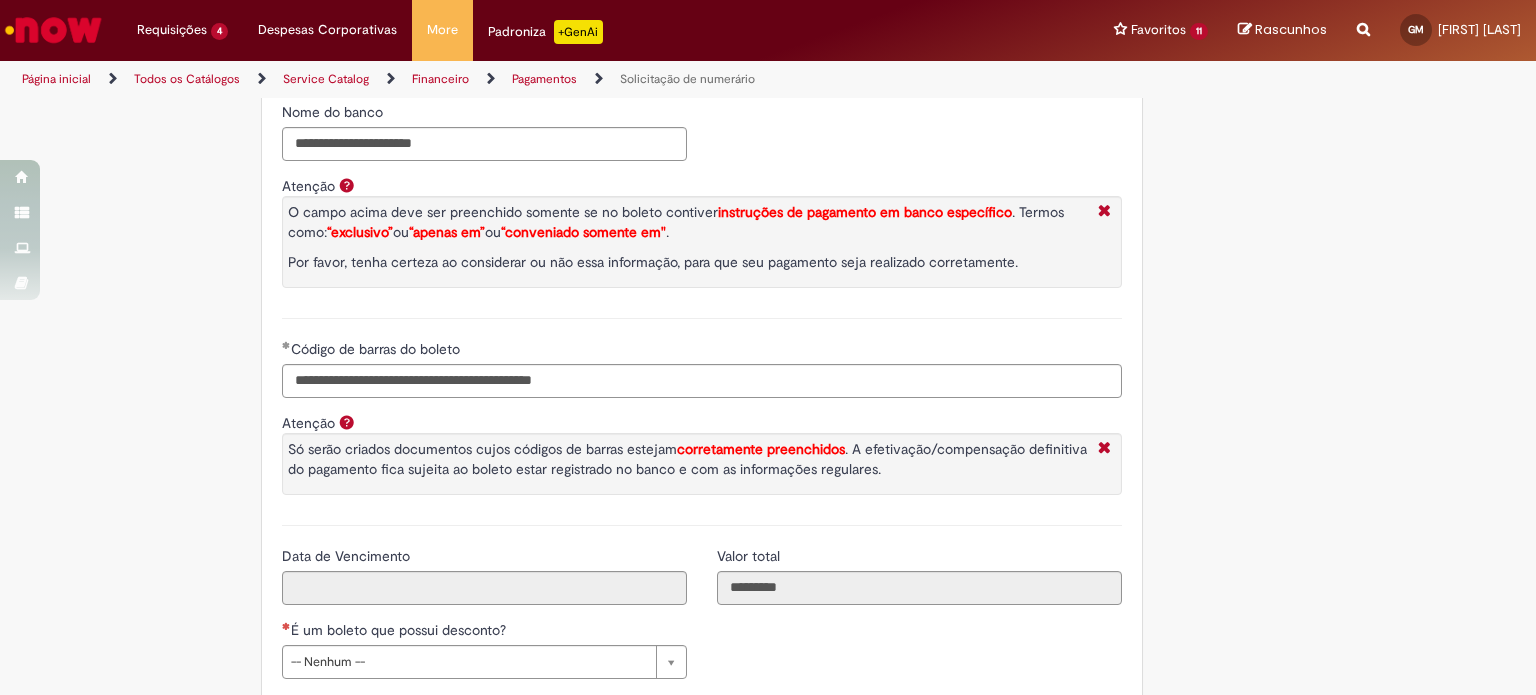 click on "Data de Vencimento" at bounding box center (484, 558) 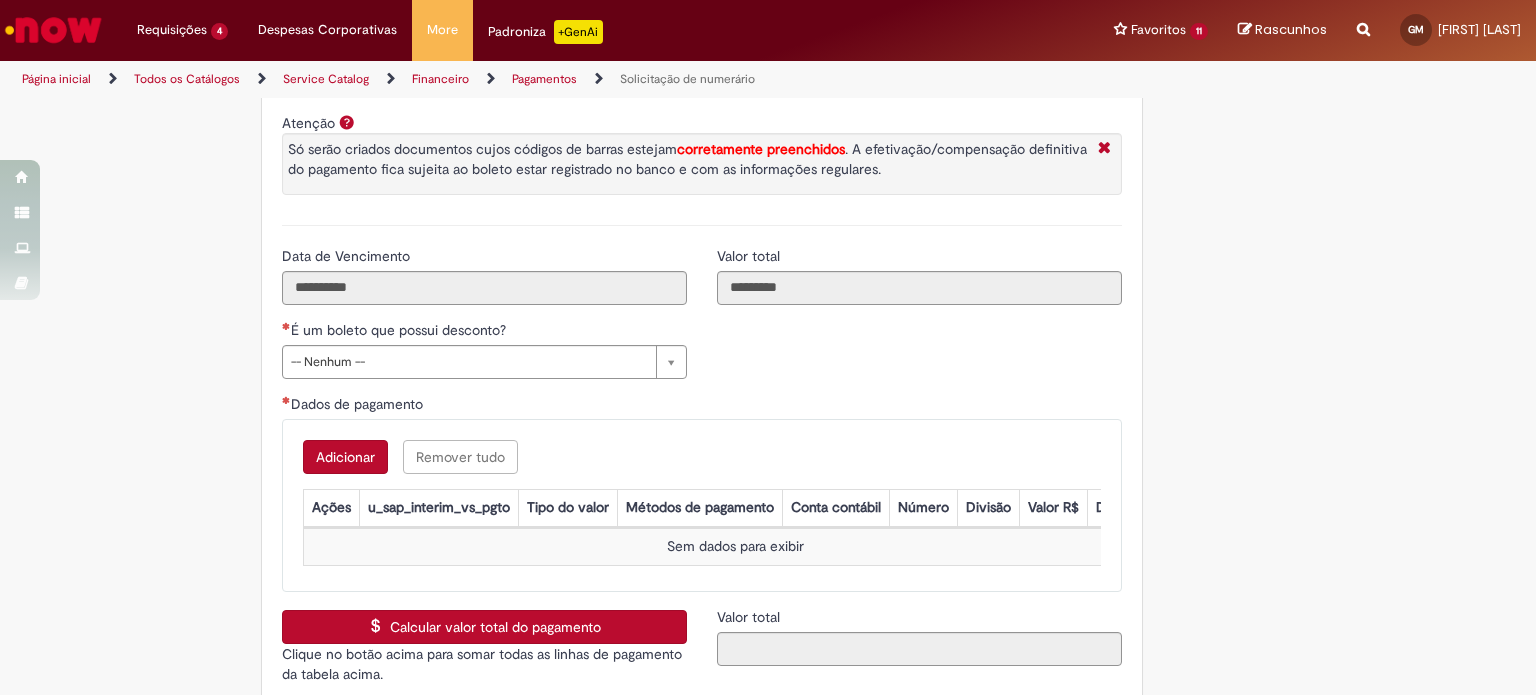 scroll, scrollTop: 3600, scrollLeft: 0, axis: vertical 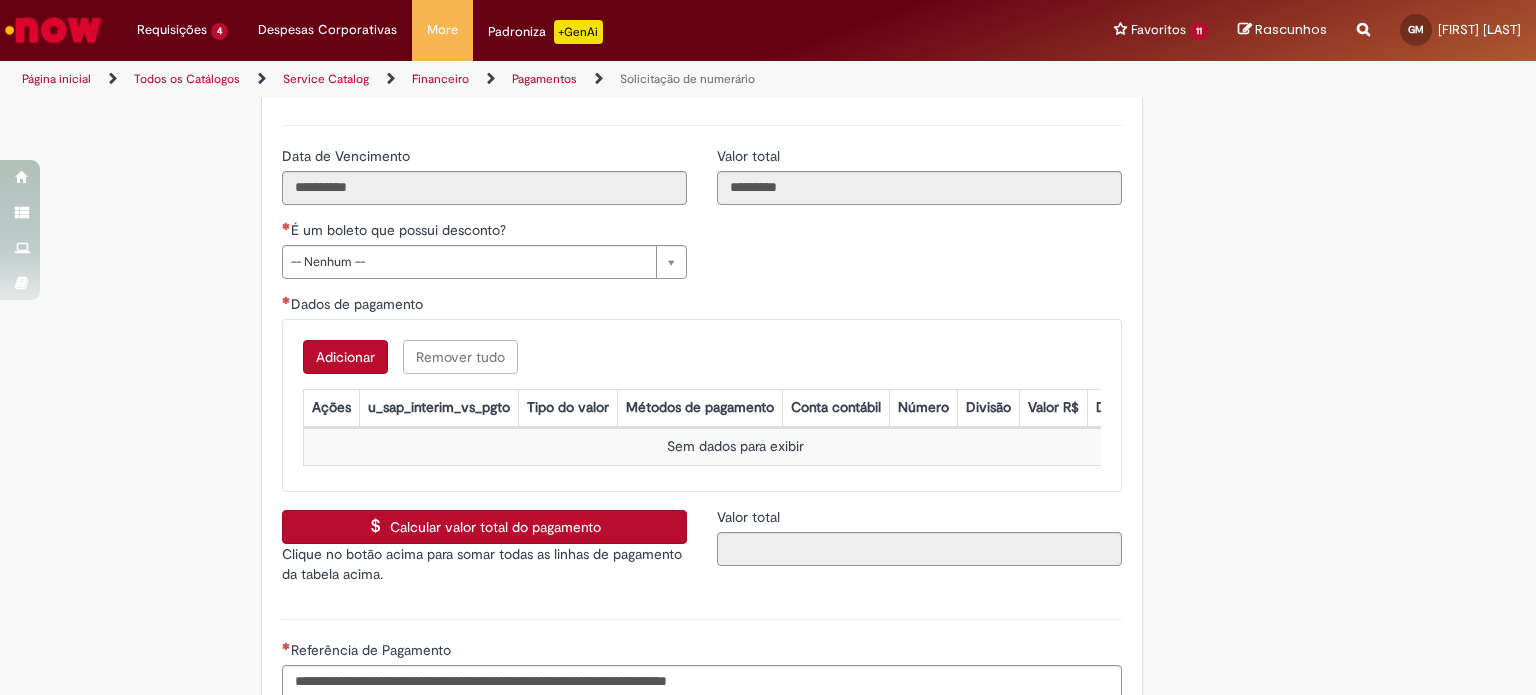 click on "É um boleto que possui desconto?" at bounding box center (484, 232) 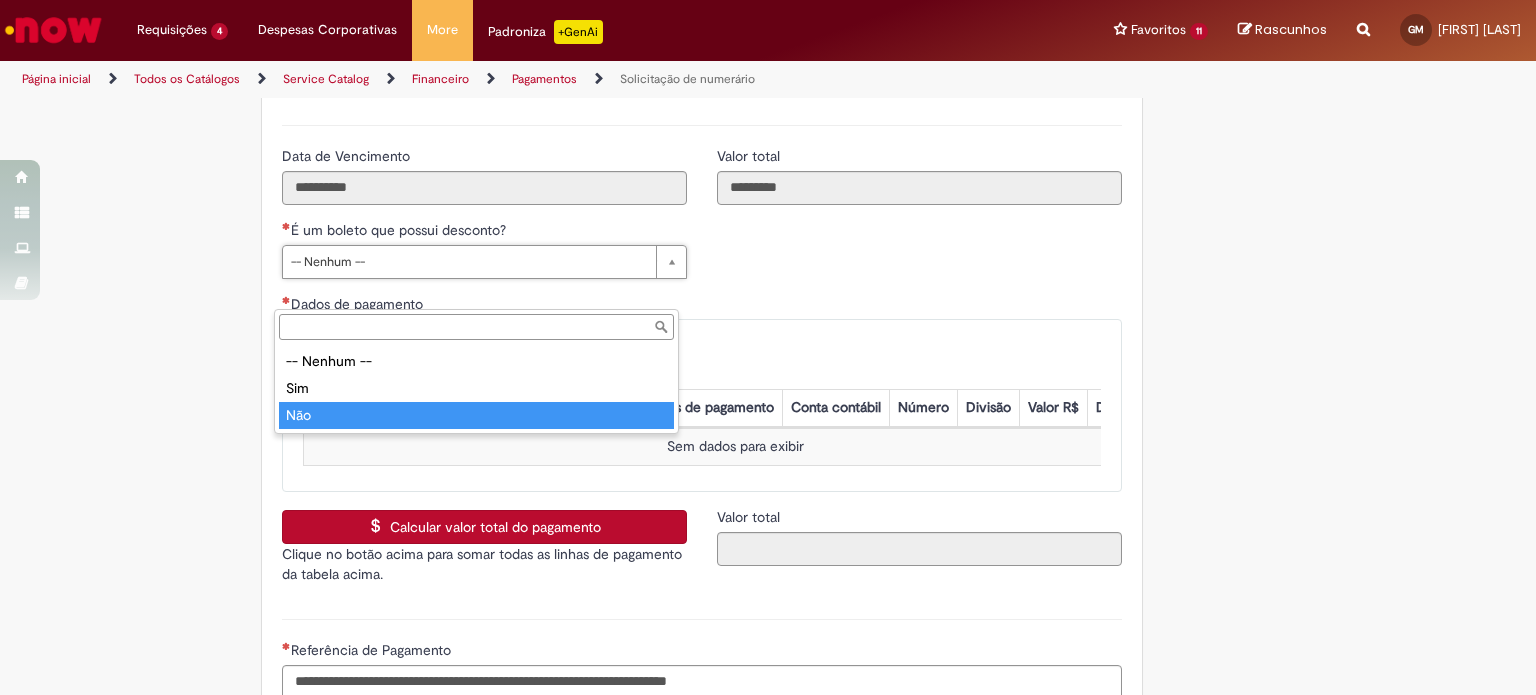 type on "***" 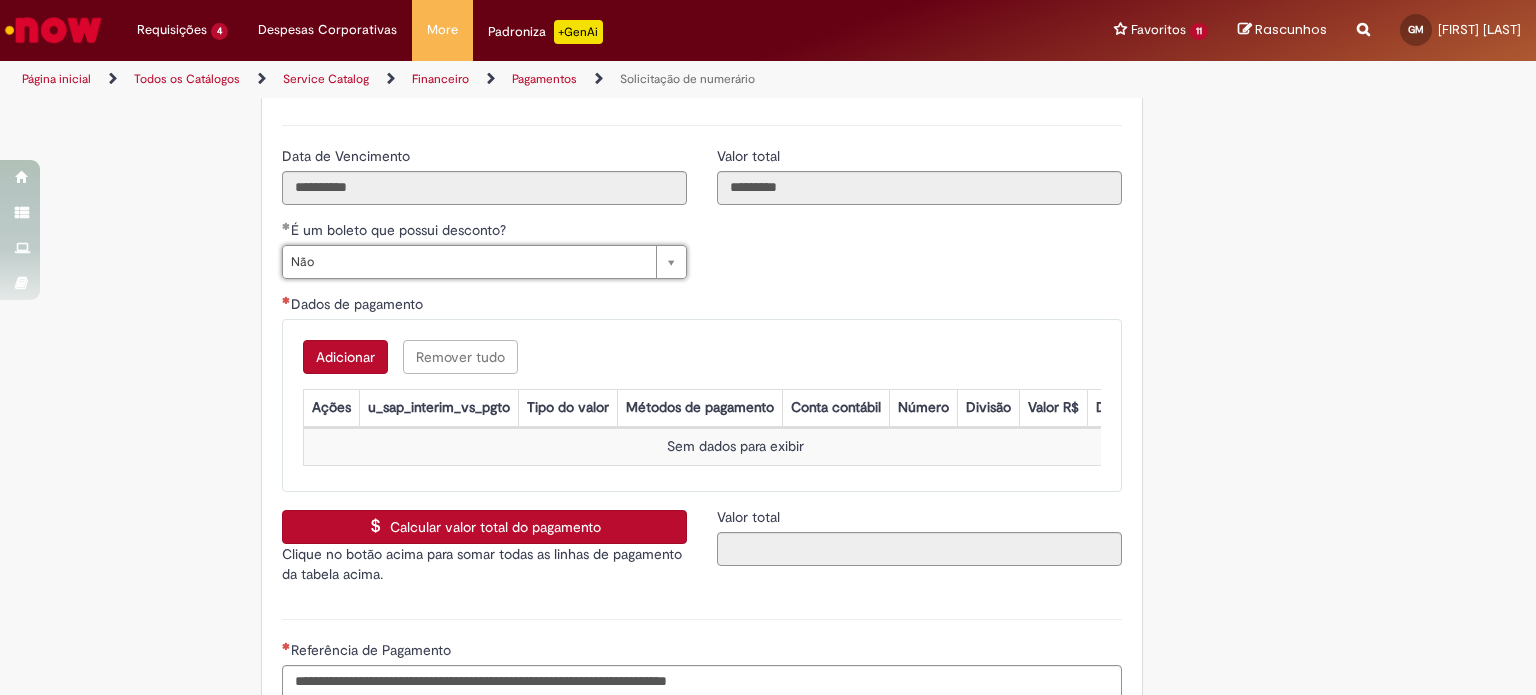 click on "Adicionar" at bounding box center [345, 357] 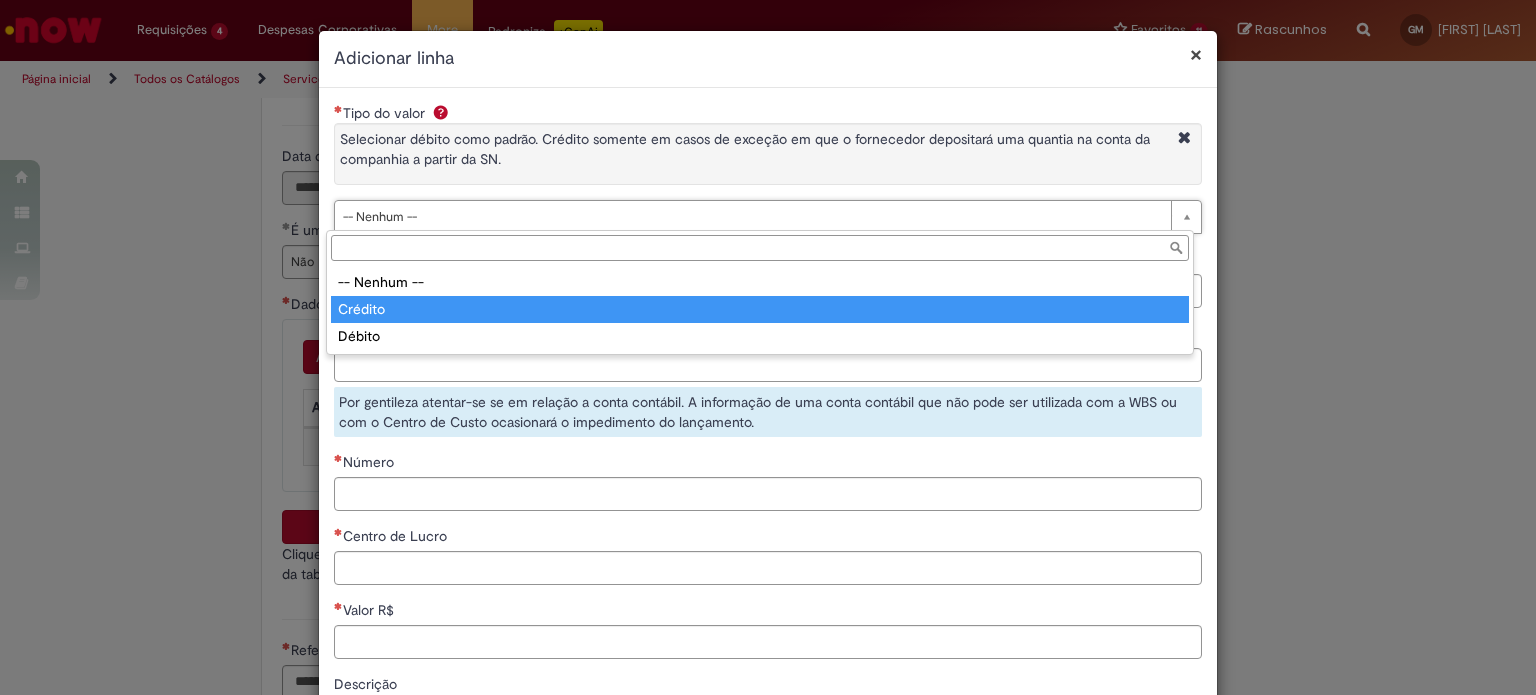 type on "******" 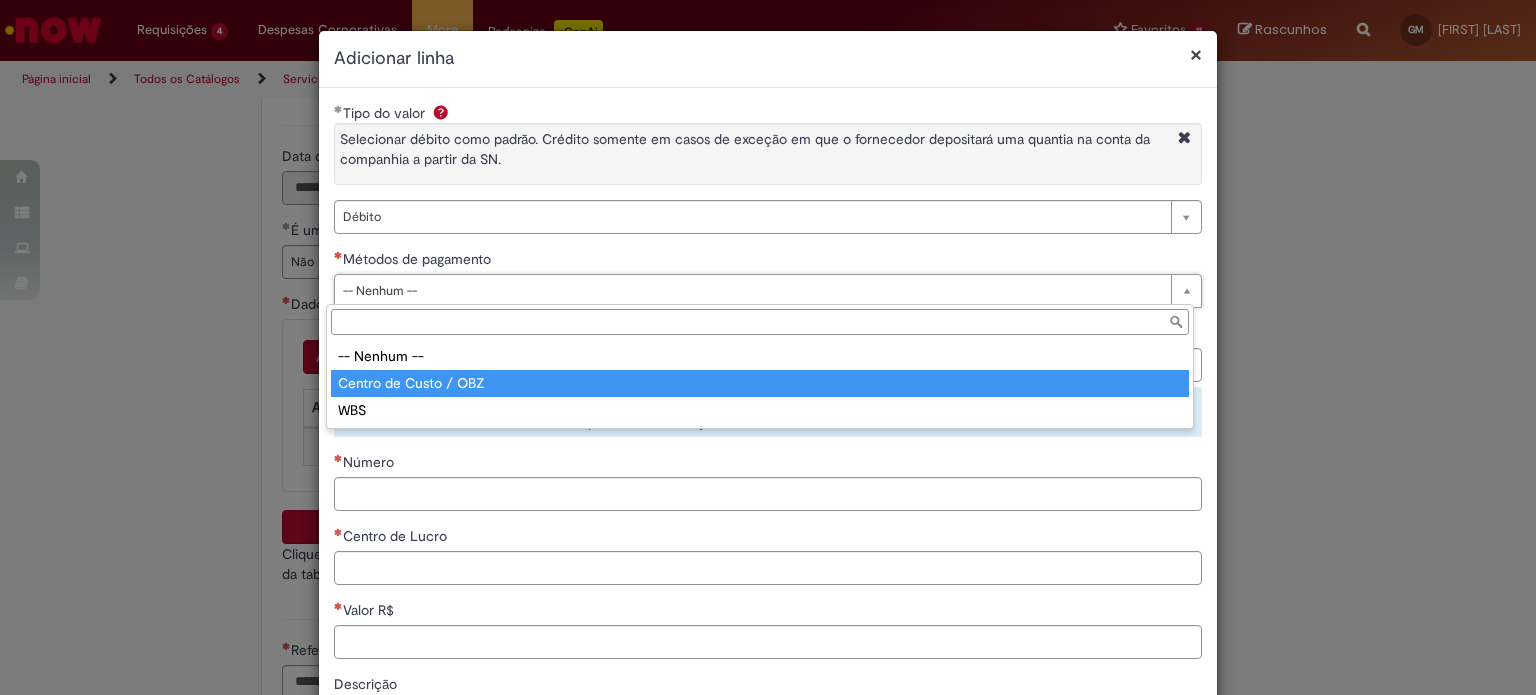 type on "**********" 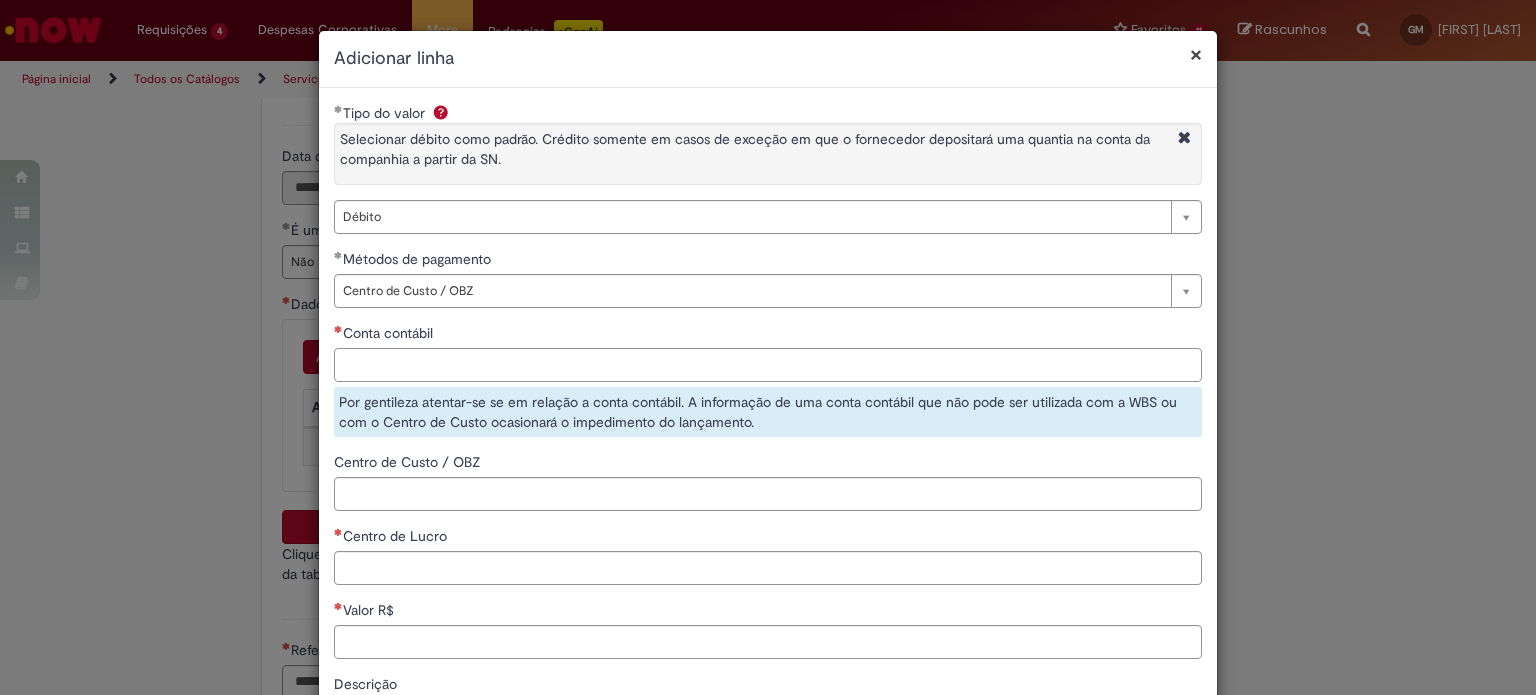 click on "Conta contábil" at bounding box center [768, 365] 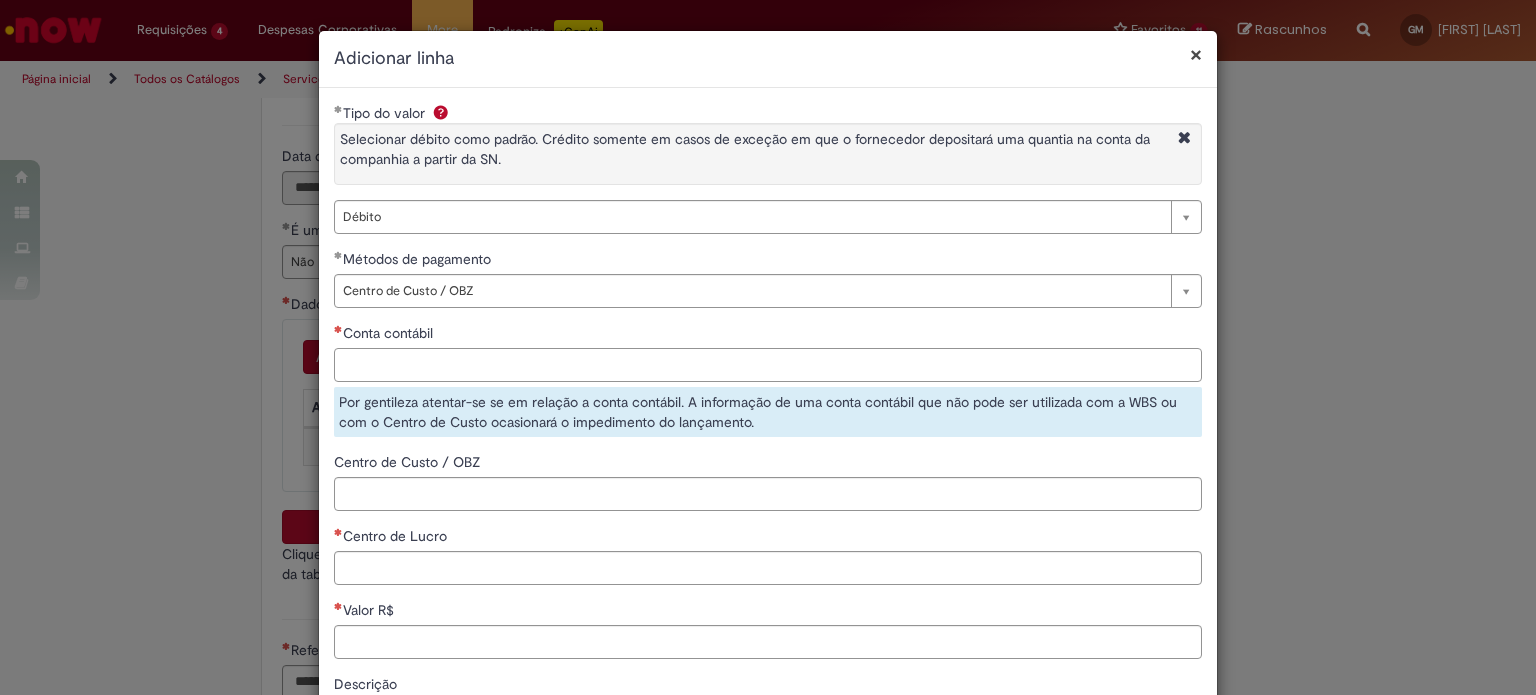 paste on "********" 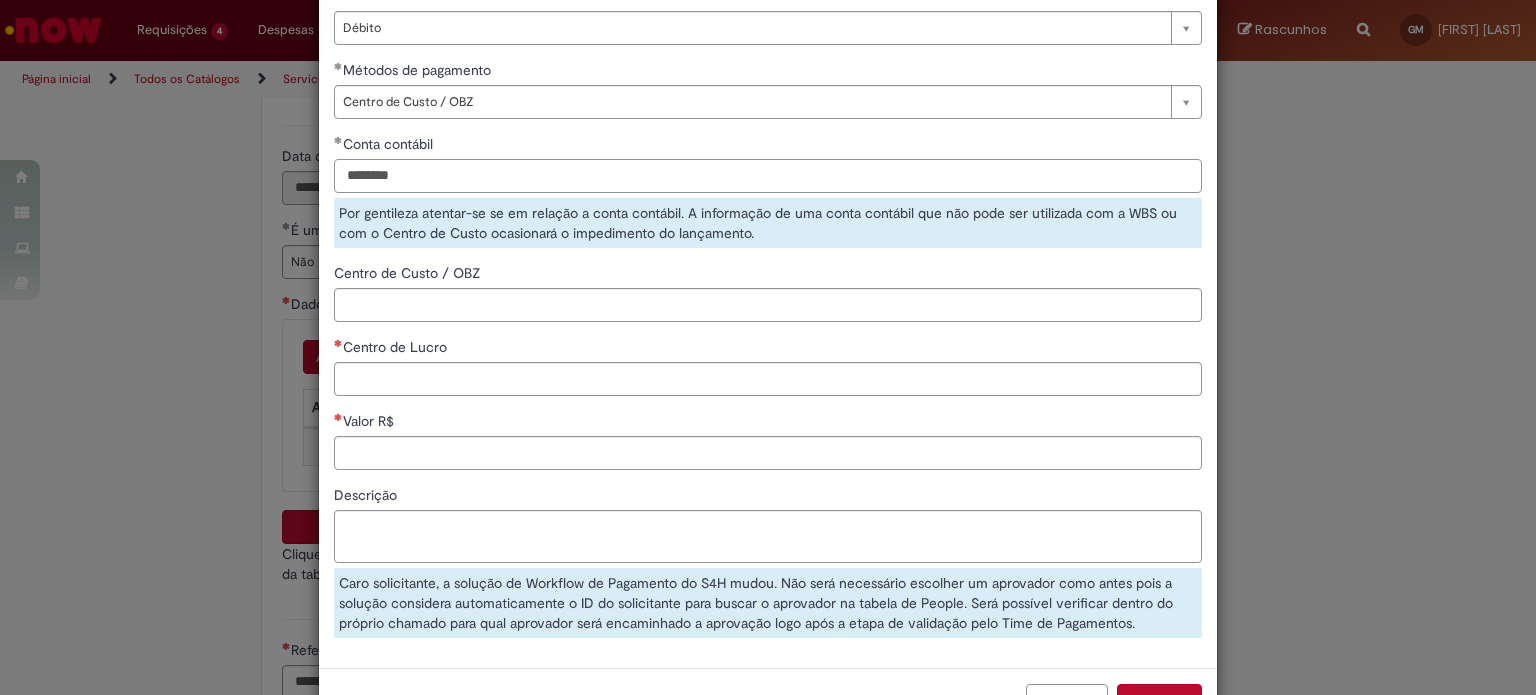 scroll, scrollTop: 200, scrollLeft: 0, axis: vertical 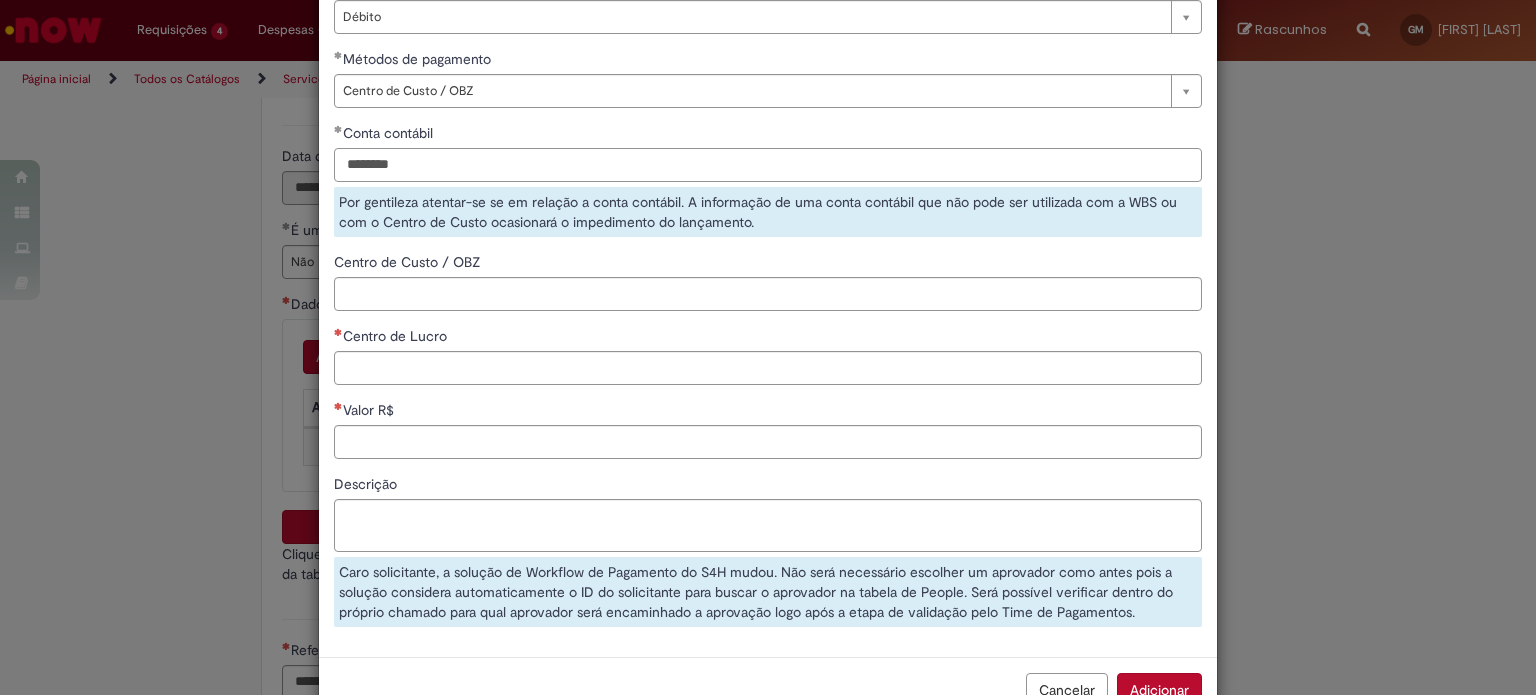 type on "********" 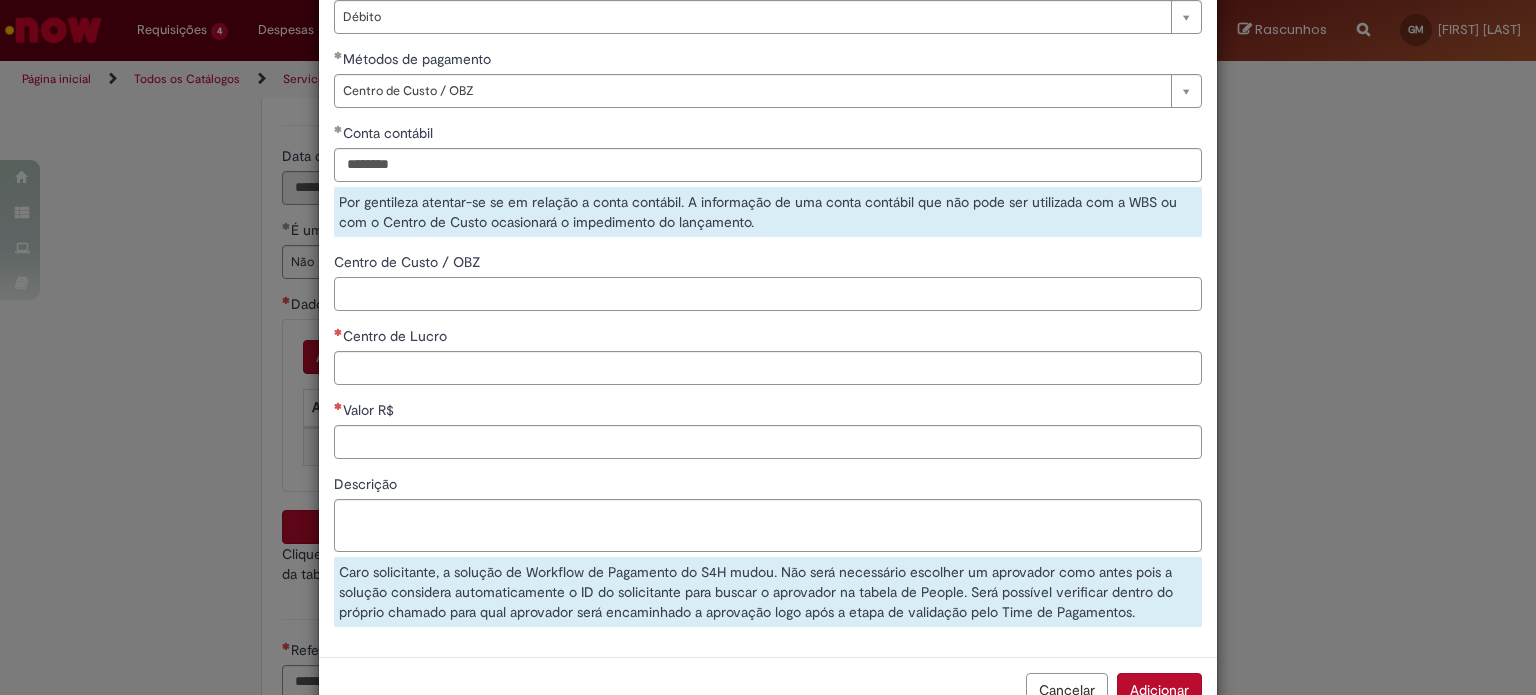 click on "**********" at bounding box center (768, 273) 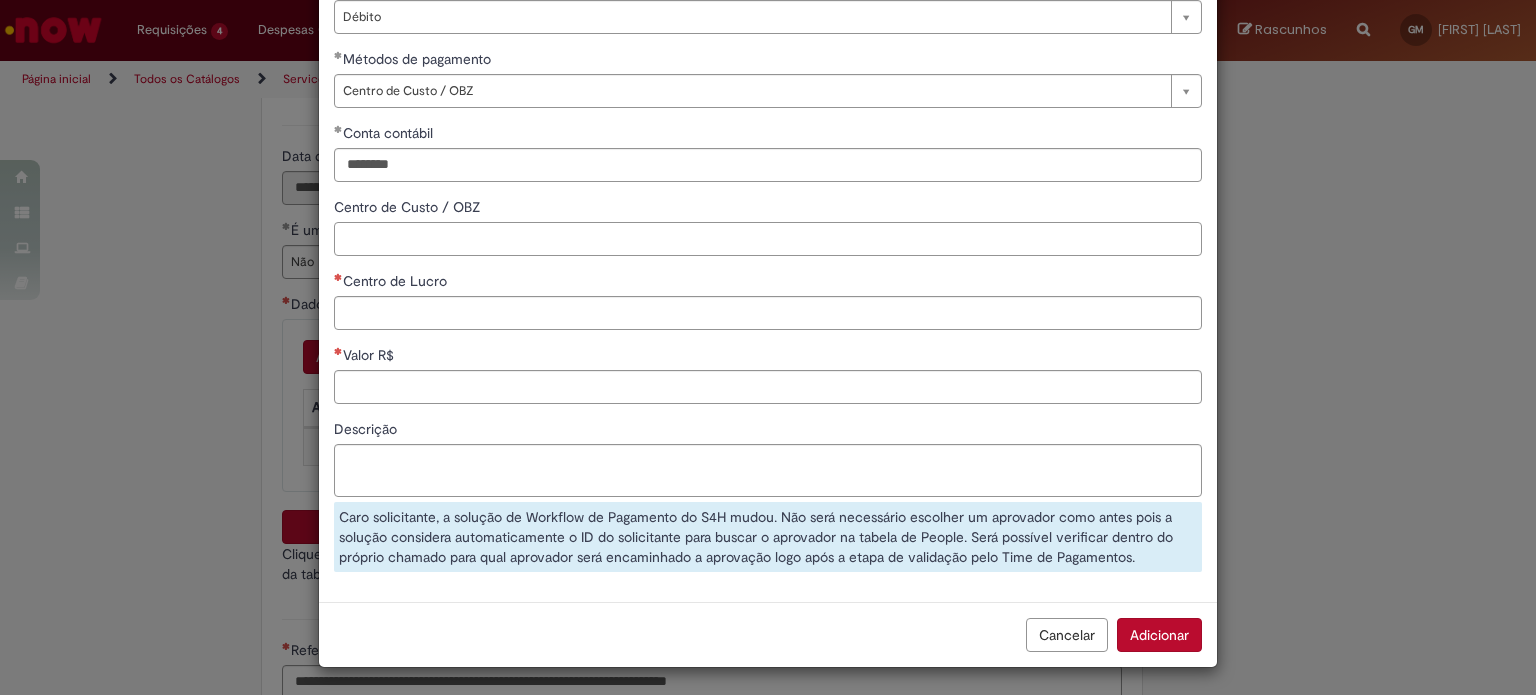 paste on "**********" 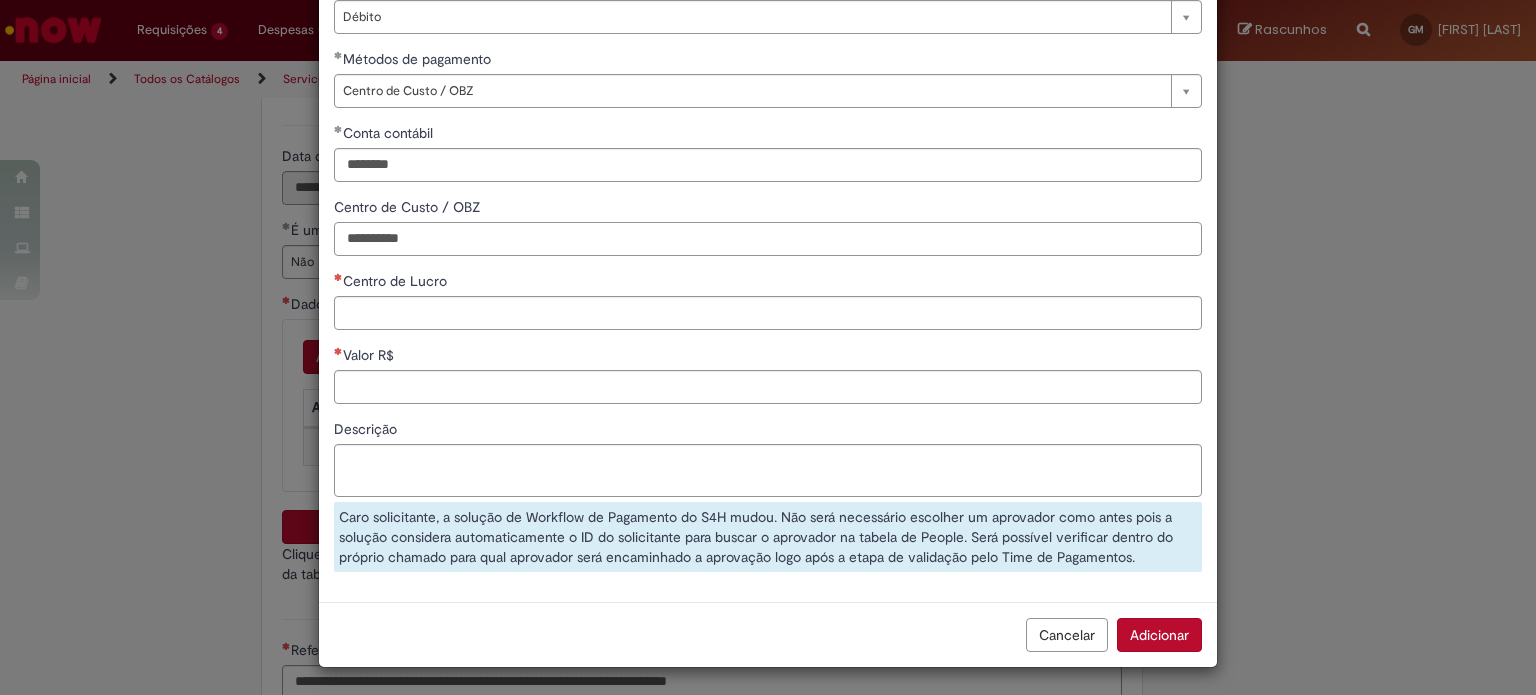 type 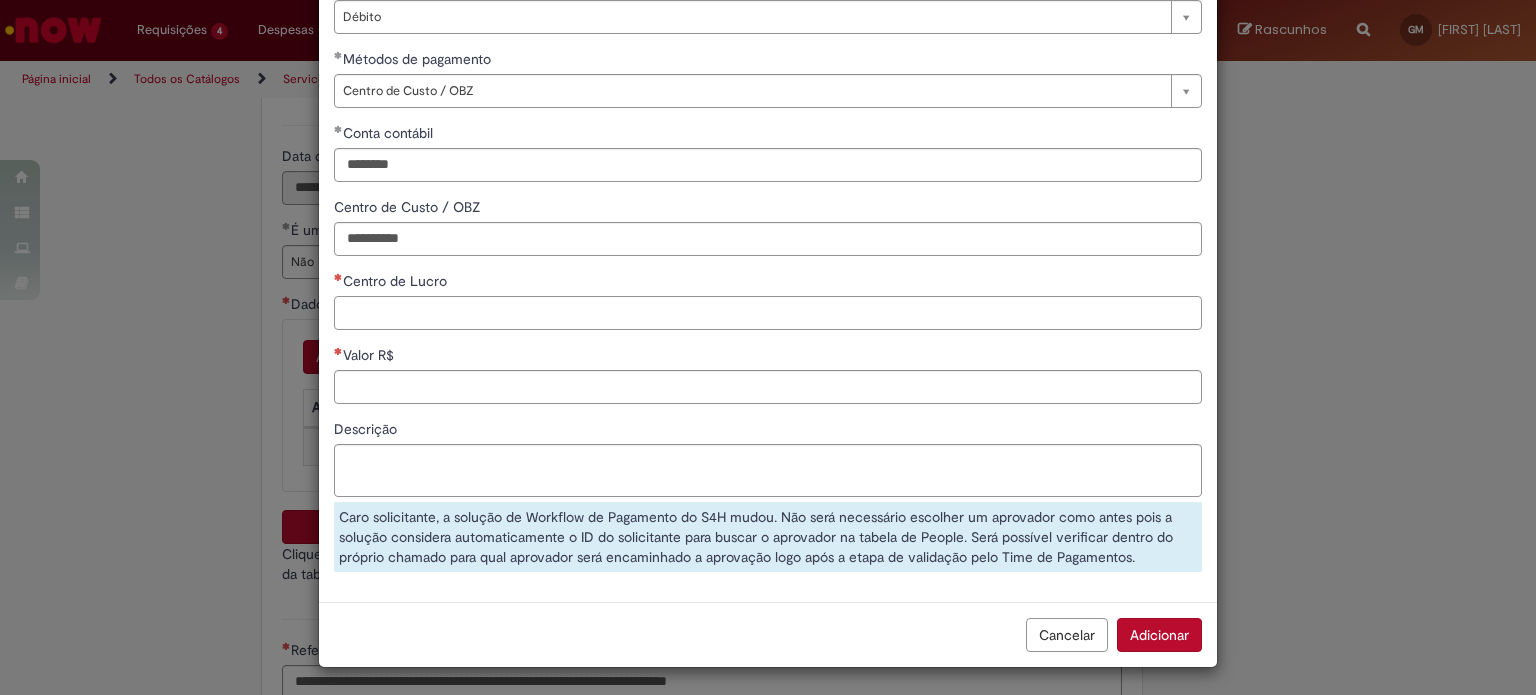 click on "Centro de Lucro" at bounding box center [768, 313] 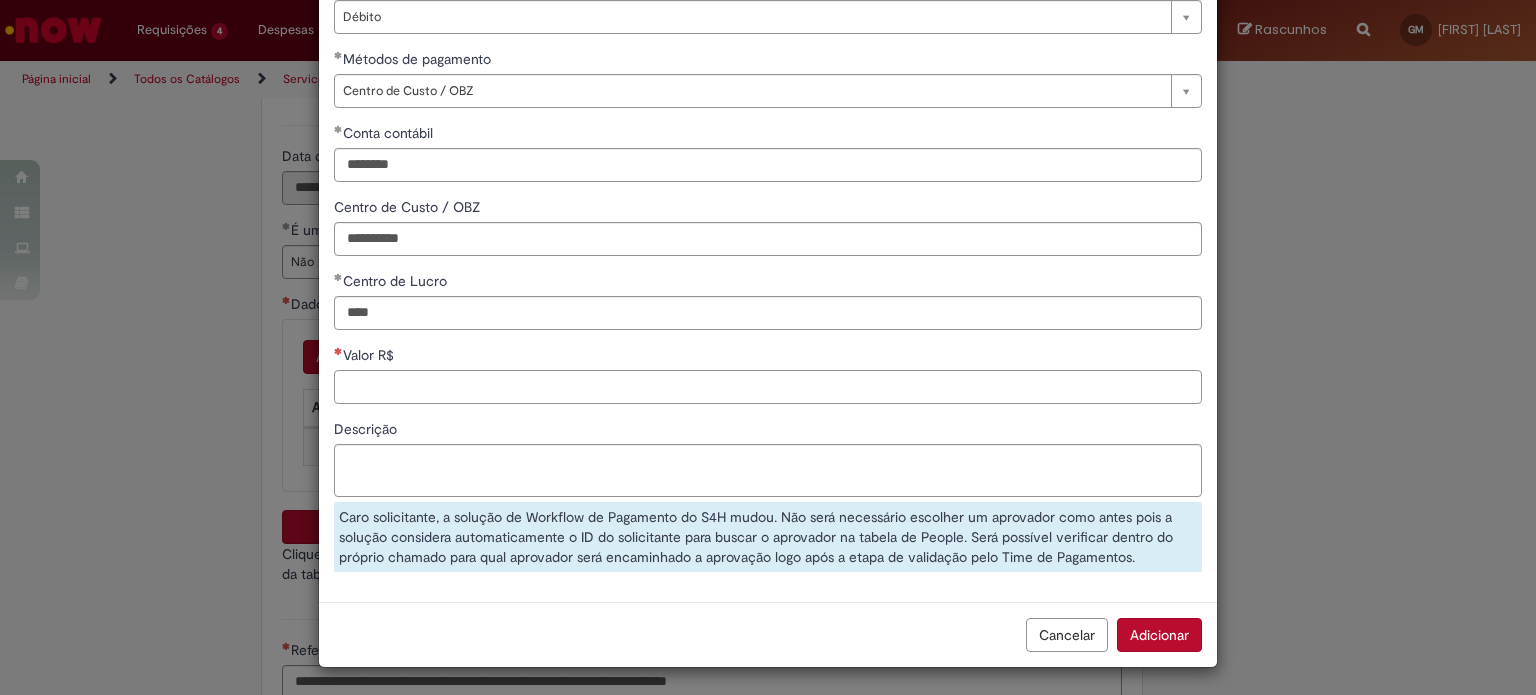 click on "Valor R$" at bounding box center [768, 387] 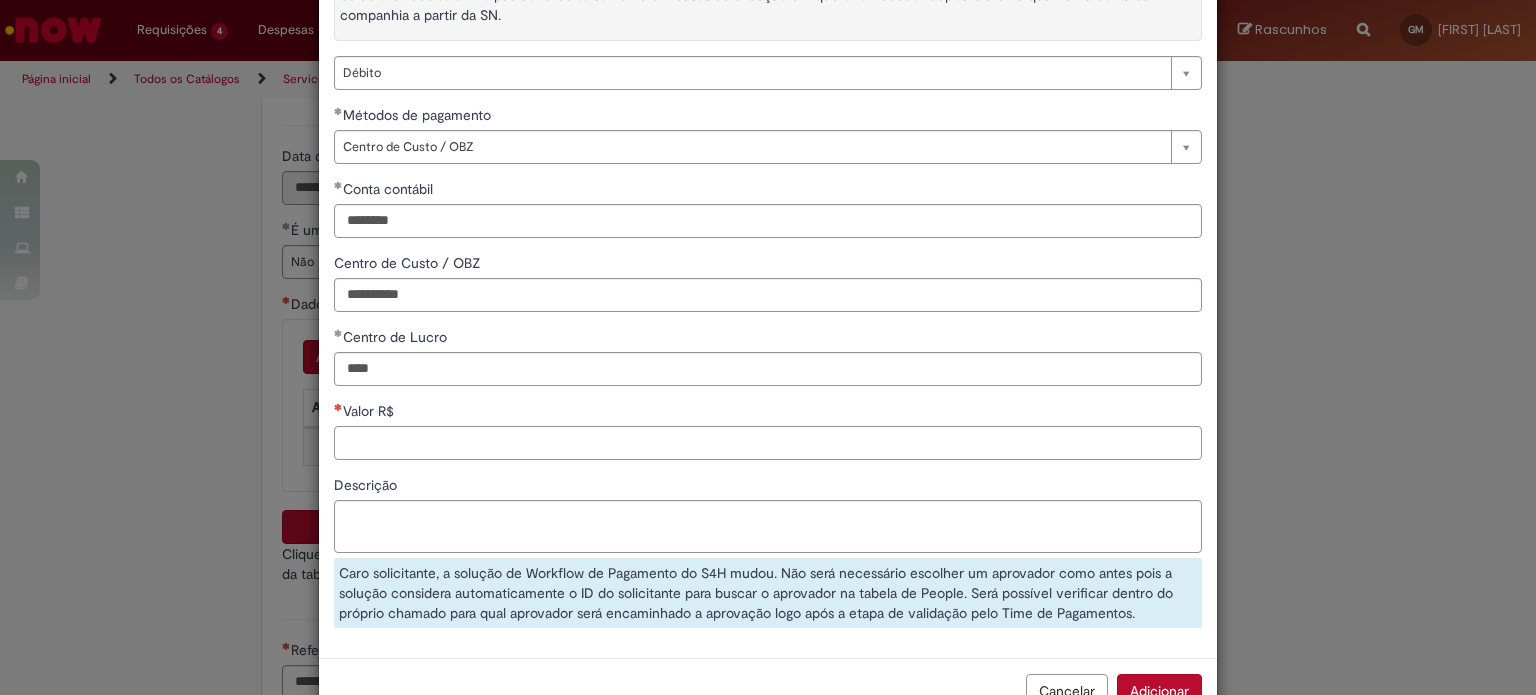 scroll, scrollTop: 100, scrollLeft: 0, axis: vertical 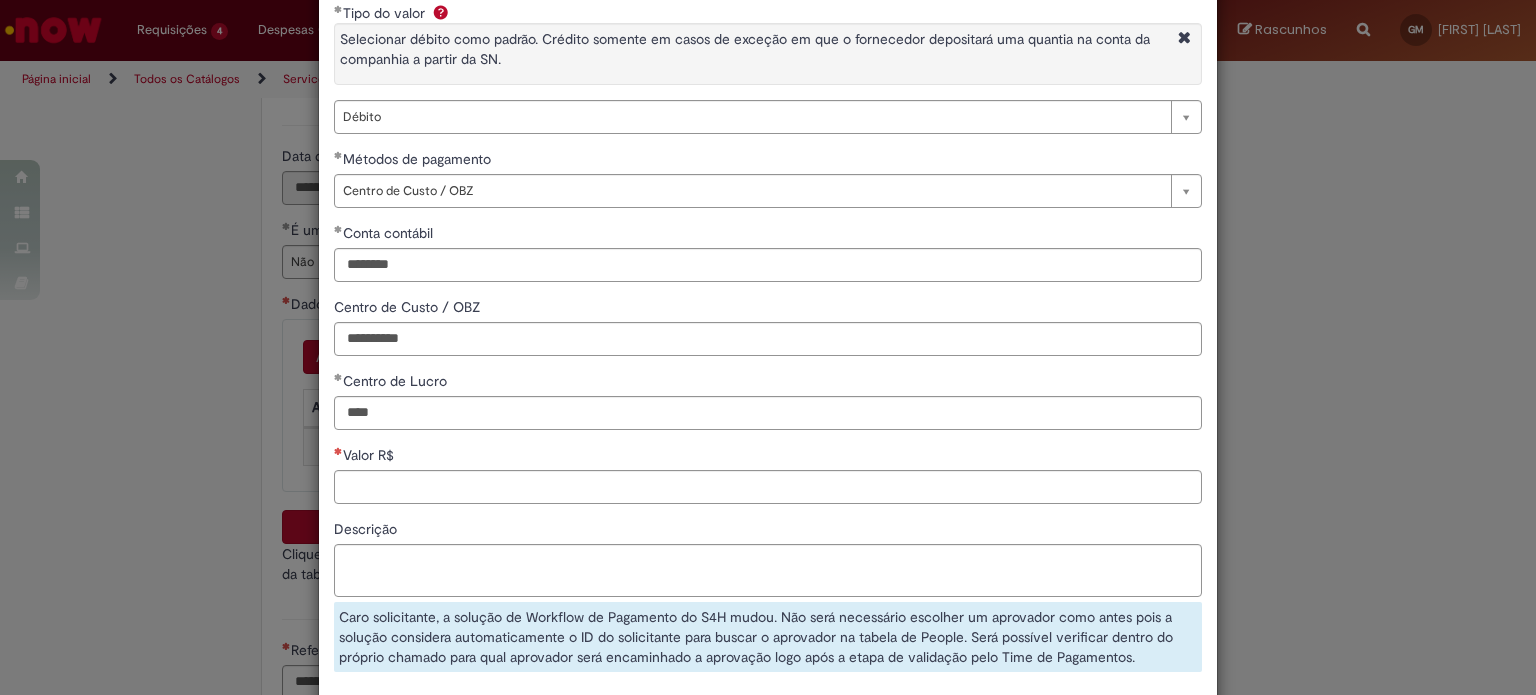 click on "**********" at bounding box center (768, 347) 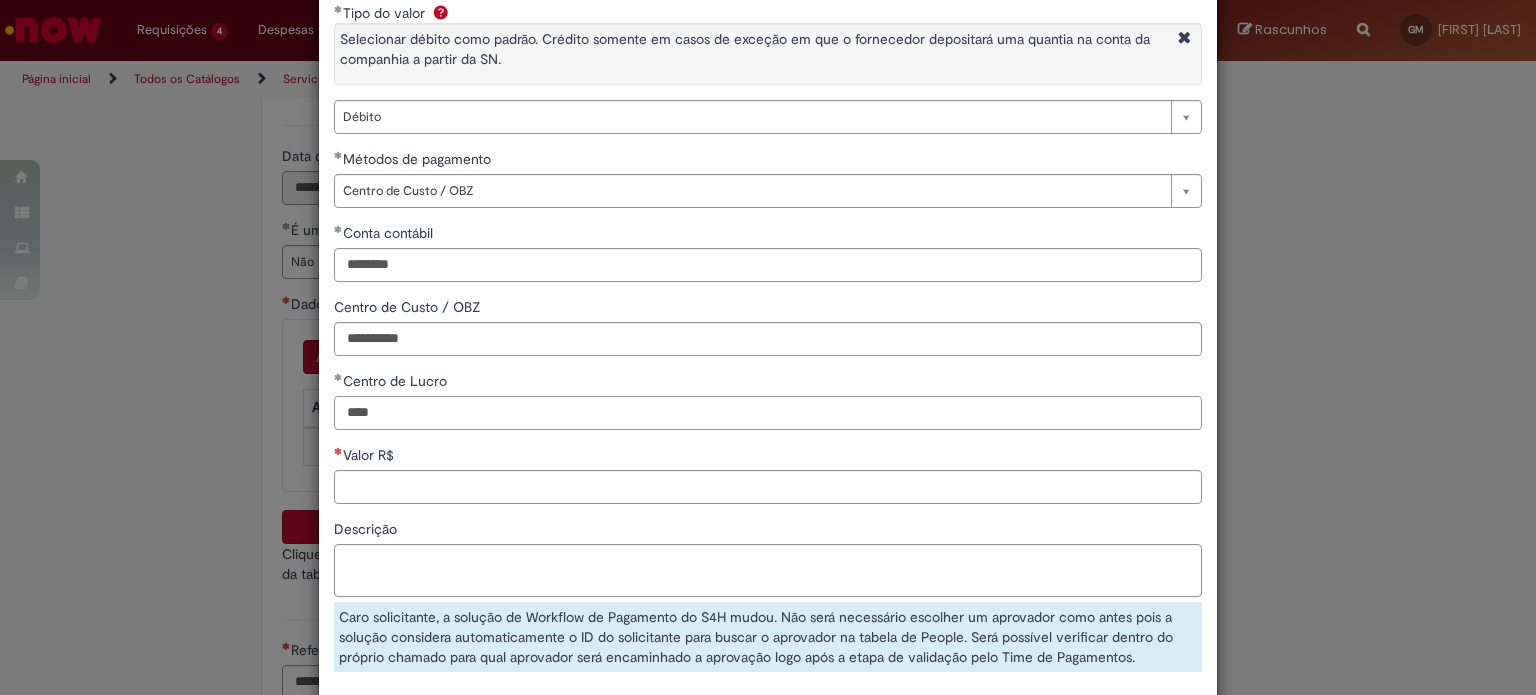 scroll, scrollTop: 100, scrollLeft: 0, axis: vertical 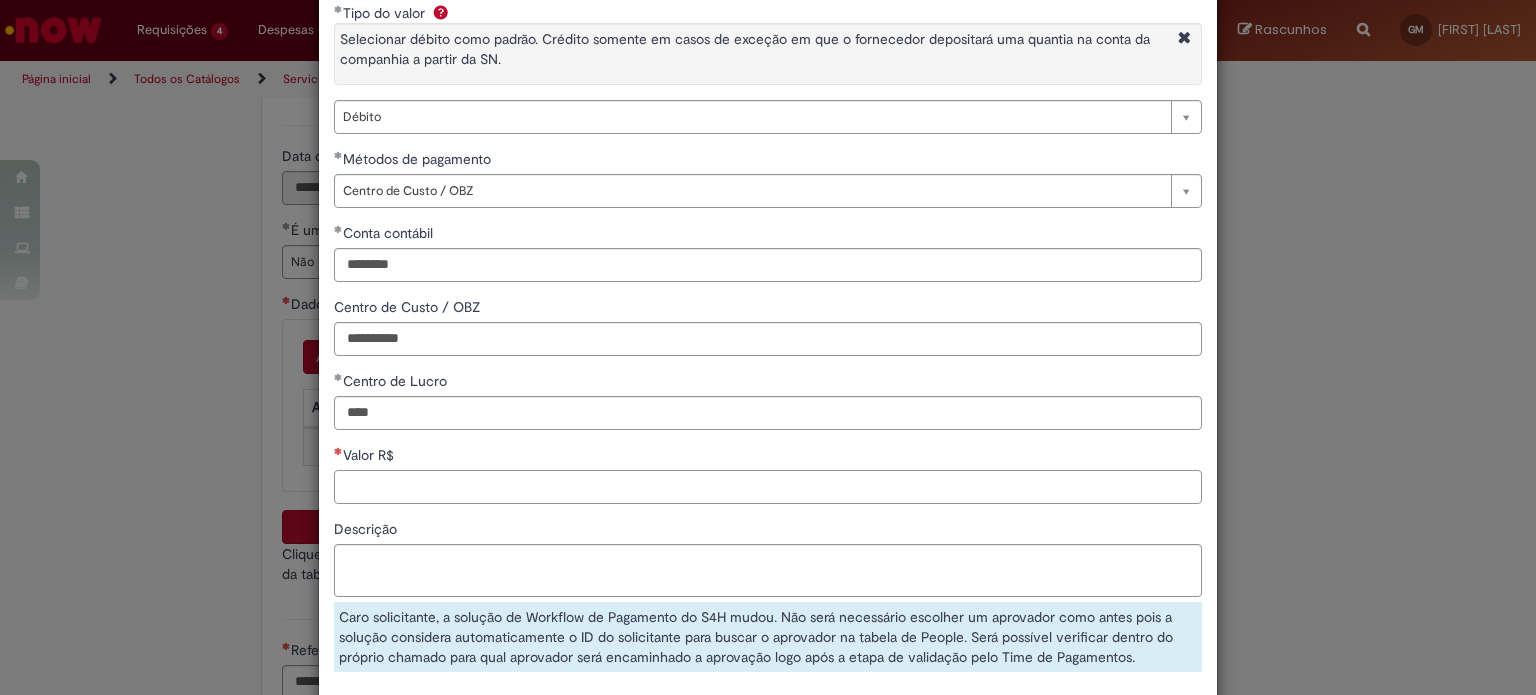 click on "Valor R$" at bounding box center (768, 487) 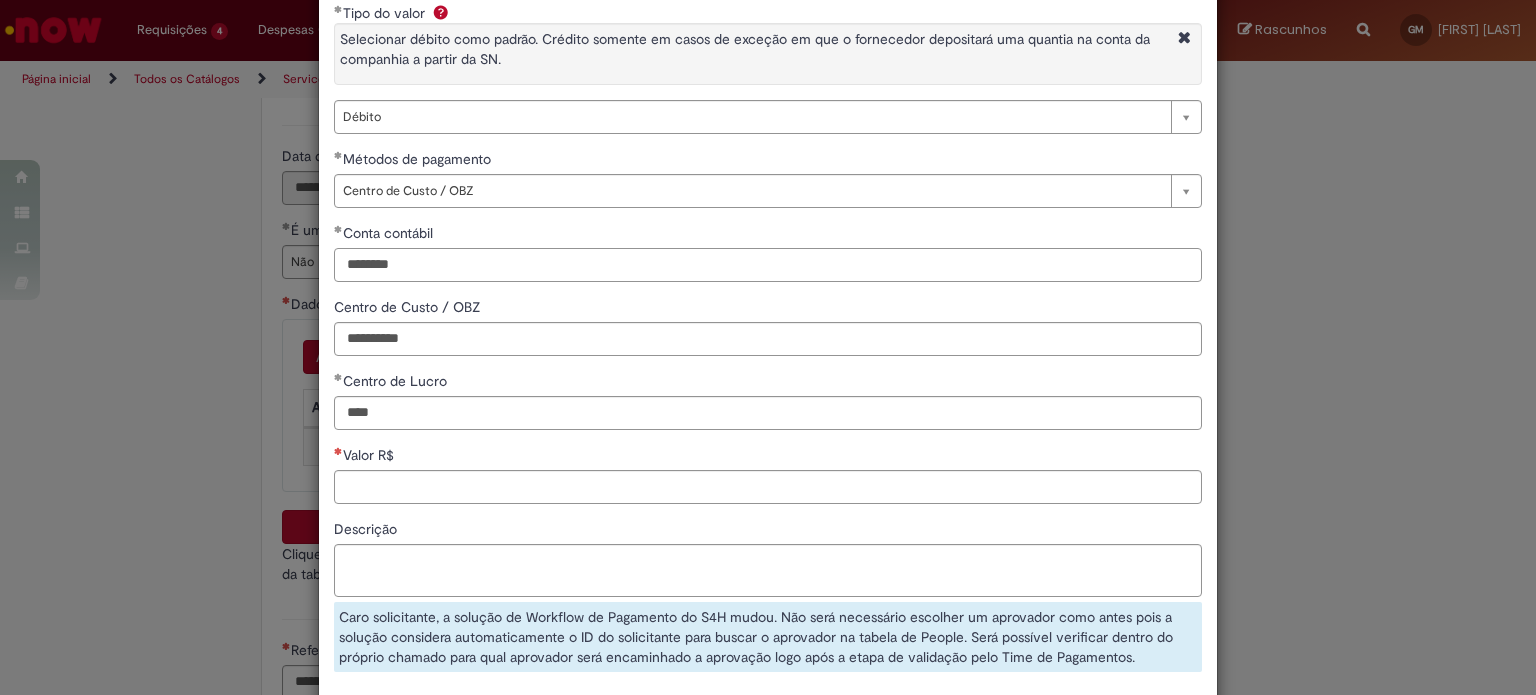 drag, startPoint x: 424, startPoint y: 269, endPoint x: 259, endPoint y: 271, distance: 165.01212 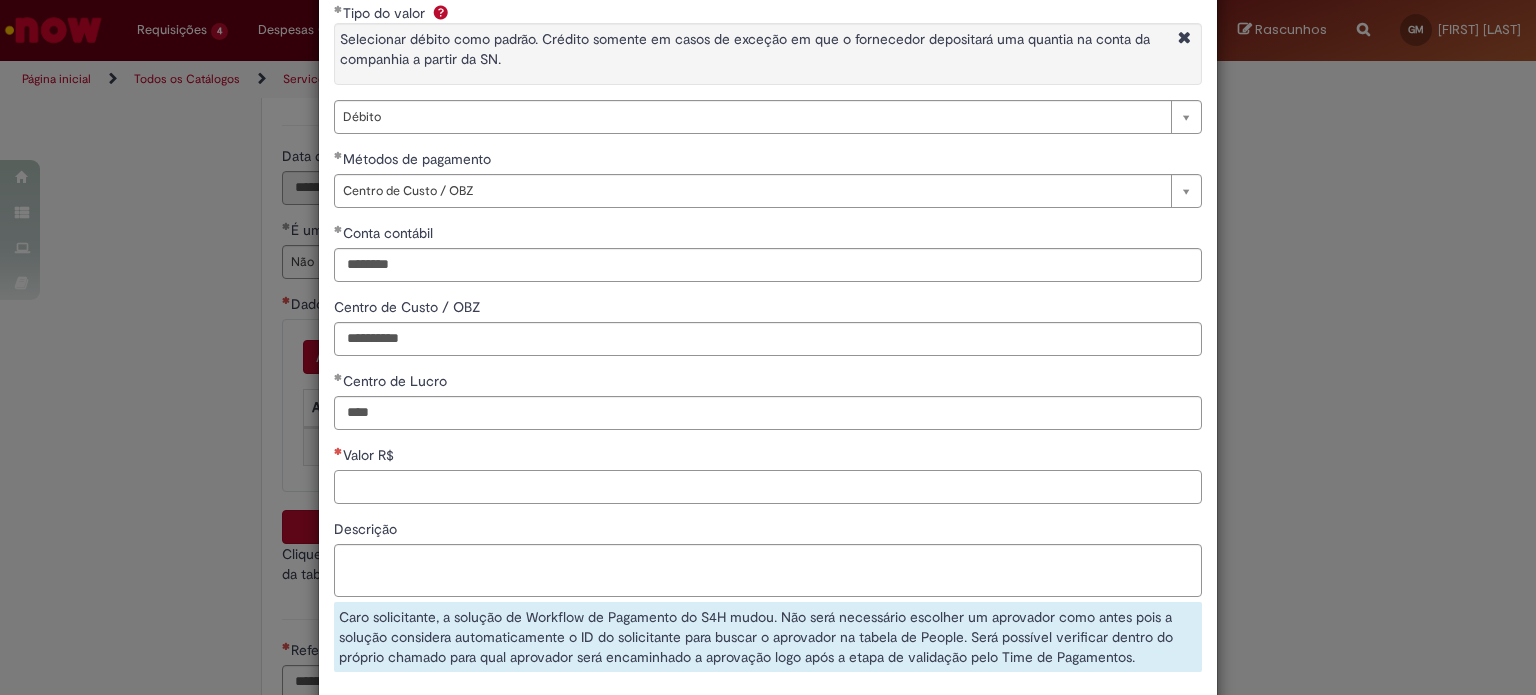 click on "Valor R$" at bounding box center [768, 487] 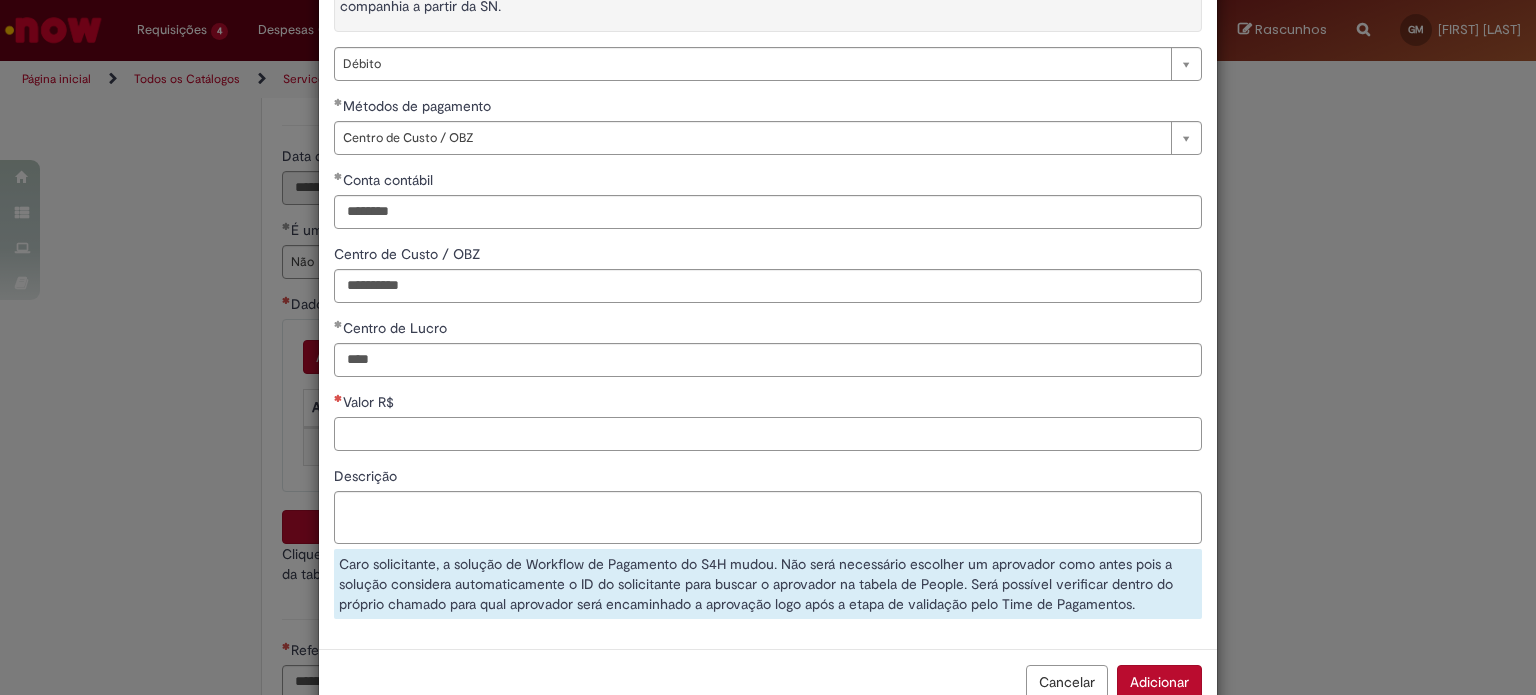 scroll, scrollTop: 200, scrollLeft: 0, axis: vertical 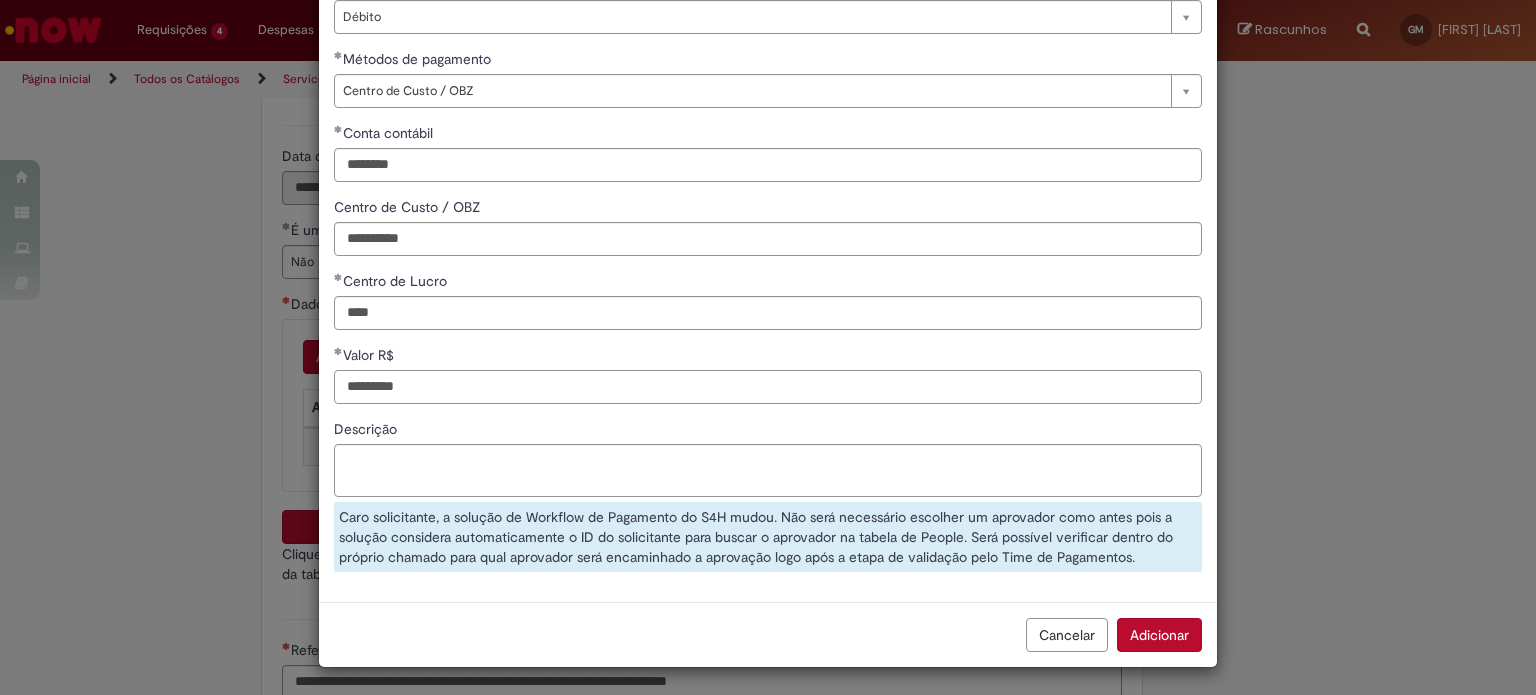 drag, startPoint x: 416, startPoint y: 378, endPoint x: 151, endPoint y: 358, distance: 265.75363 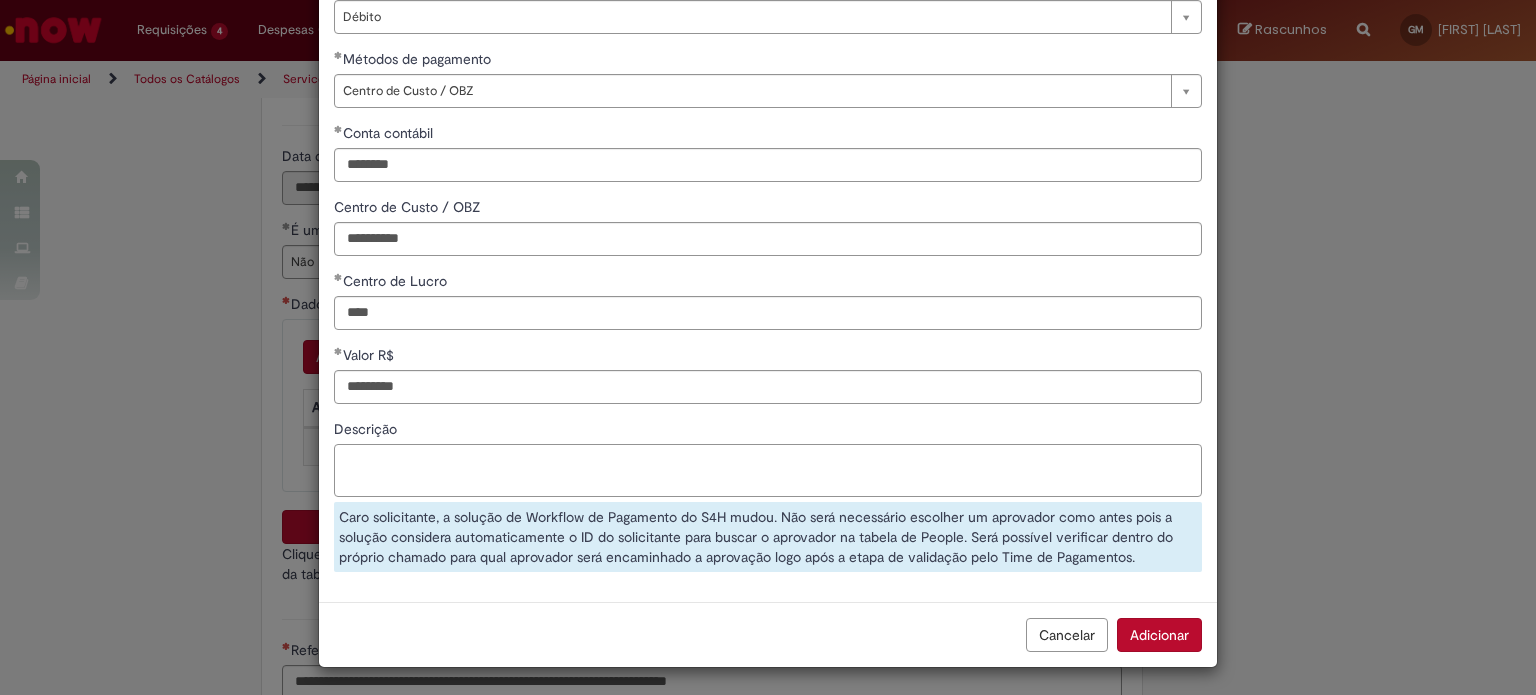 click on "Descrição" at bounding box center (768, 471) 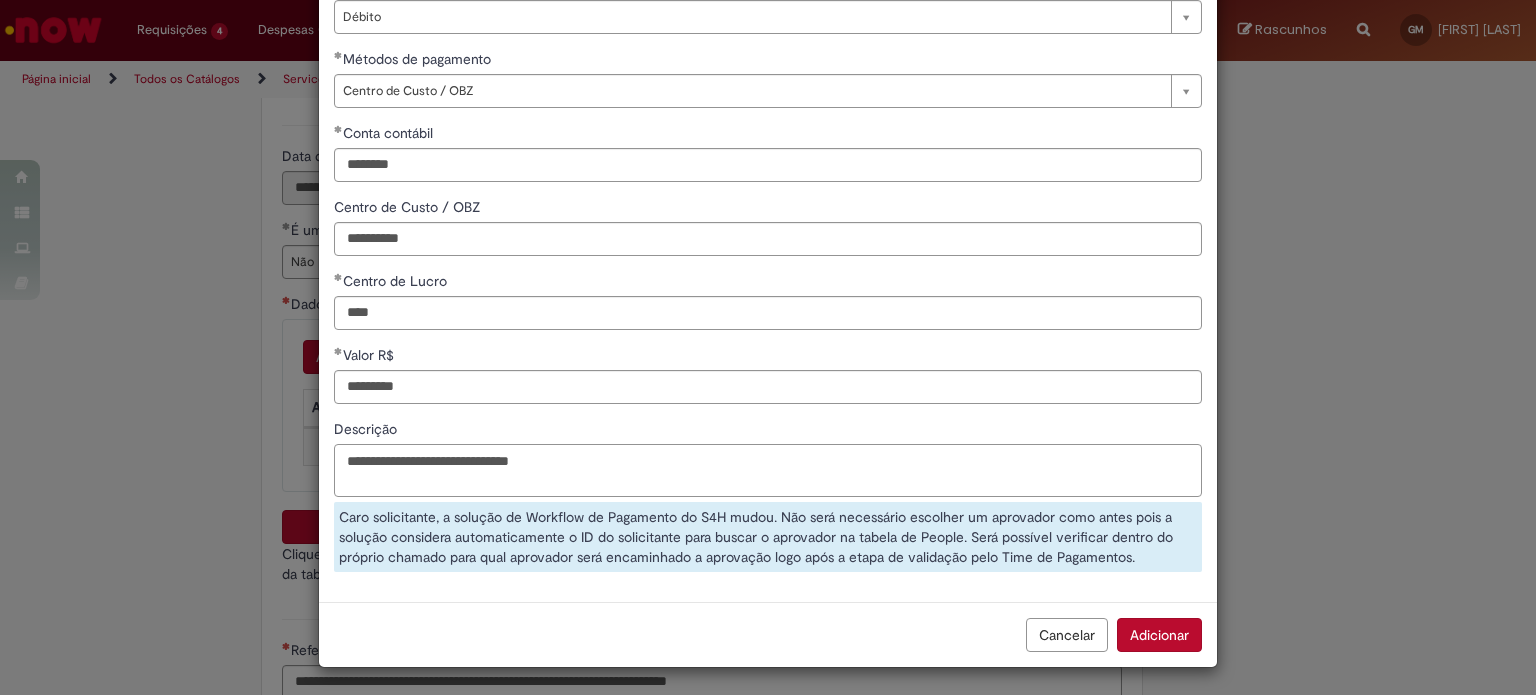 drag, startPoint x: 601, startPoint y: 450, endPoint x: 118, endPoint y: 431, distance: 483.37357 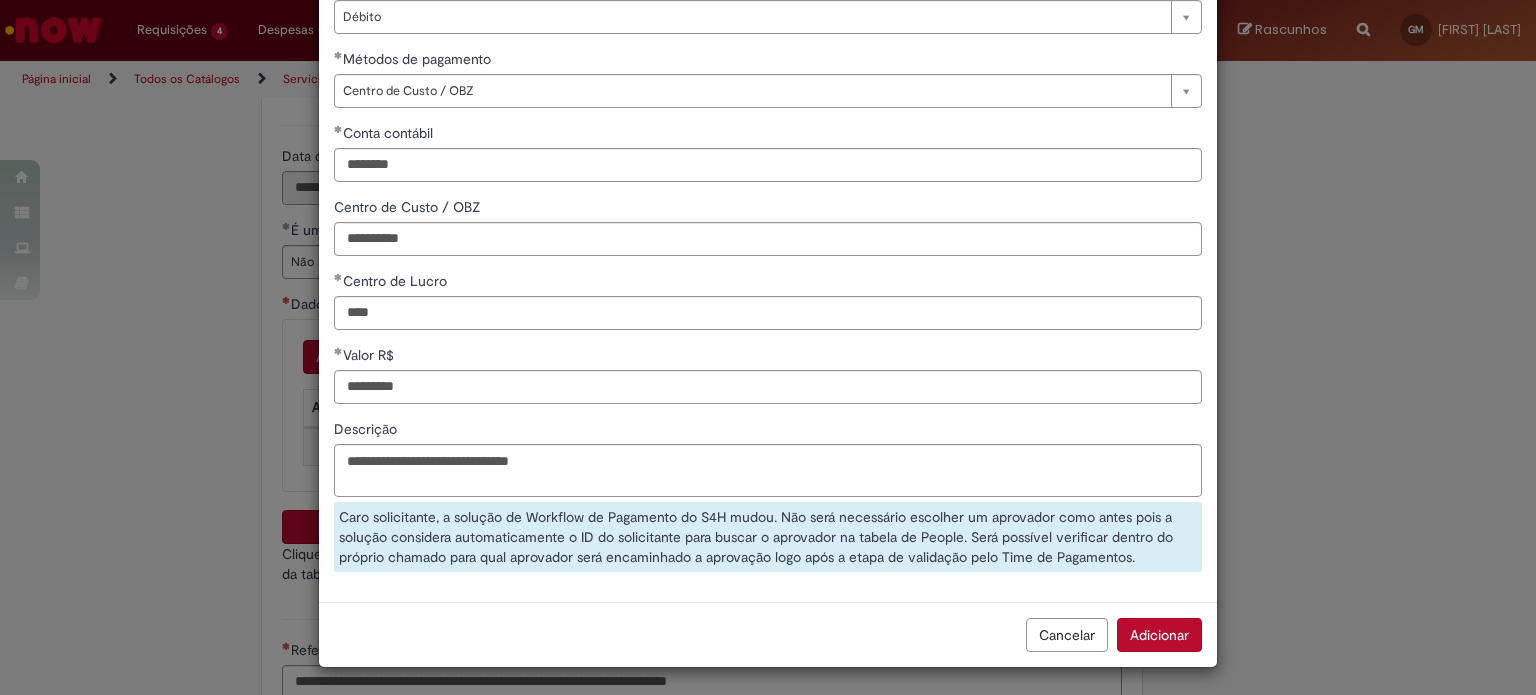 click on "Adicionar" at bounding box center (1159, 635) 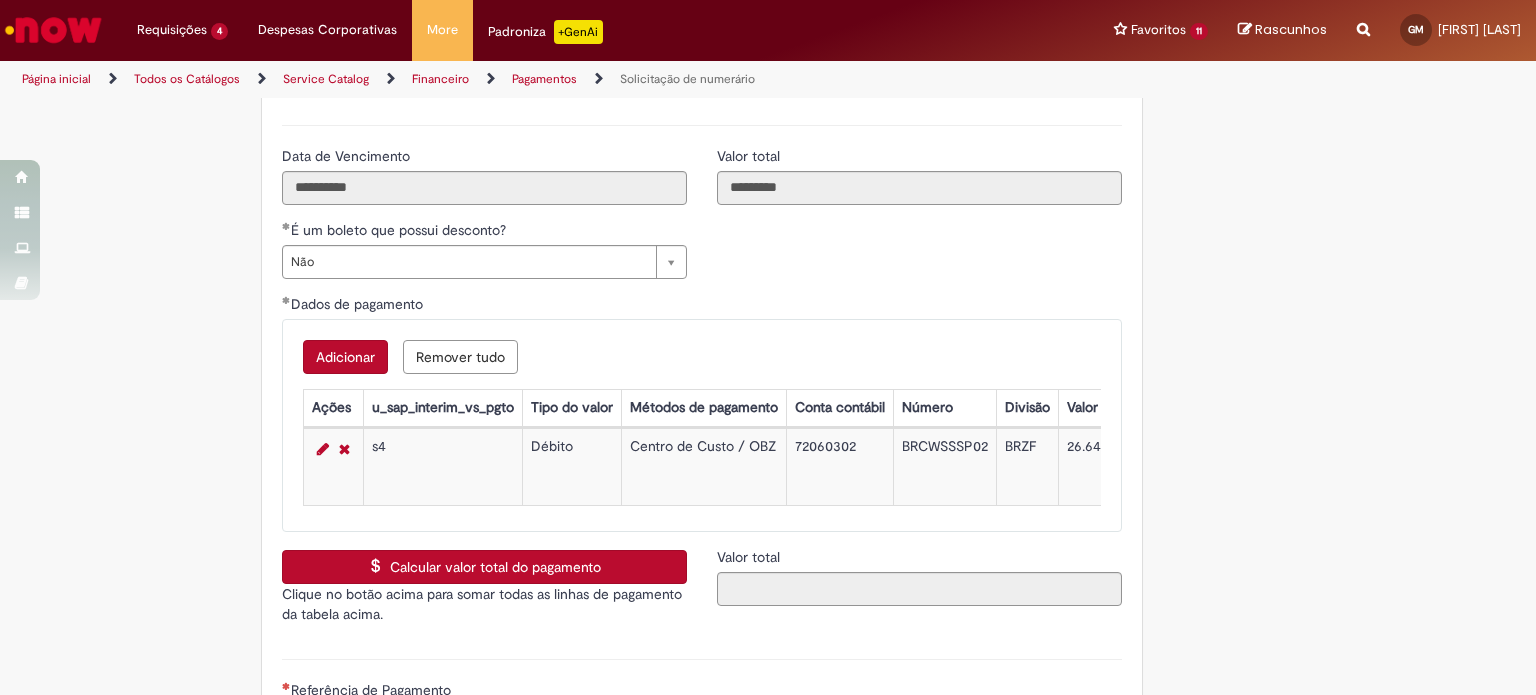 scroll, scrollTop: 127, scrollLeft: 0, axis: vertical 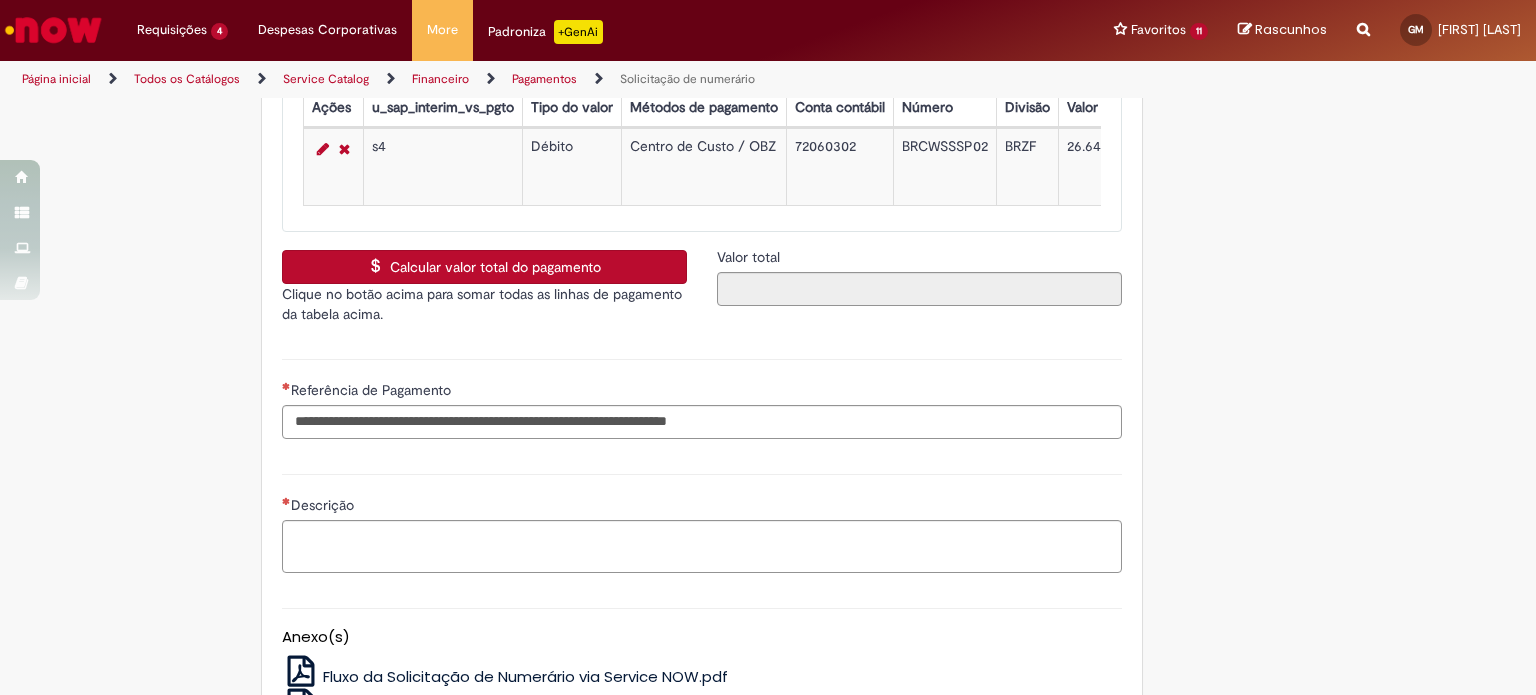 click on "Calcular valor total do pagamento" at bounding box center [484, 267] 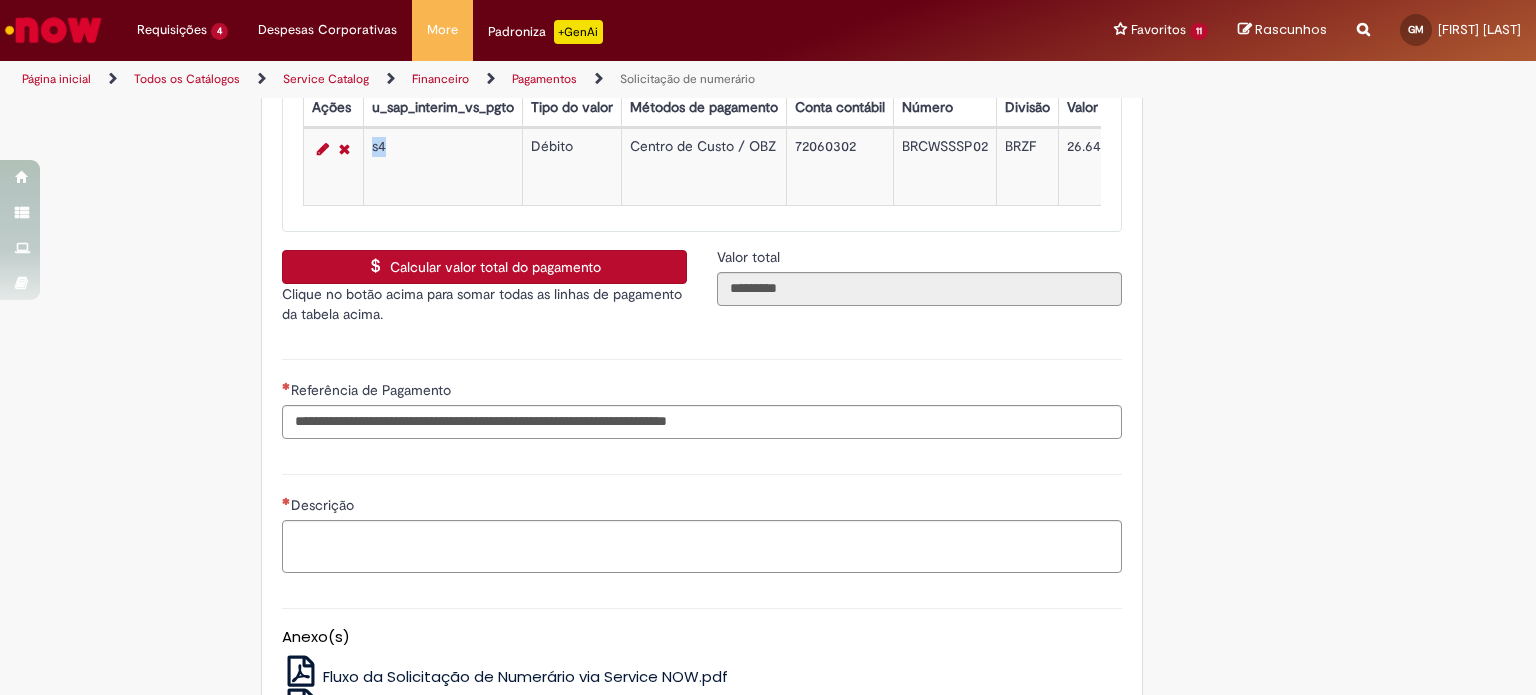 drag, startPoint x: 384, startPoint y: 179, endPoint x: 355, endPoint y: 177, distance: 29.068884 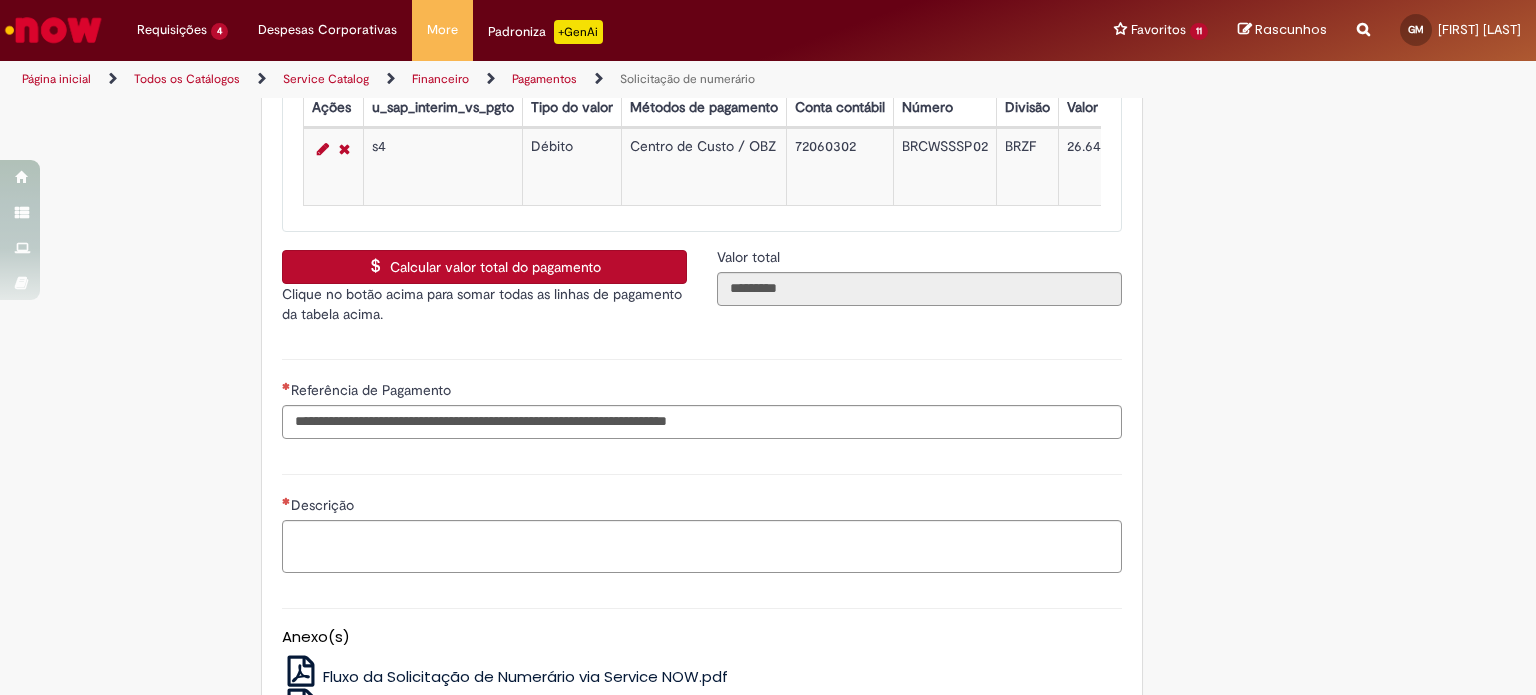click on "**********" at bounding box center [702, 396] 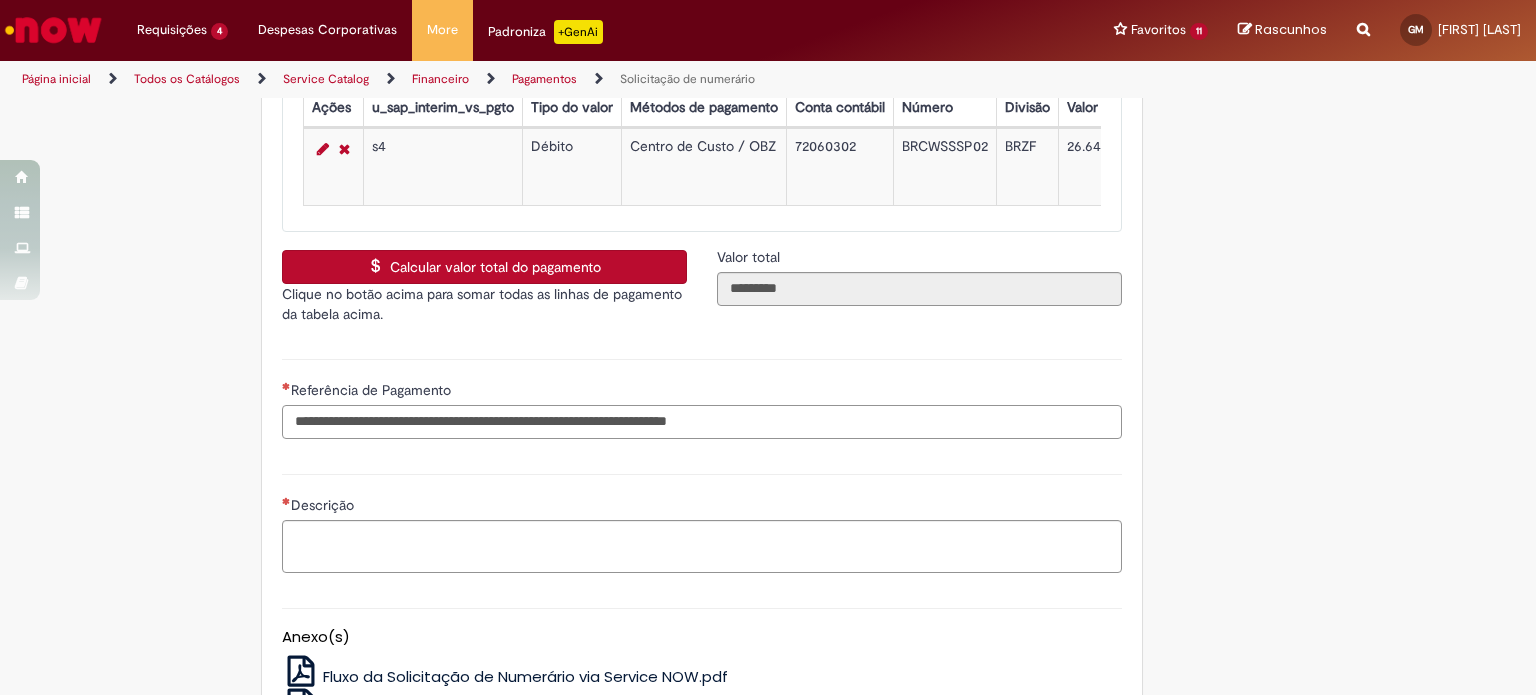 click on "Referência de Pagamento" at bounding box center [702, 422] 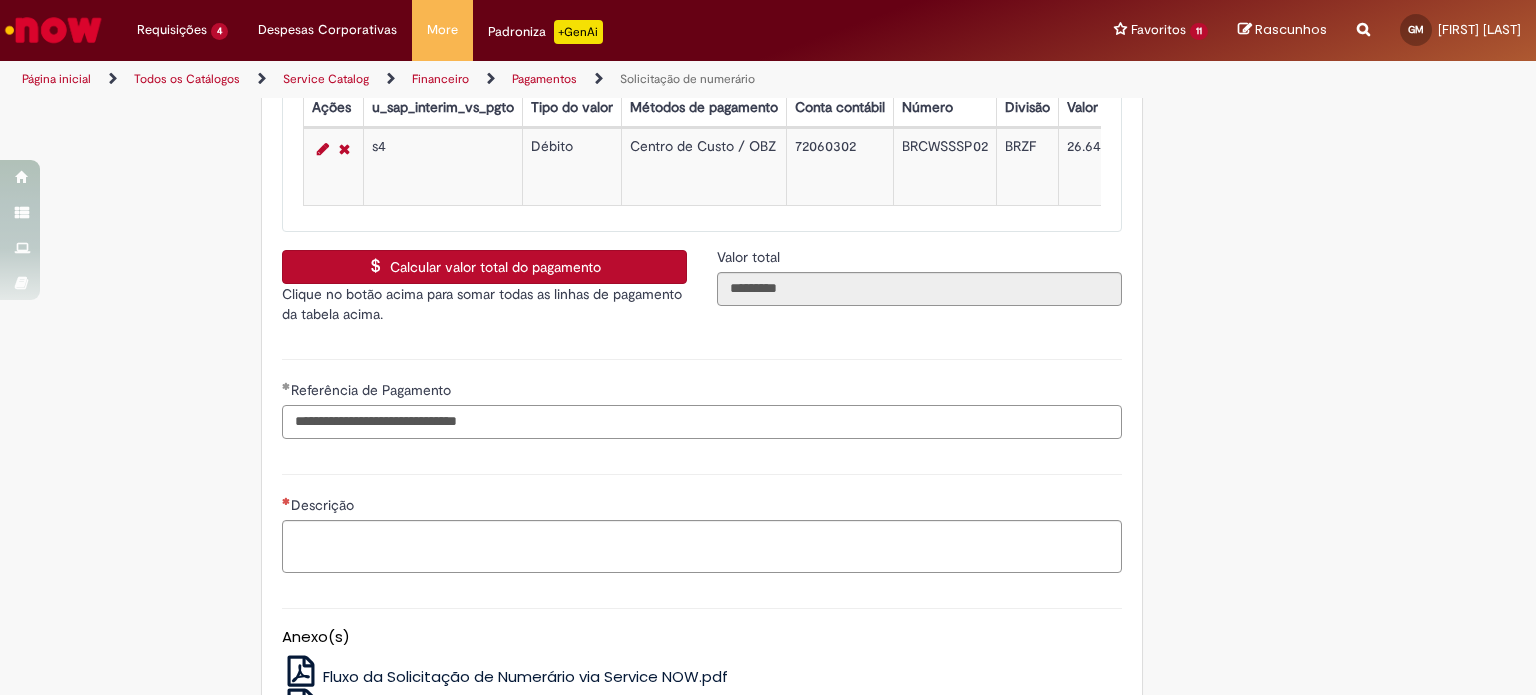 drag, startPoint x: 564, startPoint y: 471, endPoint x: 229, endPoint y: 455, distance: 335.38187 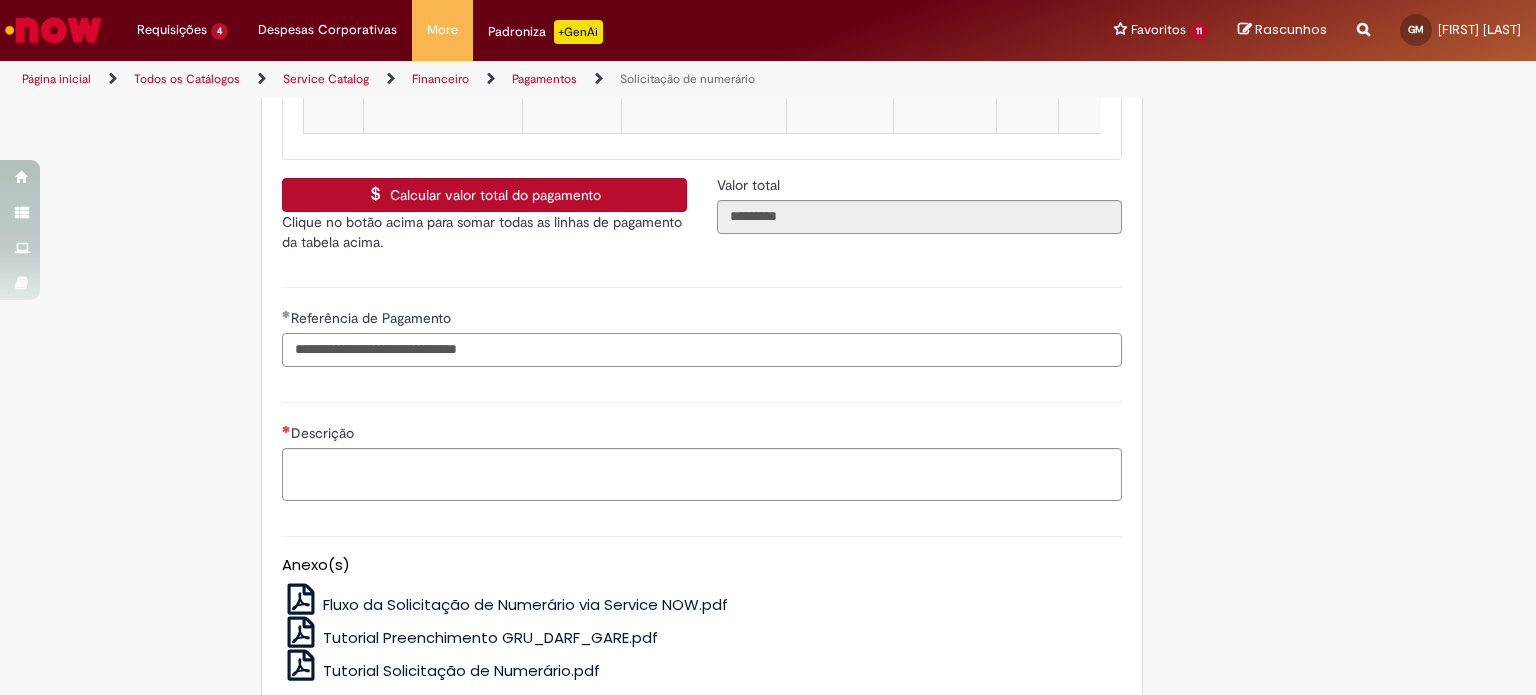 scroll, scrollTop: 4100, scrollLeft: 0, axis: vertical 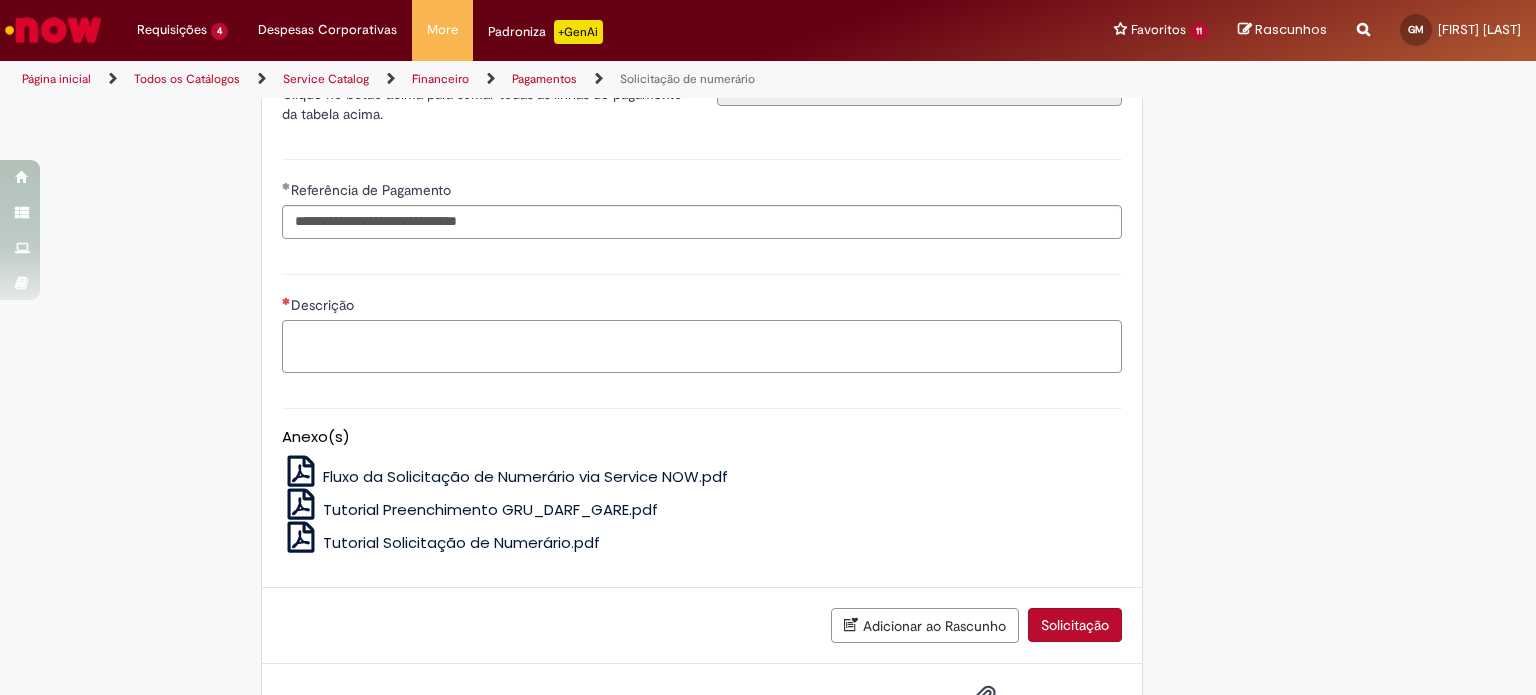 click on "Descrição" at bounding box center (702, 347) 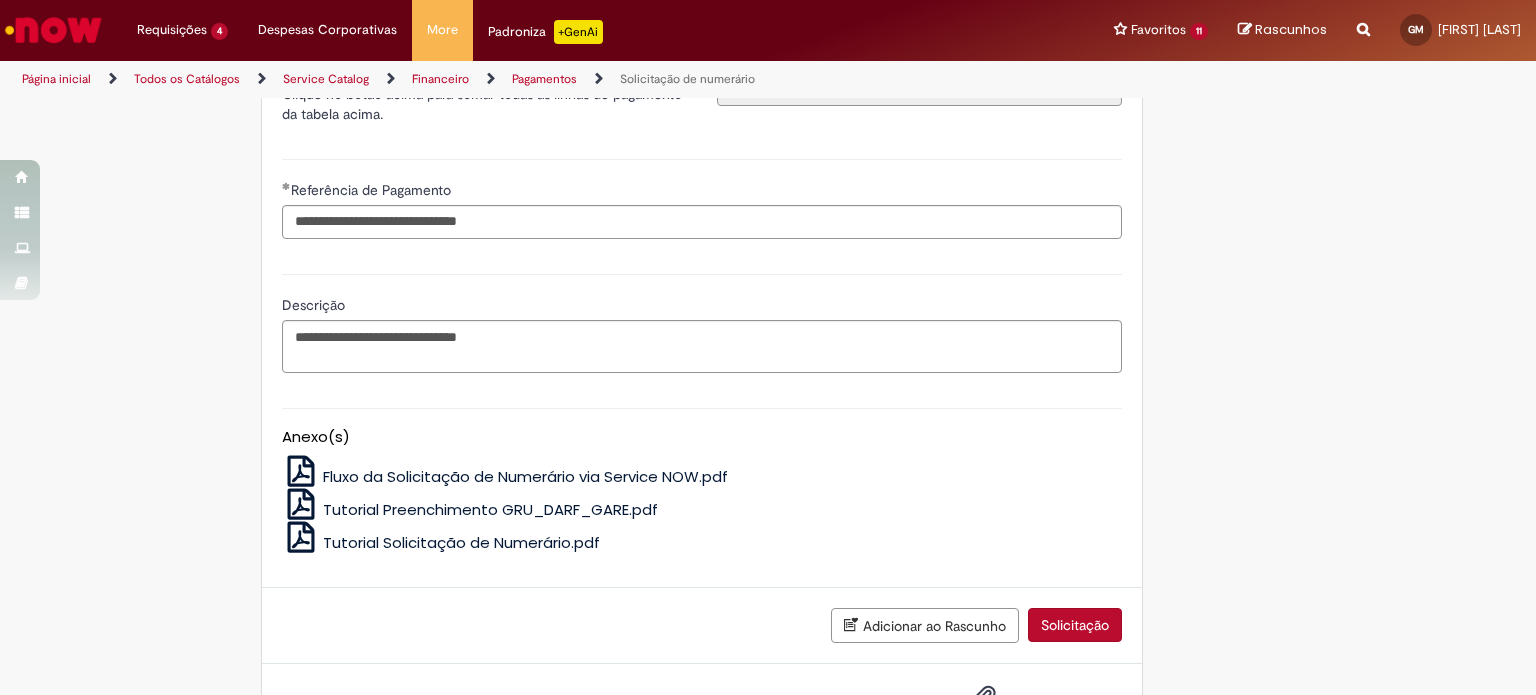 click on "**********" at bounding box center [702, 321] 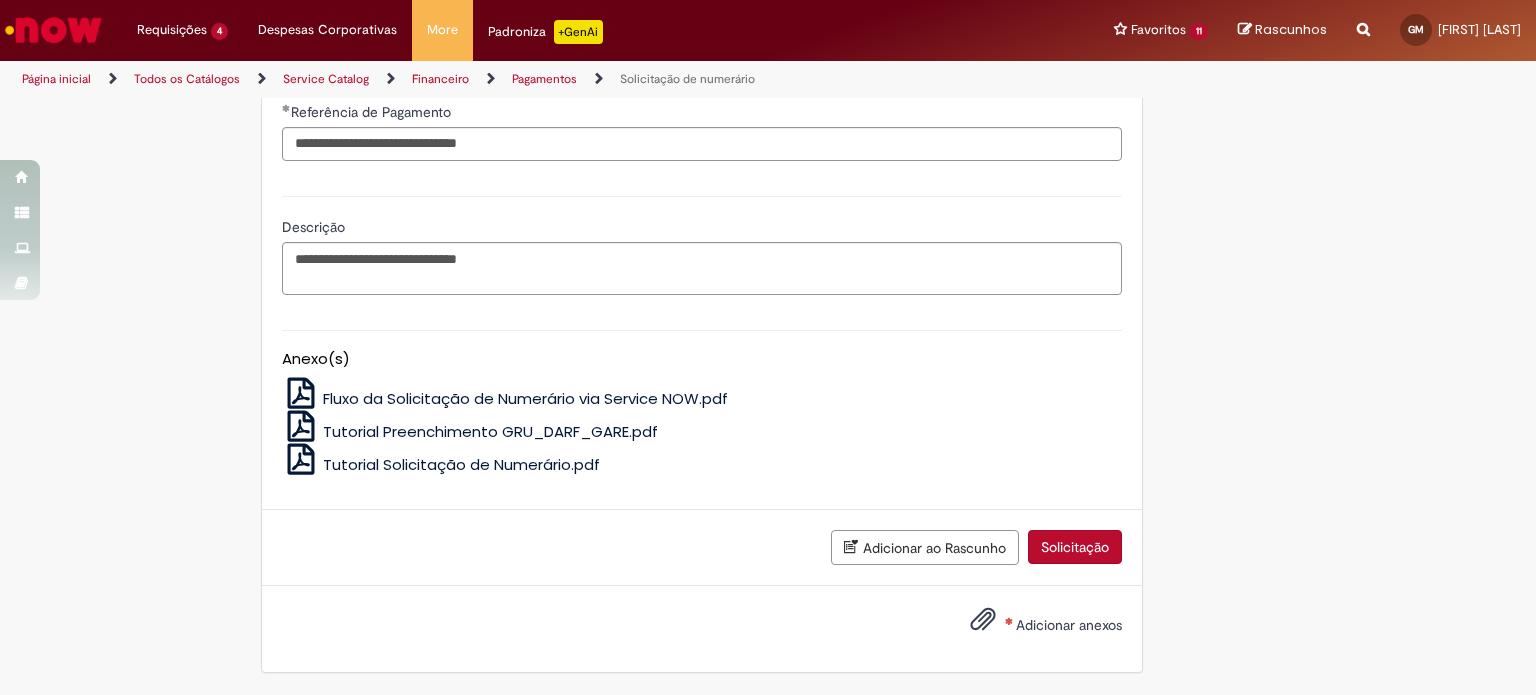 scroll, scrollTop: 4222, scrollLeft: 0, axis: vertical 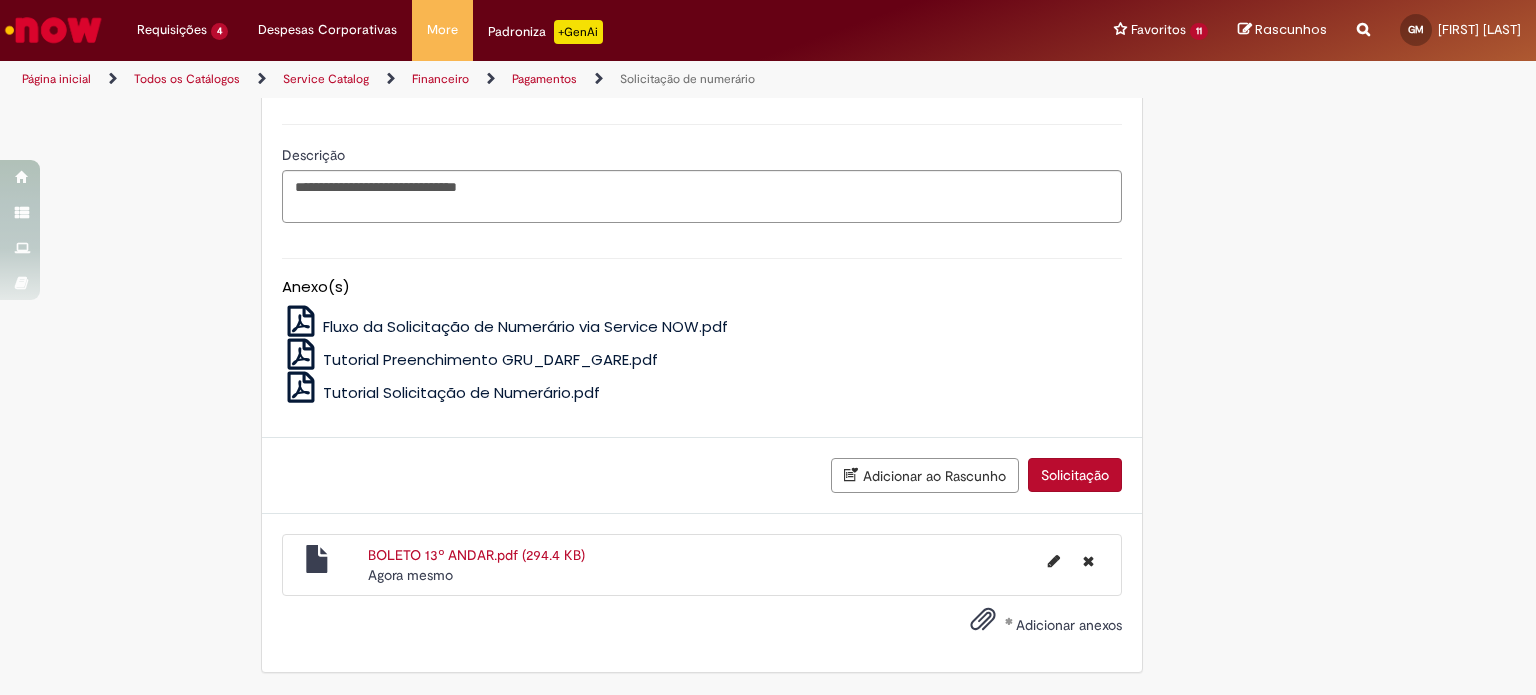 click on "Solicitação" at bounding box center (1075, 475) 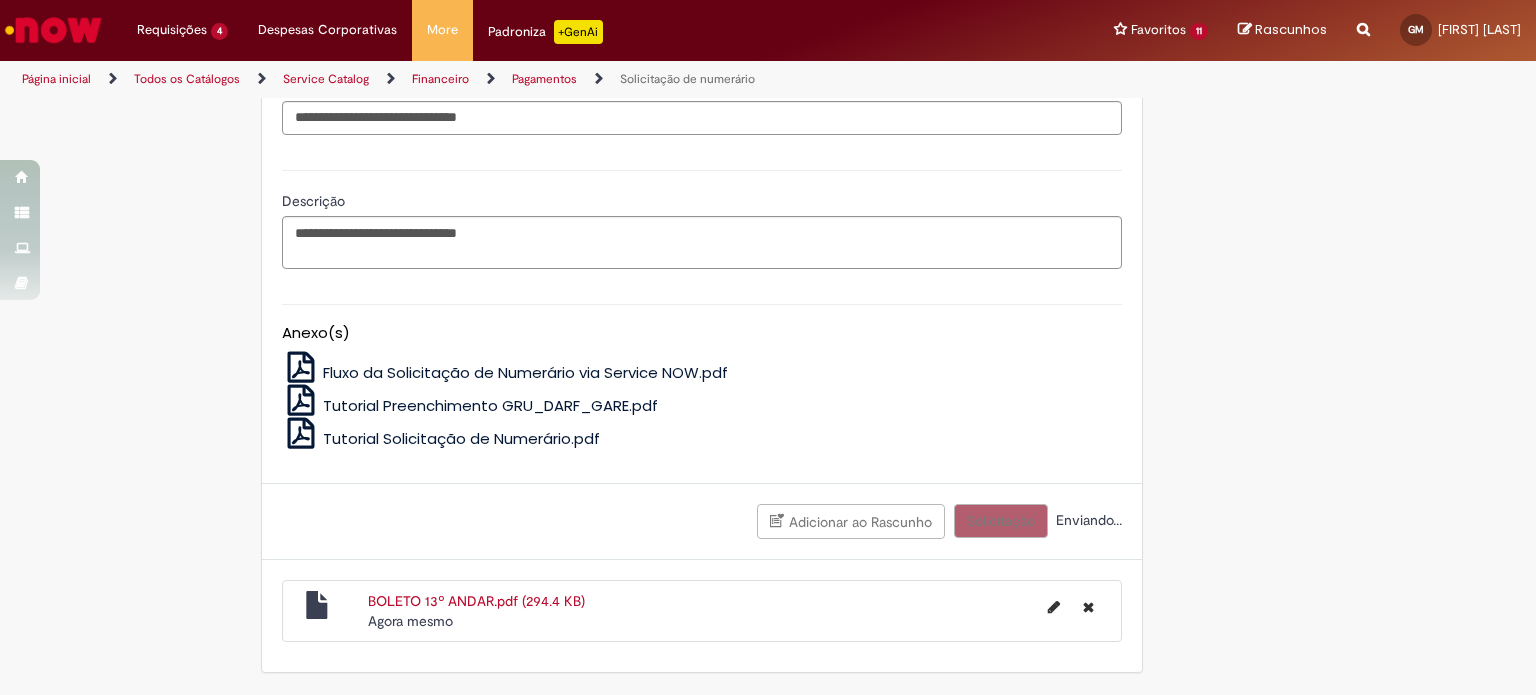 scroll, scrollTop: 4248, scrollLeft: 0, axis: vertical 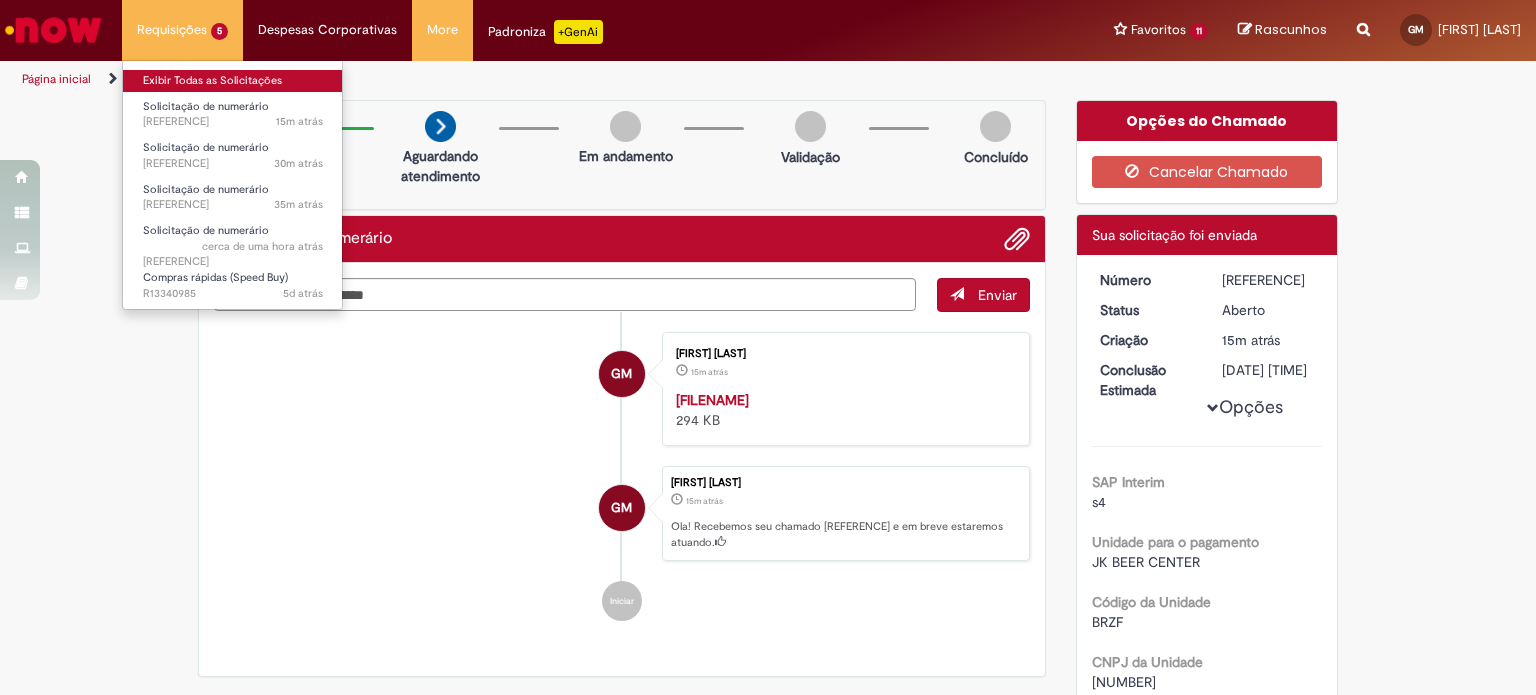 click on "Exibir Todas as Solicitações" at bounding box center [233, 81] 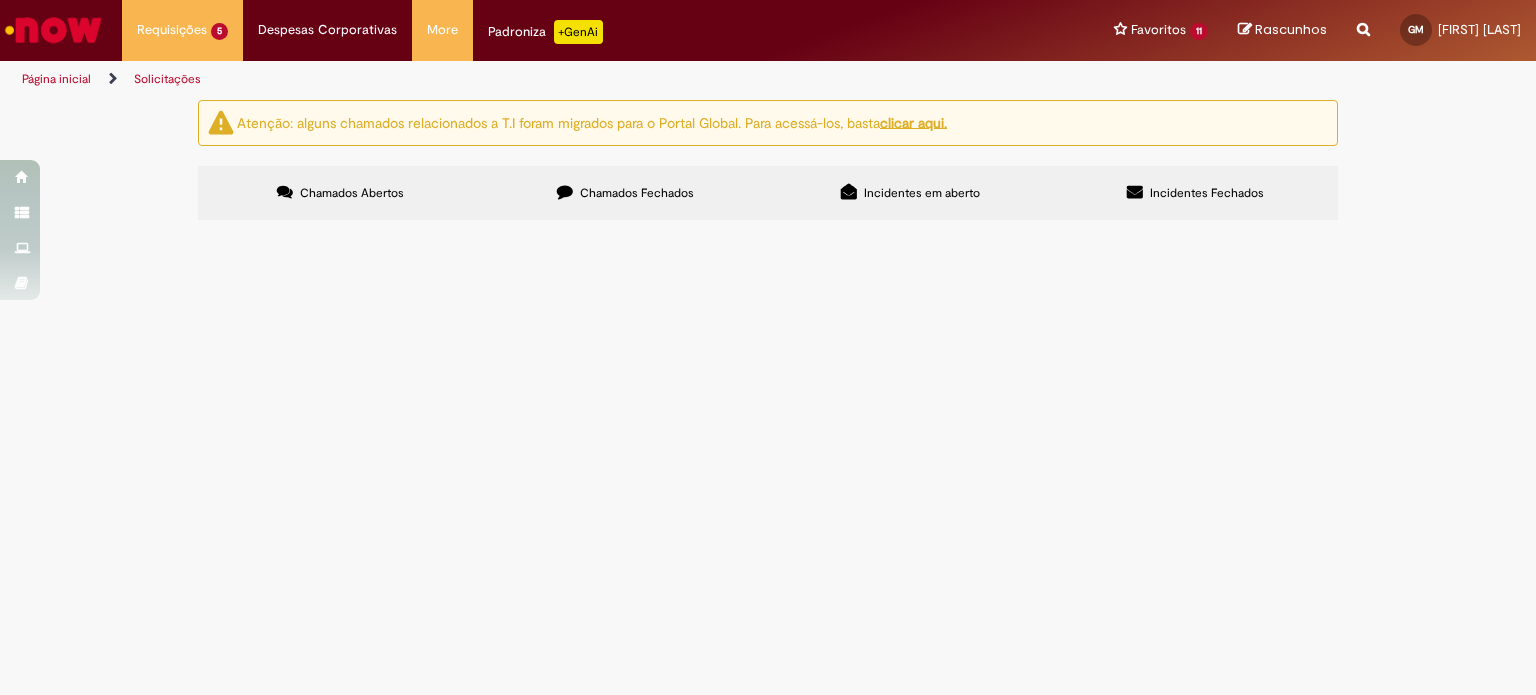 click on "Atenção: alguns chamados relacionados a T.I foram migrados para o Portal Global. Para acessá-los, basta  clicar aqui.
Chamados Abertos     Chamados Fechados     Incidentes em aberto     Incidentes Fechados
Itens solicitados
Exportar como PDF Exportar como Excel Exportar como CSV
Itens solicitados
Número
Oferta
Descrição
Fase
Status
R13351798       Solicitação de numerário        CONDOMÍNIO 13º ANDAR - JK GEO SP
Aberto
R13351672       Solicitação de numerário        CONDOMÍNIO 14º ANDAR - AMBEV JK" at bounding box center (768, 162) 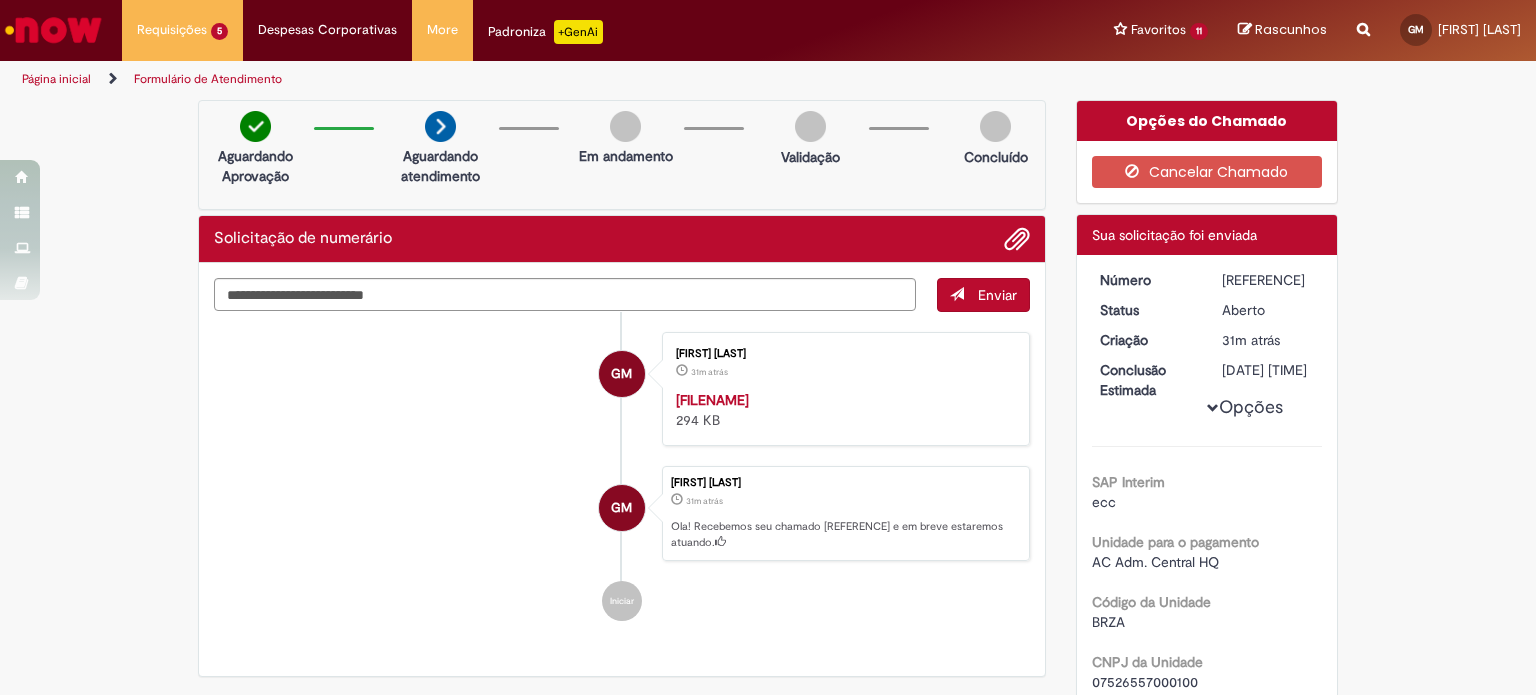 drag, startPoint x: 1212, startPoint y: 275, endPoint x: 1280, endPoint y: 274, distance: 68.007355 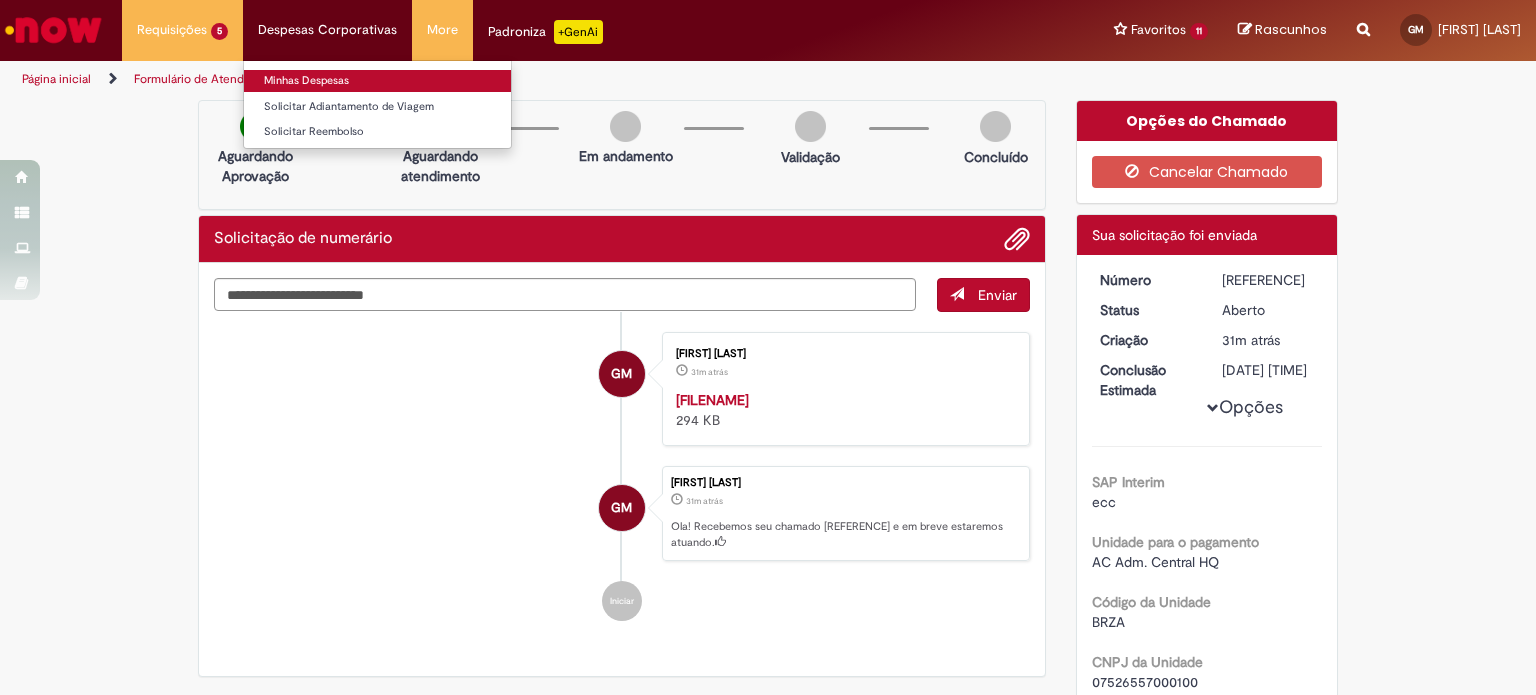 click on "Minhas Despesas" at bounding box center [377, 81] 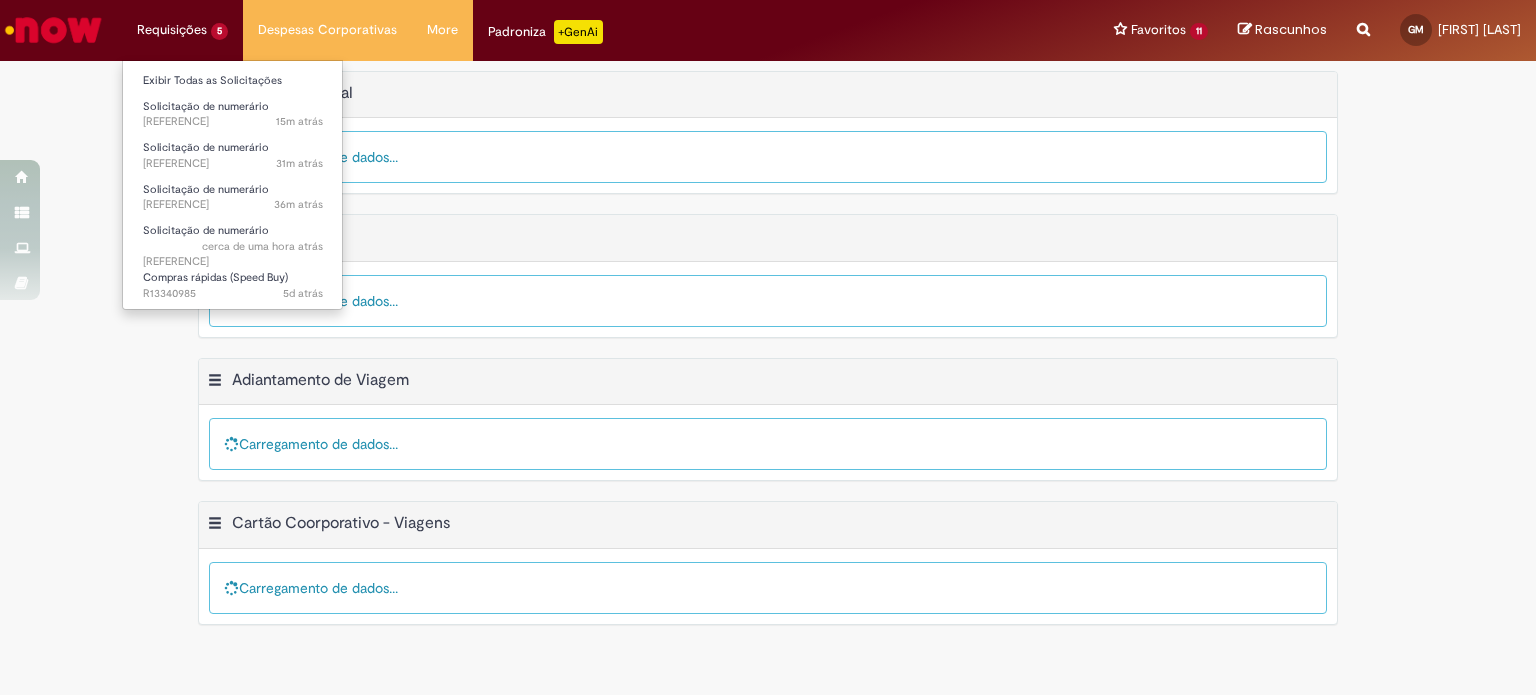 drag, startPoint x: 245, startPoint y: 77, endPoint x: 190, endPoint y: 29, distance: 73 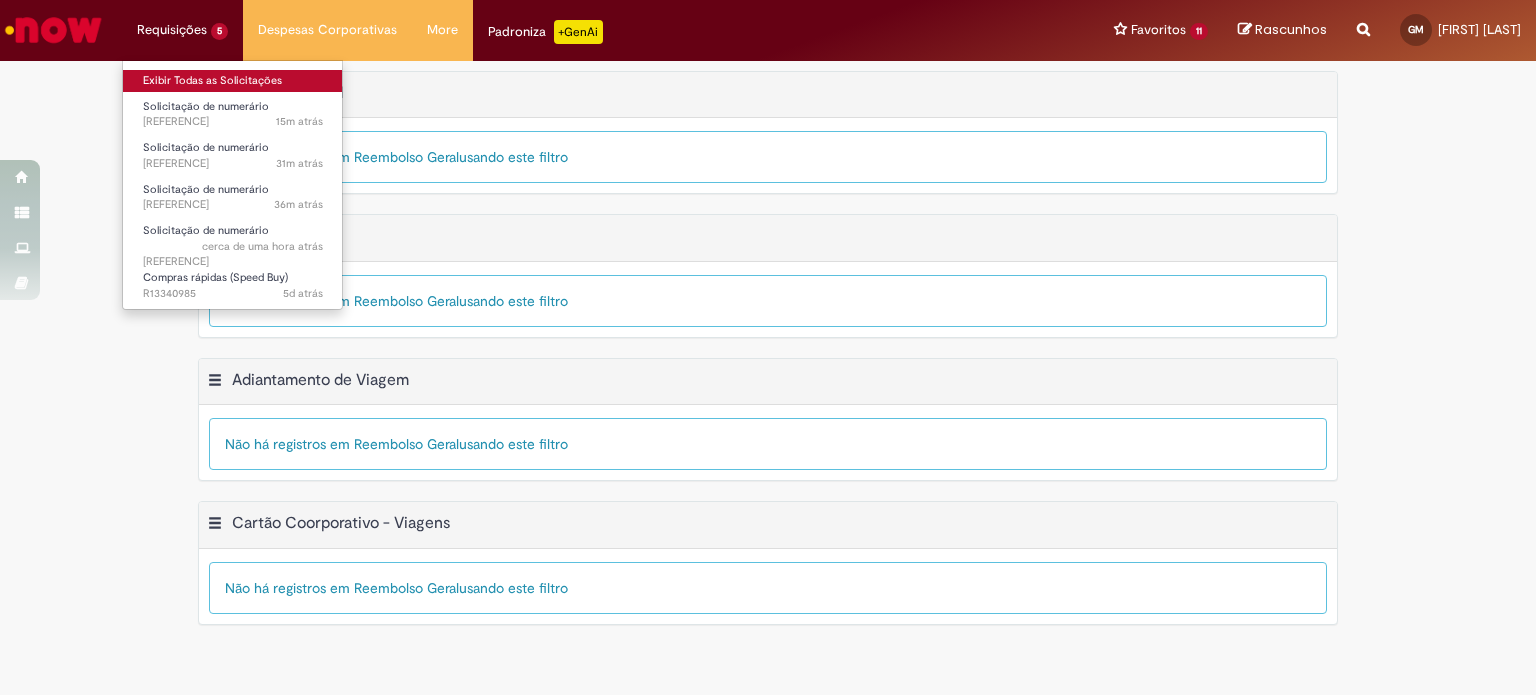 click on "Exibir Todas as Solicitações" at bounding box center (233, 81) 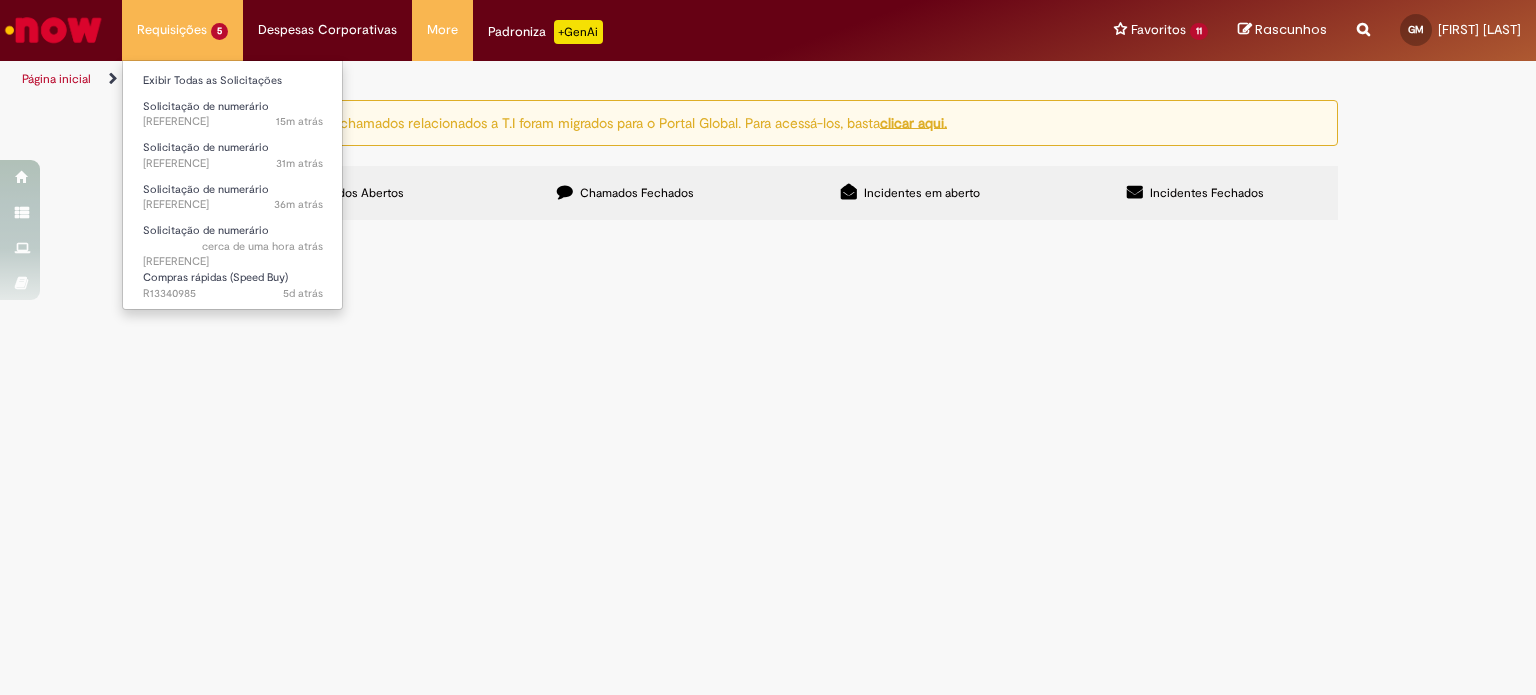 click on "Requisições   5
Exibir Todas as Solicitações
Solicitação de numerário
15m atrás 15 minutos atrás  [REFERENCE]
Solicitação de numerário
31m atrás 31 minutos atrás  [REFERENCE]
Solicitação de numerário
36m atrás 36 minutos atrás  [REFERENCE]
Solicitação de numerário
cerca de uma hora atrás cerca de uma hora atrás  [REFERENCE]
Compras rápidas (Speed Buy)
5d atrás 5 dias atrás  [REFERENCE]" at bounding box center [182, 30] 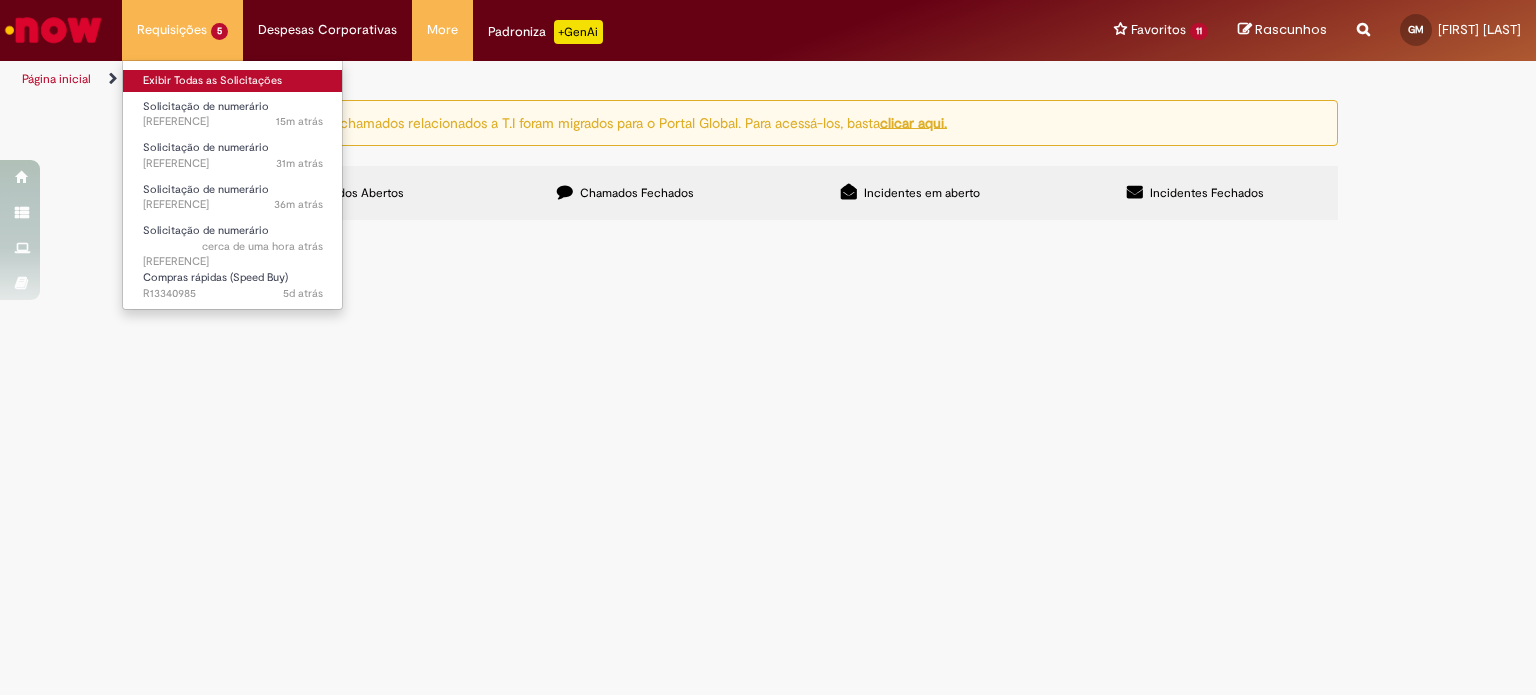 click on "Exibir Todas as Solicitações" at bounding box center (233, 81) 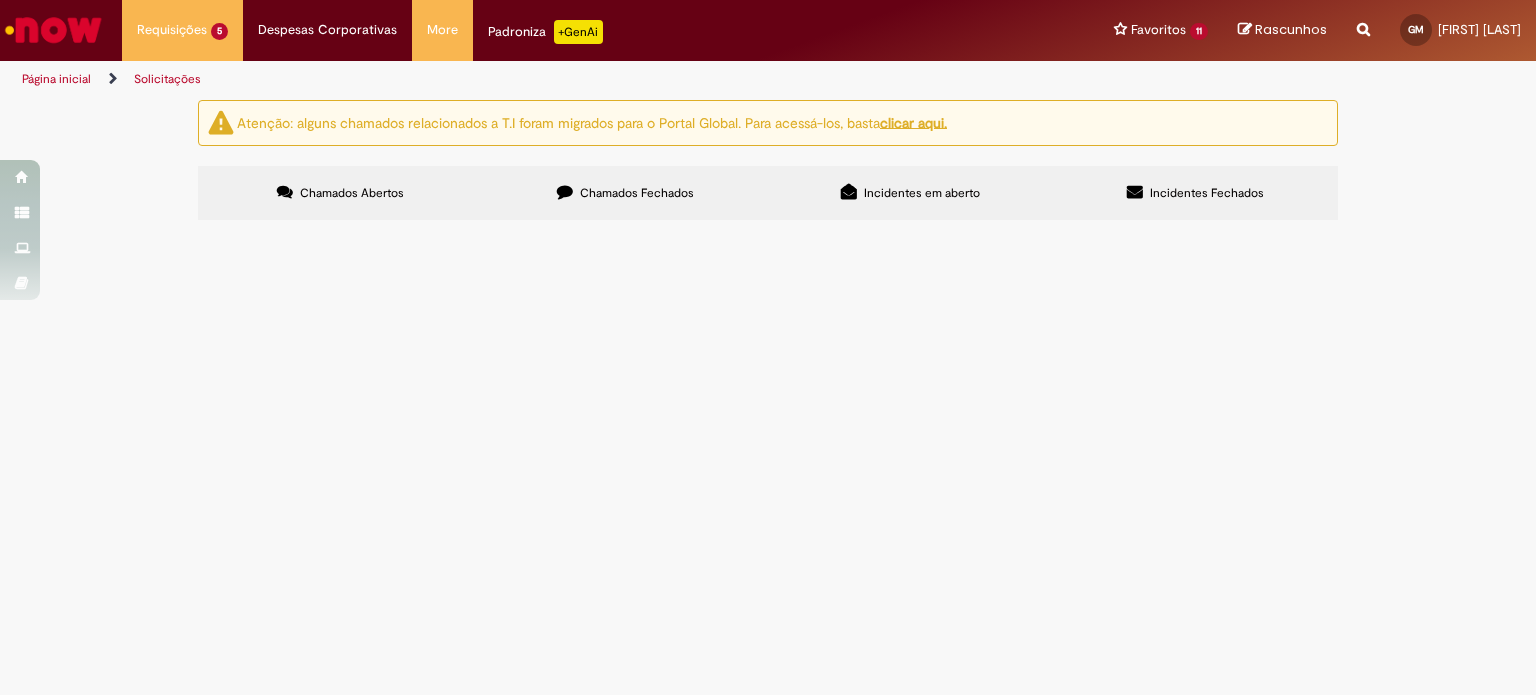 drag, startPoint x: 285, startPoint y: 351, endPoint x: 226, endPoint y: 358, distance: 59.413803 